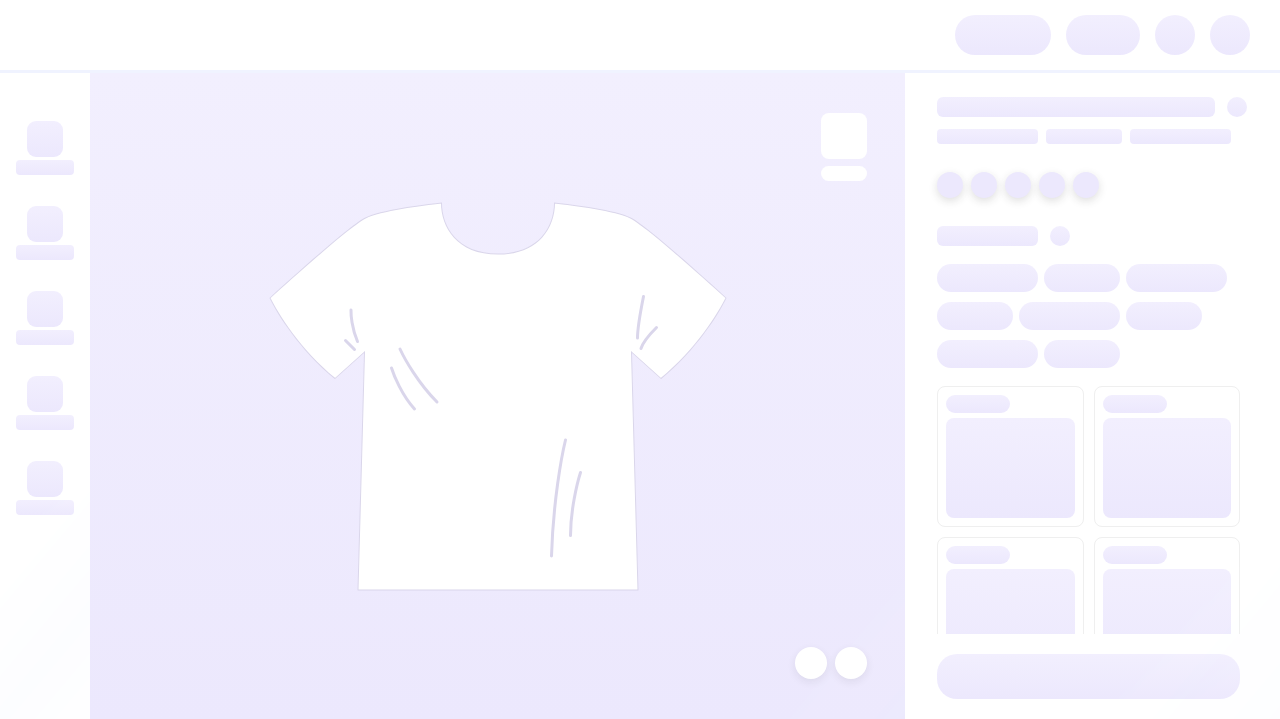 scroll, scrollTop: 0, scrollLeft: 0, axis: both 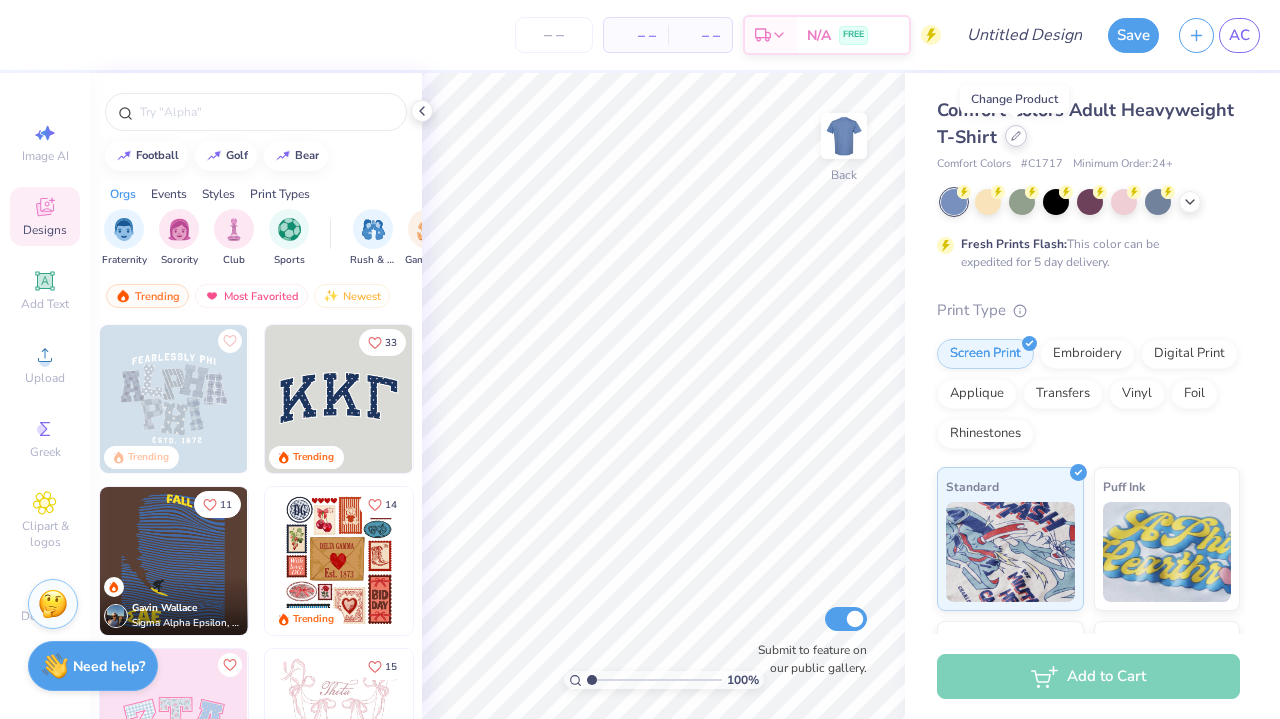 click 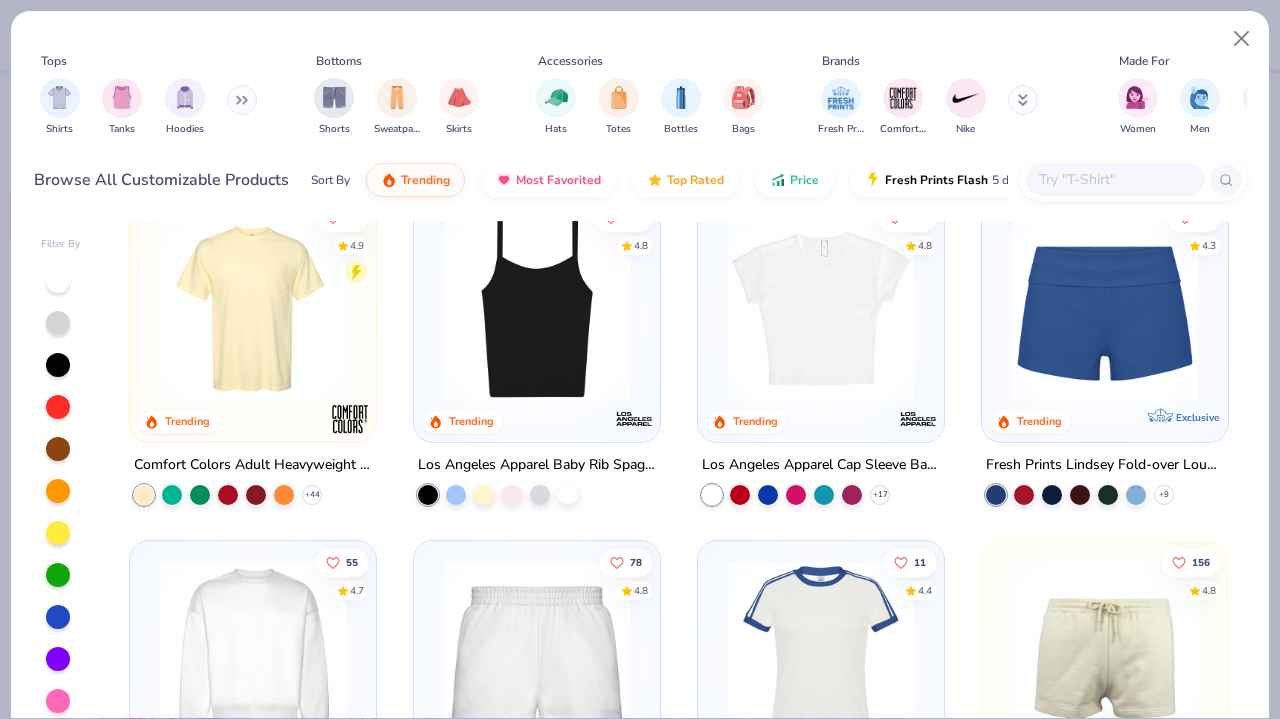 scroll, scrollTop: 1051, scrollLeft: 0, axis: vertical 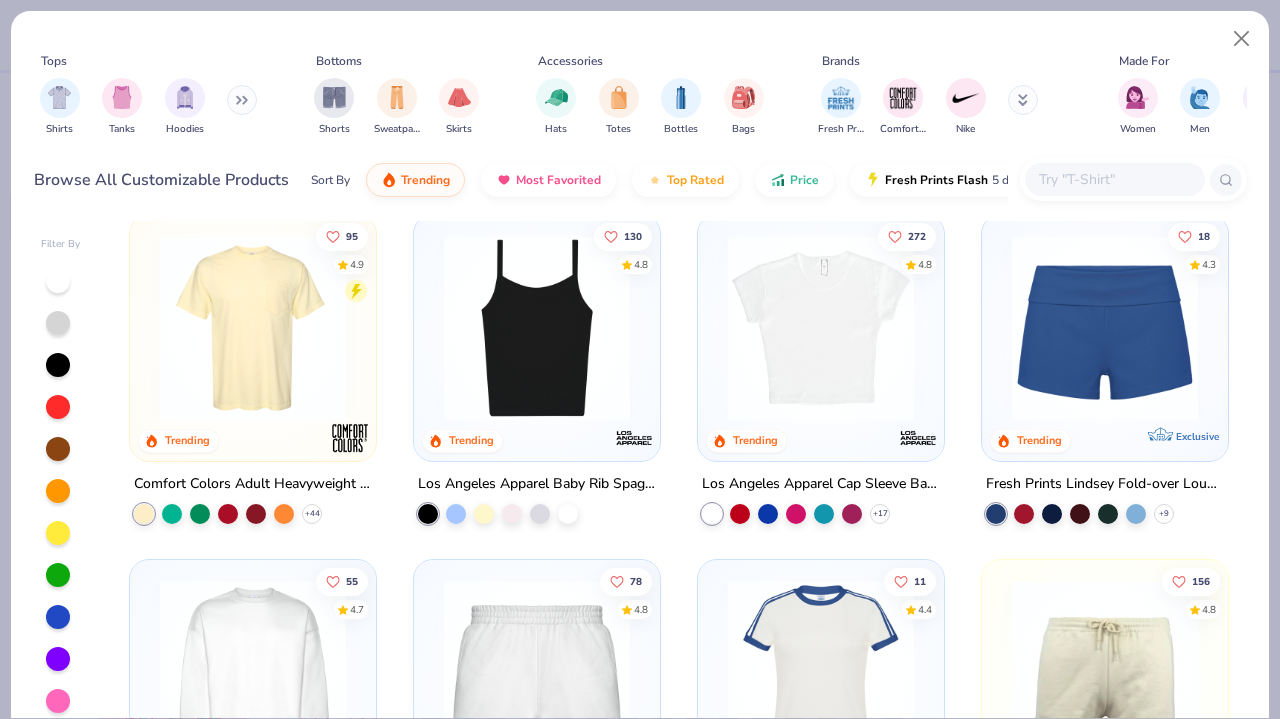 click at bounding box center [1114, 179] 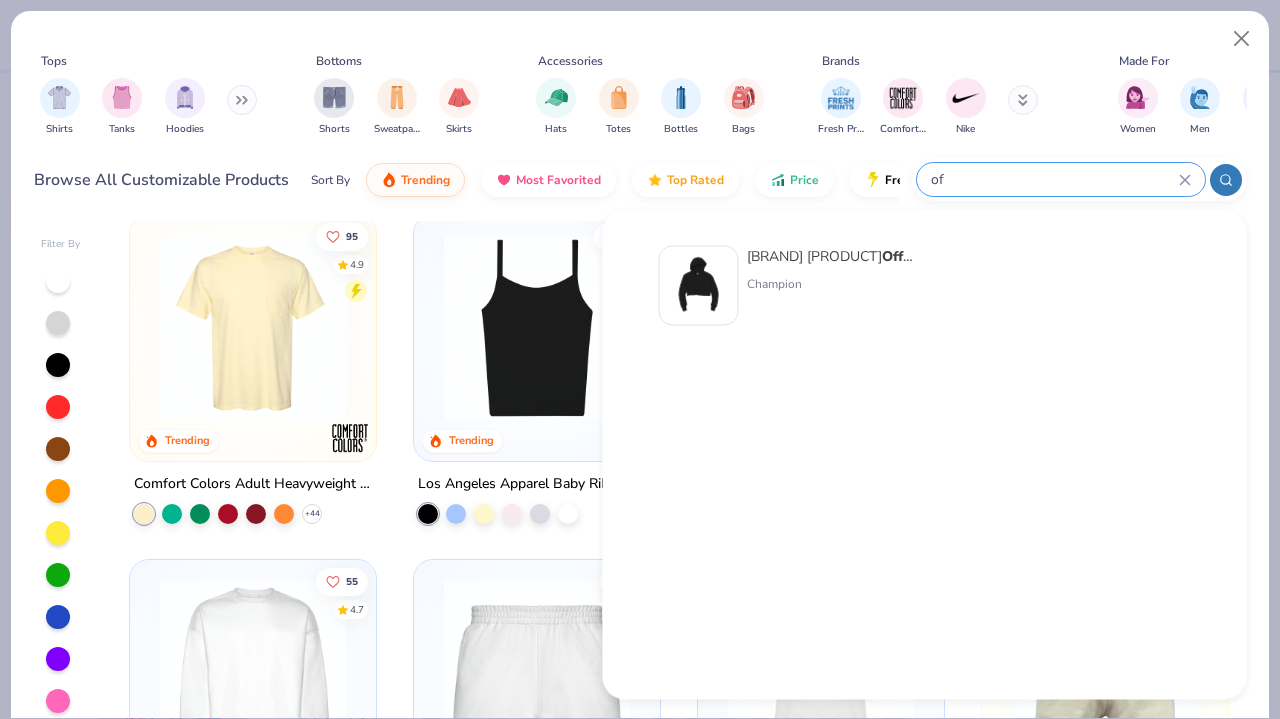 type on "o" 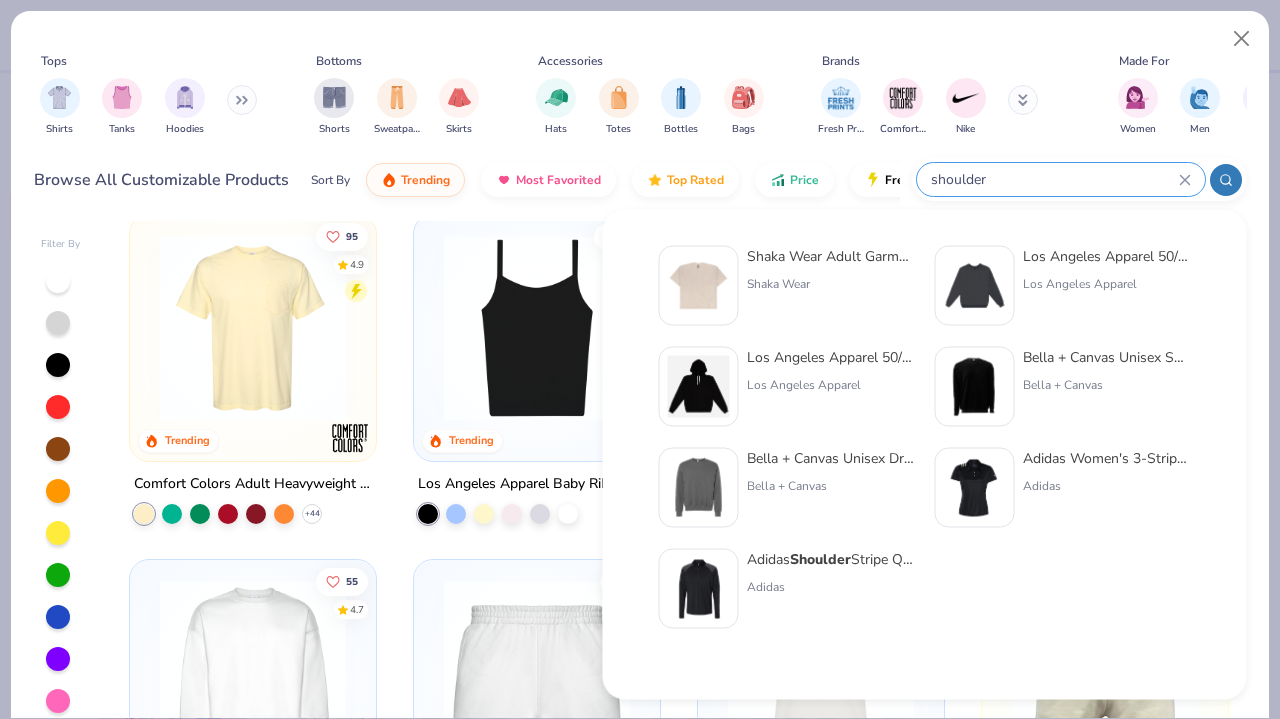 type on "shoulder" 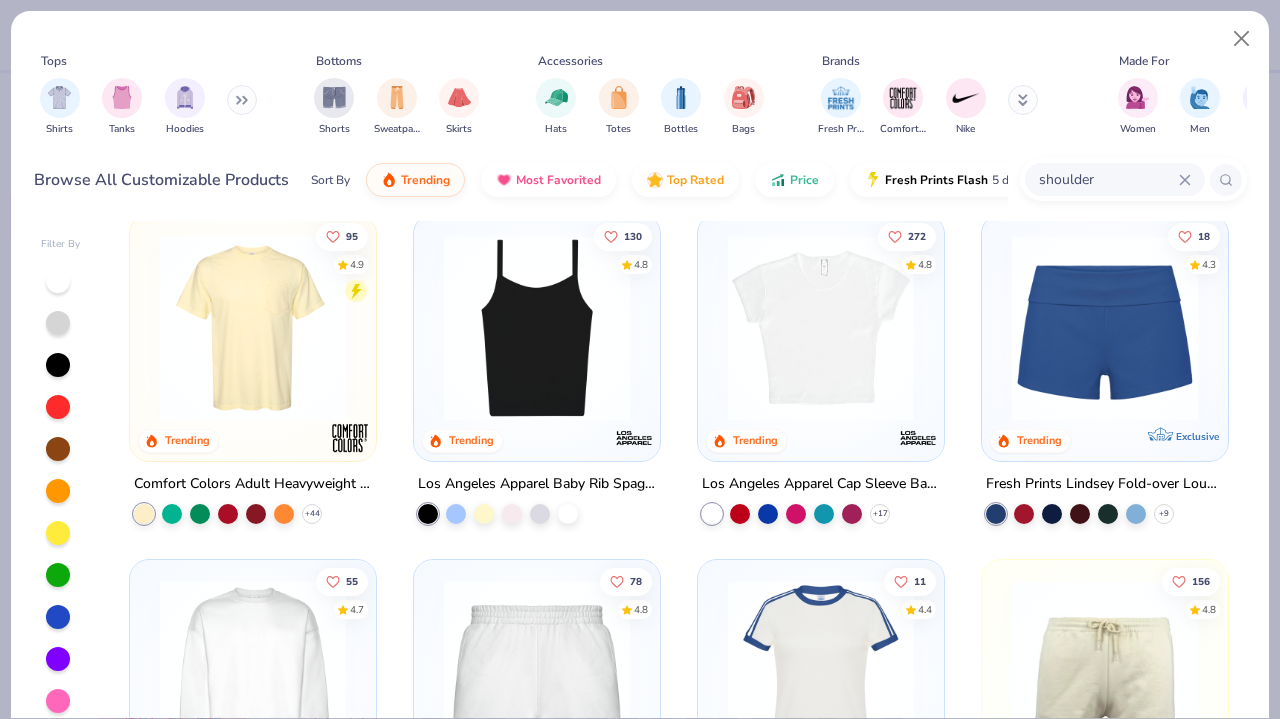 scroll, scrollTop: 1093, scrollLeft: 0, axis: vertical 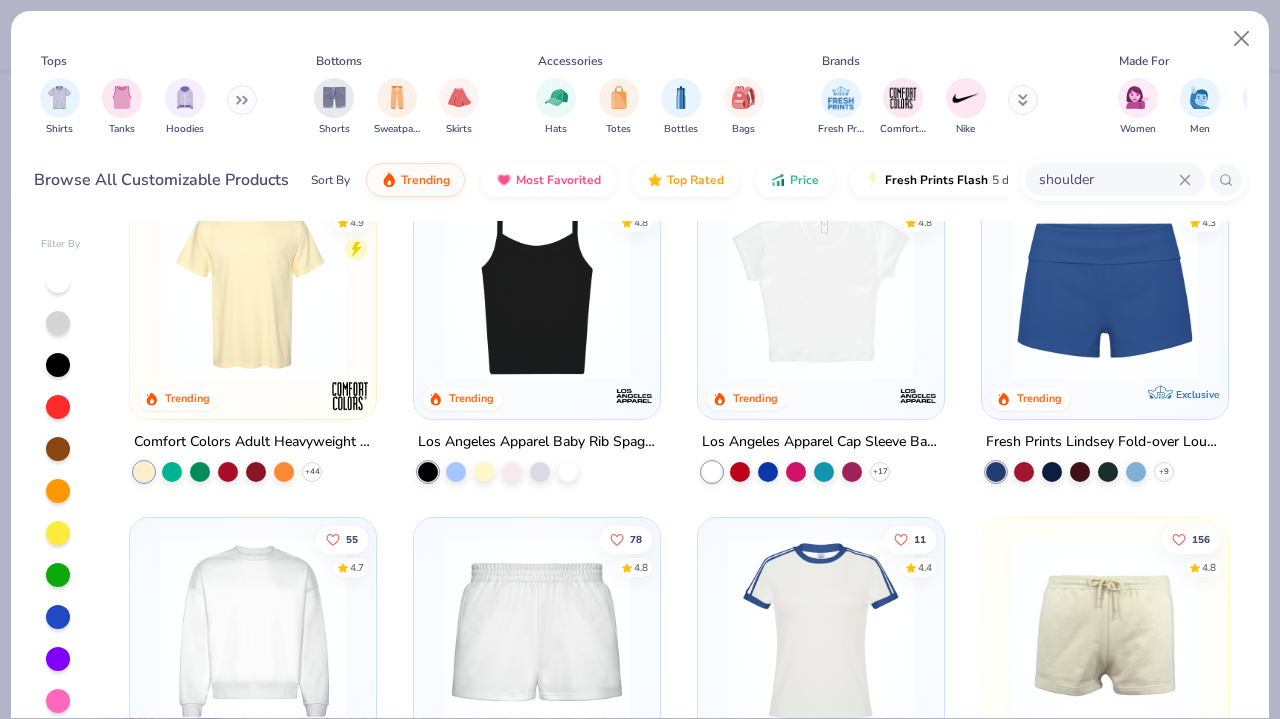 click at bounding box center [821, 286] 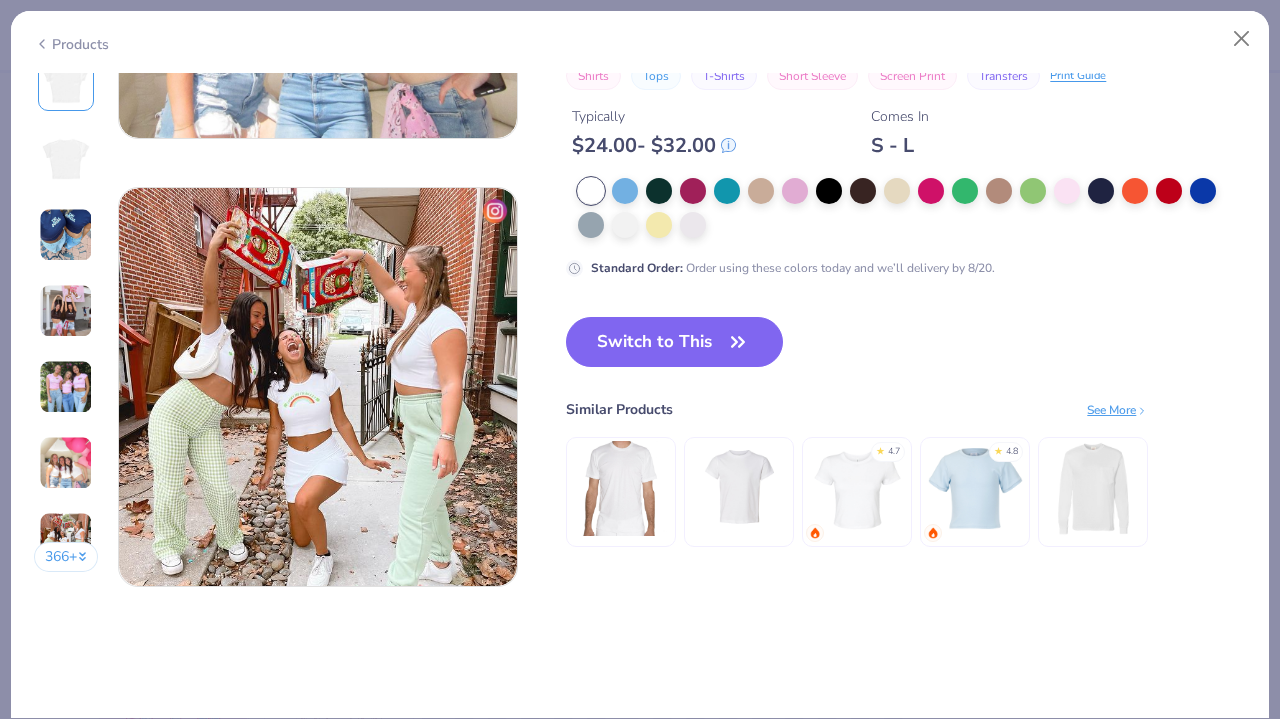 scroll, scrollTop: 2573, scrollLeft: 0, axis: vertical 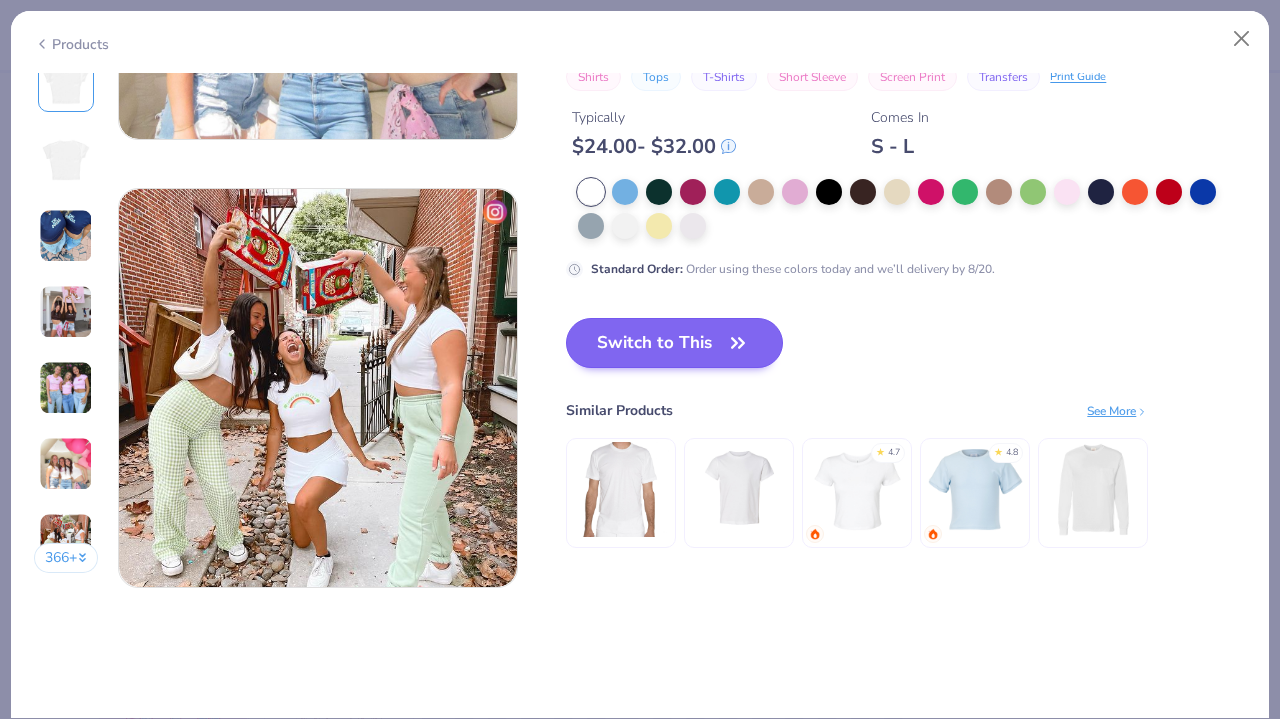 click on "Switch to This" at bounding box center [674, 343] 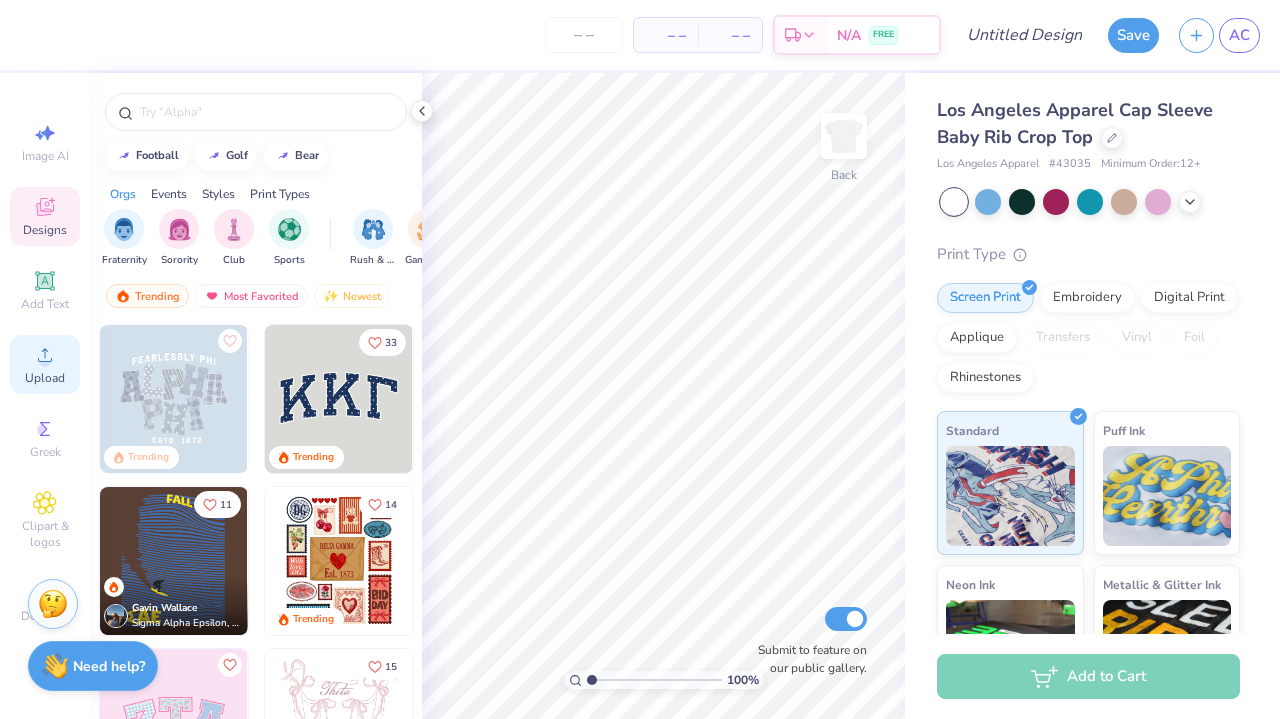 click on "Upload" at bounding box center [45, 378] 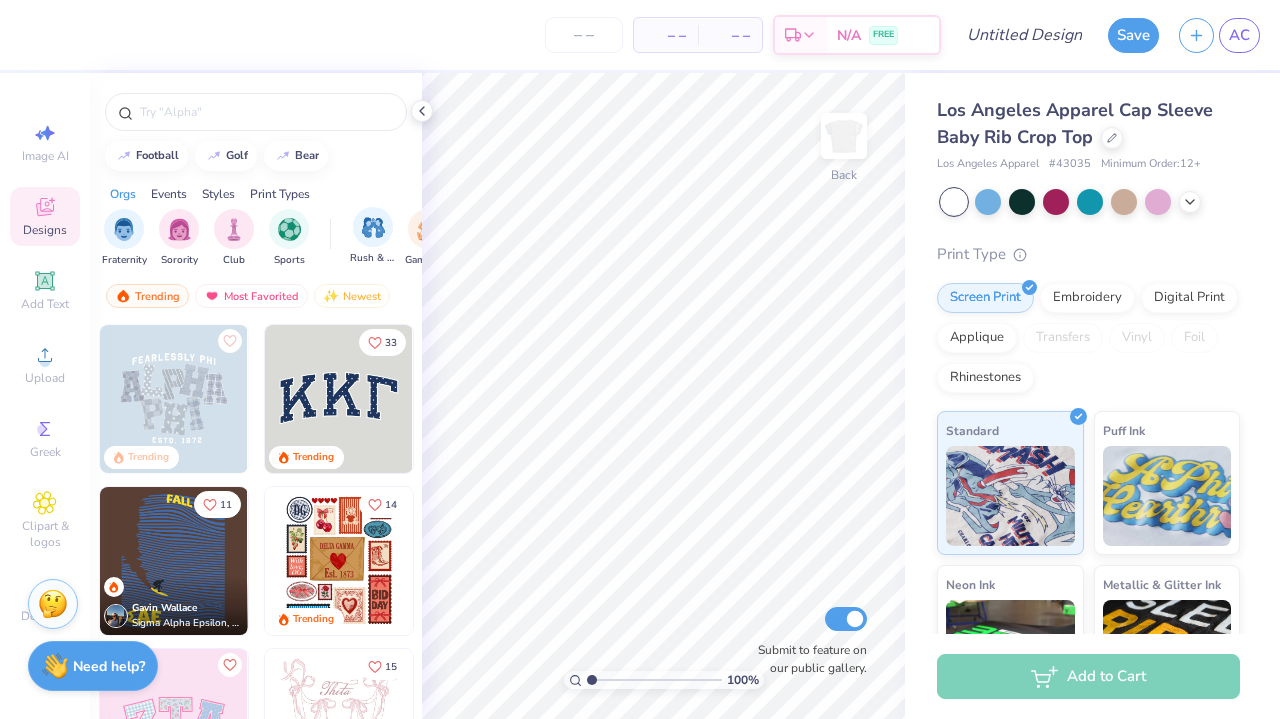 scroll, scrollTop: 0, scrollLeft: 0, axis: both 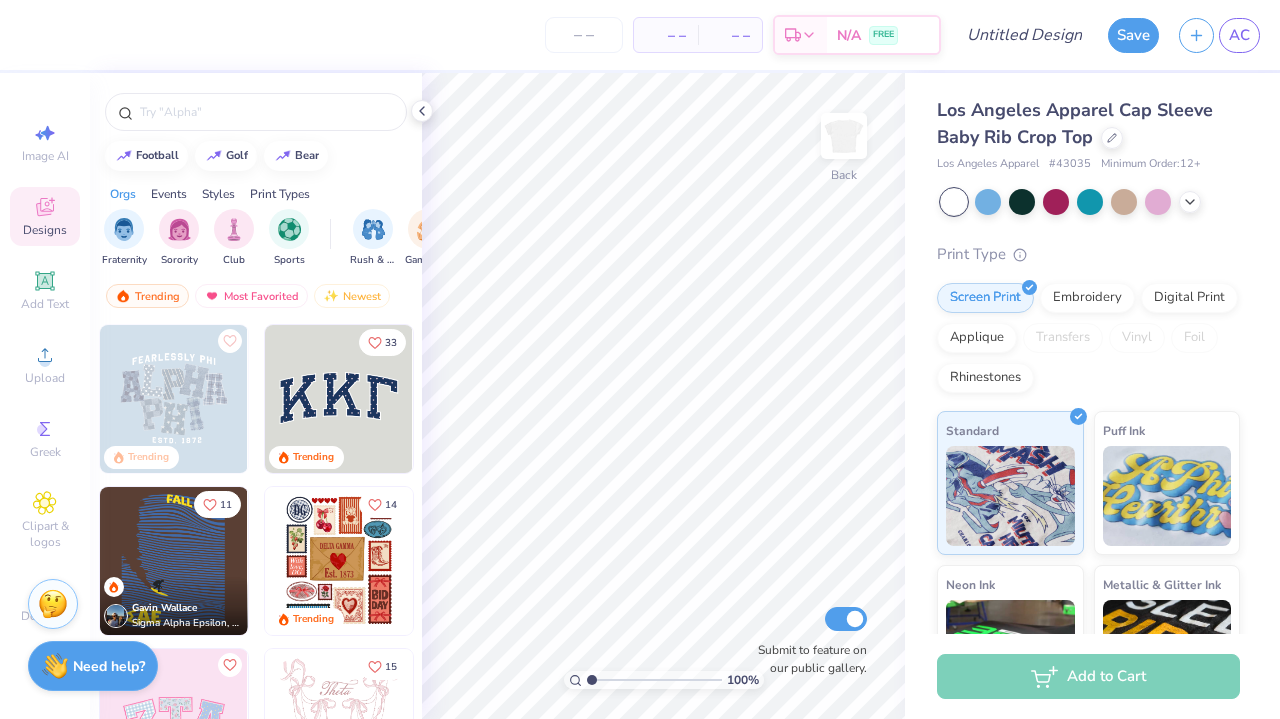 click on "Styles" at bounding box center (218, 194) 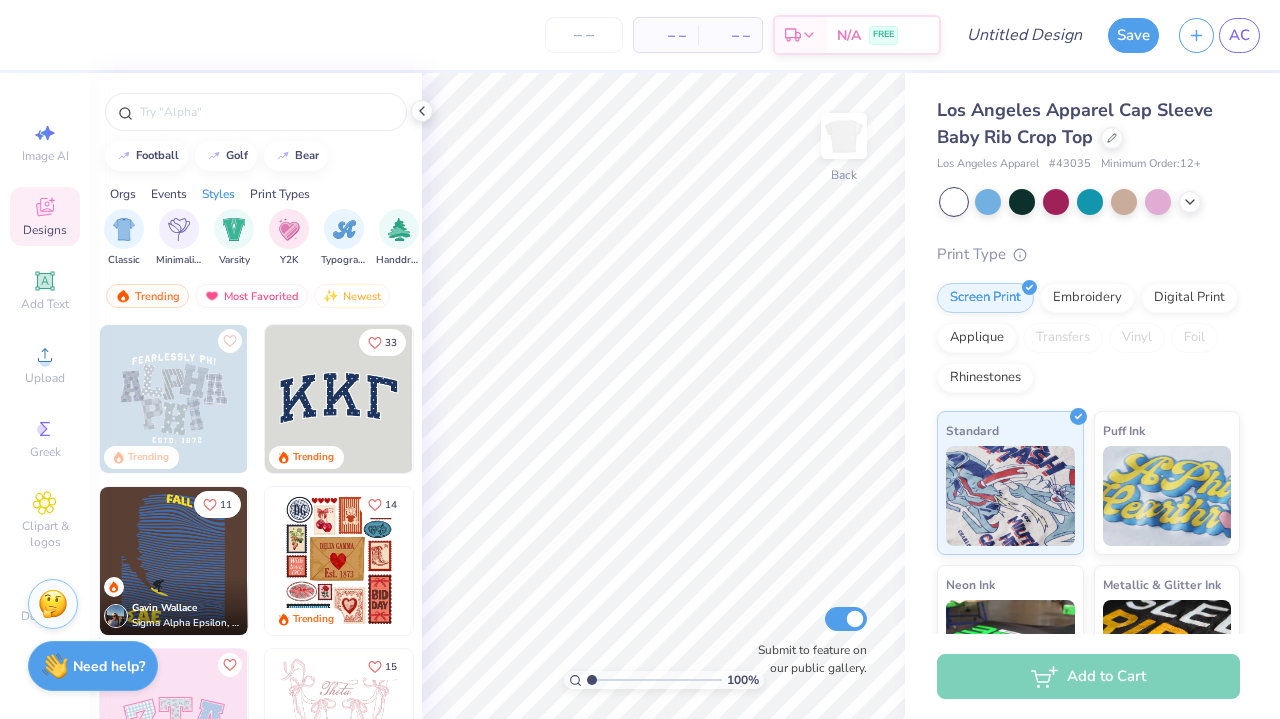 click on "Events" at bounding box center (169, 194) 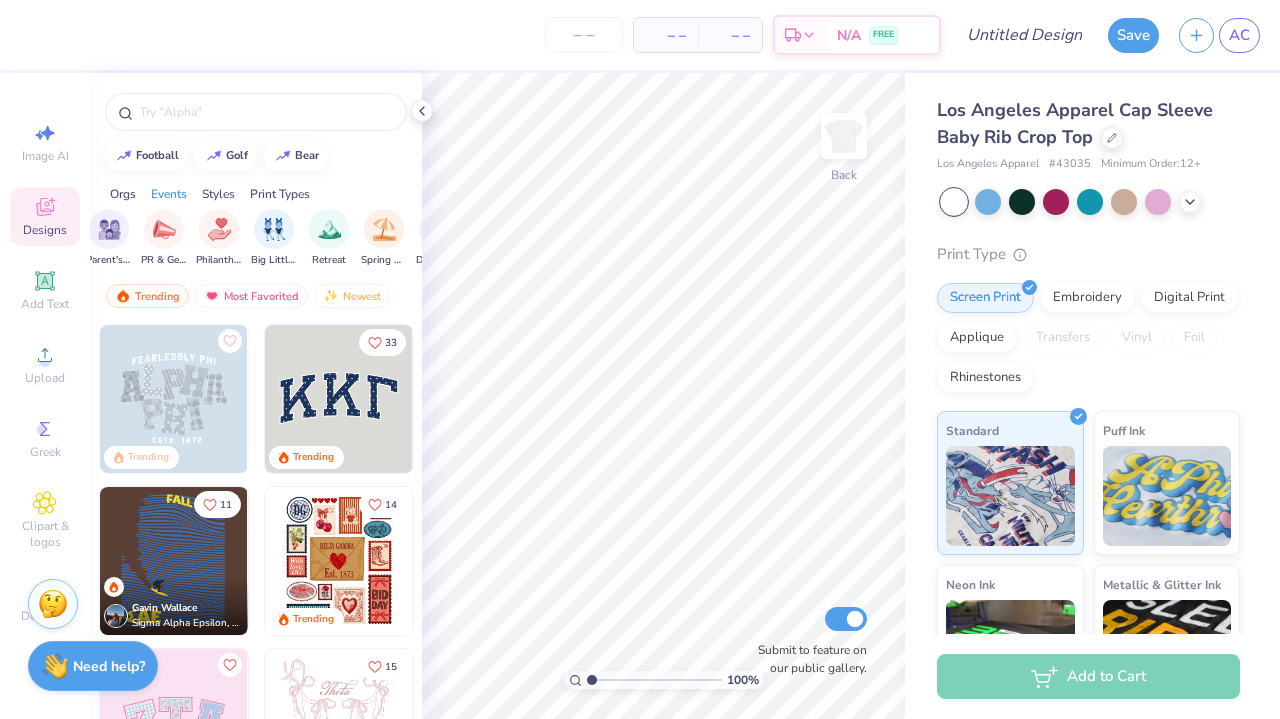 scroll, scrollTop: 0, scrollLeft: 249, axis: horizontal 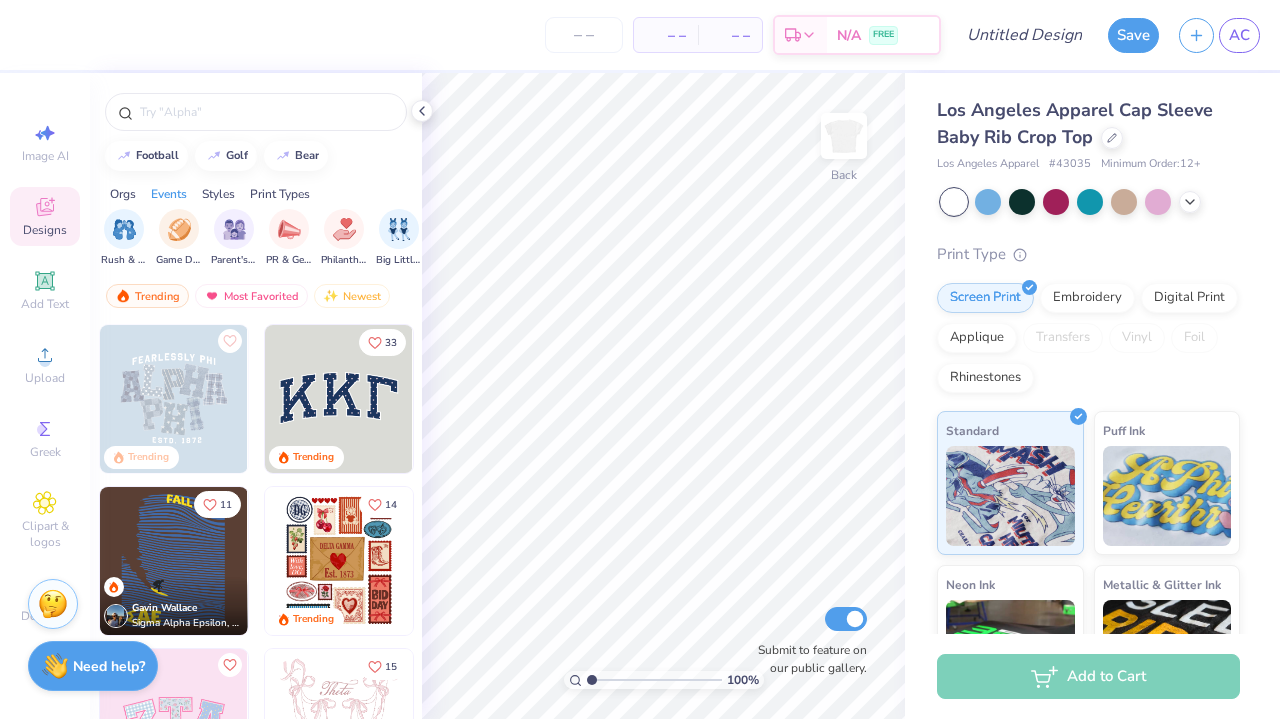 click on "Orgs" at bounding box center [123, 194] 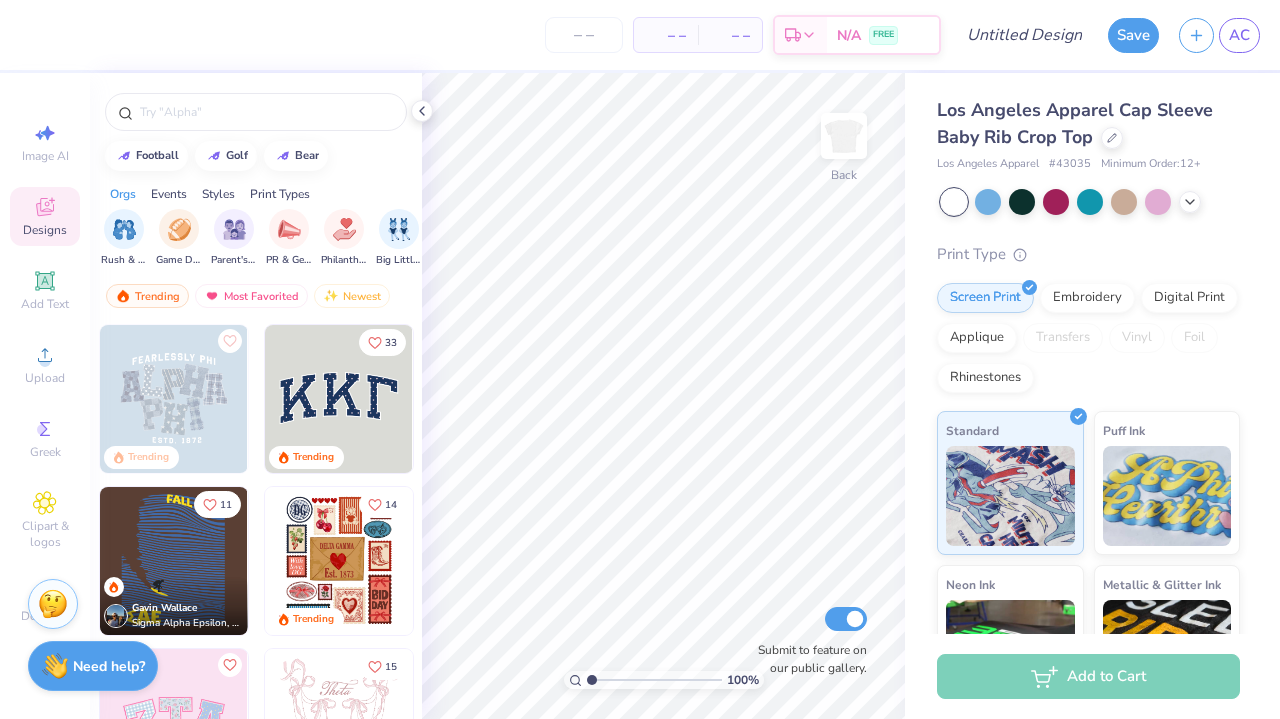 scroll, scrollTop: 0, scrollLeft: 0, axis: both 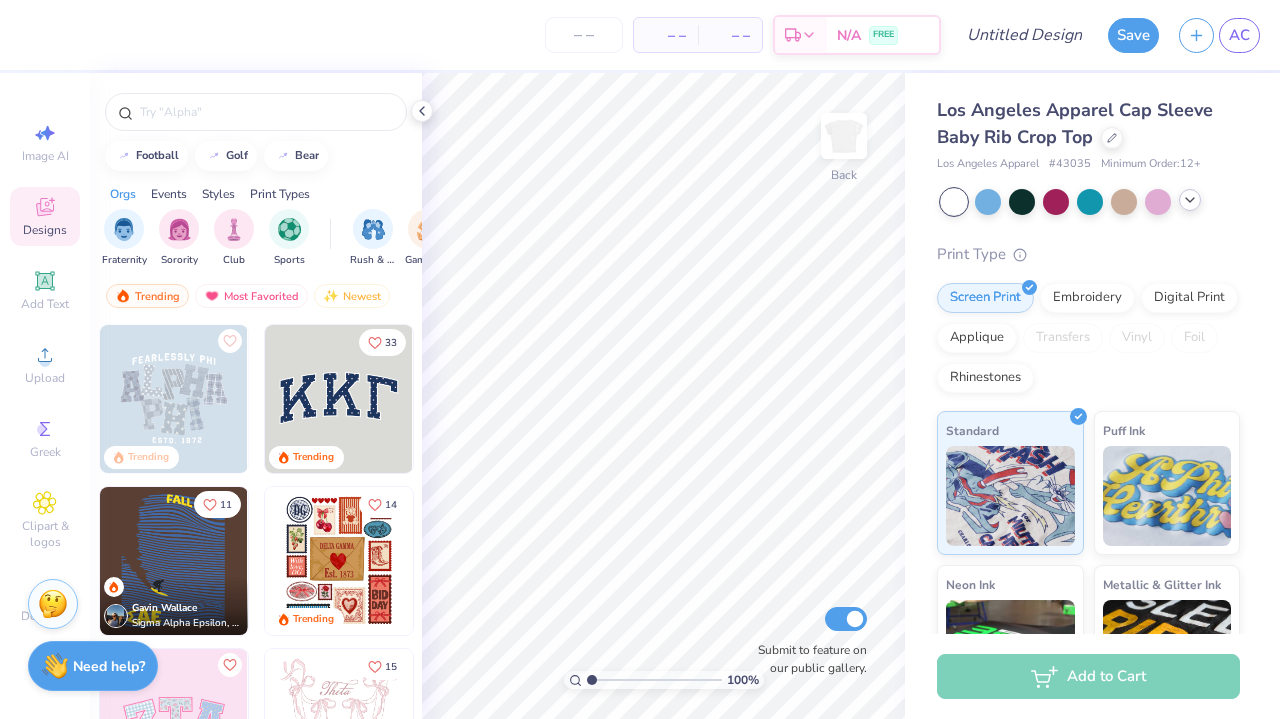 click 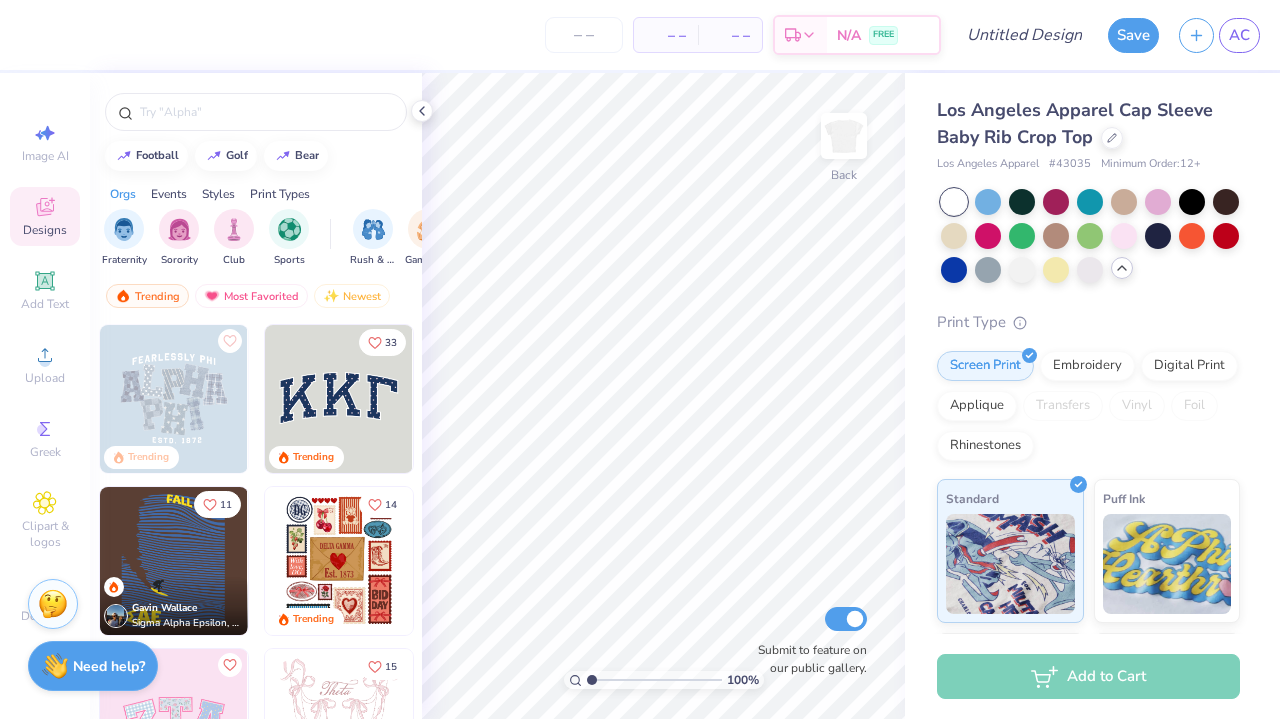 click 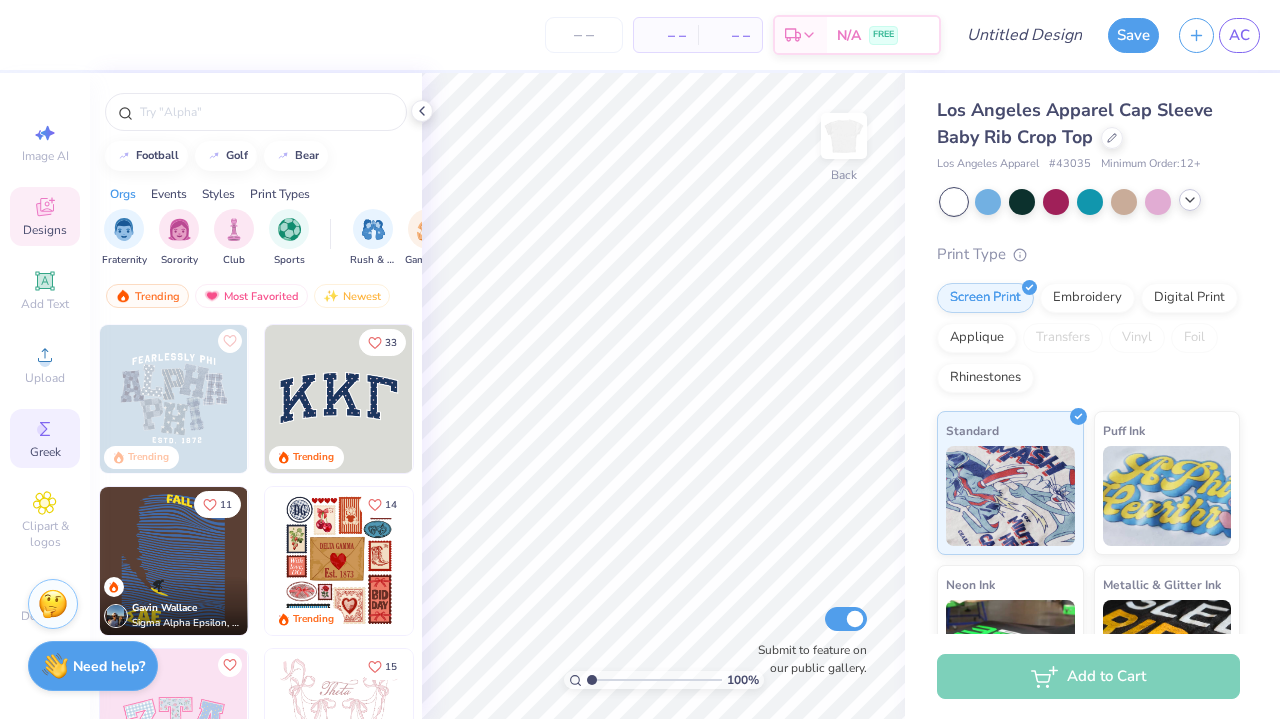 click 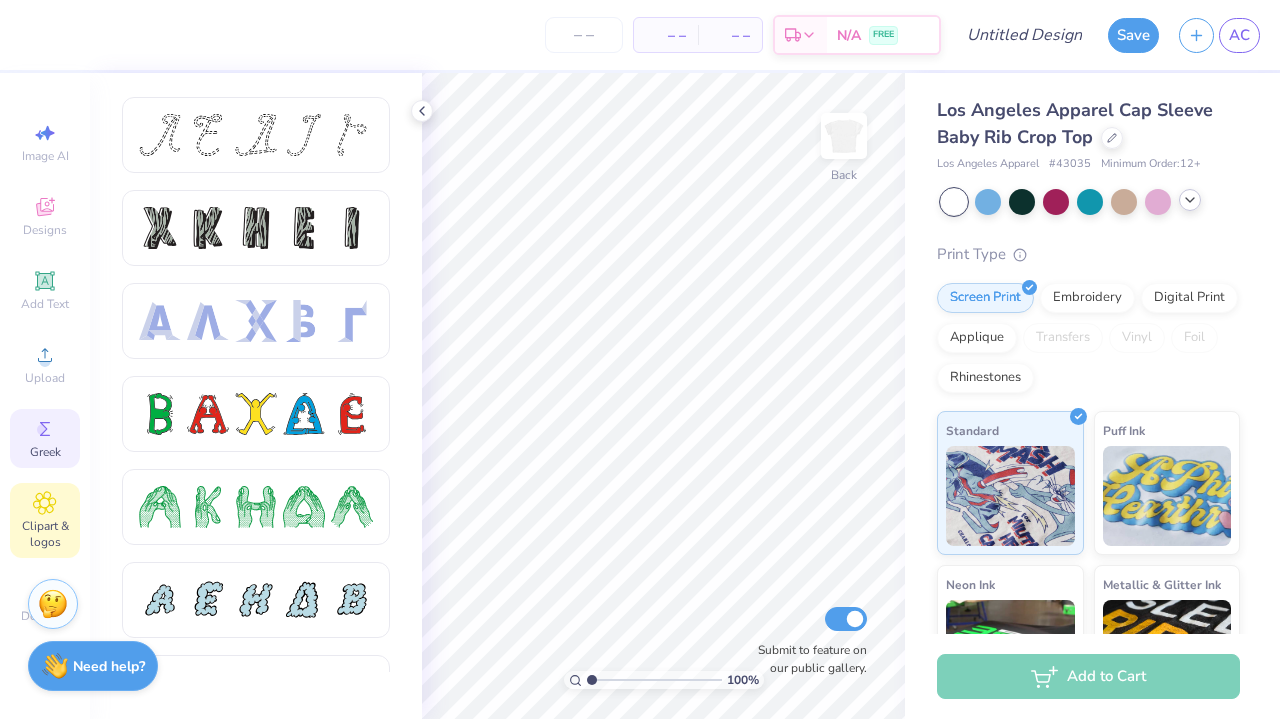 click 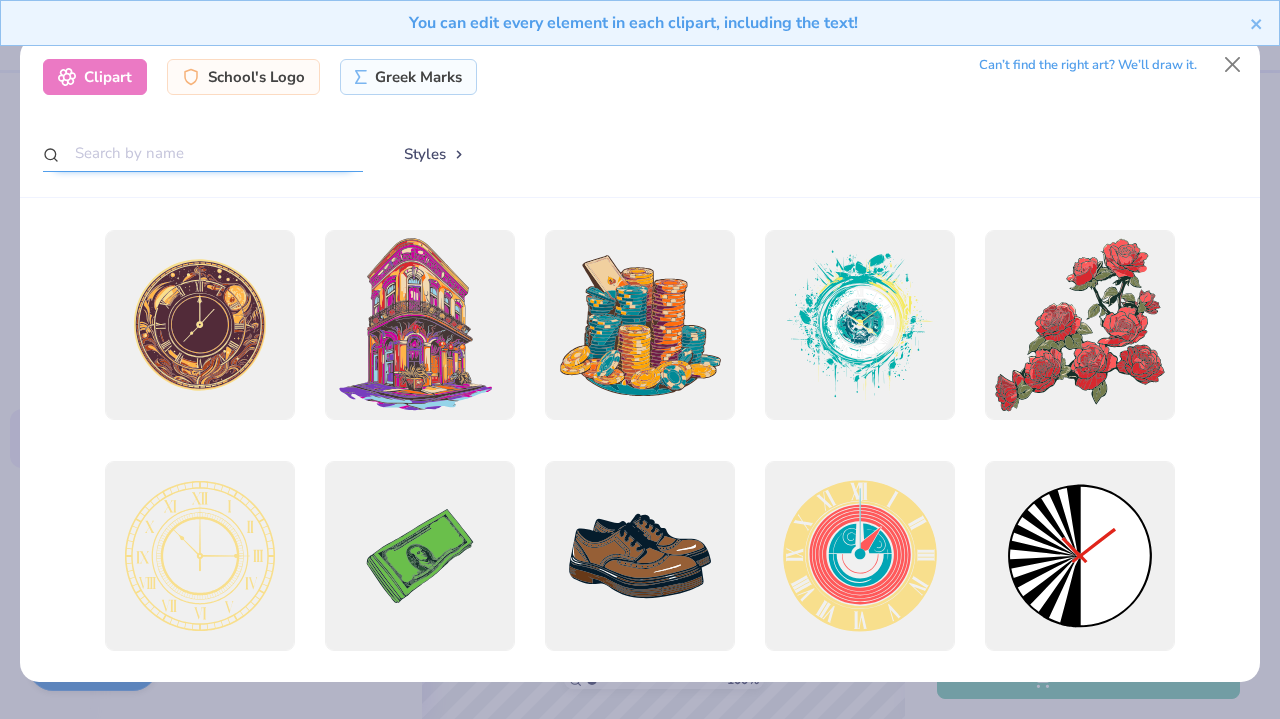 click at bounding box center [203, 153] 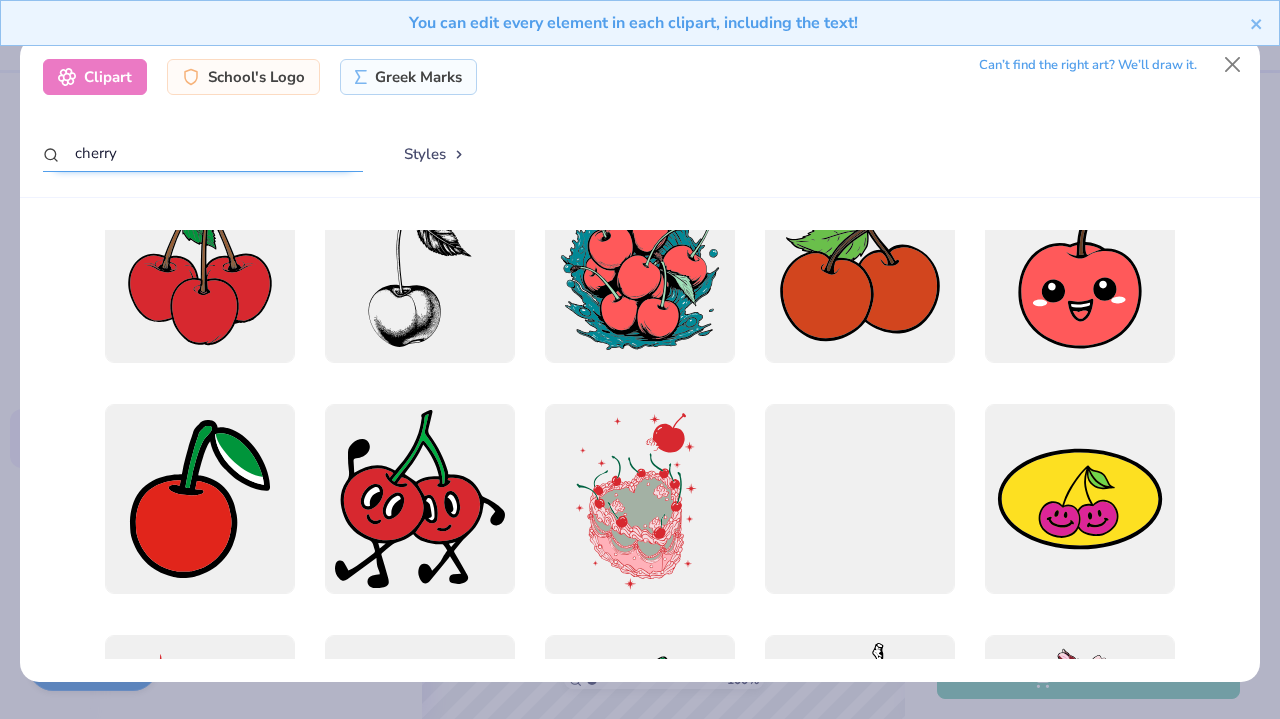 scroll, scrollTop: 0, scrollLeft: 0, axis: both 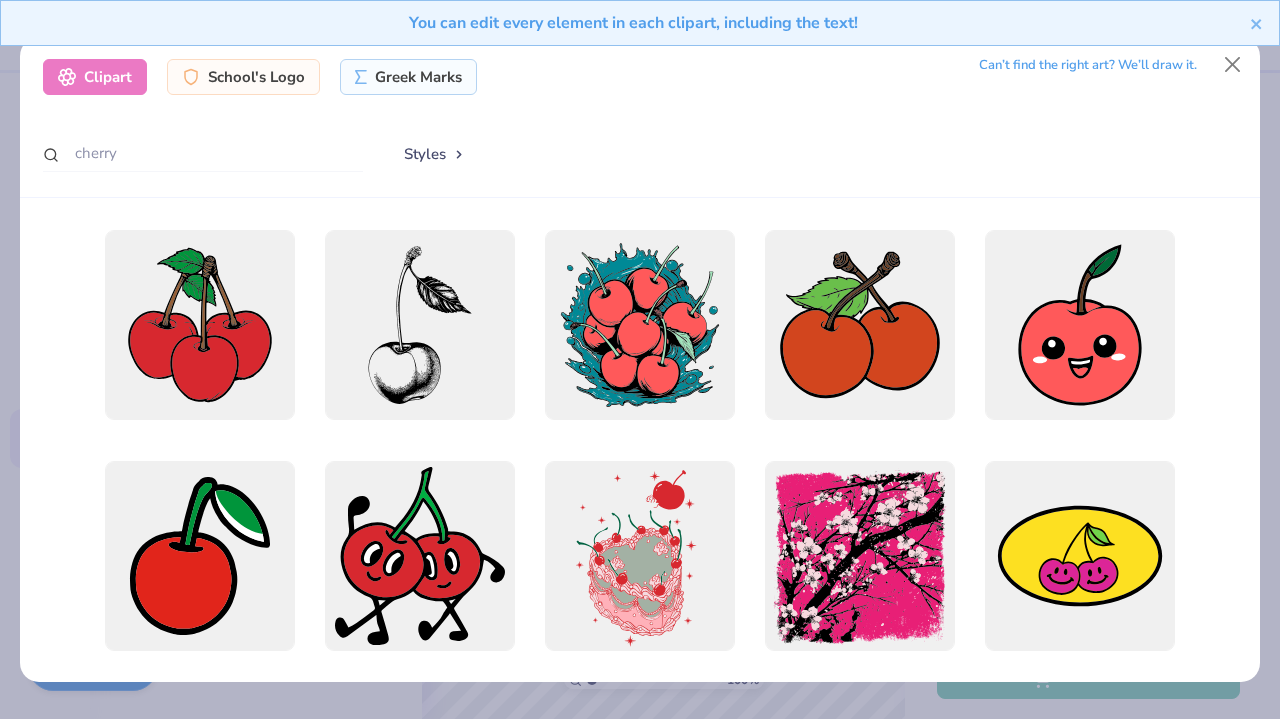 click on "Styles" at bounding box center (435, 154) 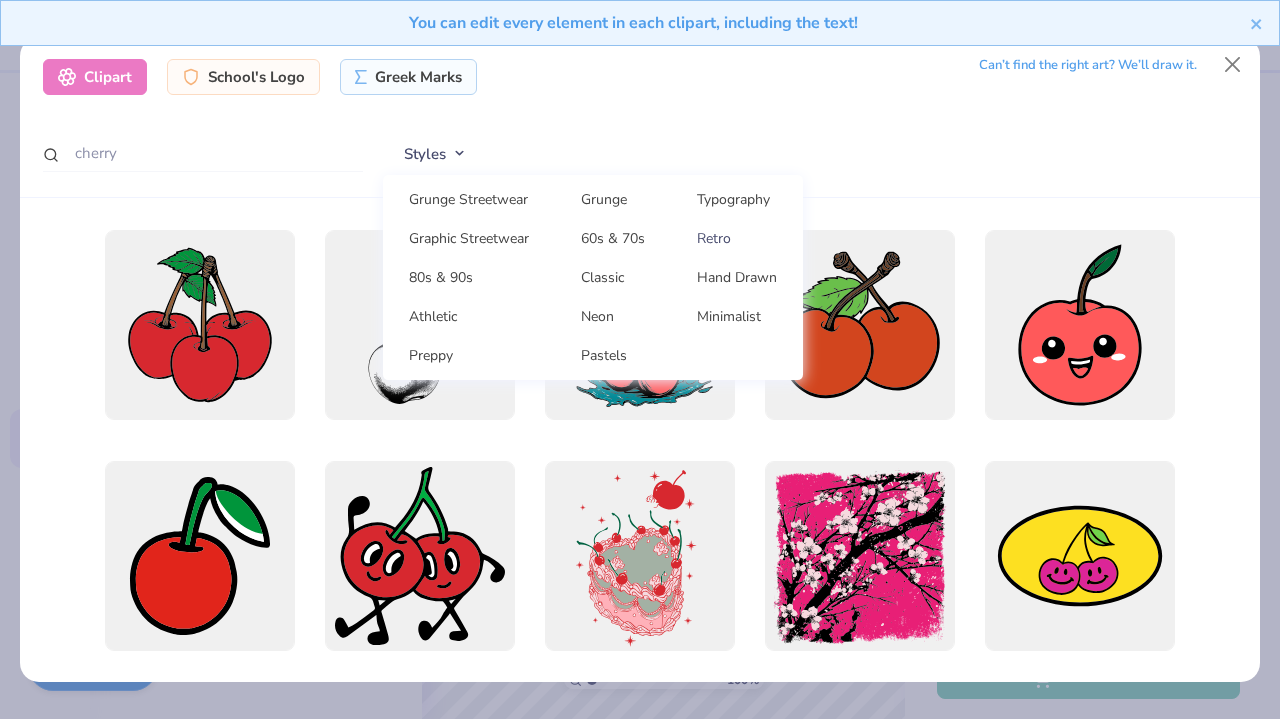 click on "Retro" at bounding box center [737, 238] 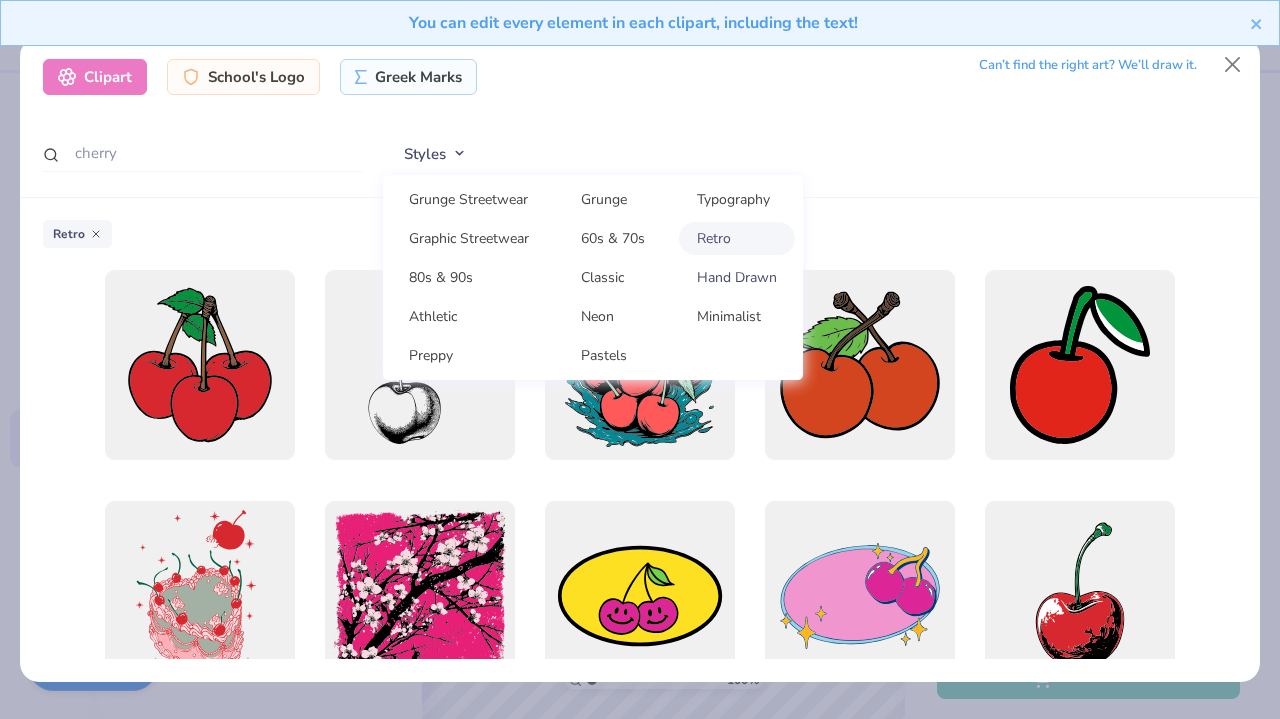 click on "Hand Drawn" at bounding box center [737, 277] 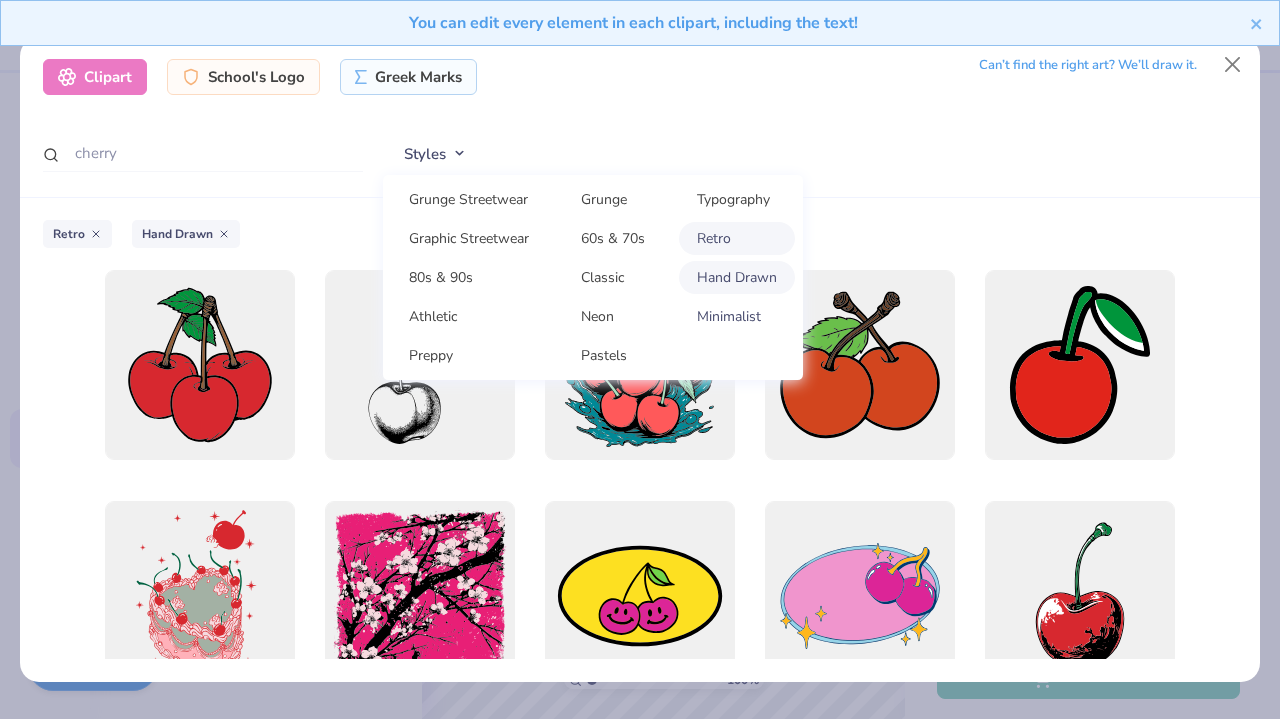click on "Minimalist" at bounding box center [737, 316] 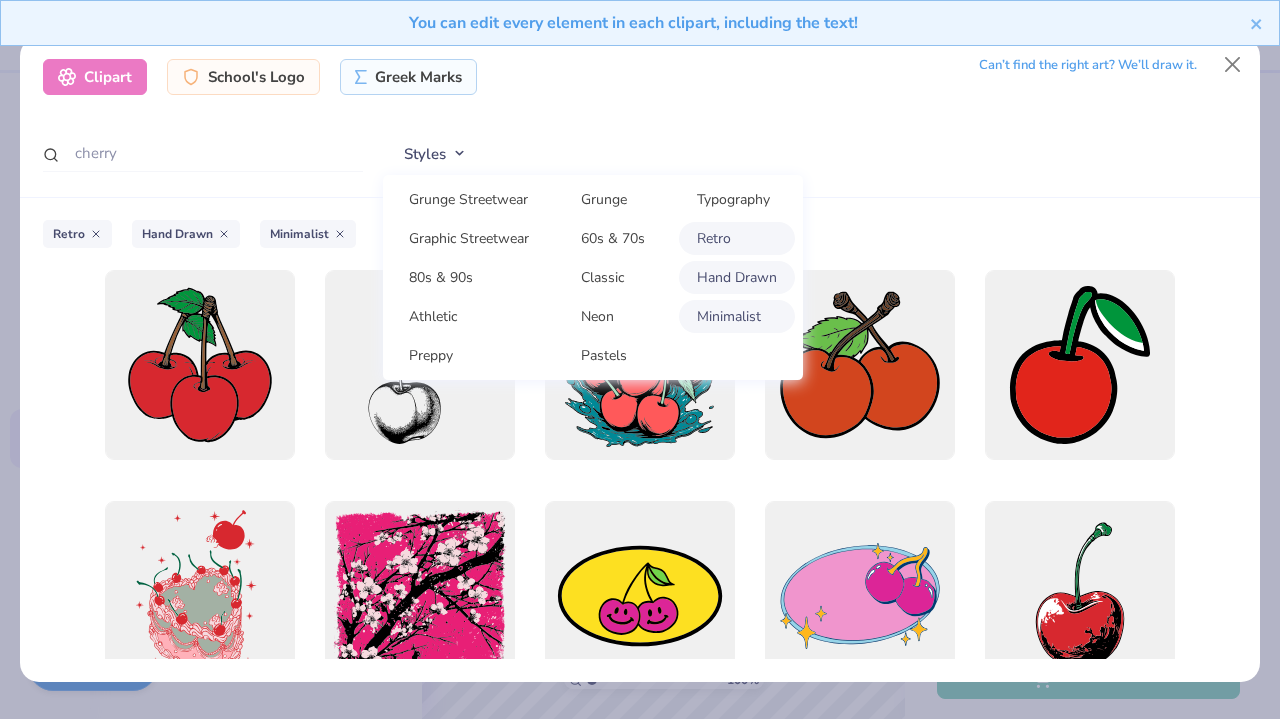 click on "Minimalist" at bounding box center [737, 316] 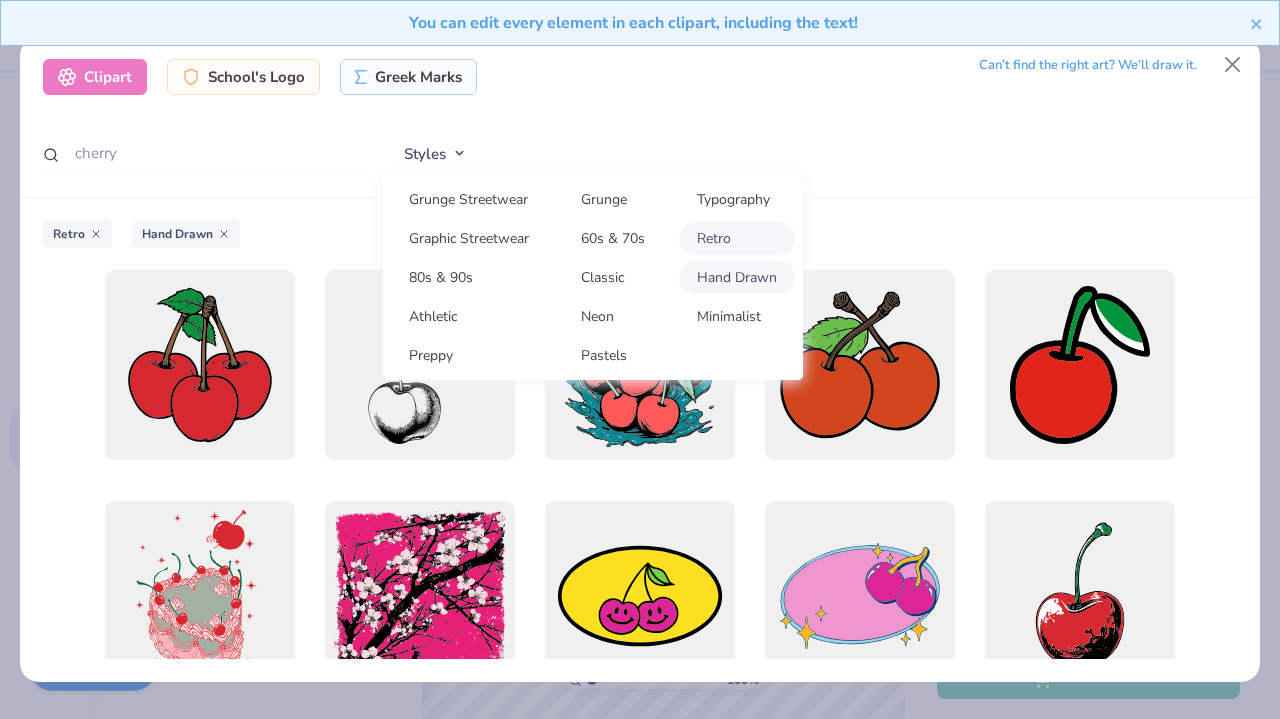 click on "Hand Drawn" at bounding box center [737, 277] 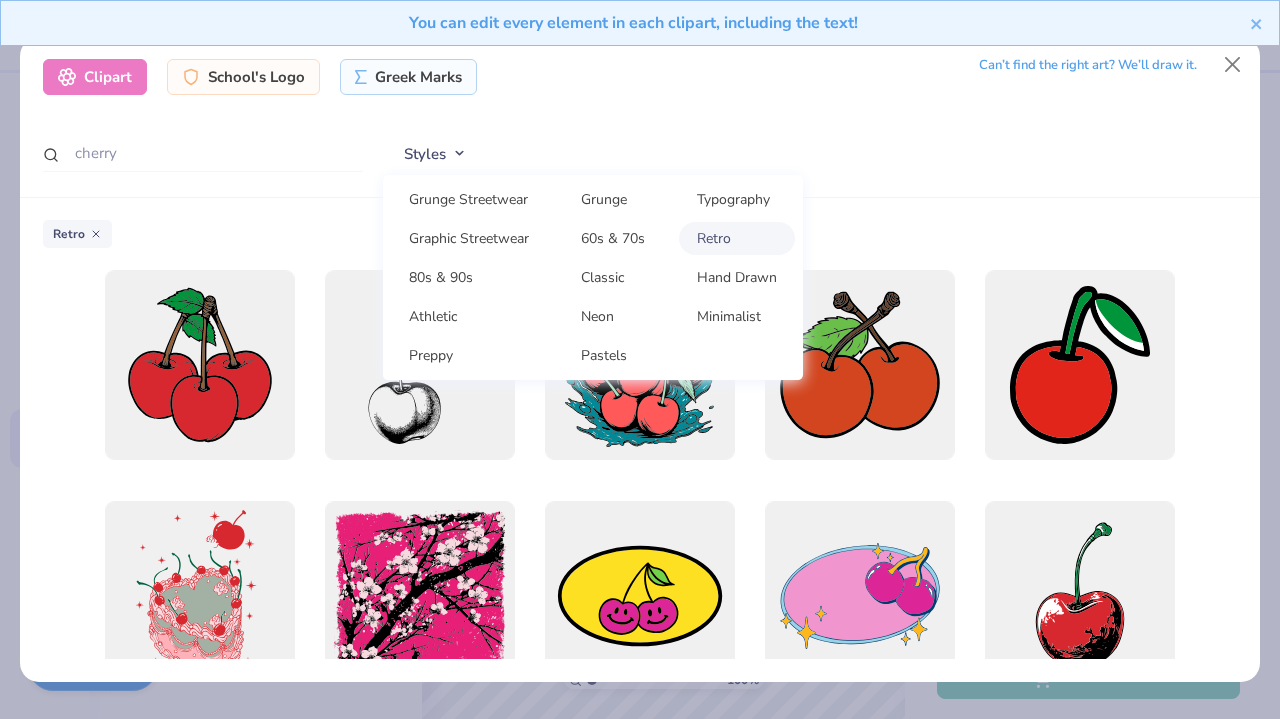 click on "Retro" at bounding box center [737, 238] 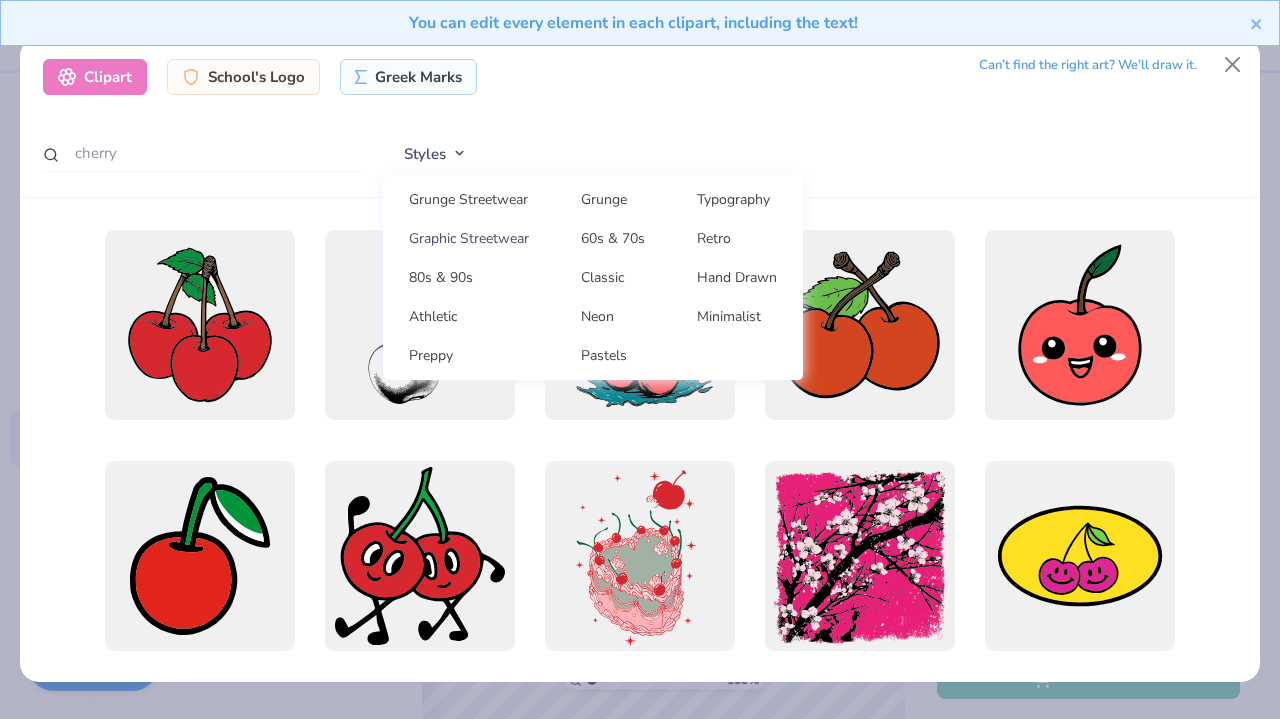 click on "Graphic Streetwear" at bounding box center (469, 238) 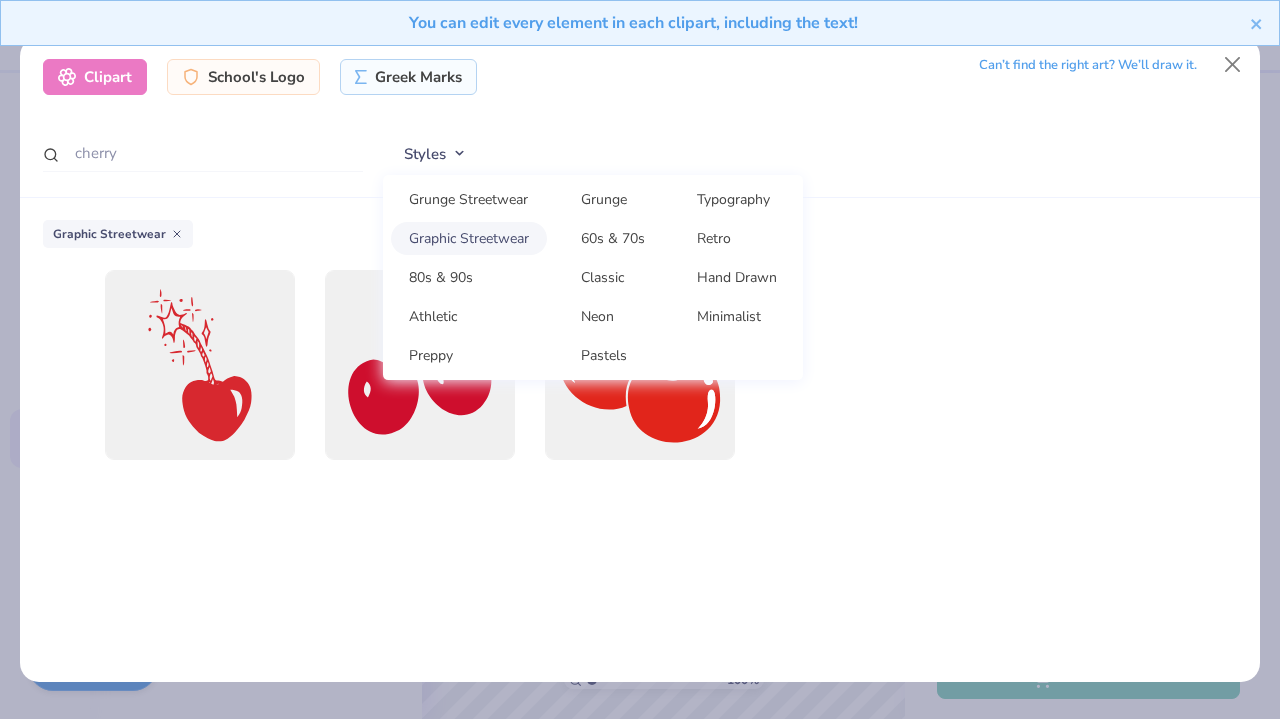 click on "Graphic Streetwear" at bounding box center (469, 238) 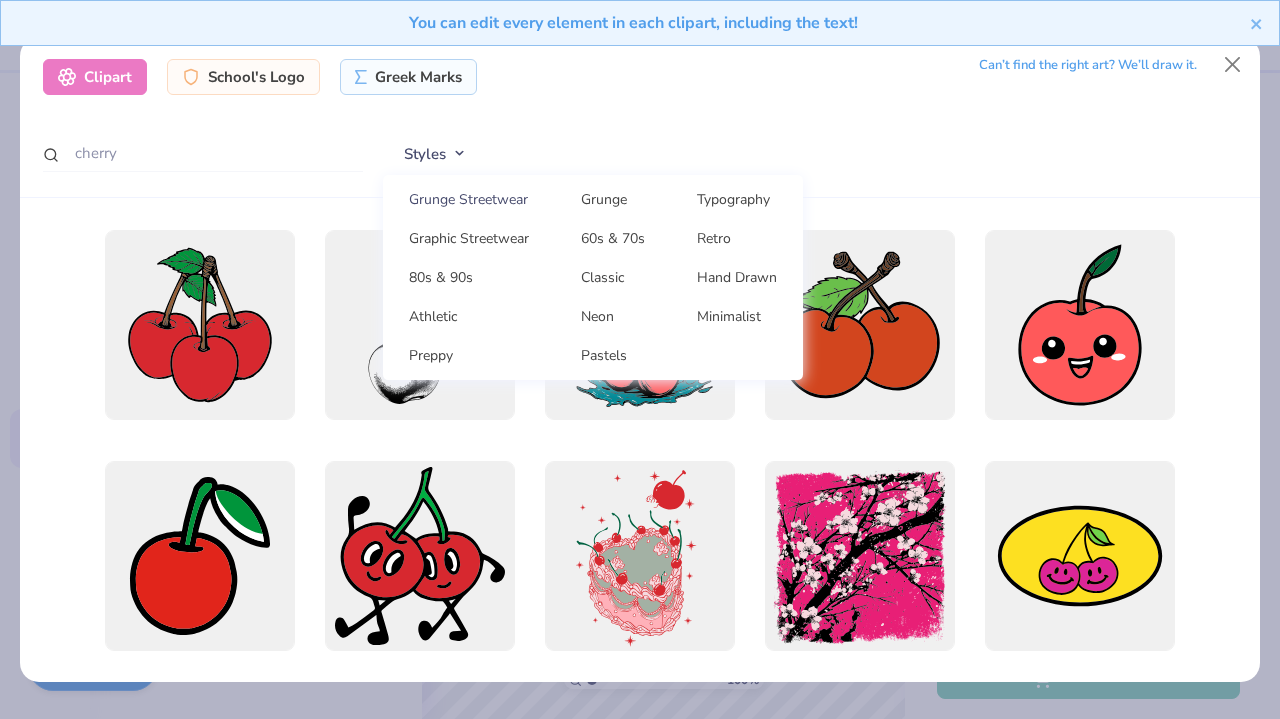 click on "Grunge Streetwear" at bounding box center (469, 199) 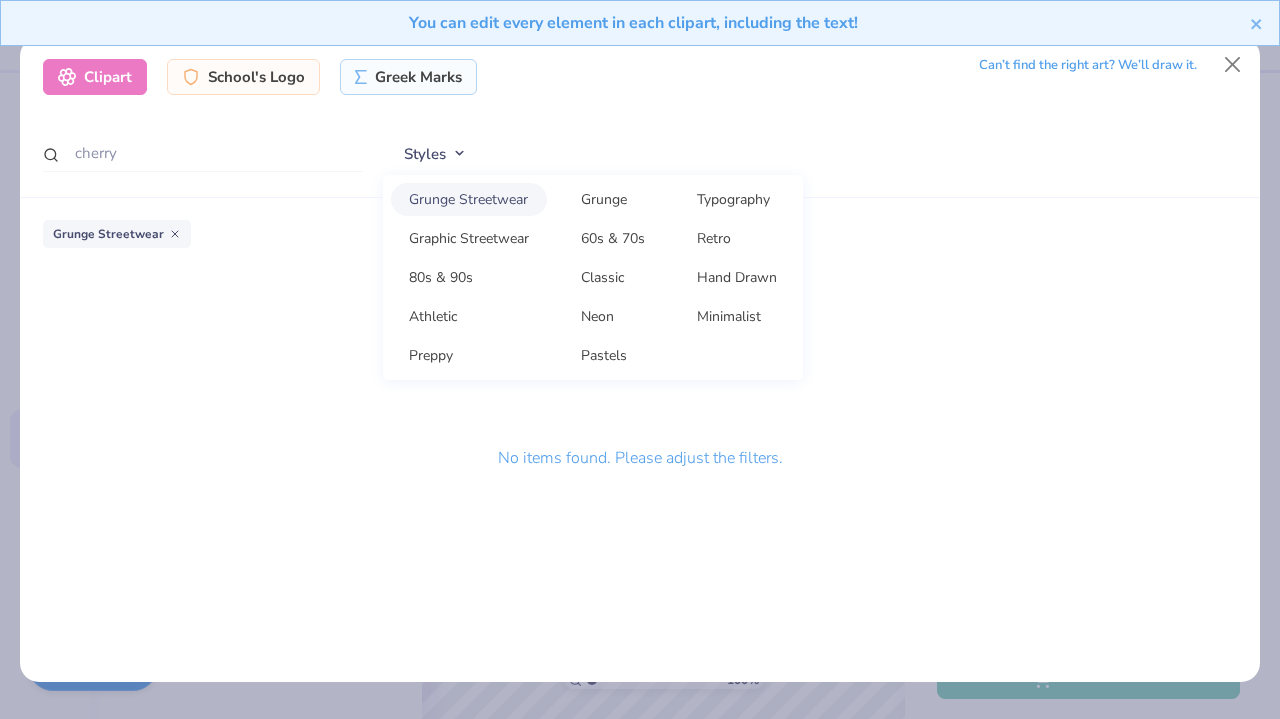 click on "Grunge Streetwear" at bounding box center [469, 199] 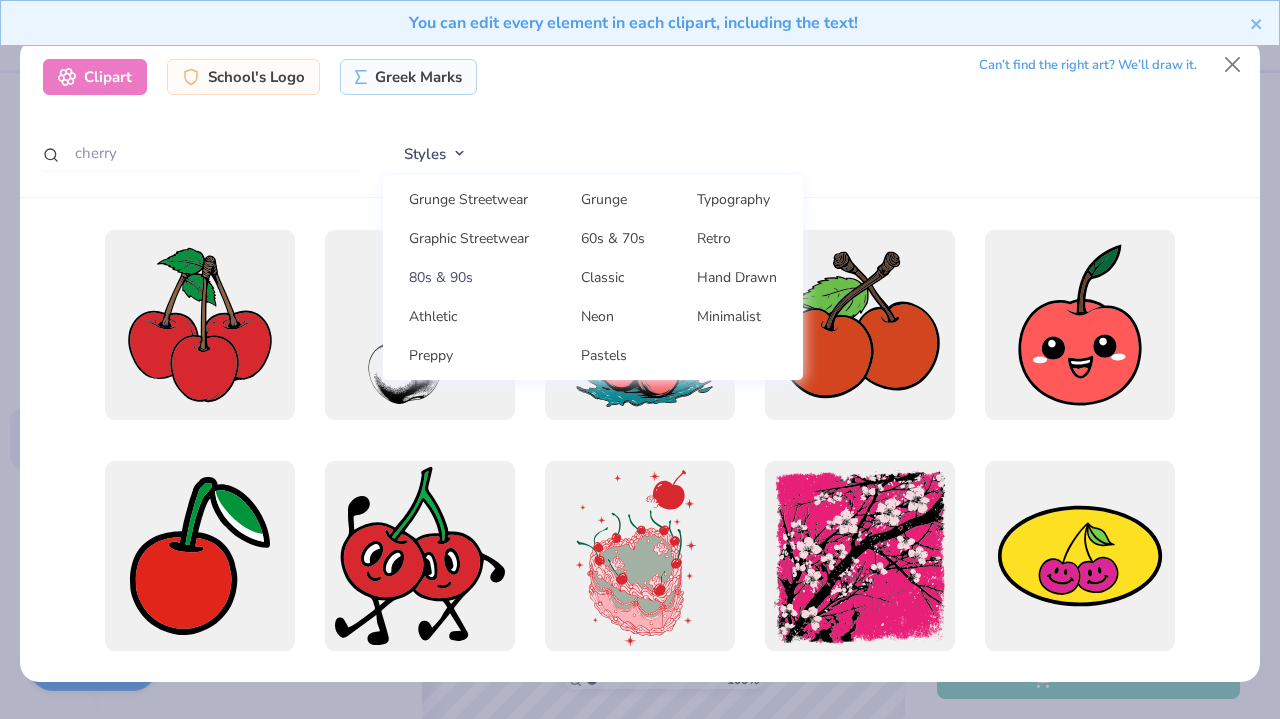 click on "80s & 90s" at bounding box center (469, 277) 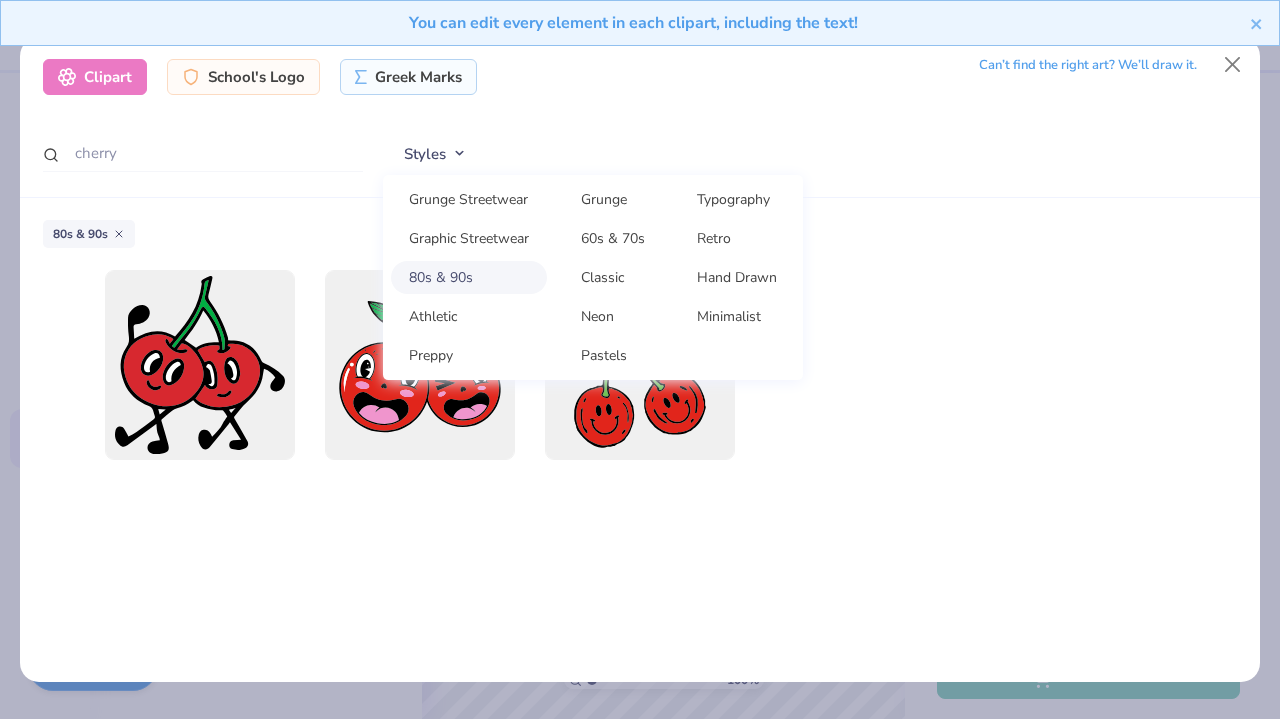 click on "80s & 90s" at bounding box center [469, 277] 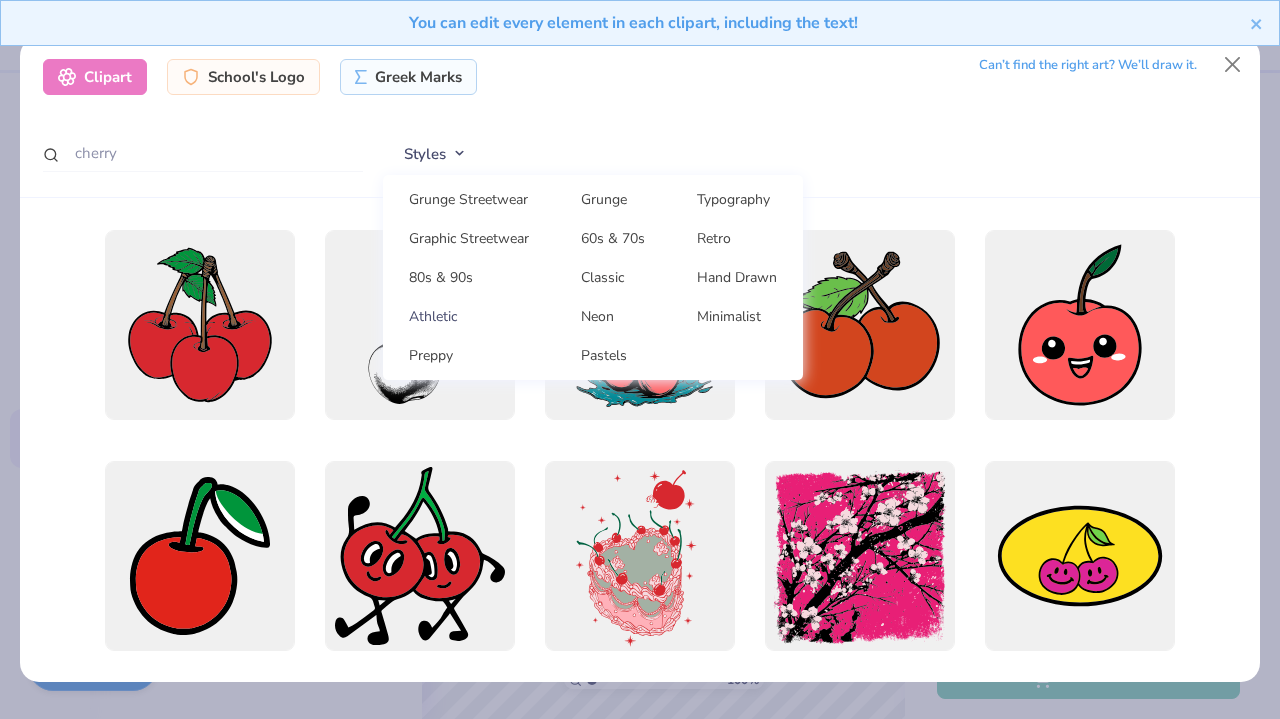 click on "Athletic" at bounding box center (469, 316) 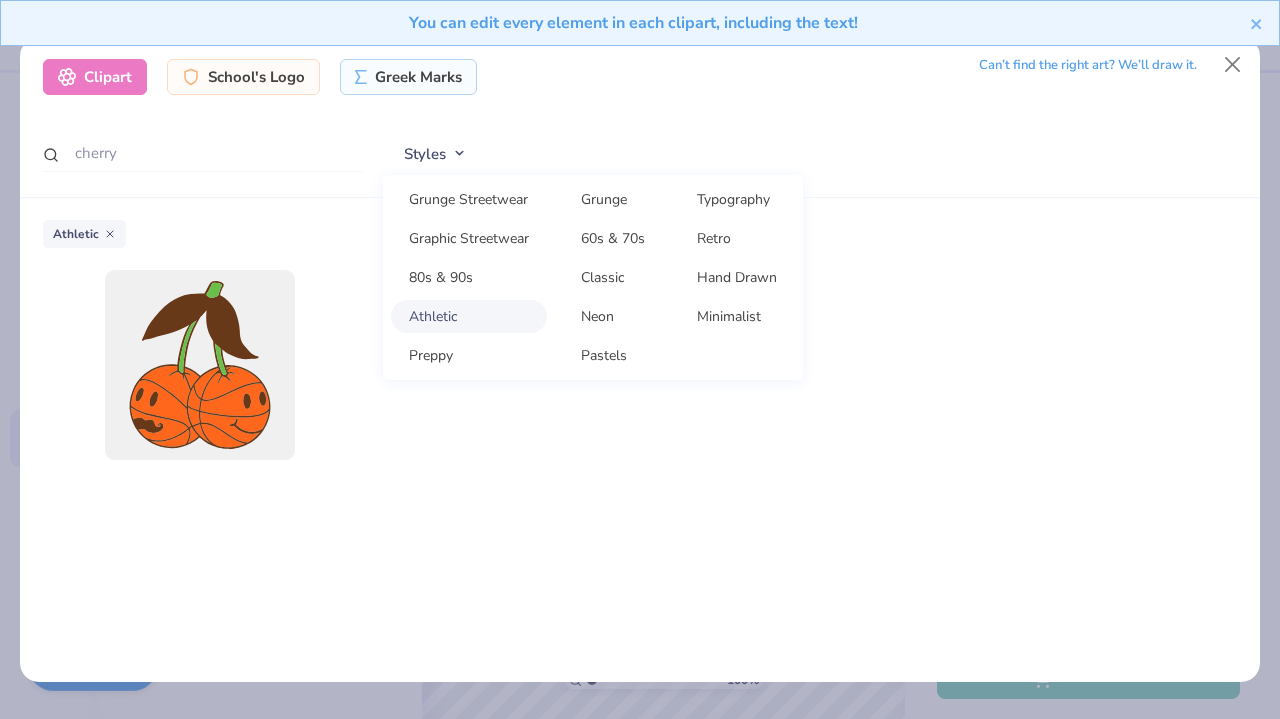 click on "Athletic" at bounding box center [469, 316] 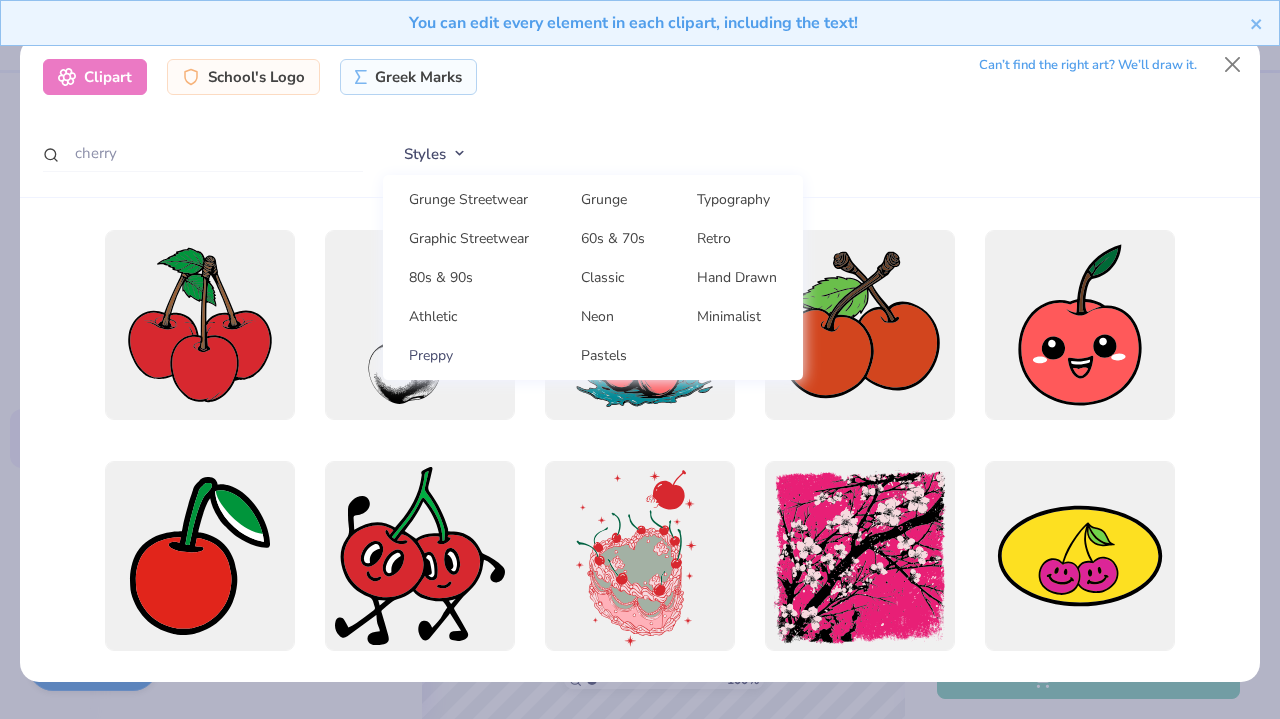 click on "Preppy" at bounding box center (469, 355) 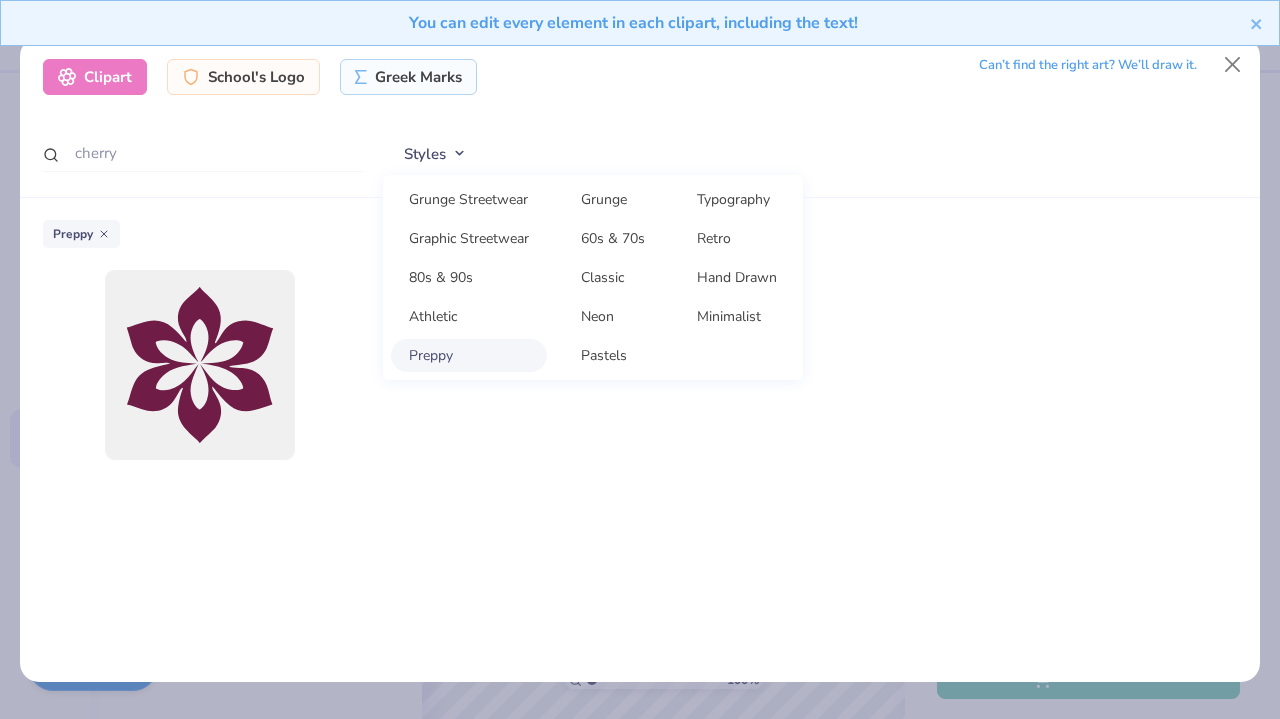 click on "Preppy" at bounding box center [469, 355] 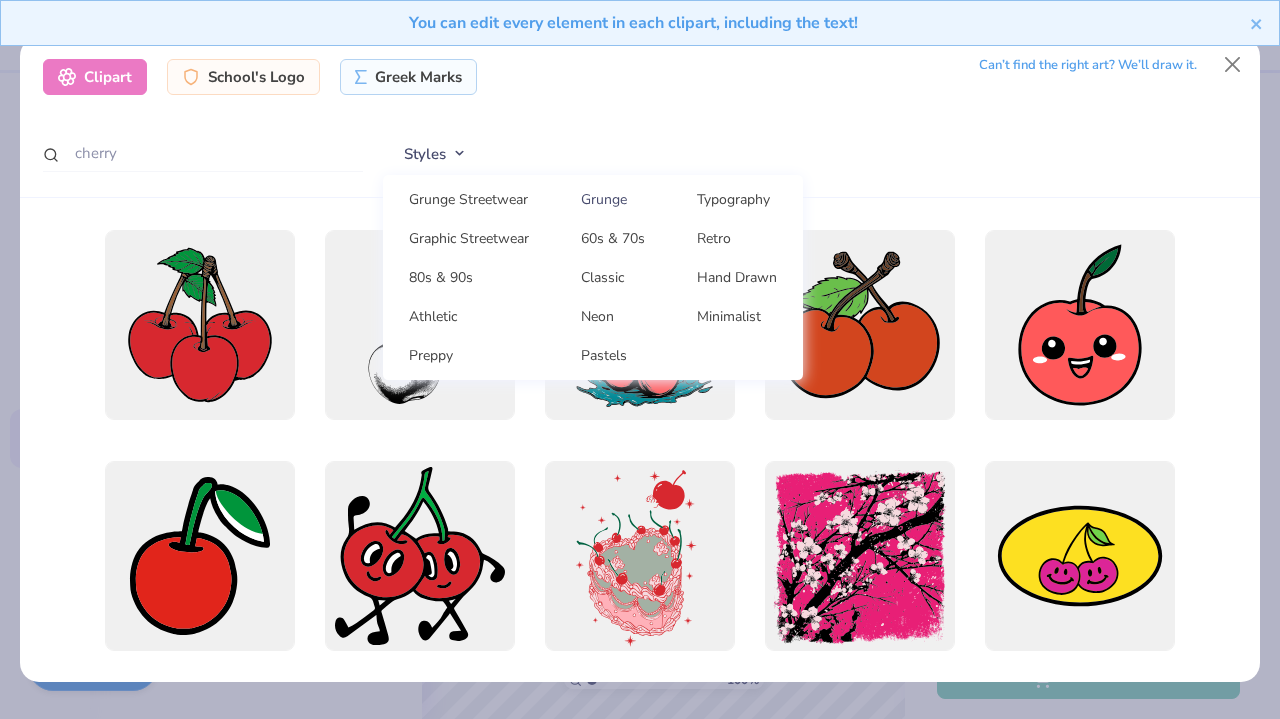 click on "Grunge" at bounding box center (613, 199) 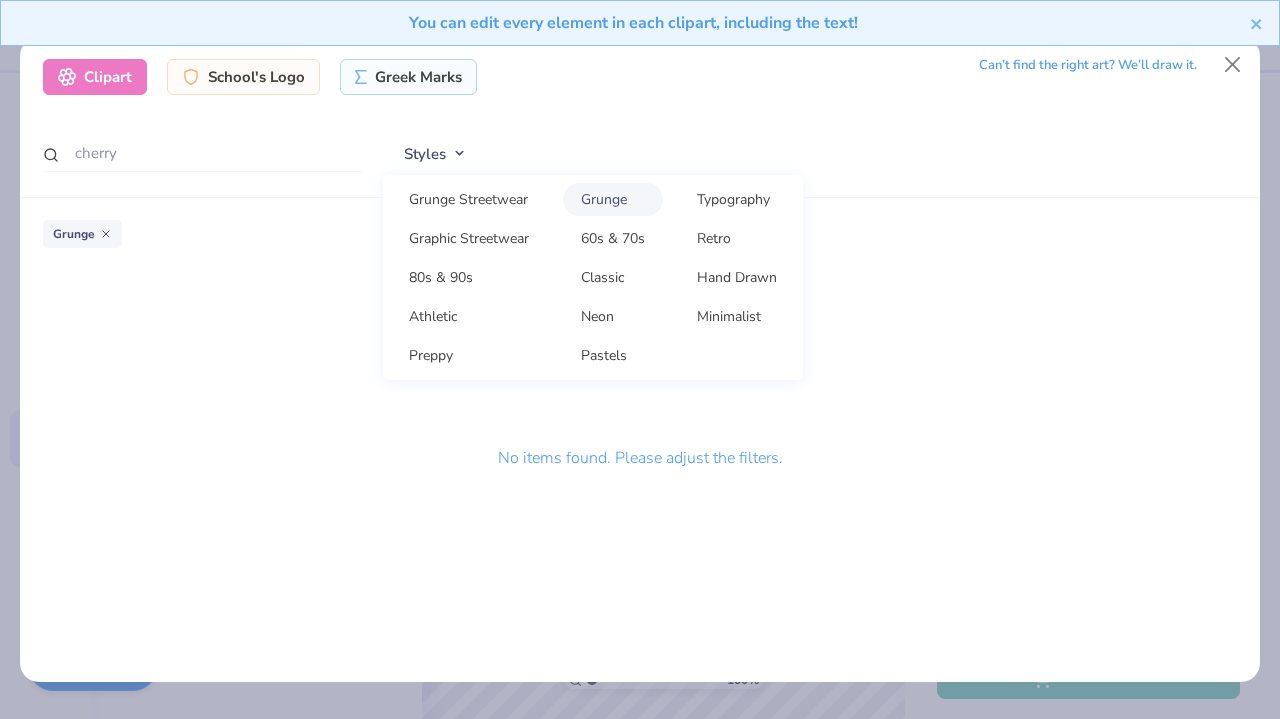 click on "Grunge" at bounding box center (613, 199) 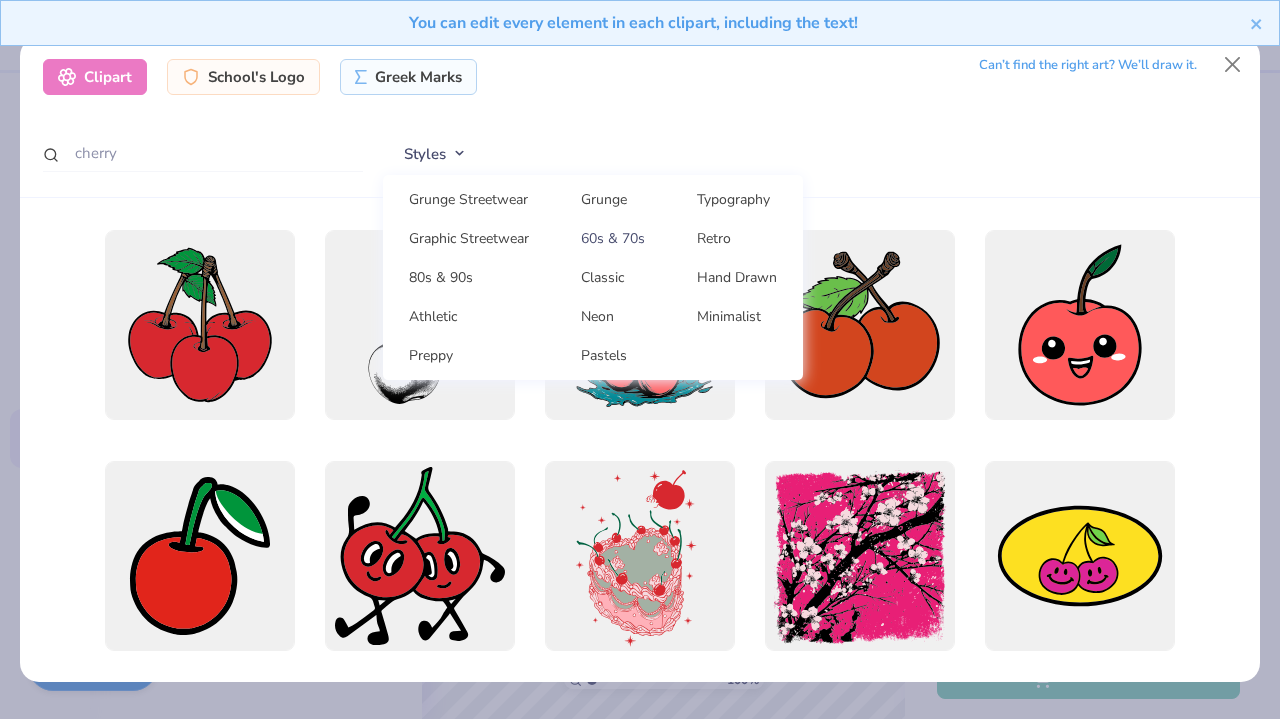 click on "60s & 70s" at bounding box center [613, 238] 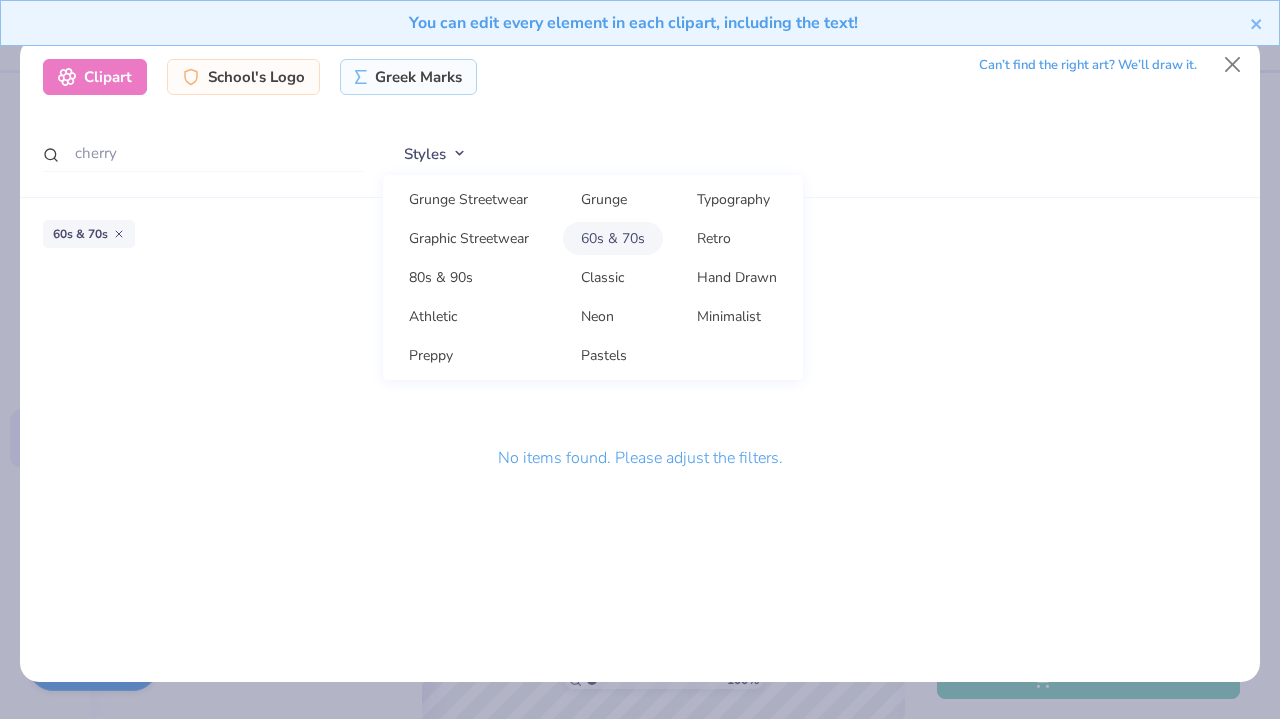 click on "60s & 70s" at bounding box center (613, 238) 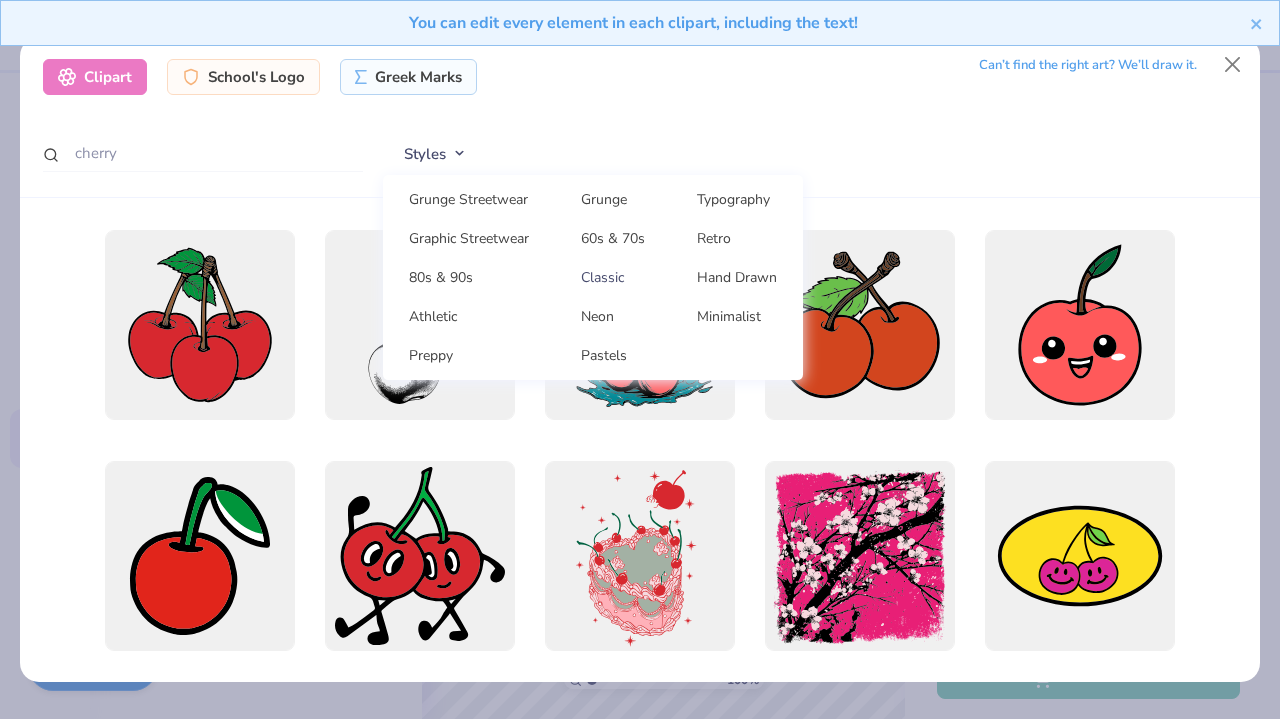 click on "Classic" at bounding box center [613, 277] 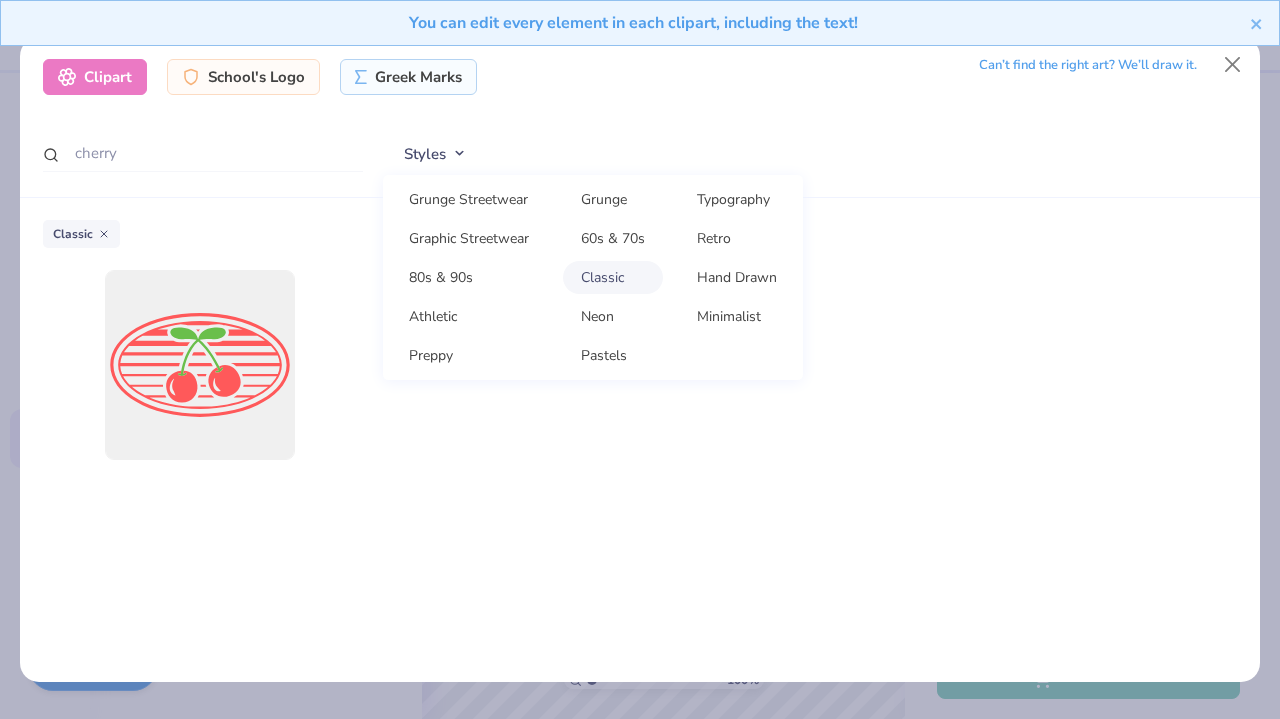 click on "Classic" at bounding box center [613, 277] 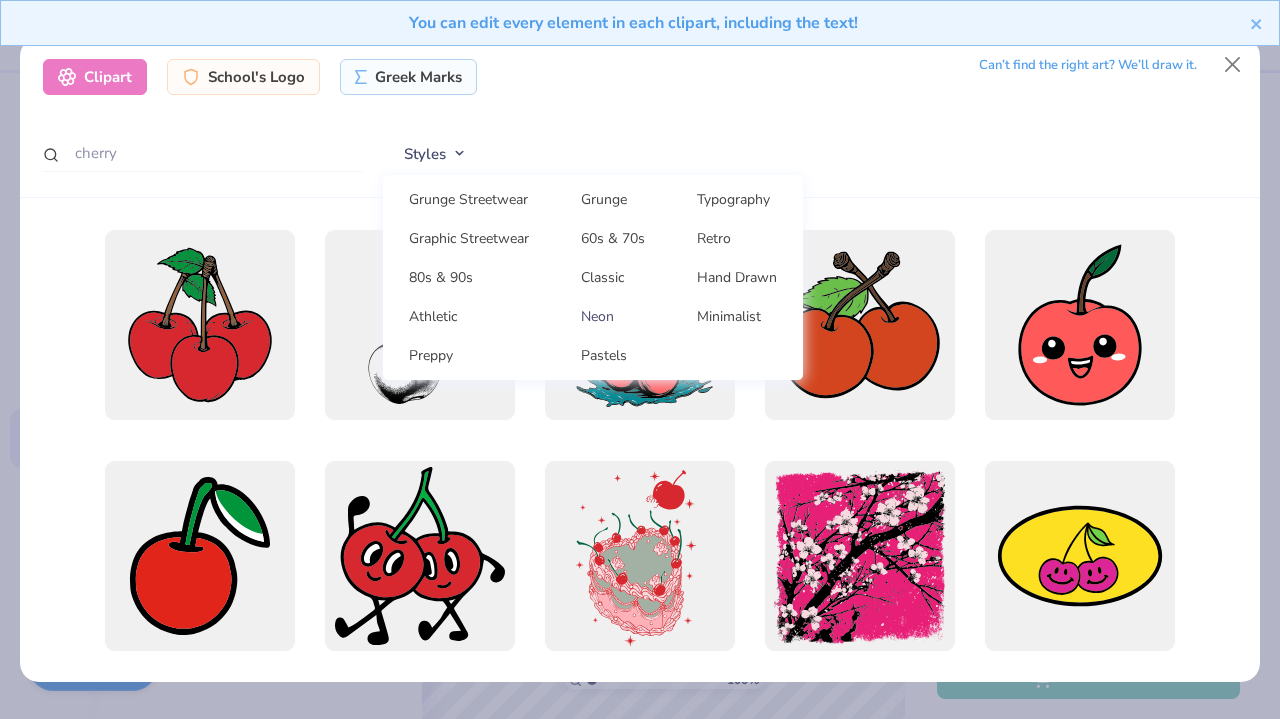click on "Neon" at bounding box center (613, 316) 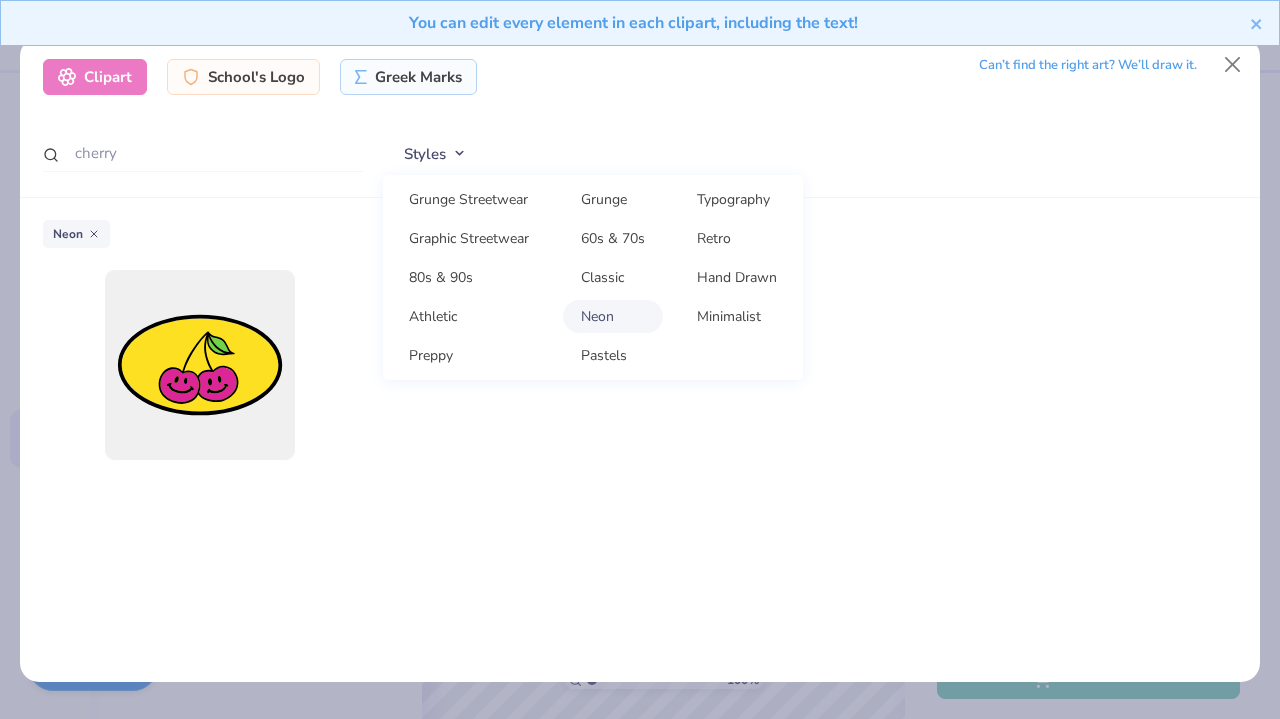 click on "Neon" at bounding box center (613, 316) 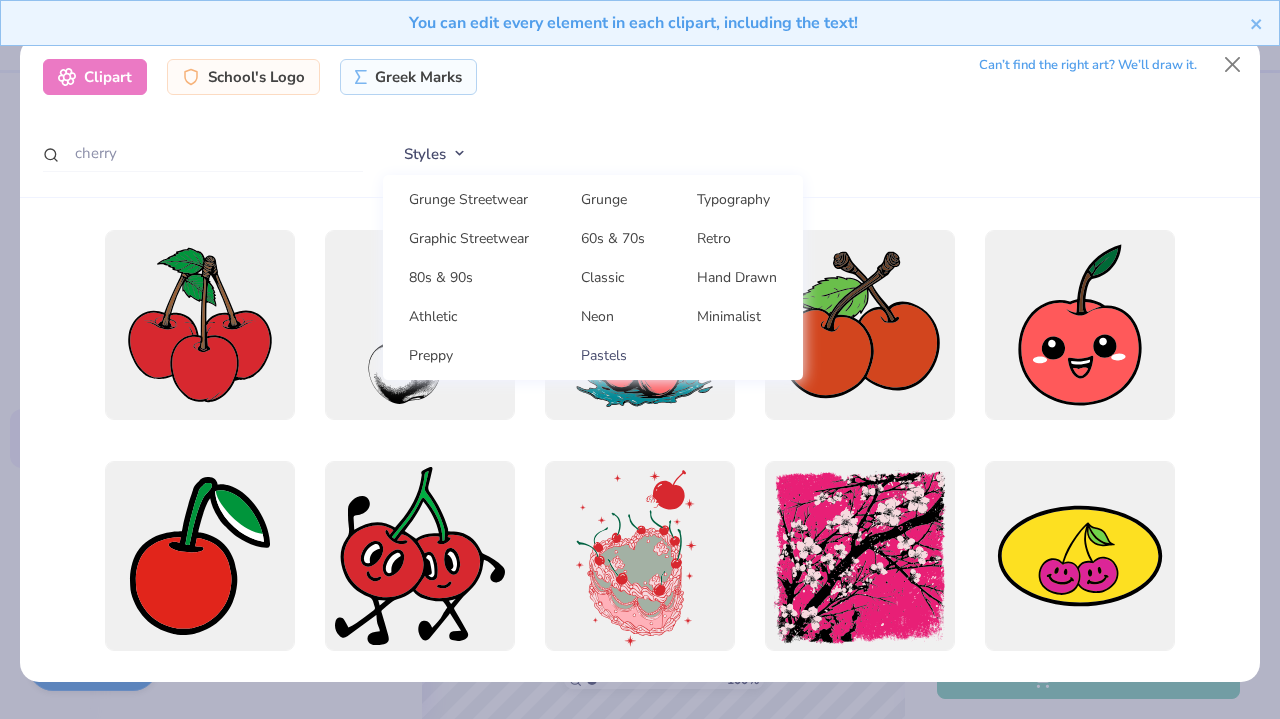 click on "Pastels" at bounding box center [613, 355] 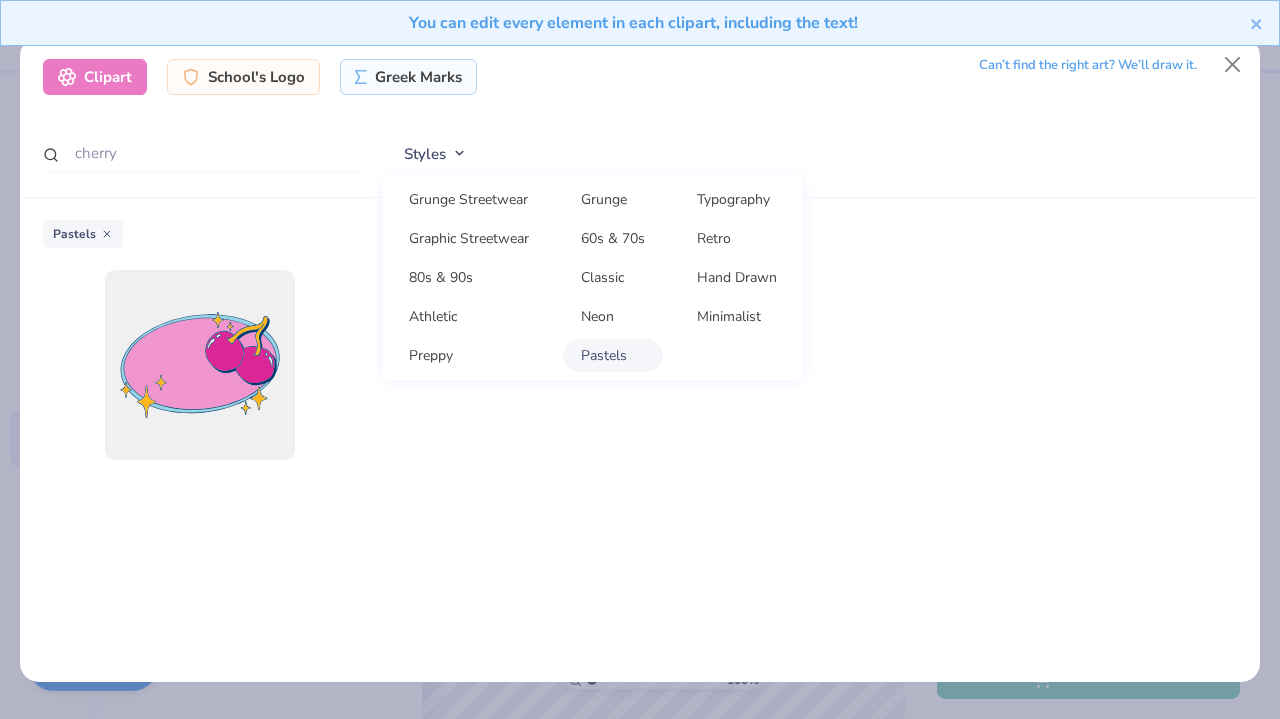 click on "Pastels" at bounding box center [613, 355] 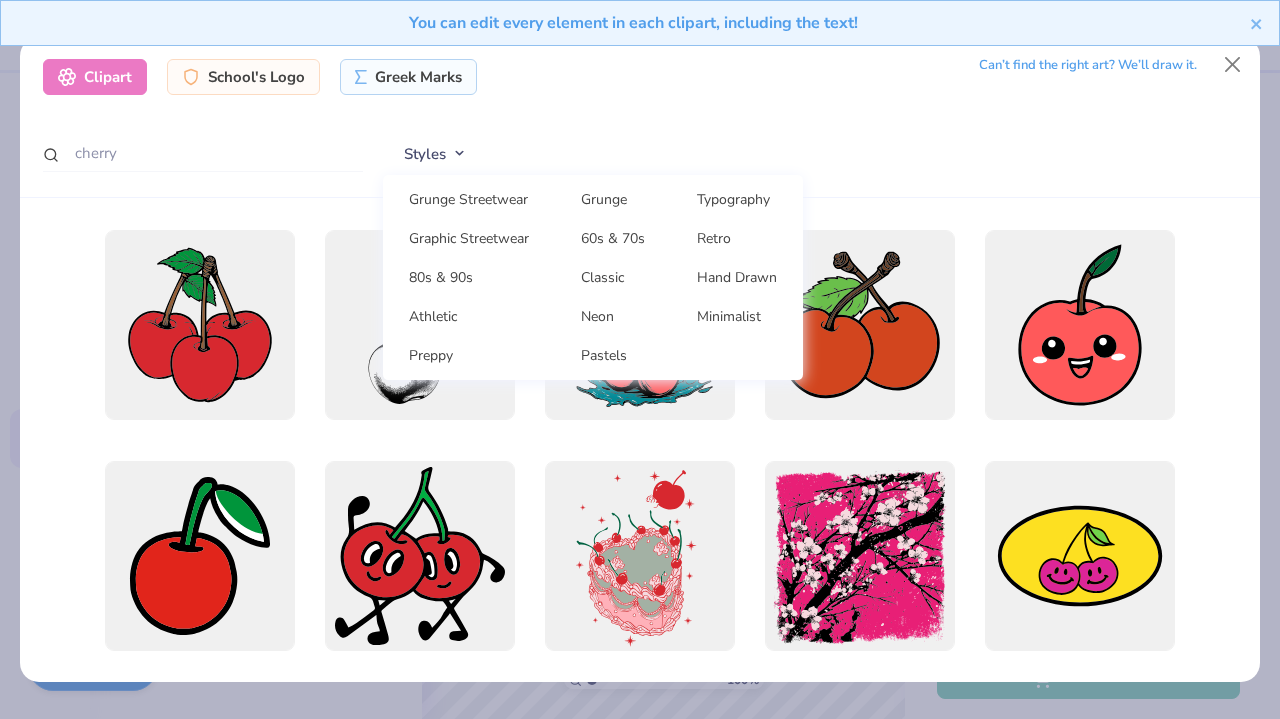 click on "Grunge Streetwear Grunge Typography Graphic Streetwear 60s & 70s Retro 80s & 90s Classic Hand Drawn Athletic Neon Minimalist Preppy Pastels" at bounding box center (593, 277) 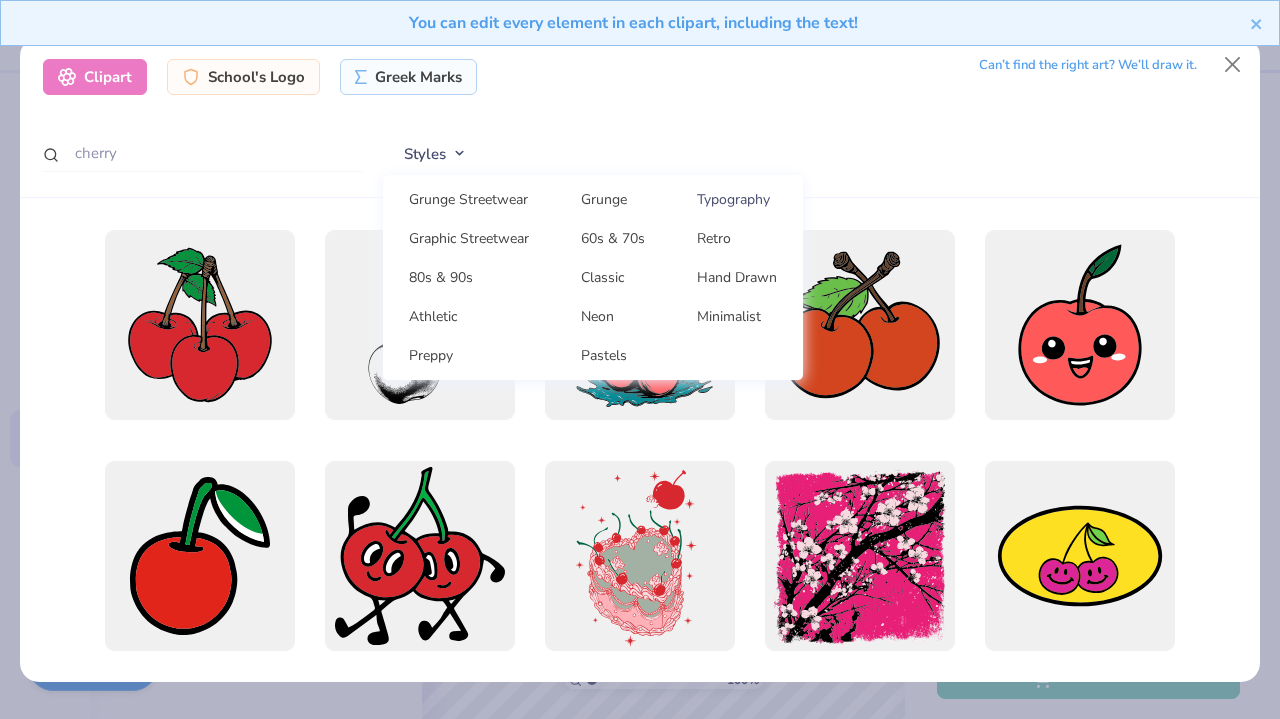 click on "Typography" at bounding box center (737, 199) 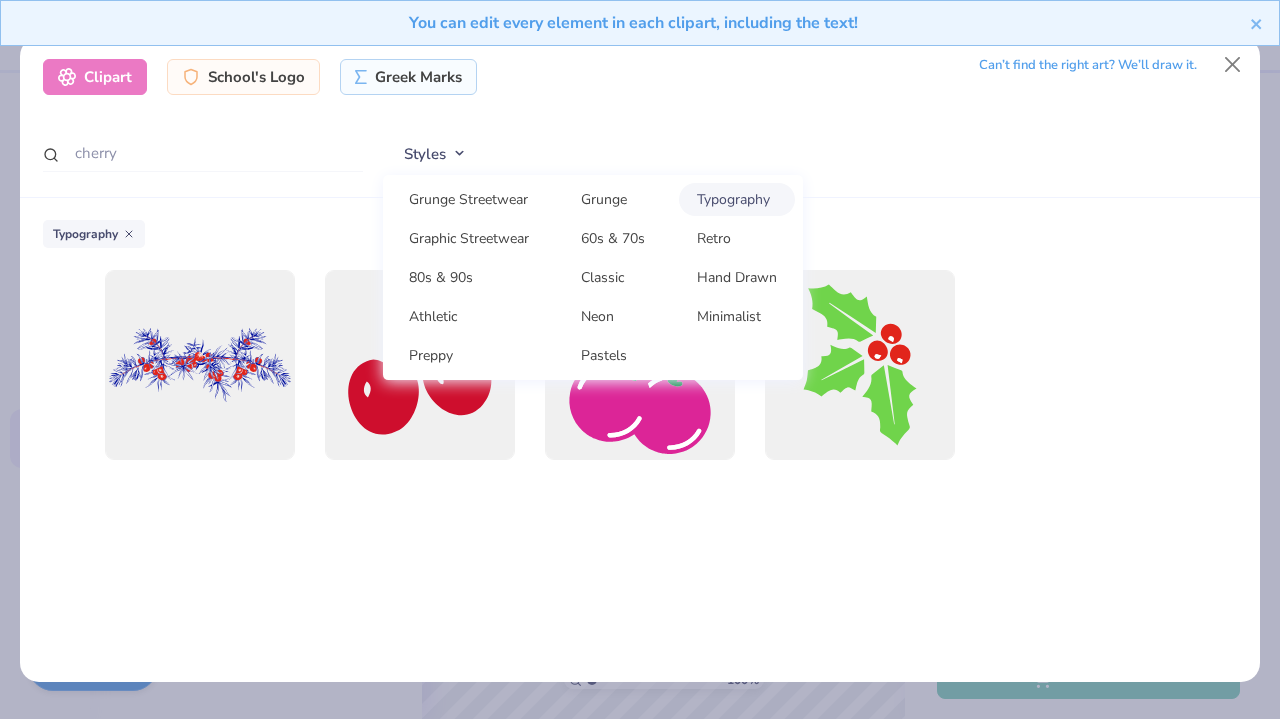 click on "Typography" at bounding box center (737, 199) 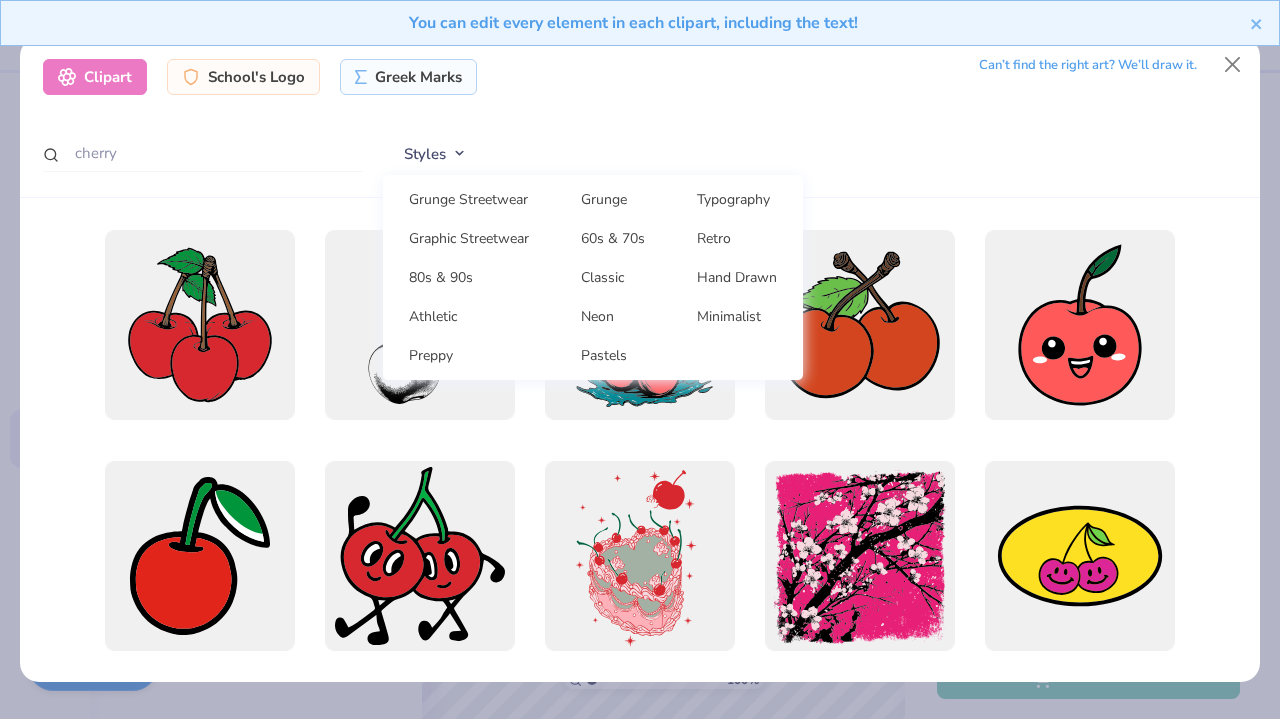 click on "Grunge Streetwear Grunge Typography Graphic Streetwear 60s & 70s Retro 80s & 90s Classic Hand Drawn Athletic Neon Minimalist Preppy Pastels" at bounding box center (593, 277) 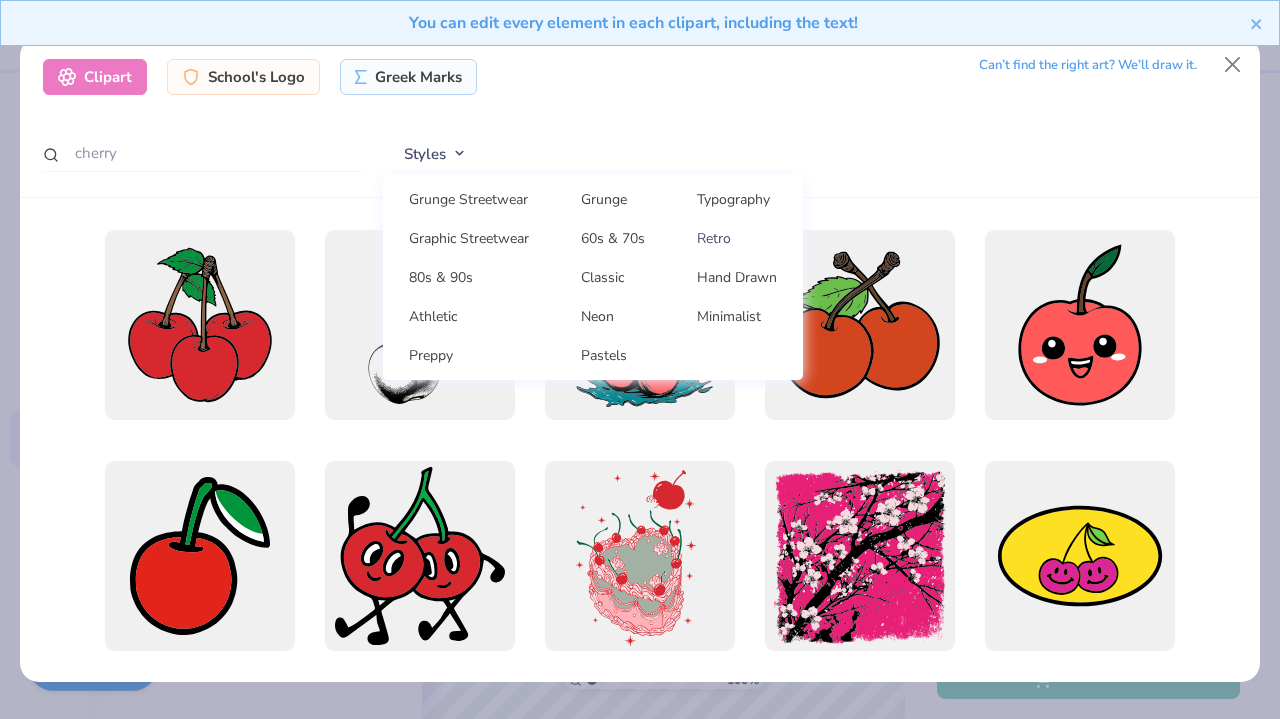 click on "Retro" at bounding box center (737, 238) 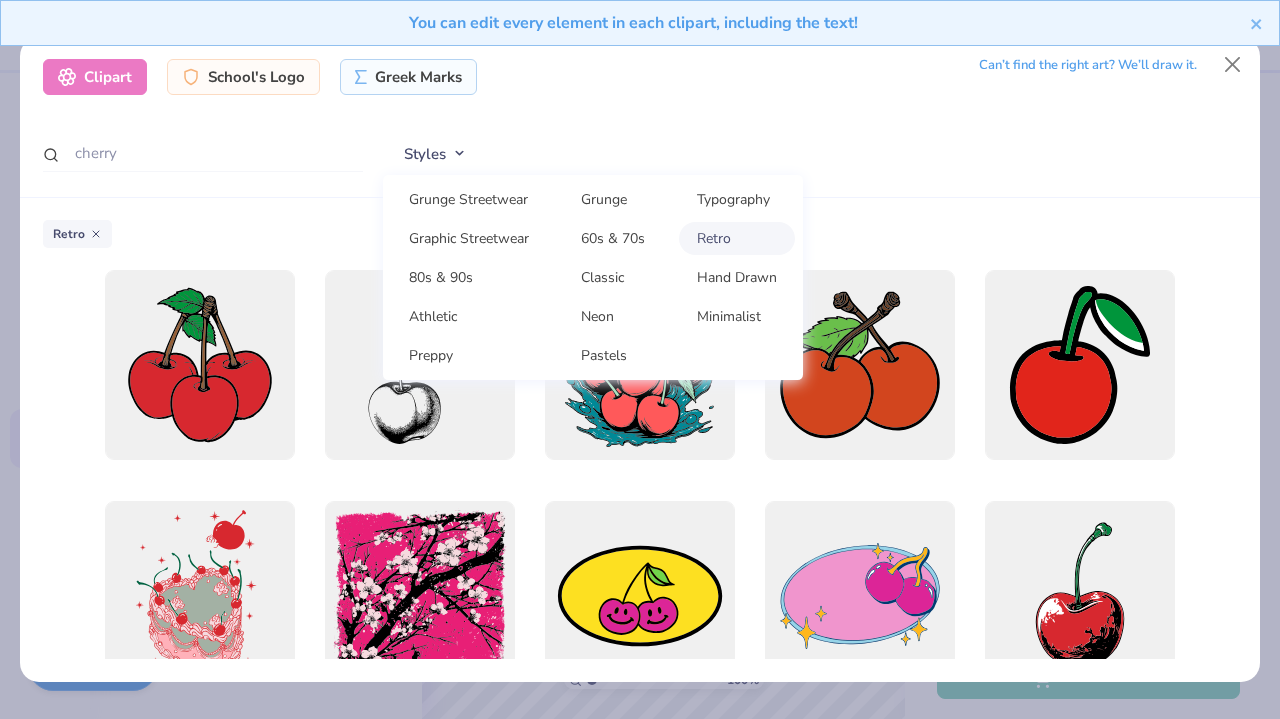 click on "Retro" at bounding box center (737, 238) 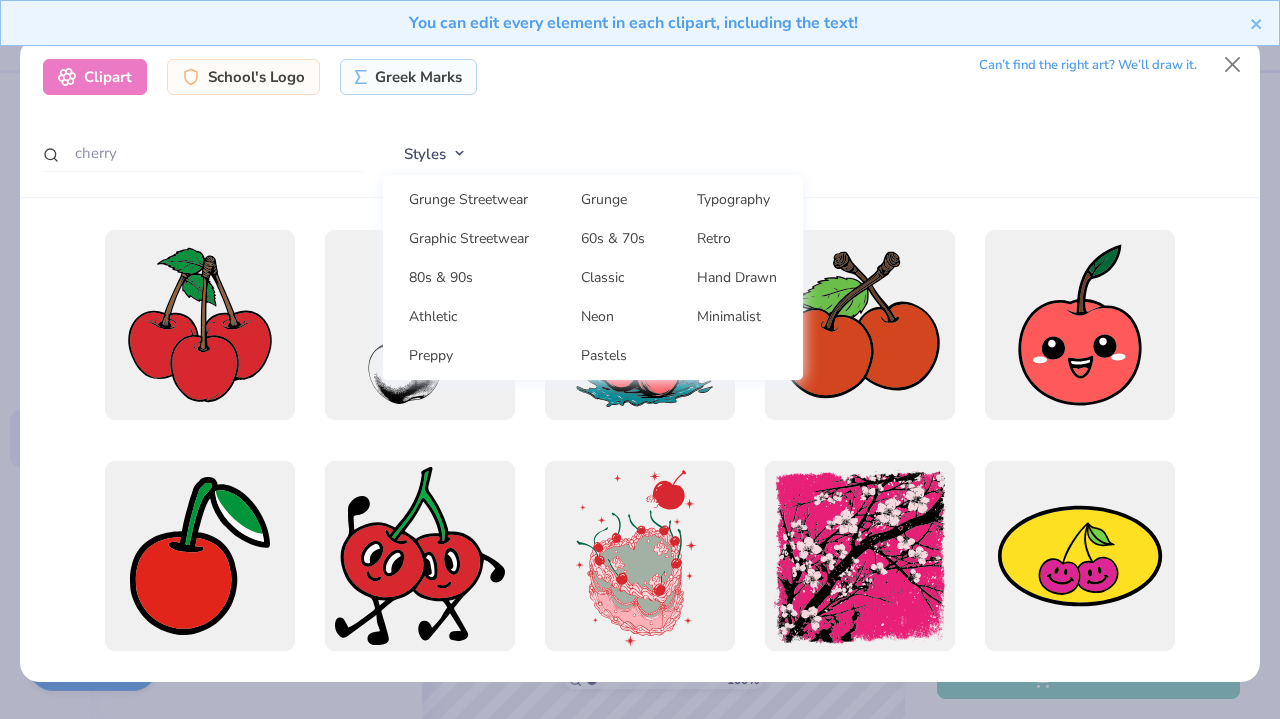 click on "Clipart School's Logo Greek Marks Can’t find the right art? We’ll draw it. cherry Styles Grunge Streetwear Grunge Typography Graphic Streetwear 60s & 70s Retro 80s & 90s Classic Hand Drawn Athletic Neon Minimalist Preppy Pastels" at bounding box center [640, 117] 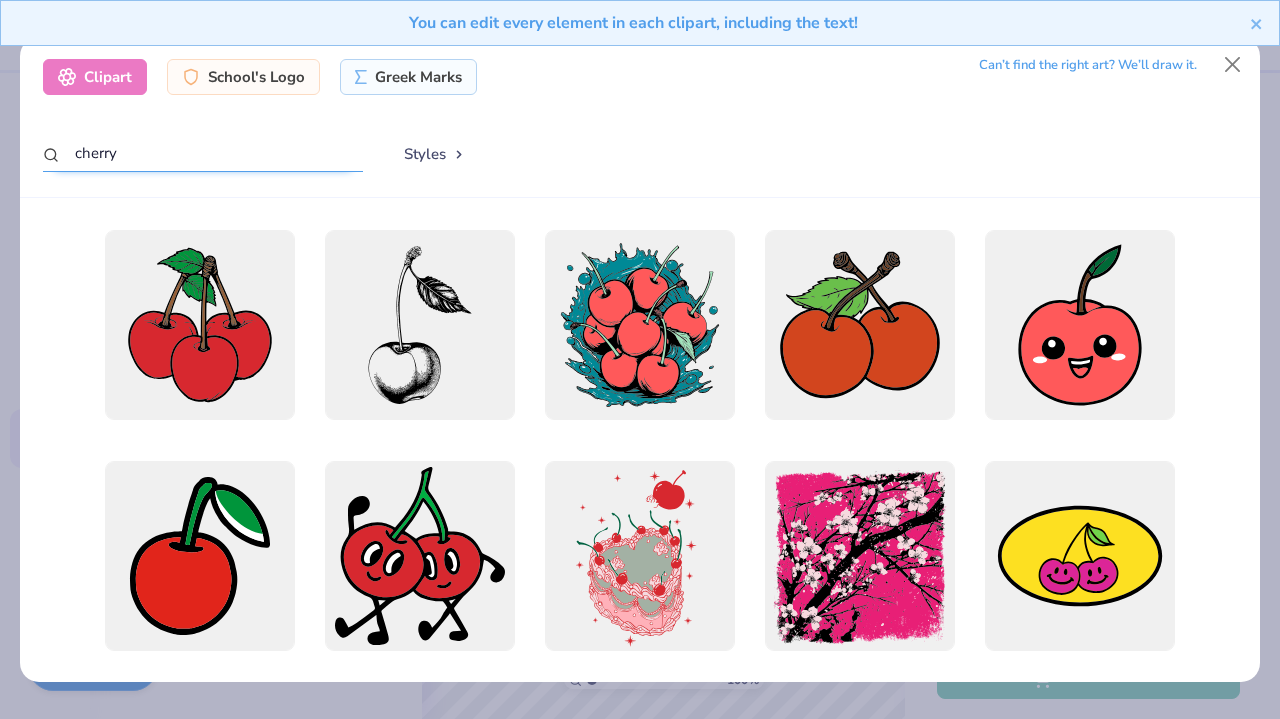 click on "cherry" at bounding box center [203, 153] 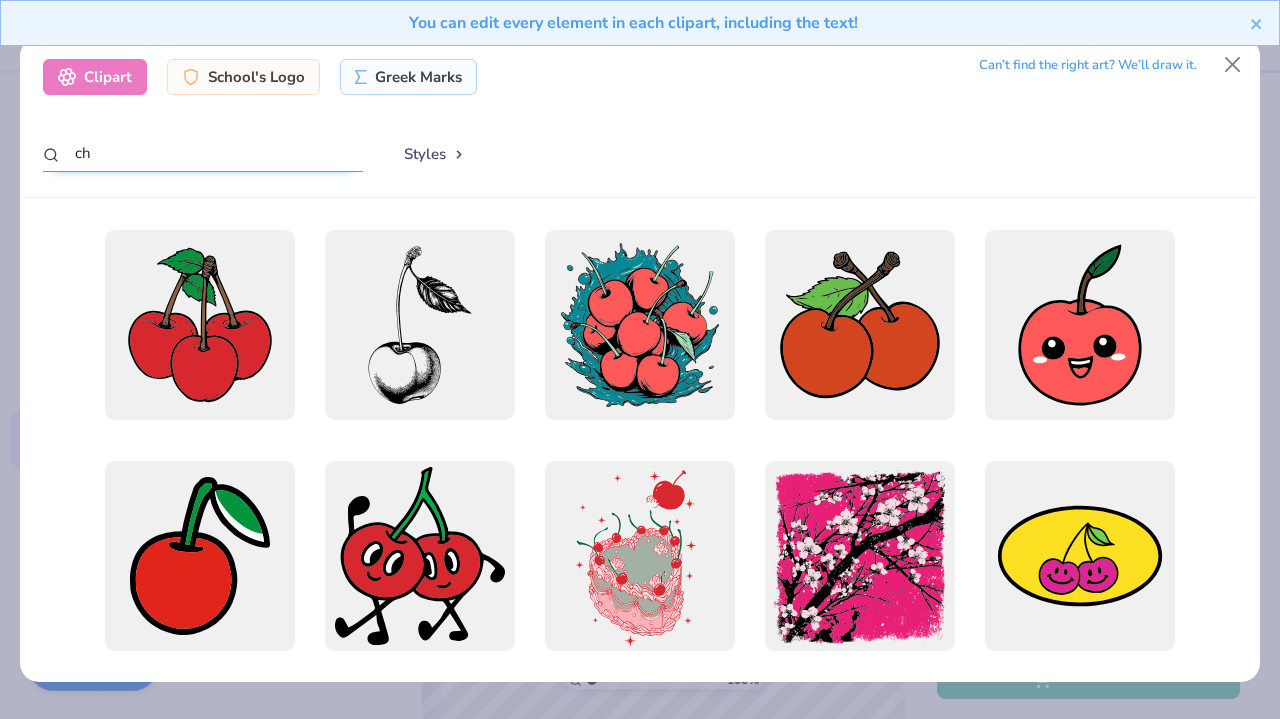 type on "c" 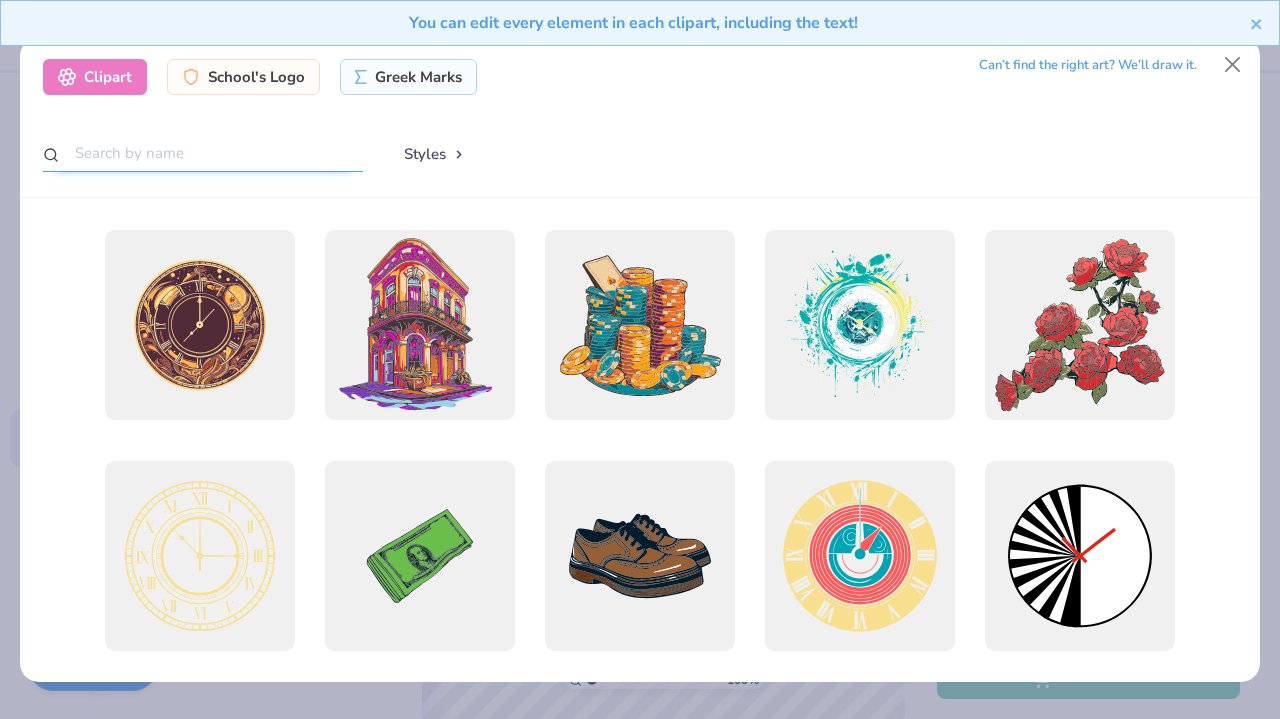 type 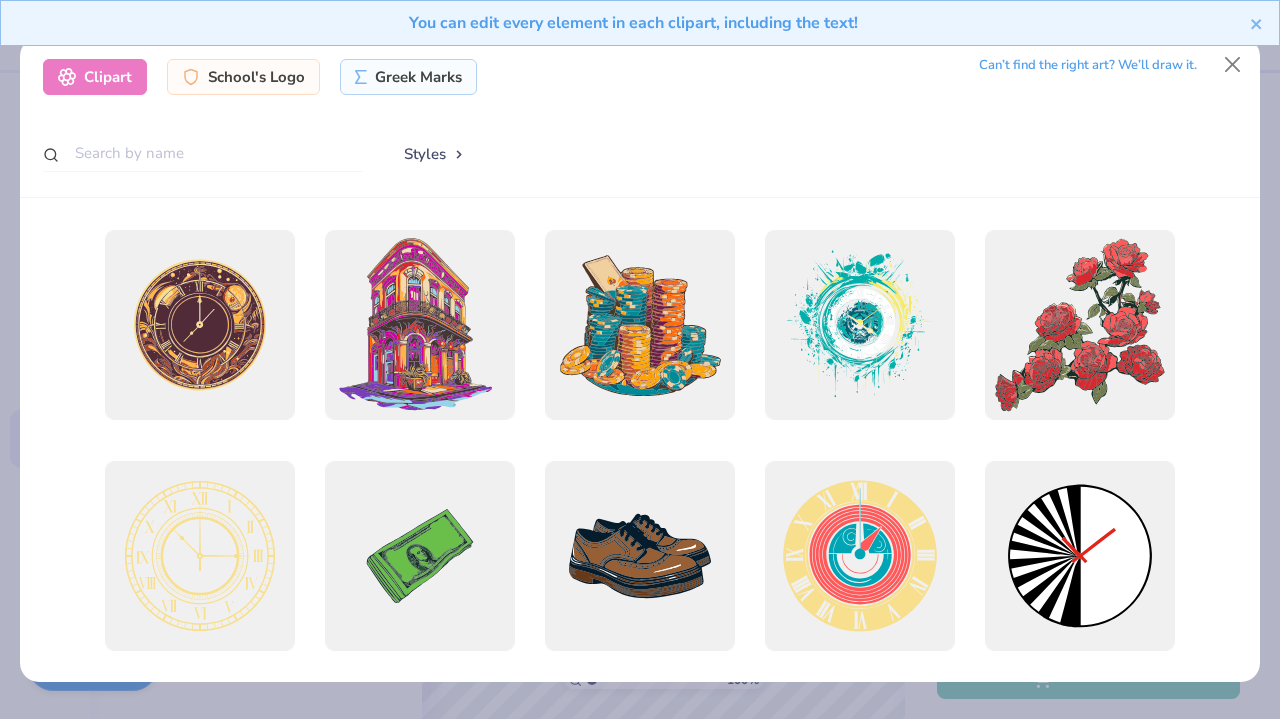 click on "You can edit every element in each clipart, including the text!" at bounding box center [640, 30] 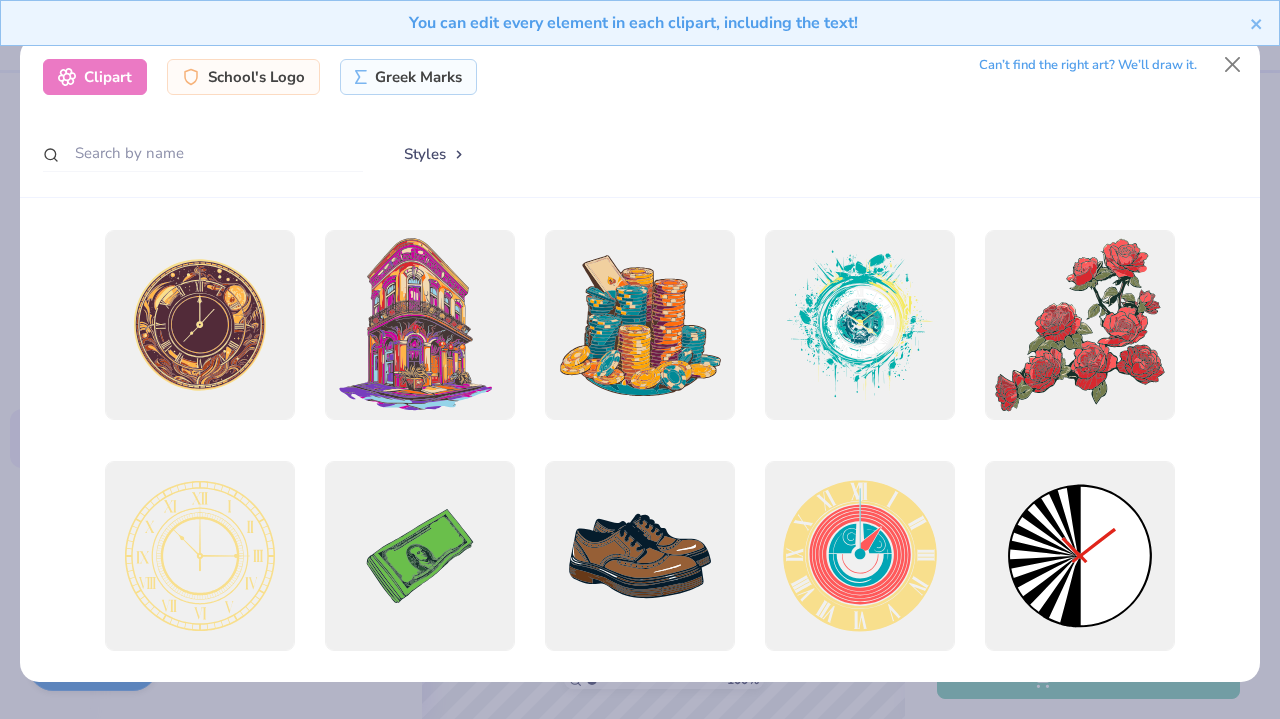 click on "You can edit every element in each clipart, including the text!" at bounding box center (640, 30) 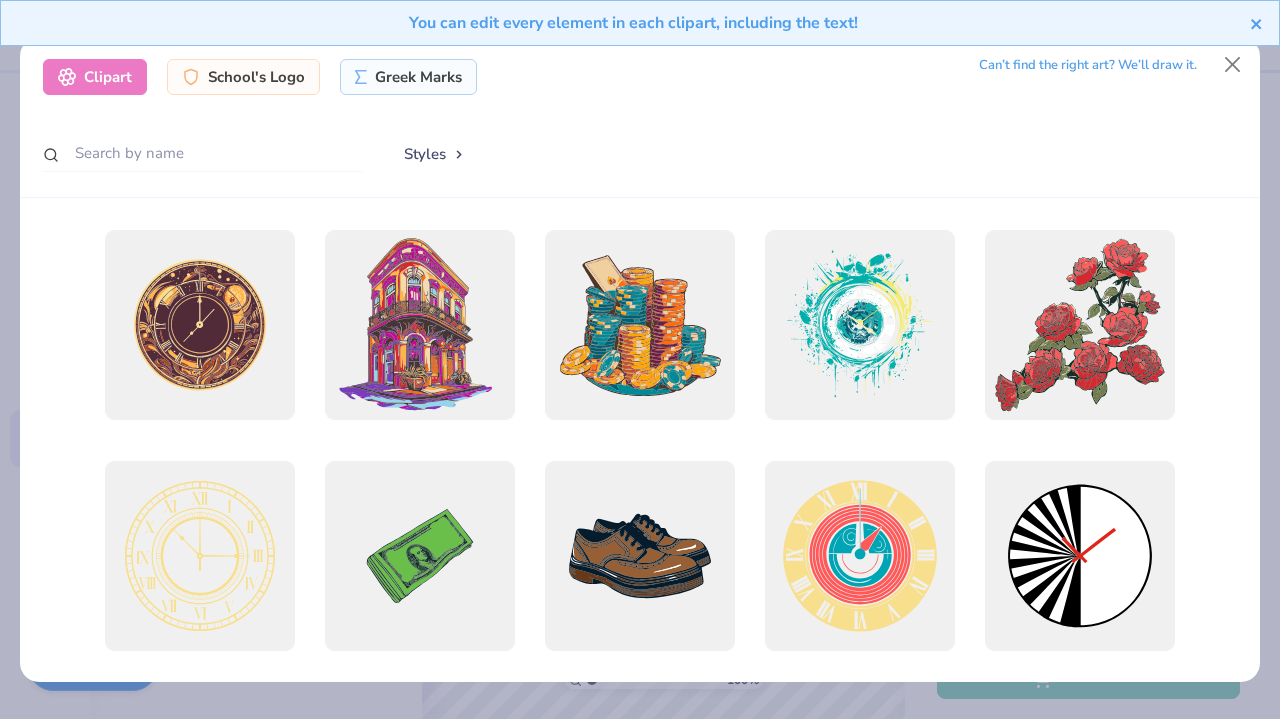 click 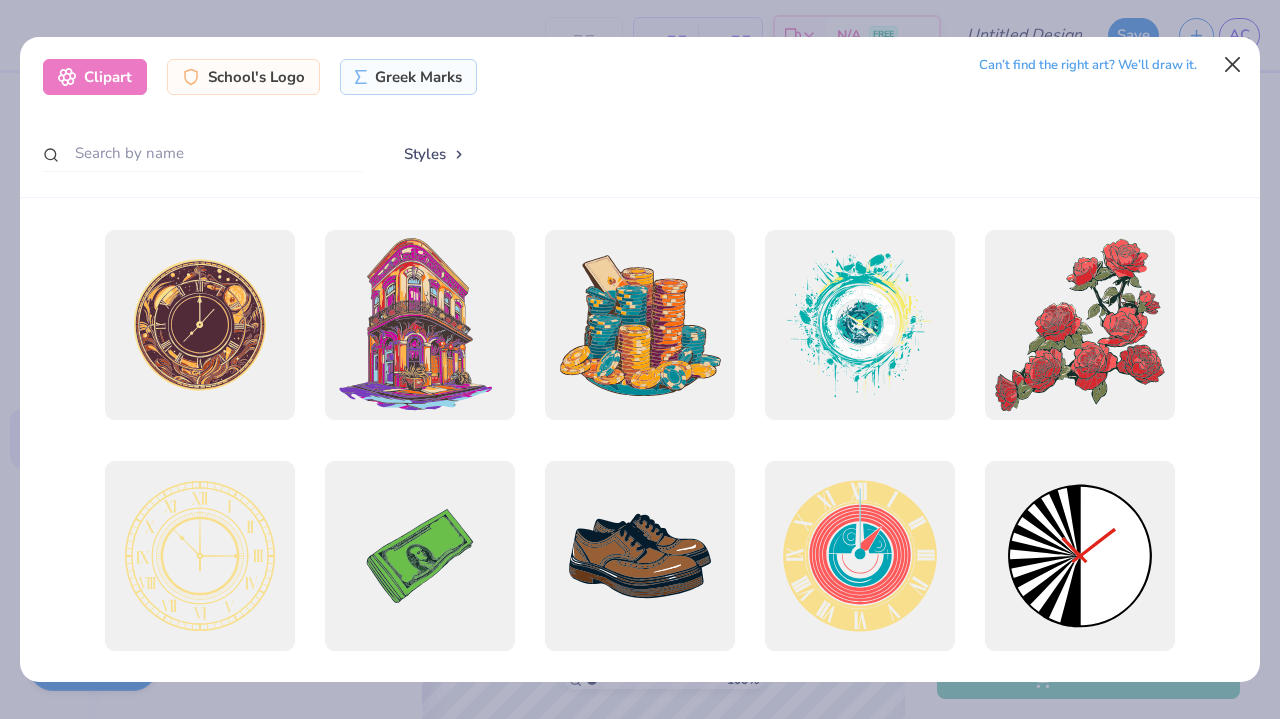 click at bounding box center (1233, 65) 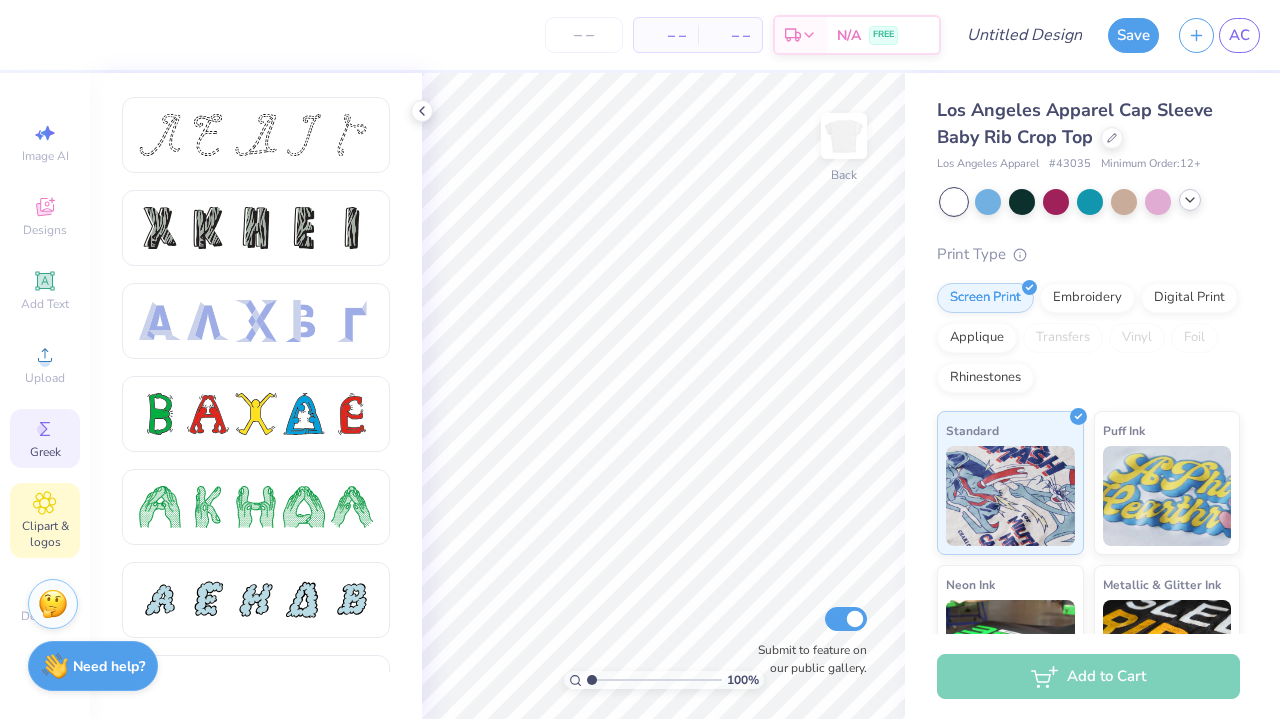 click on "Clipart & logos" at bounding box center [45, 534] 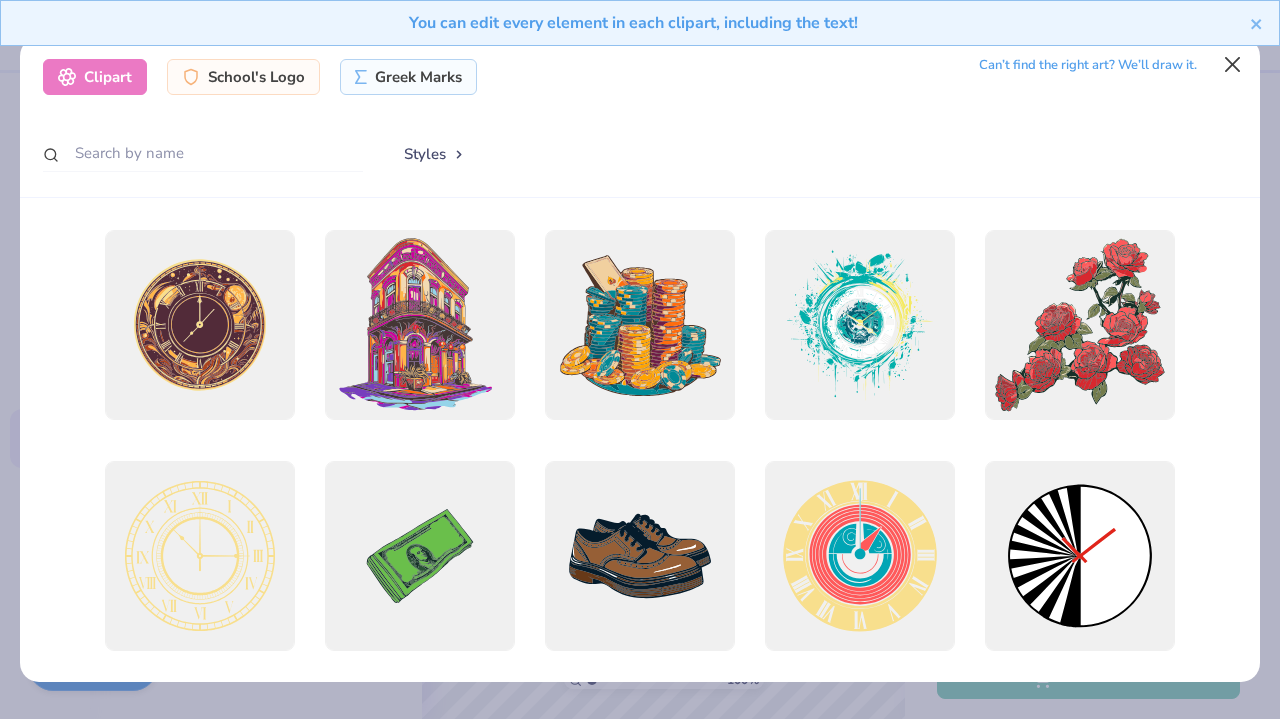 click at bounding box center [1233, 65] 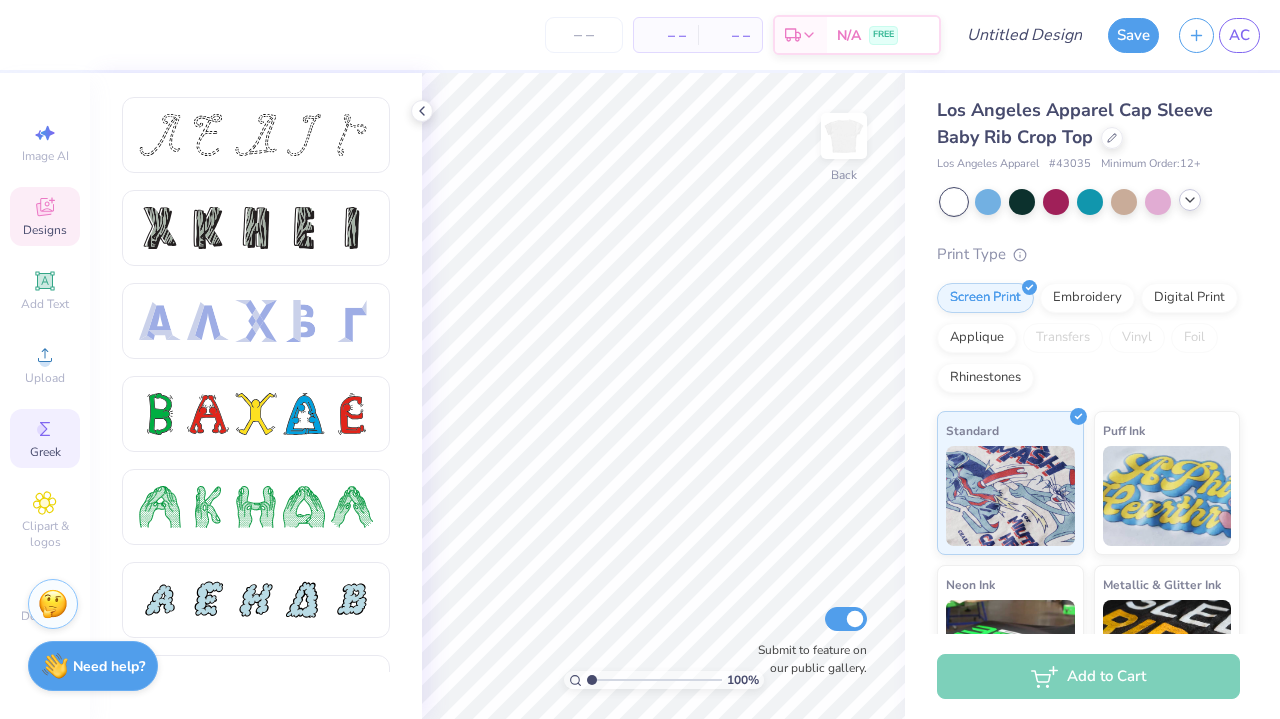 click on "Designs" at bounding box center [45, 216] 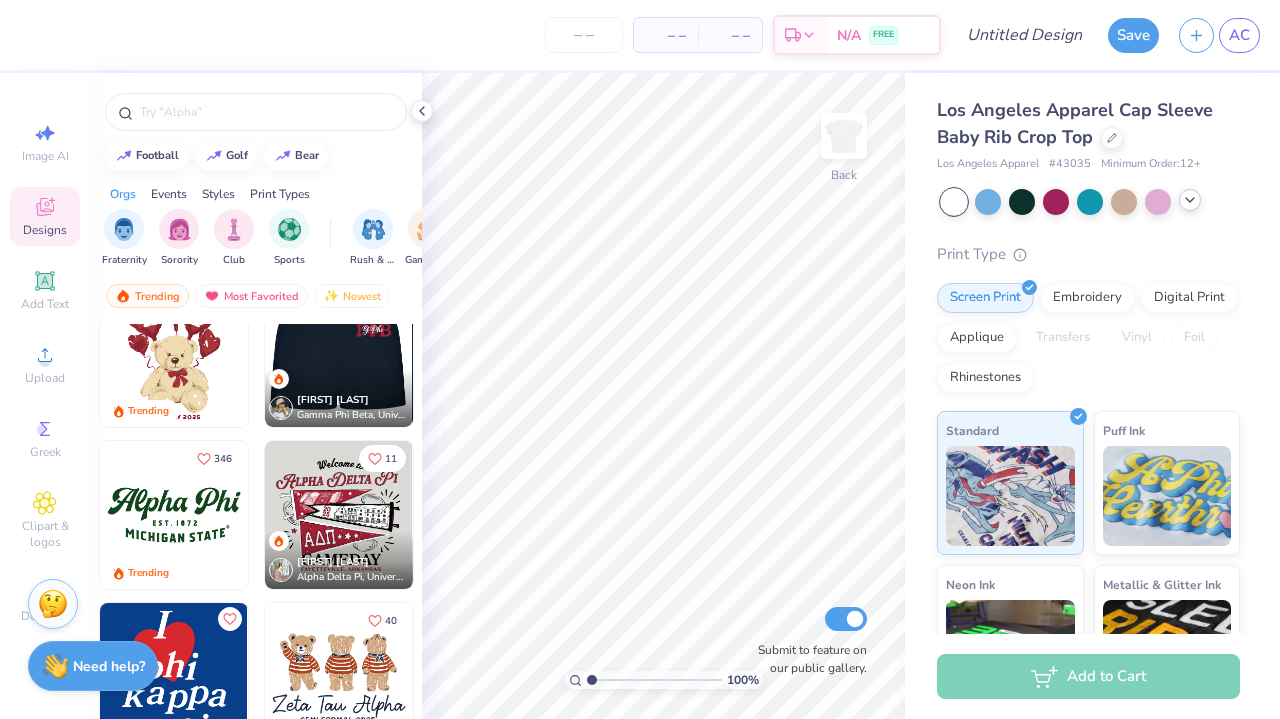 scroll, scrollTop: 1223, scrollLeft: 0, axis: vertical 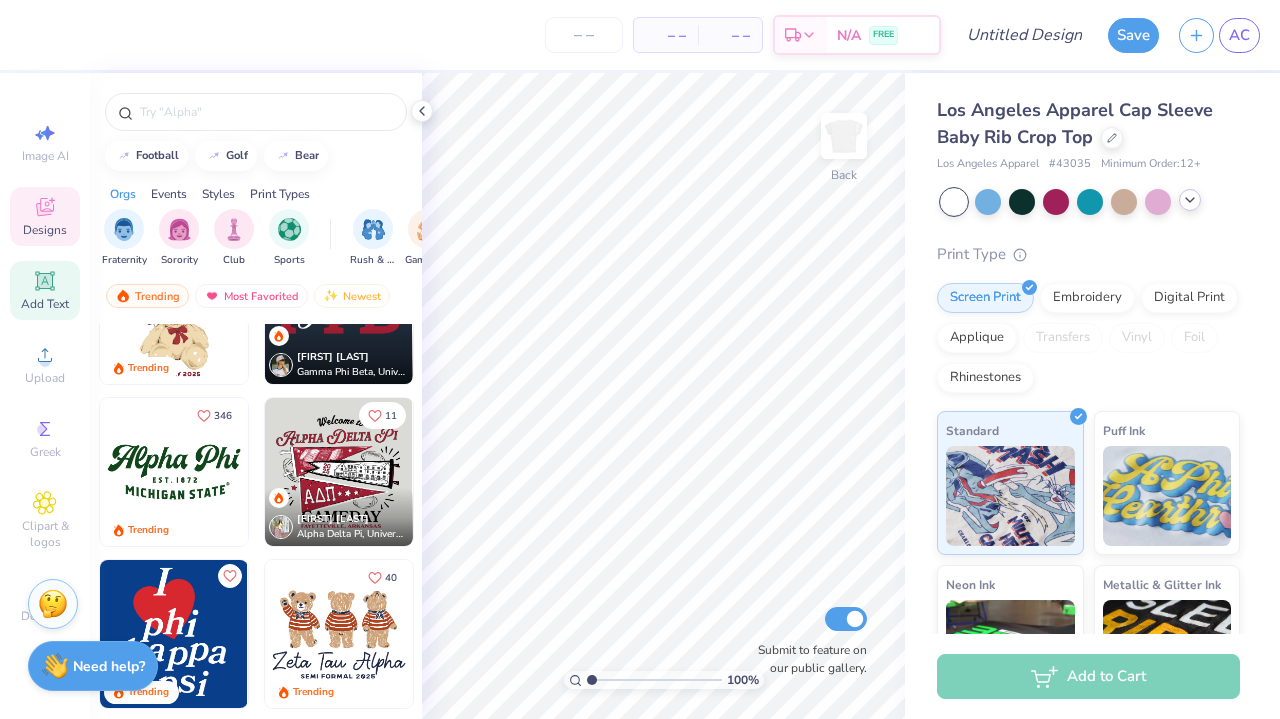 click on "Add Text" at bounding box center [45, 304] 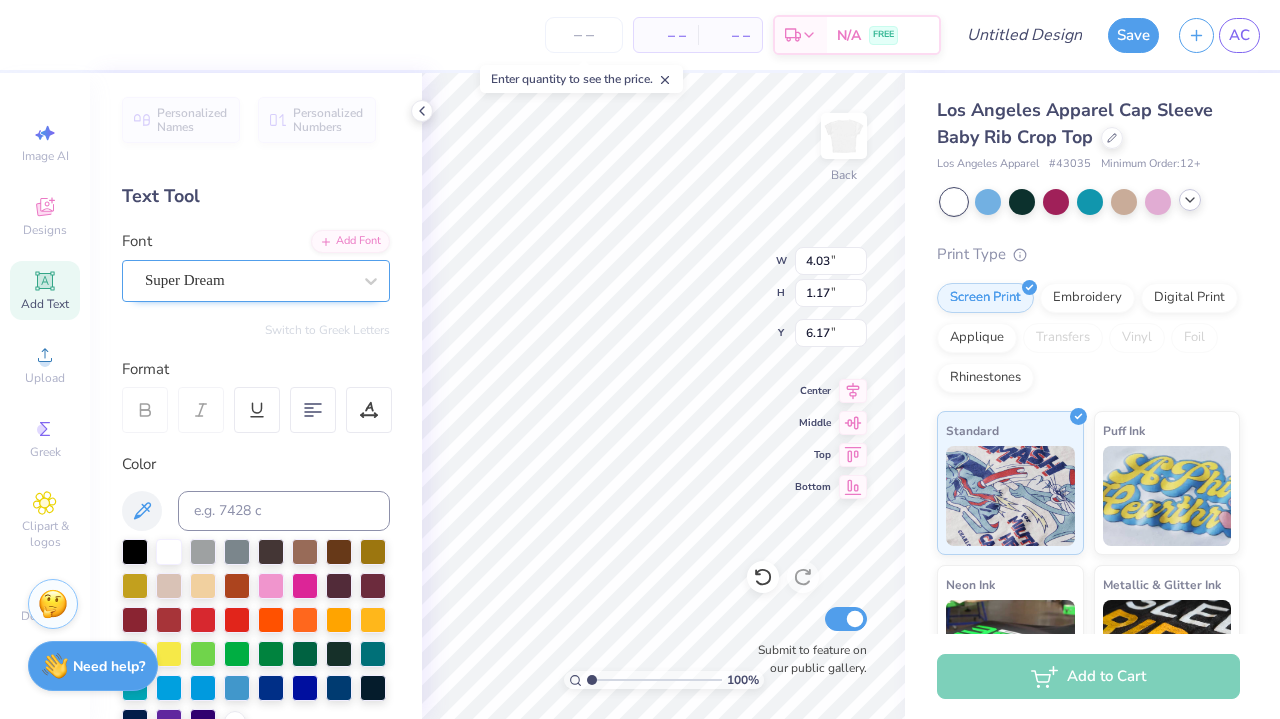 click on "Super Dream" at bounding box center [248, 280] 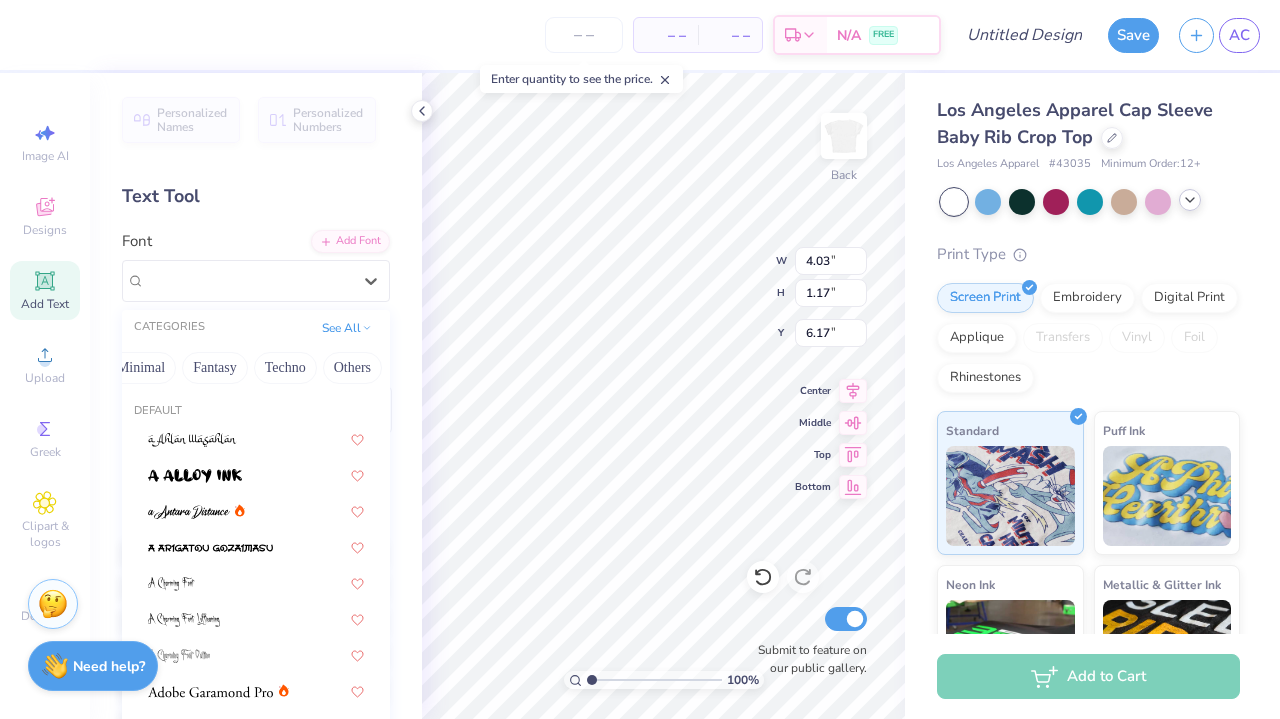 scroll, scrollTop: 0, scrollLeft: 589, axis: horizontal 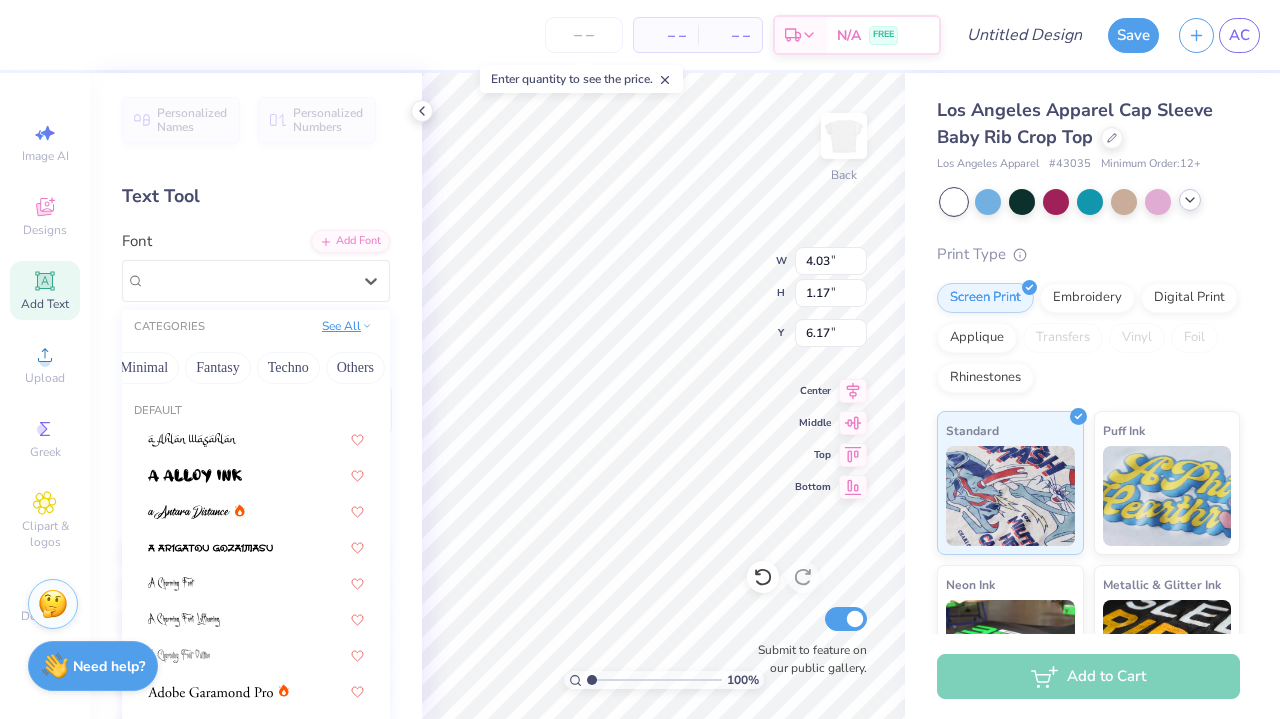 click on "See All" at bounding box center [347, 326] 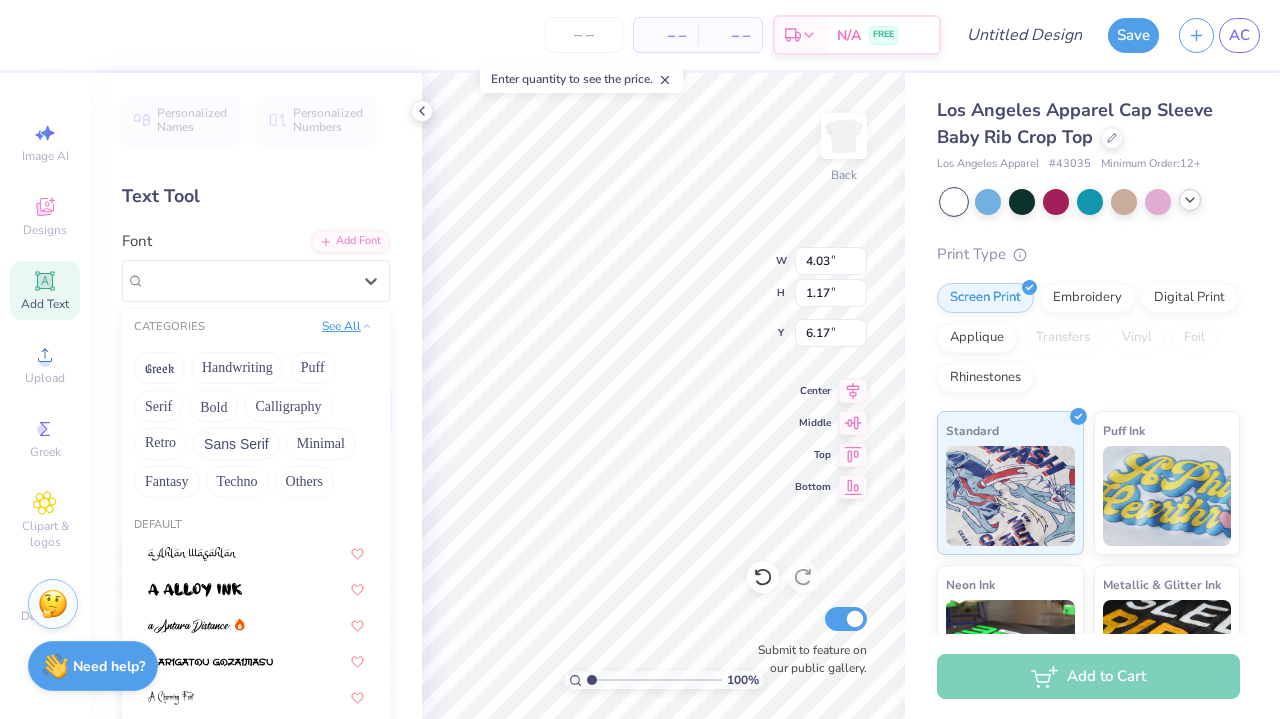 scroll, scrollTop: 0, scrollLeft: 0, axis: both 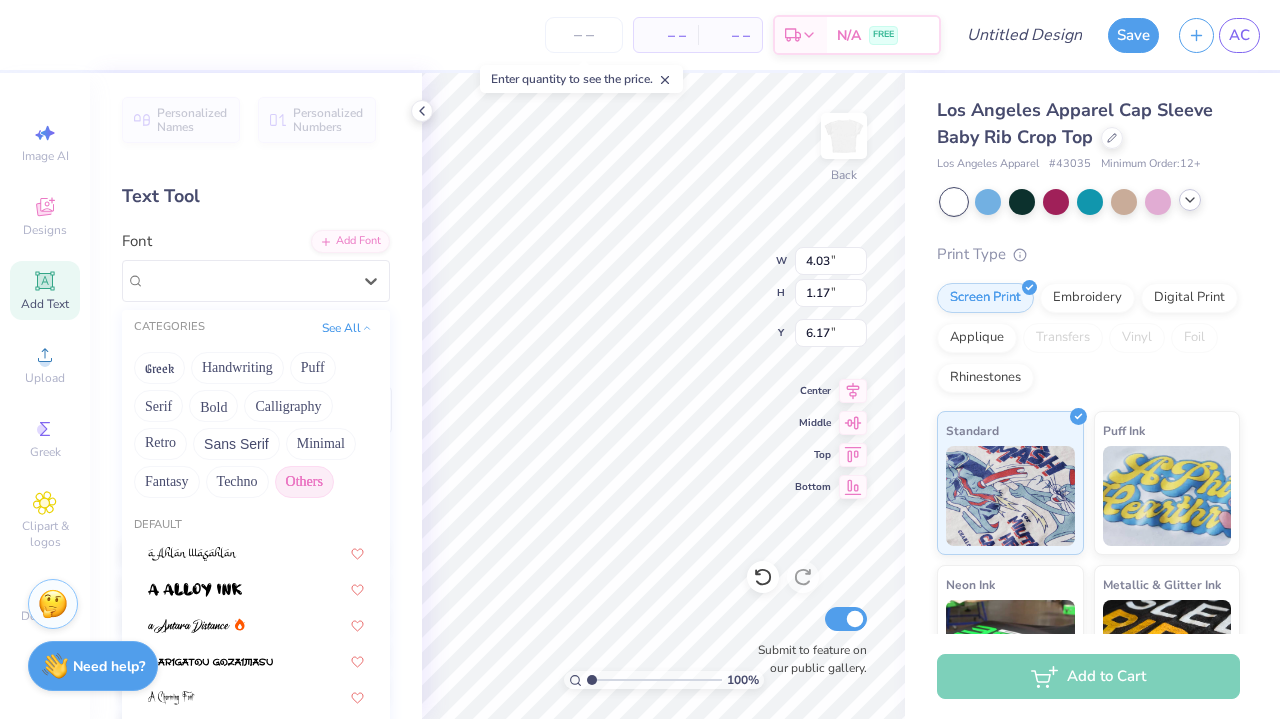 click on "Others" at bounding box center (304, 482) 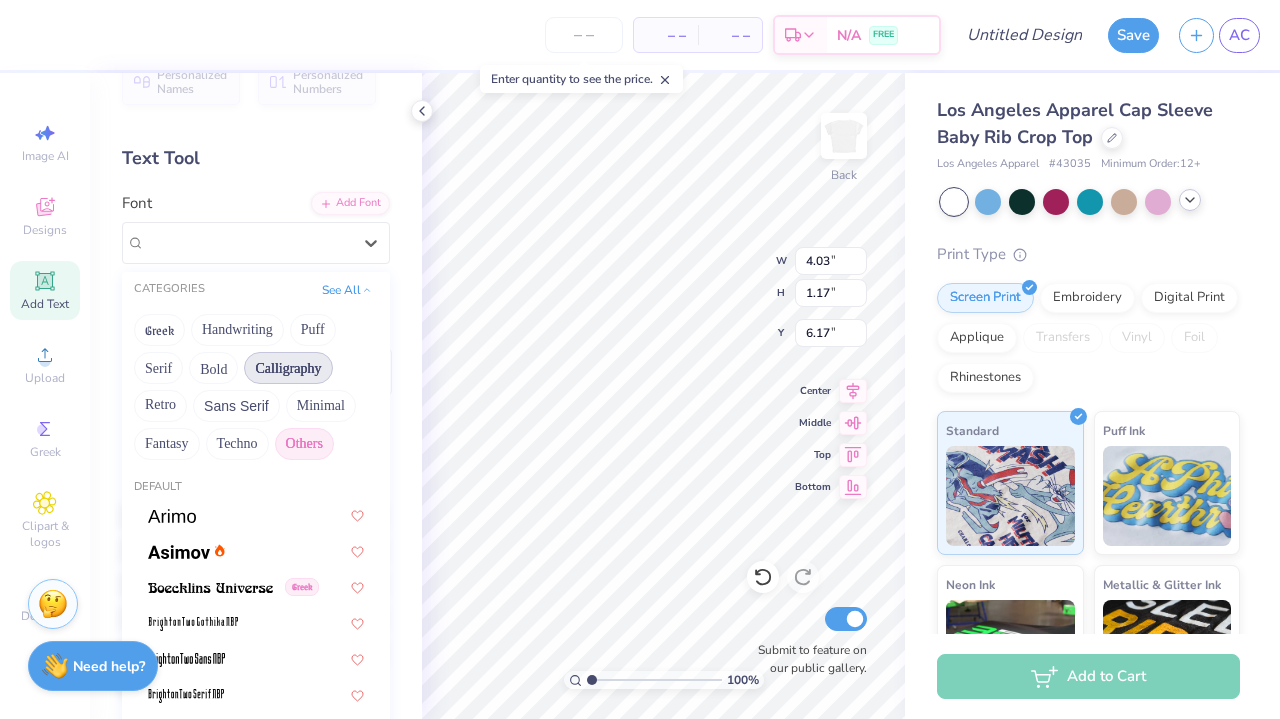 scroll, scrollTop: 60, scrollLeft: 0, axis: vertical 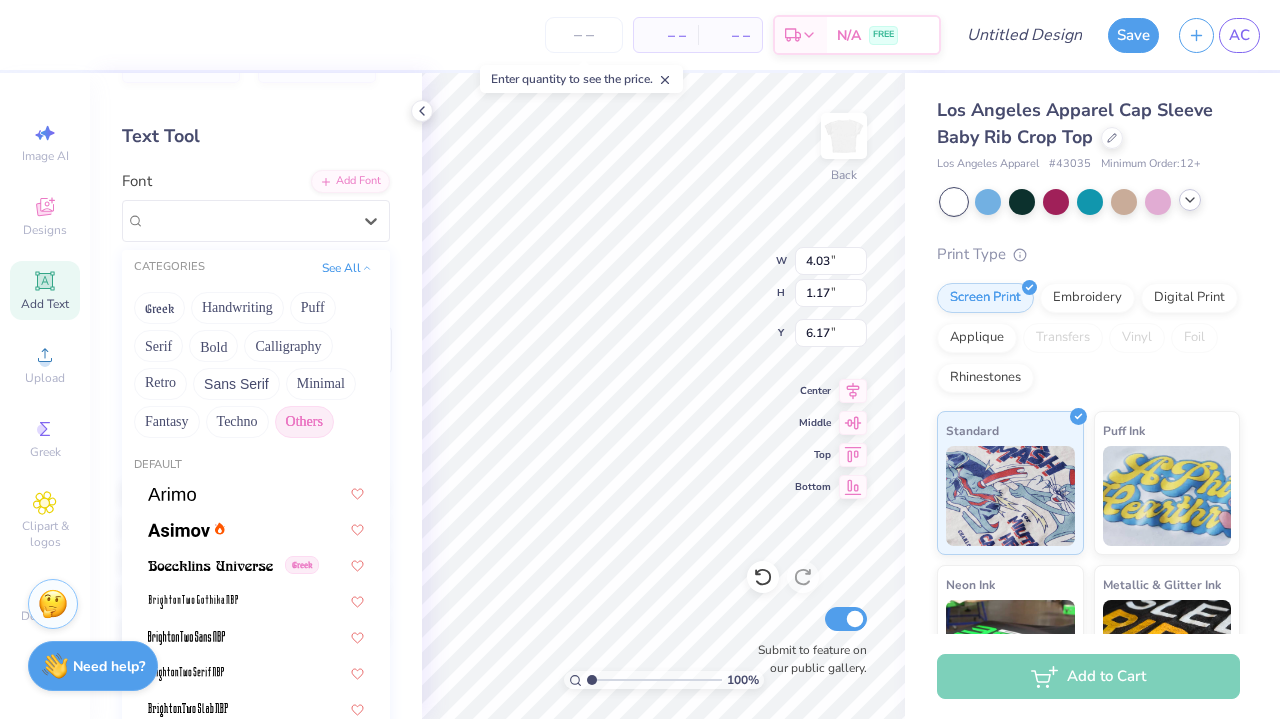 click on "Others" at bounding box center (304, 422) 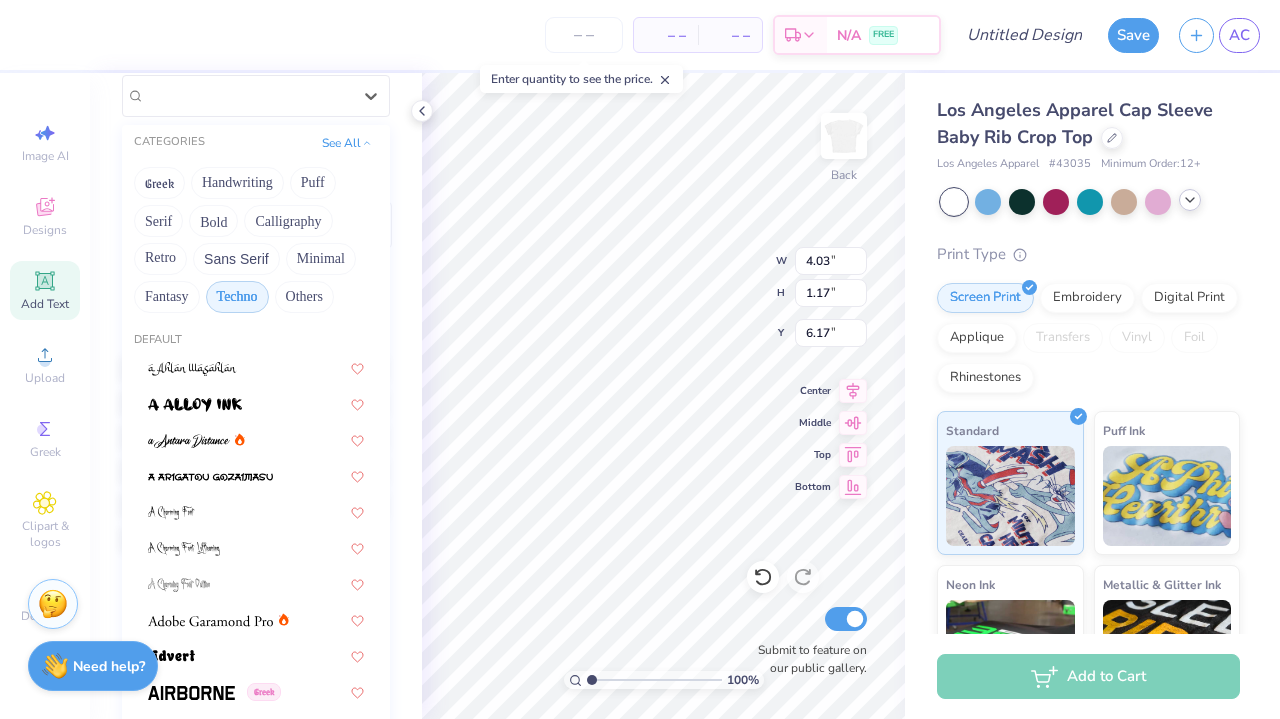 scroll, scrollTop: 197, scrollLeft: 0, axis: vertical 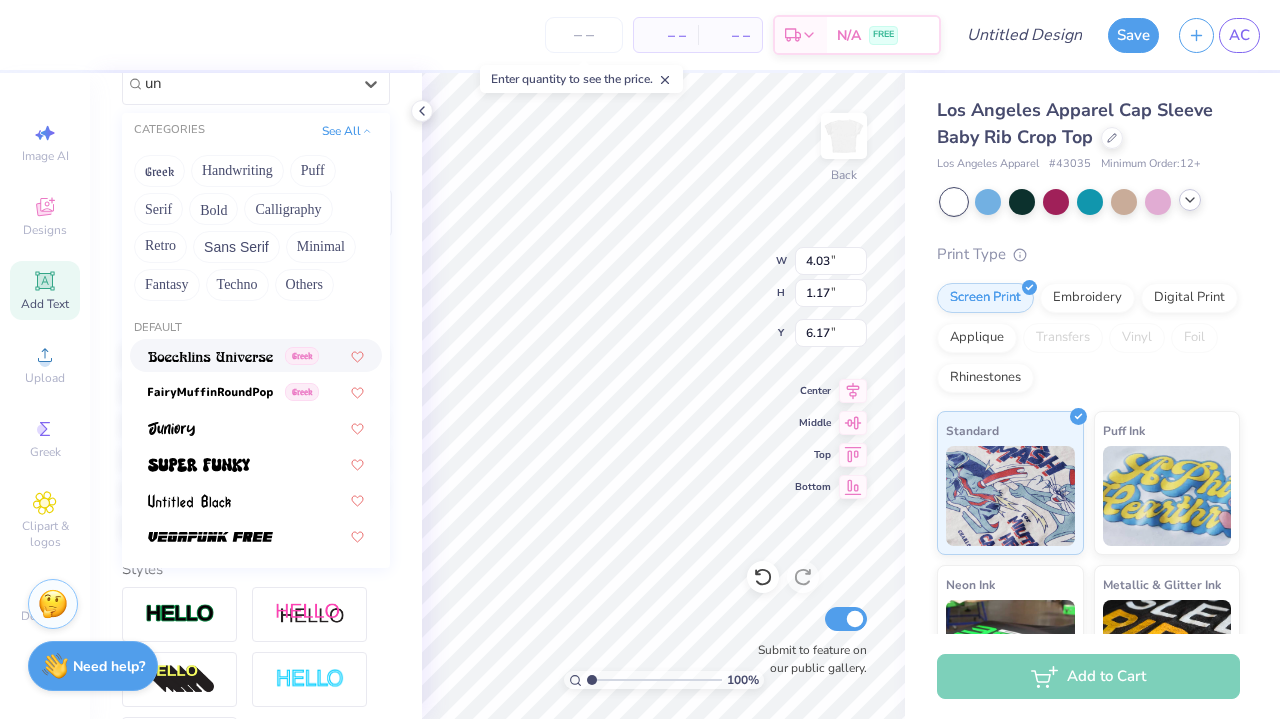 type on "u" 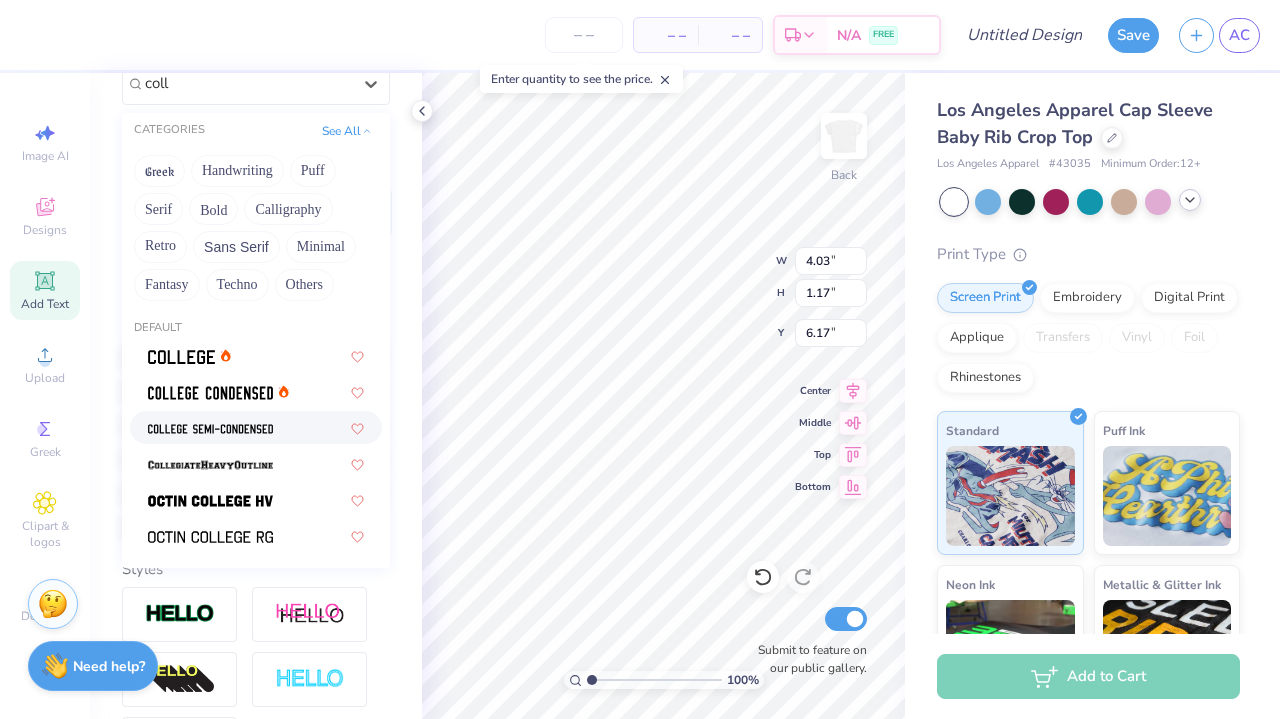 click at bounding box center (210, 427) 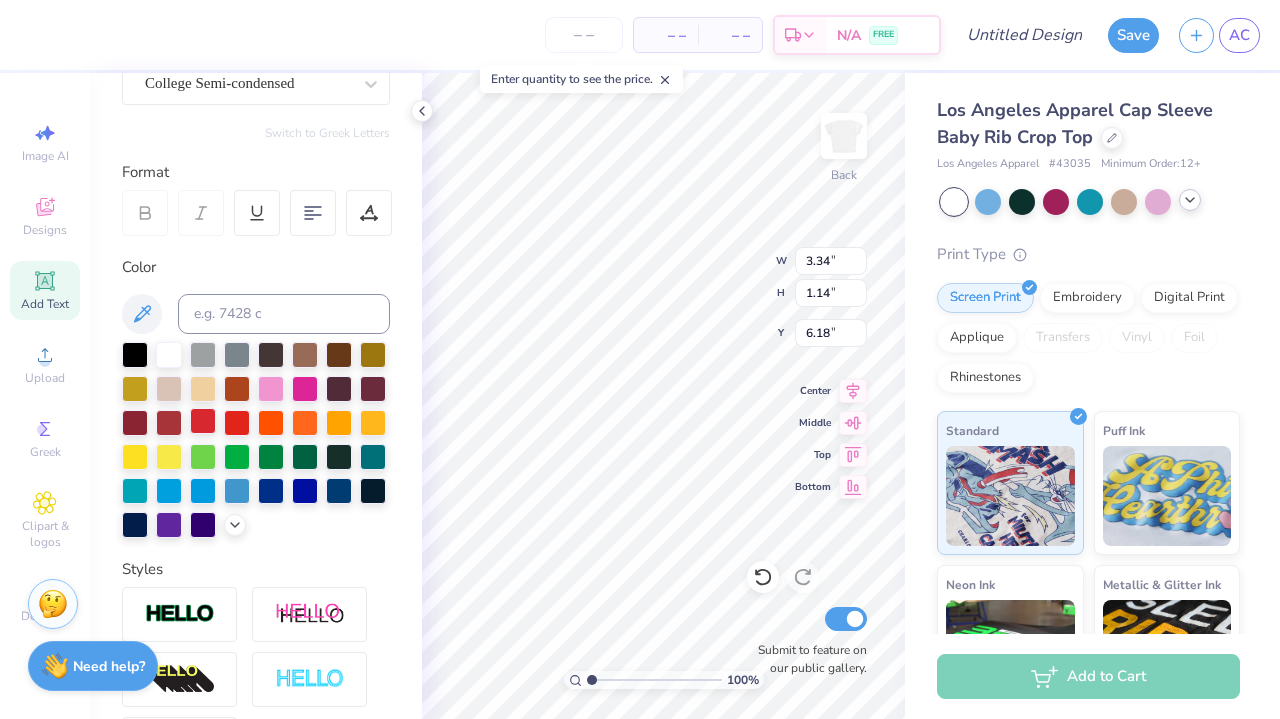 type on "3.34" 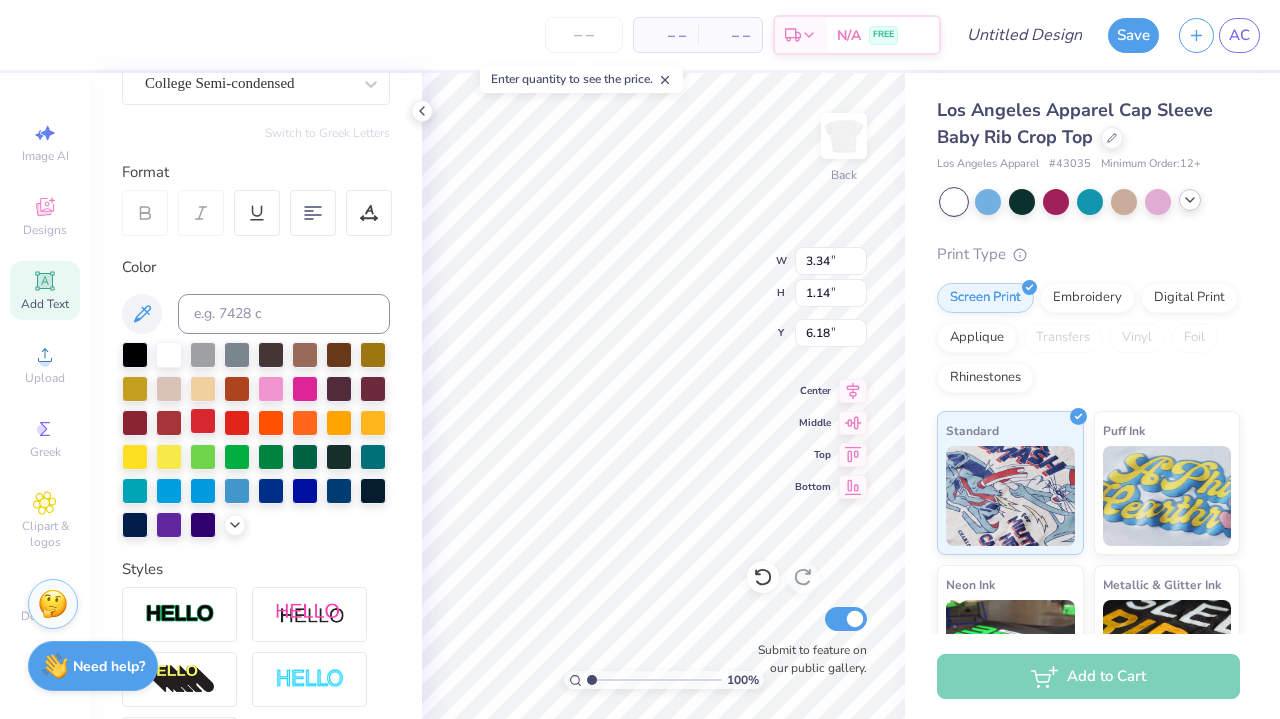 type on "1.14" 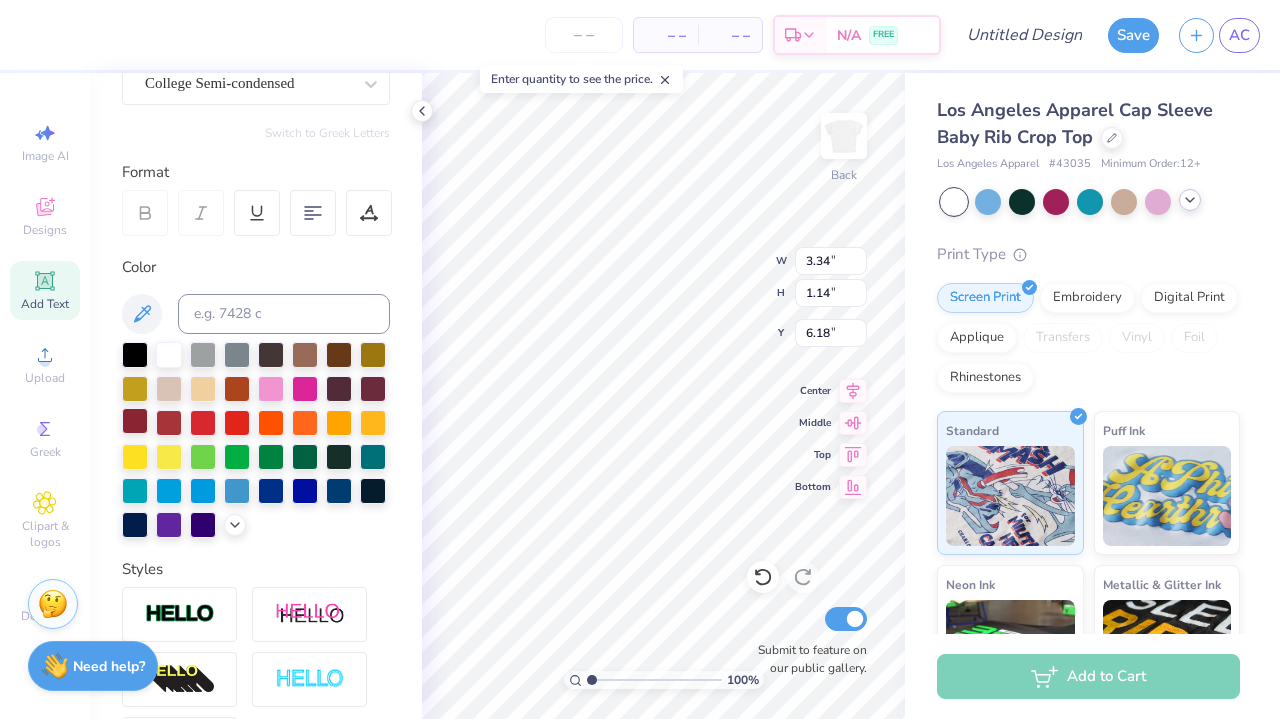 click at bounding box center [135, 421] 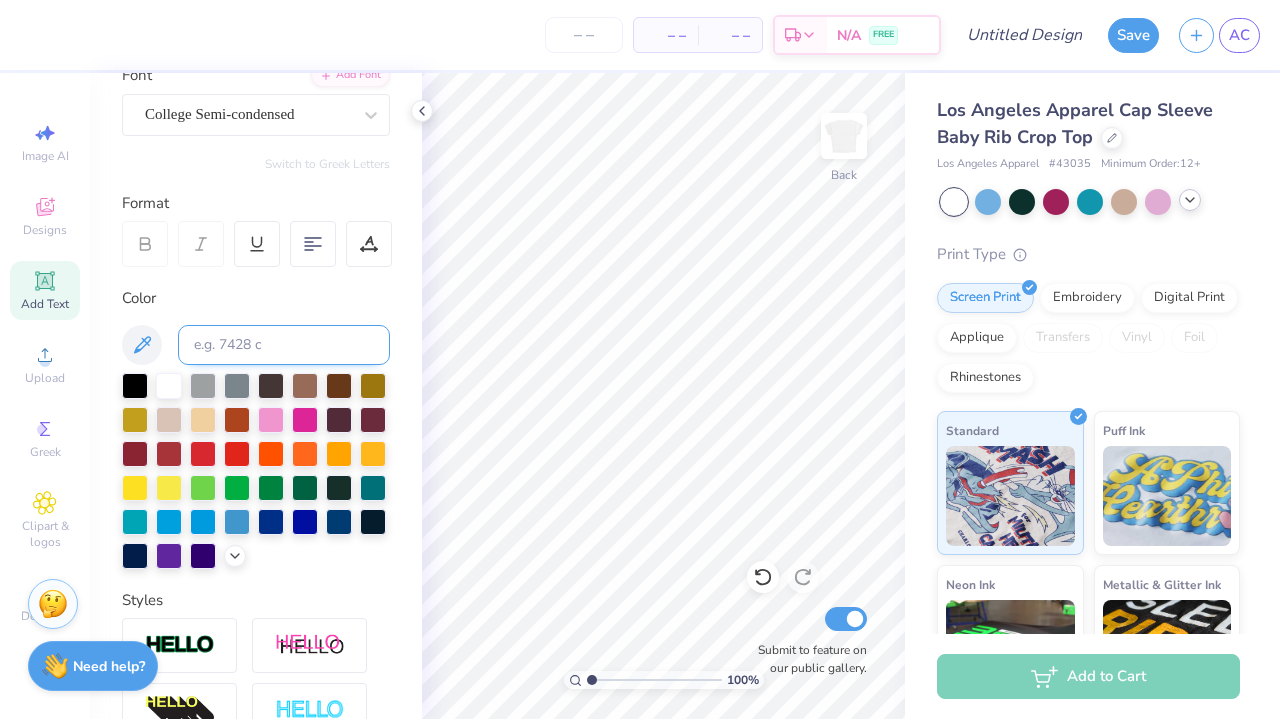 scroll, scrollTop: 161, scrollLeft: 0, axis: vertical 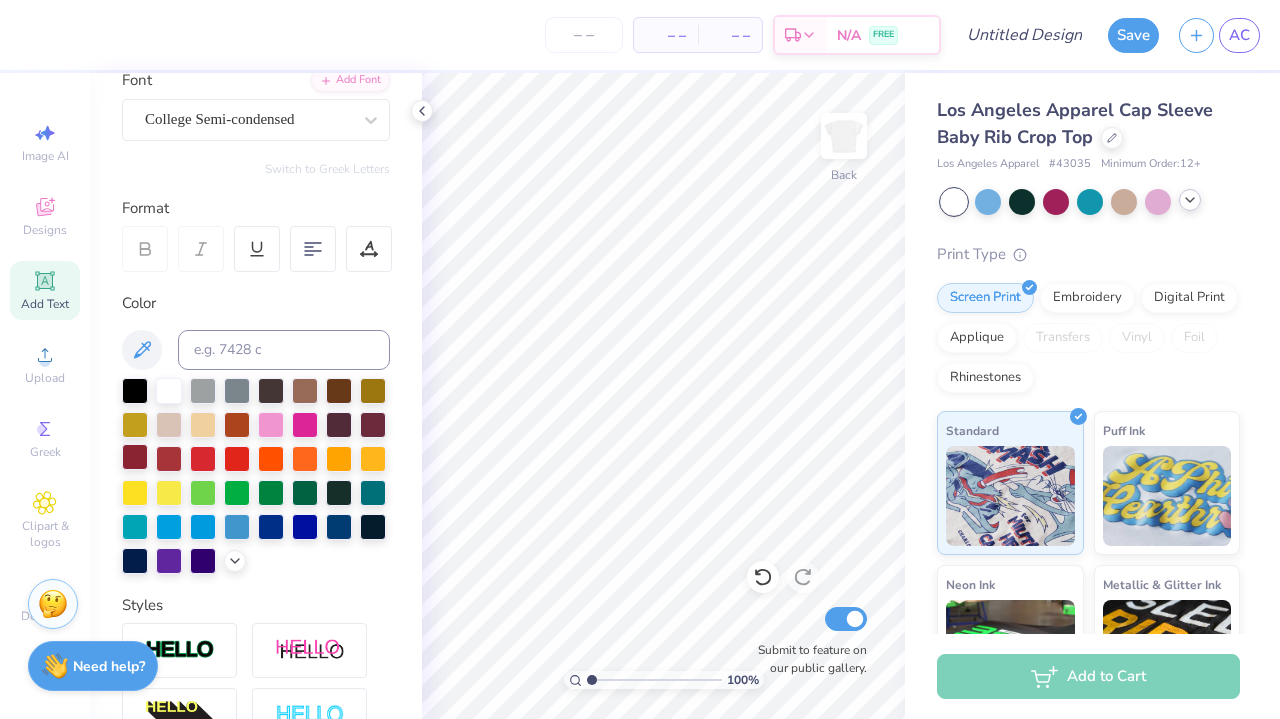 click at bounding box center [135, 457] 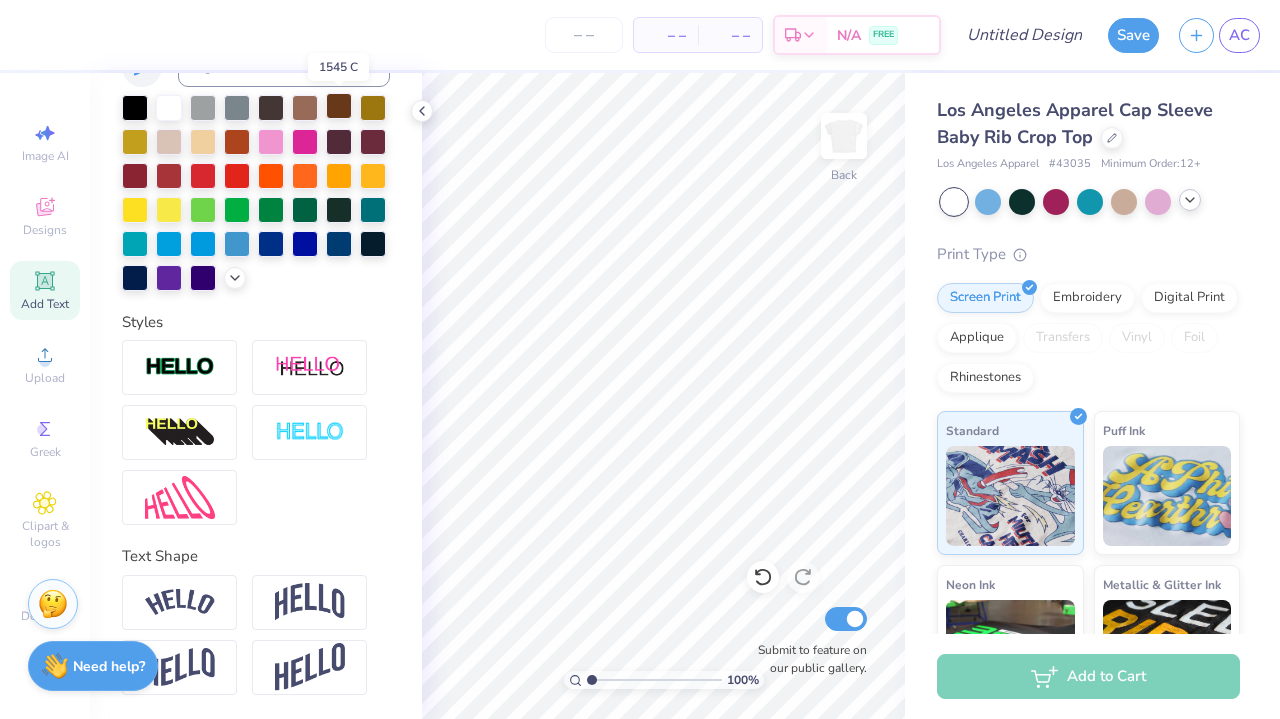 scroll, scrollTop: 444, scrollLeft: 0, axis: vertical 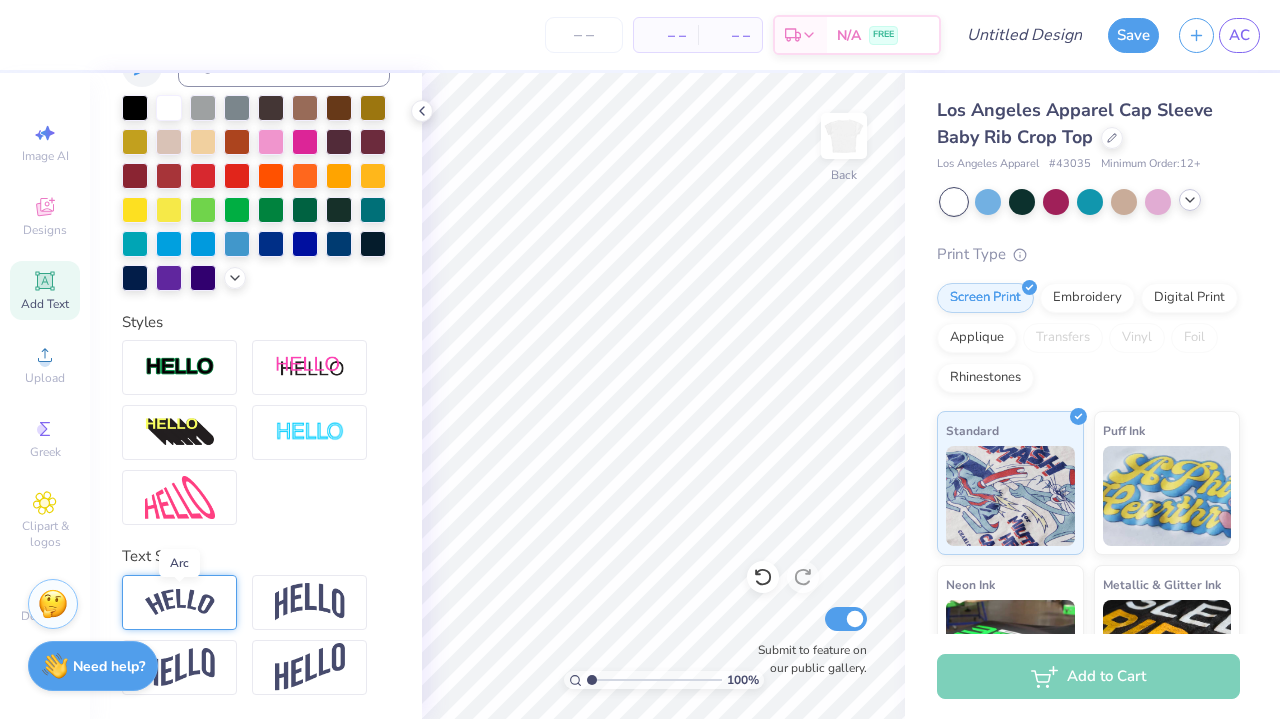 click at bounding box center (180, 602) 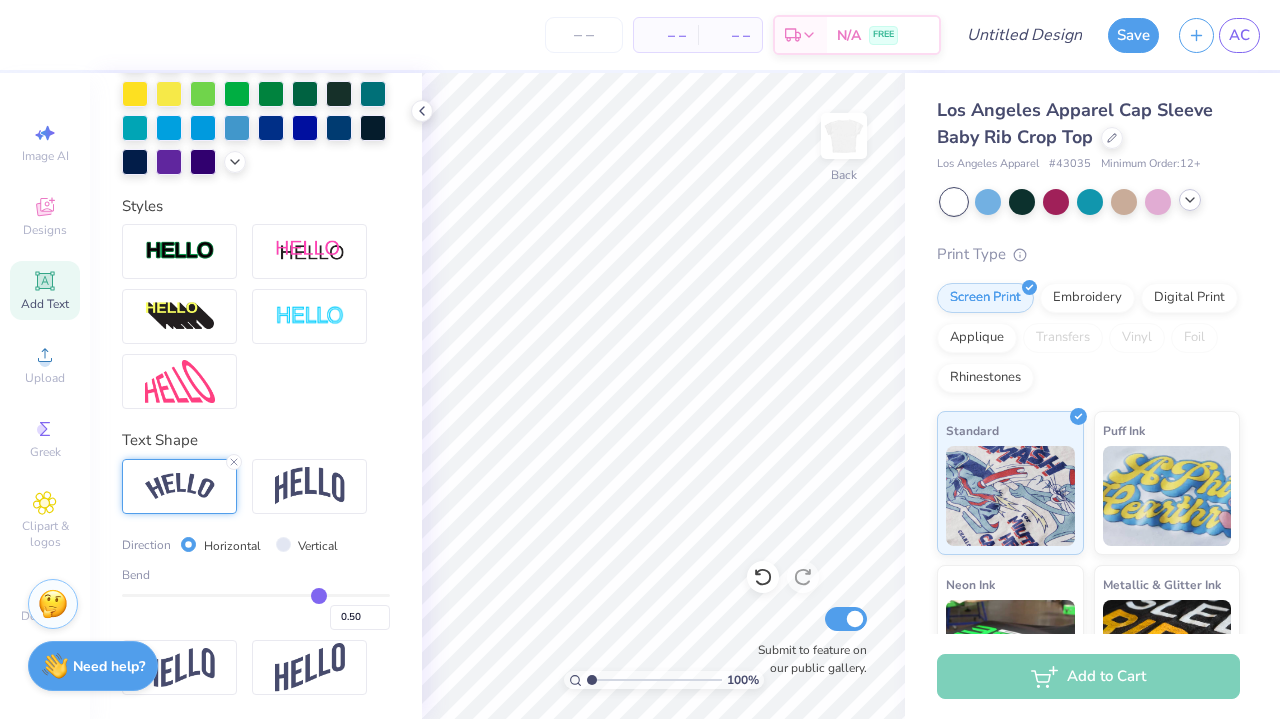 scroll, scrollTop: 561, scrollLeft: 0, axis: vertical 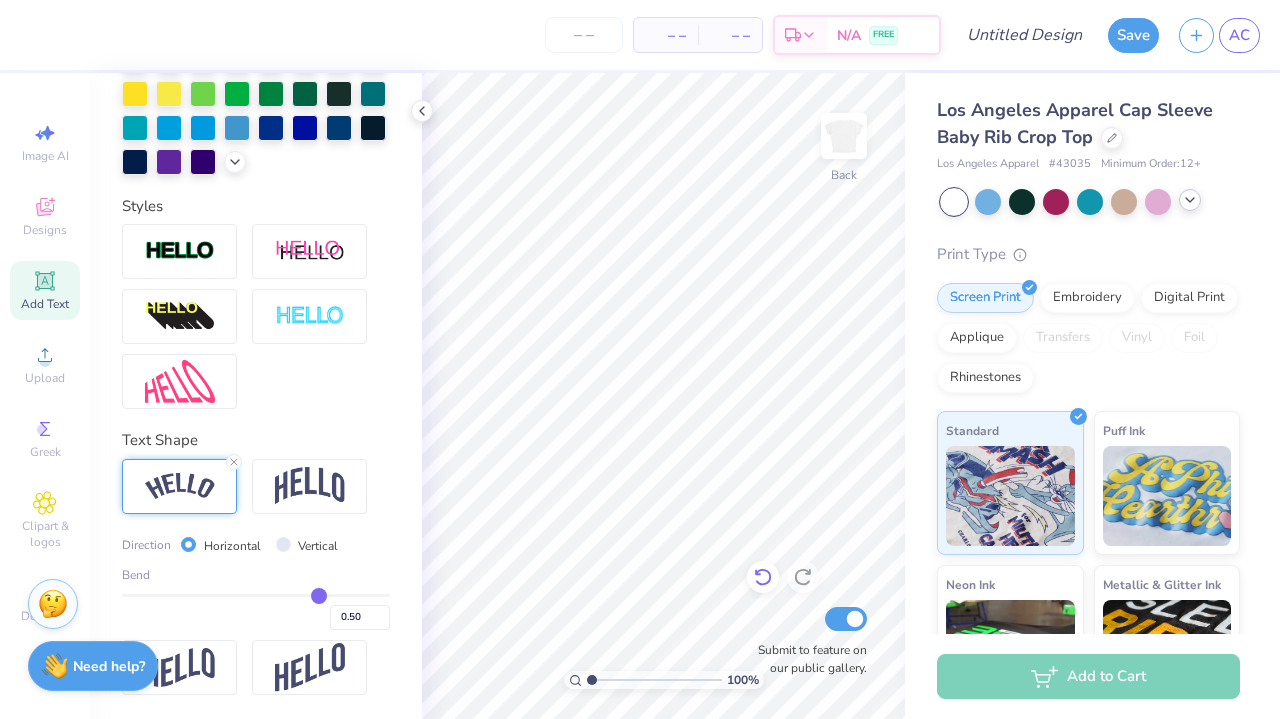 click 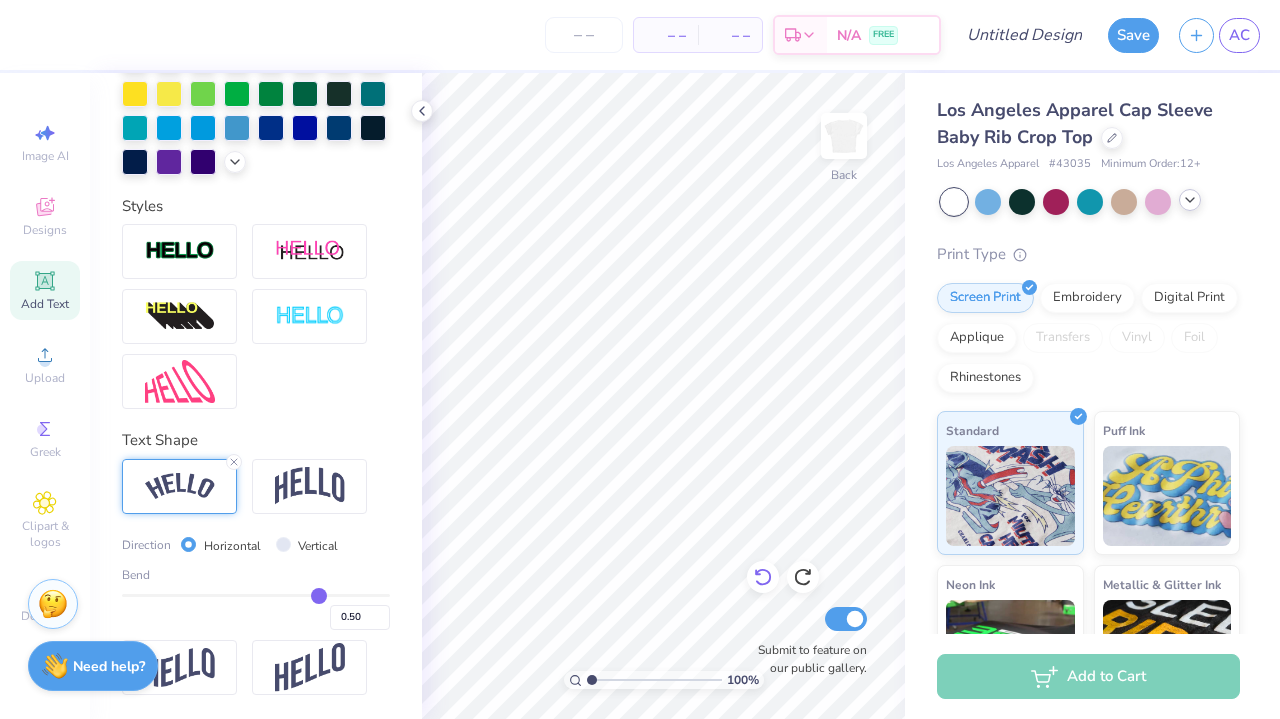 click 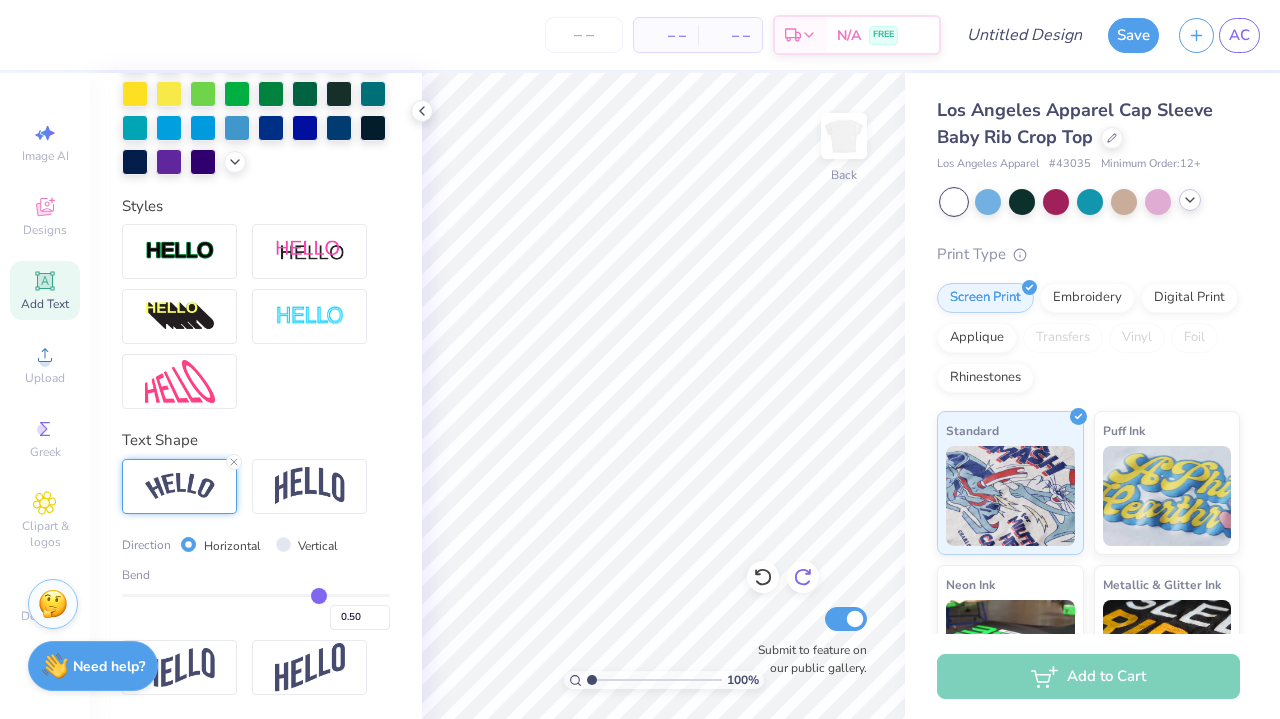 click at bounding box center [803, 577] 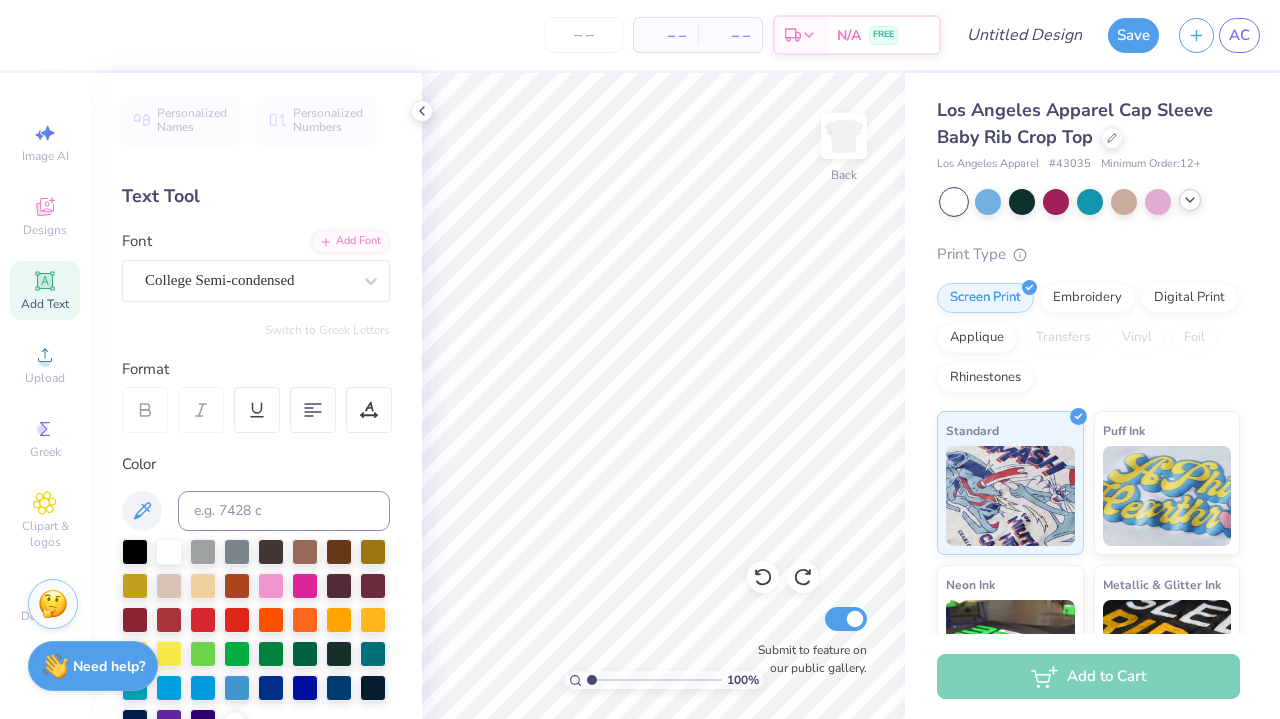scroll, scrollTop: 0, scrollLeft: 0, axis: both 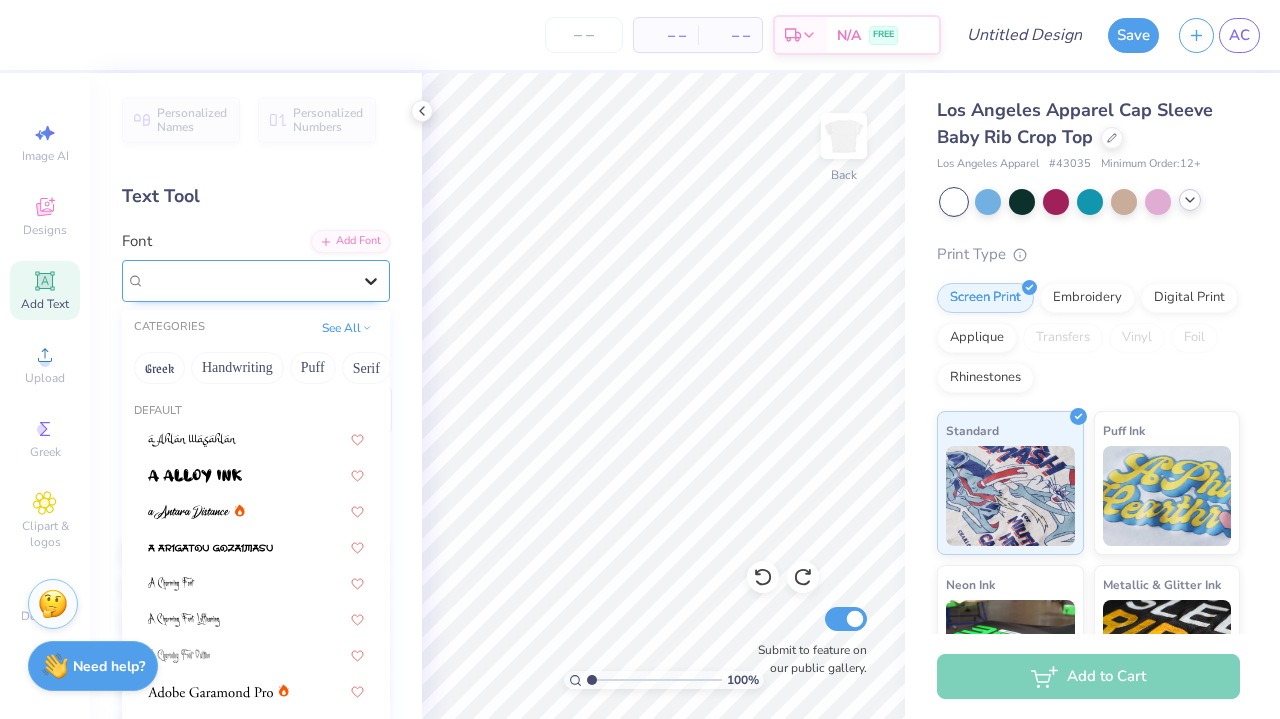 click at bounding box center (371, 281) 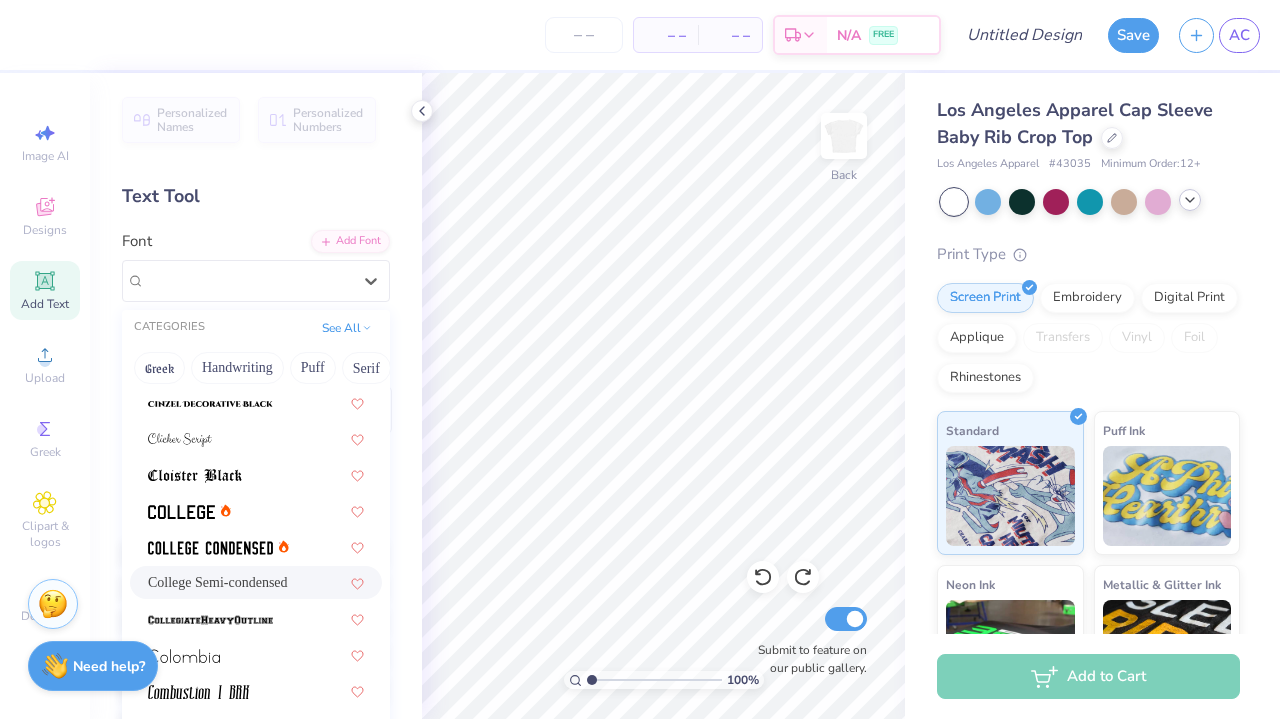 scroll, scrollTop: 2531, scrollLeft: 0, axis: vertical 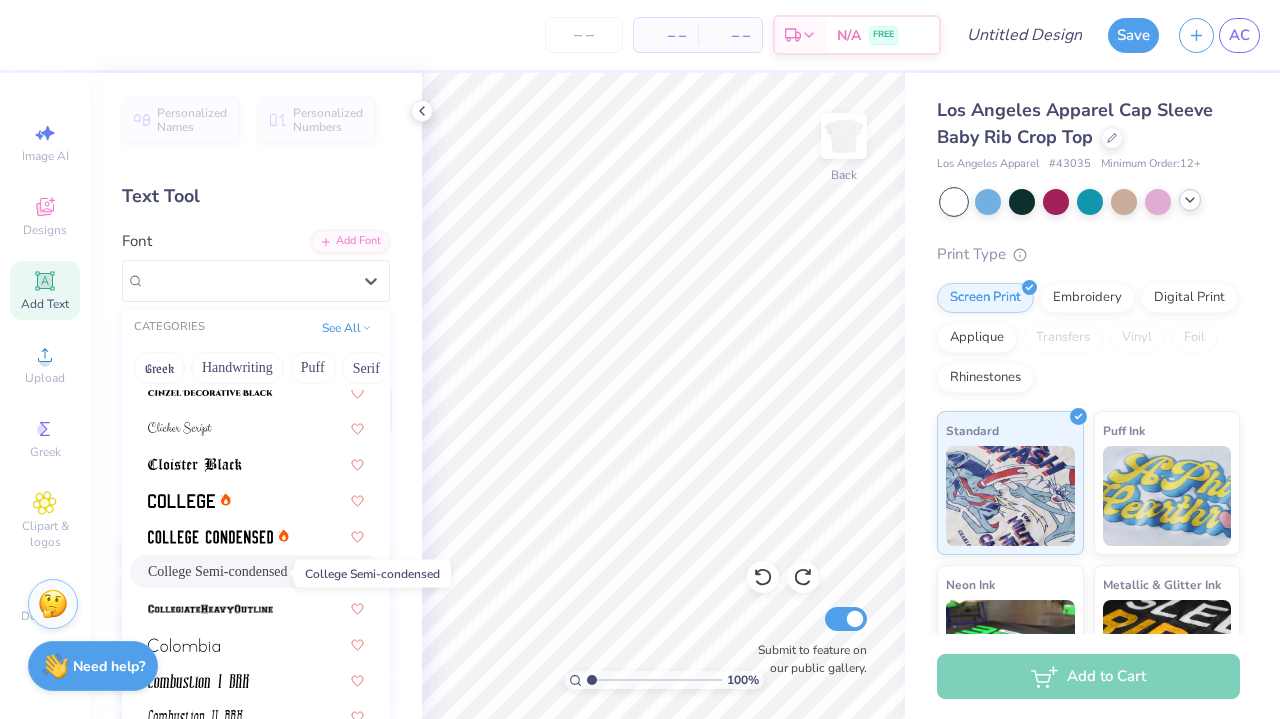 click on "College Semi-condensed" at bounding box center (218, 571) 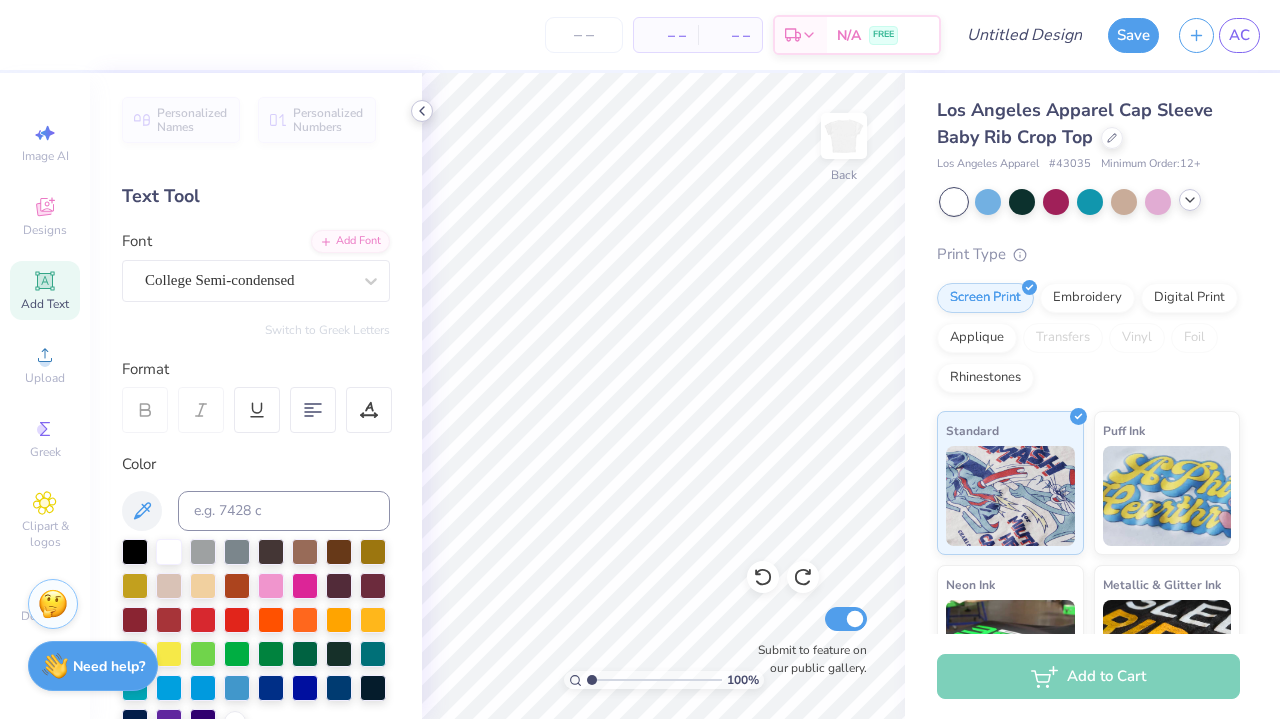 click 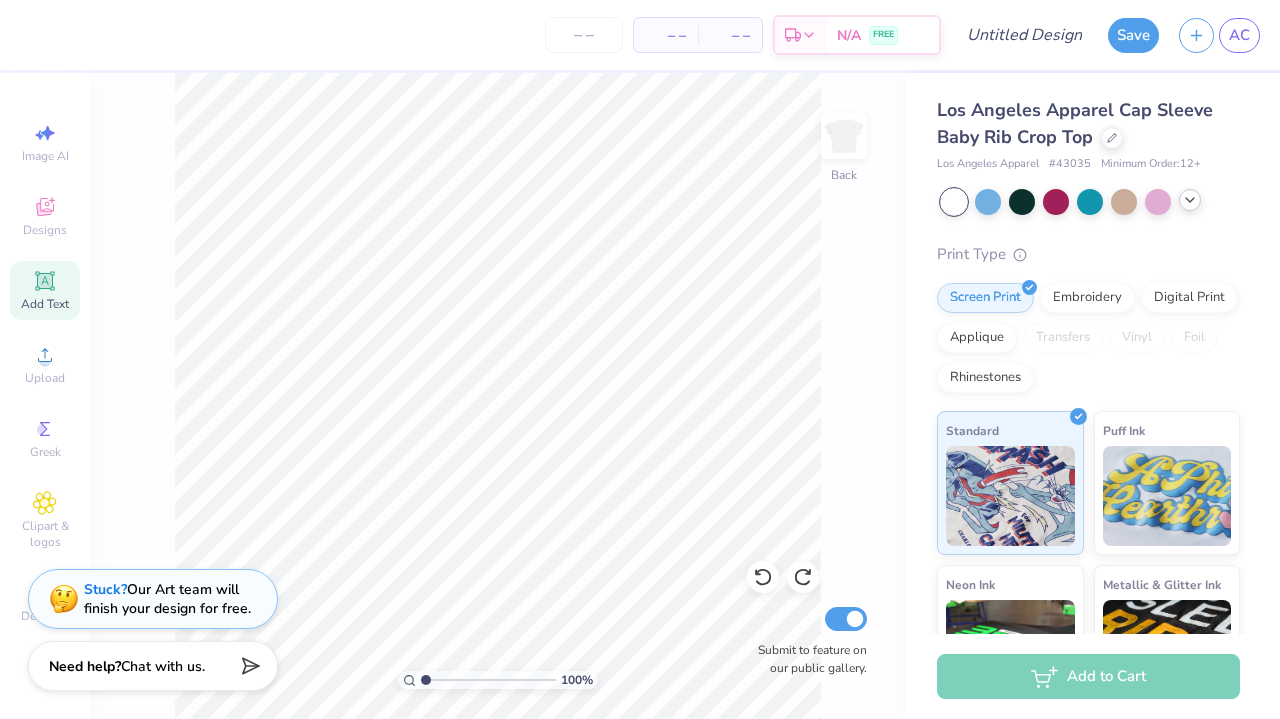 click 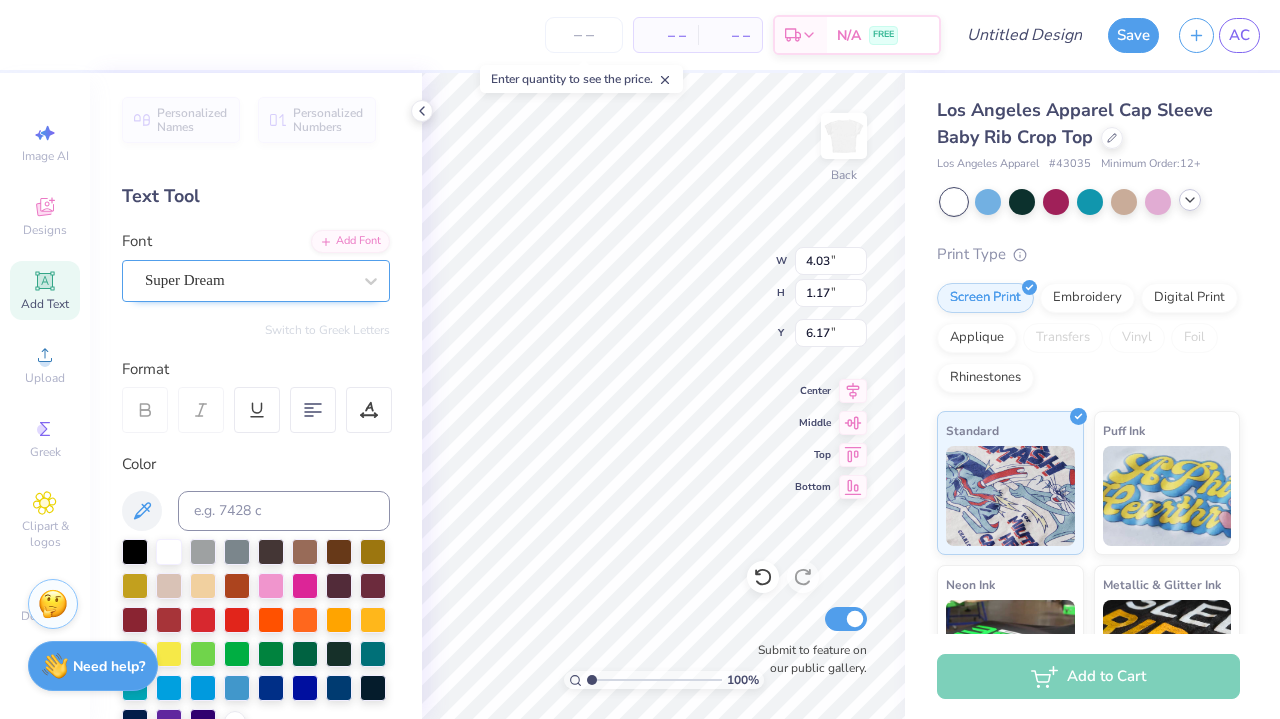 click on "Super Dream" at bounding box center [248, 280] 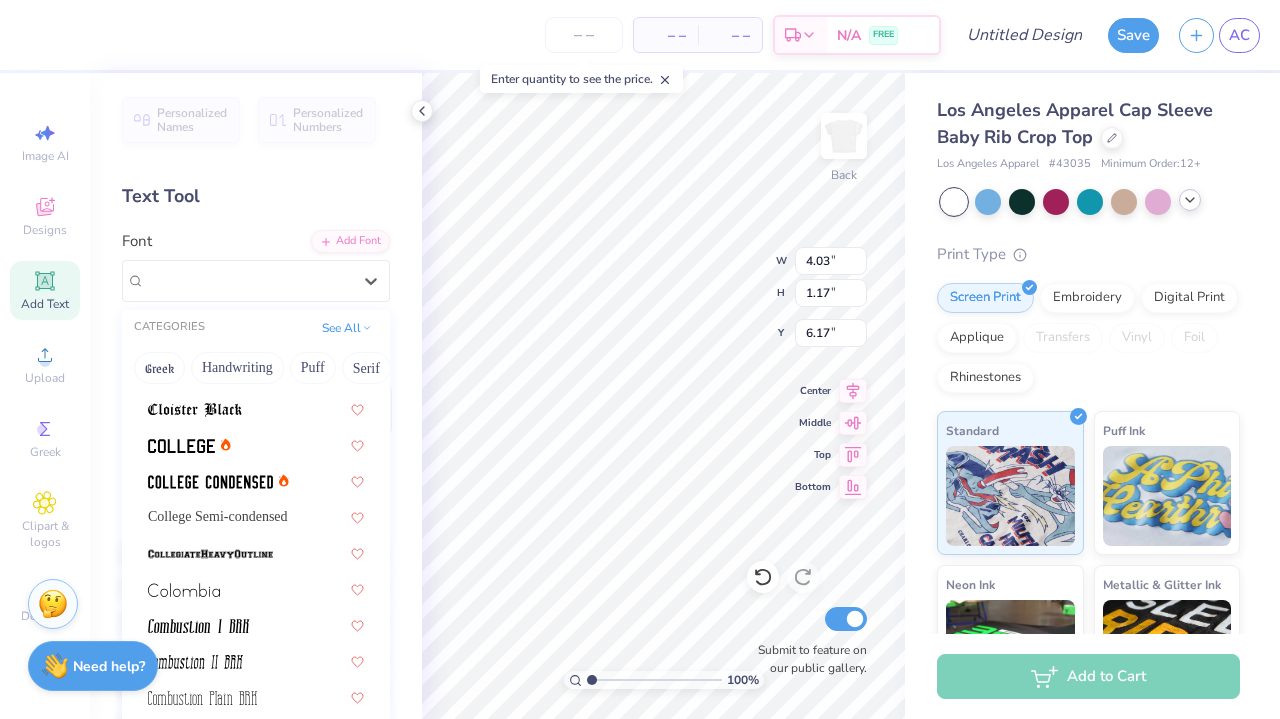 scroll, scrollTop: 2589, scrollLeft: 0, axis: vertical 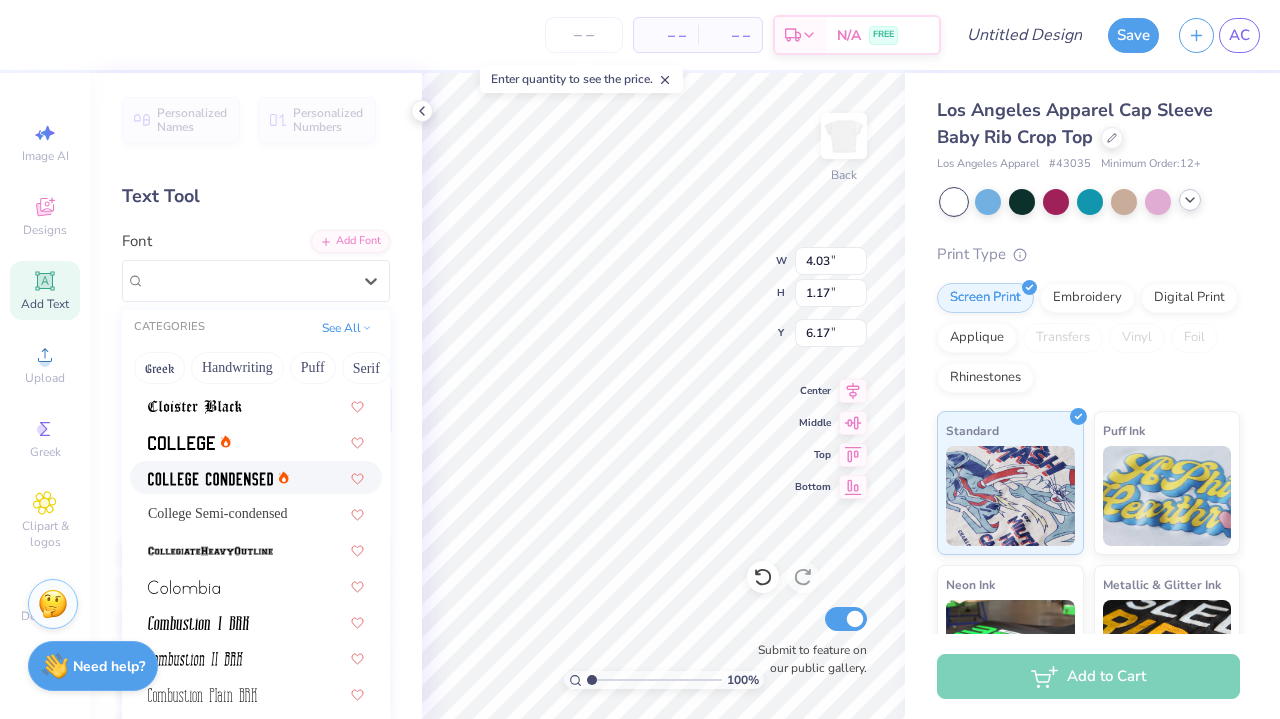 click at bounding box center (256, 477) 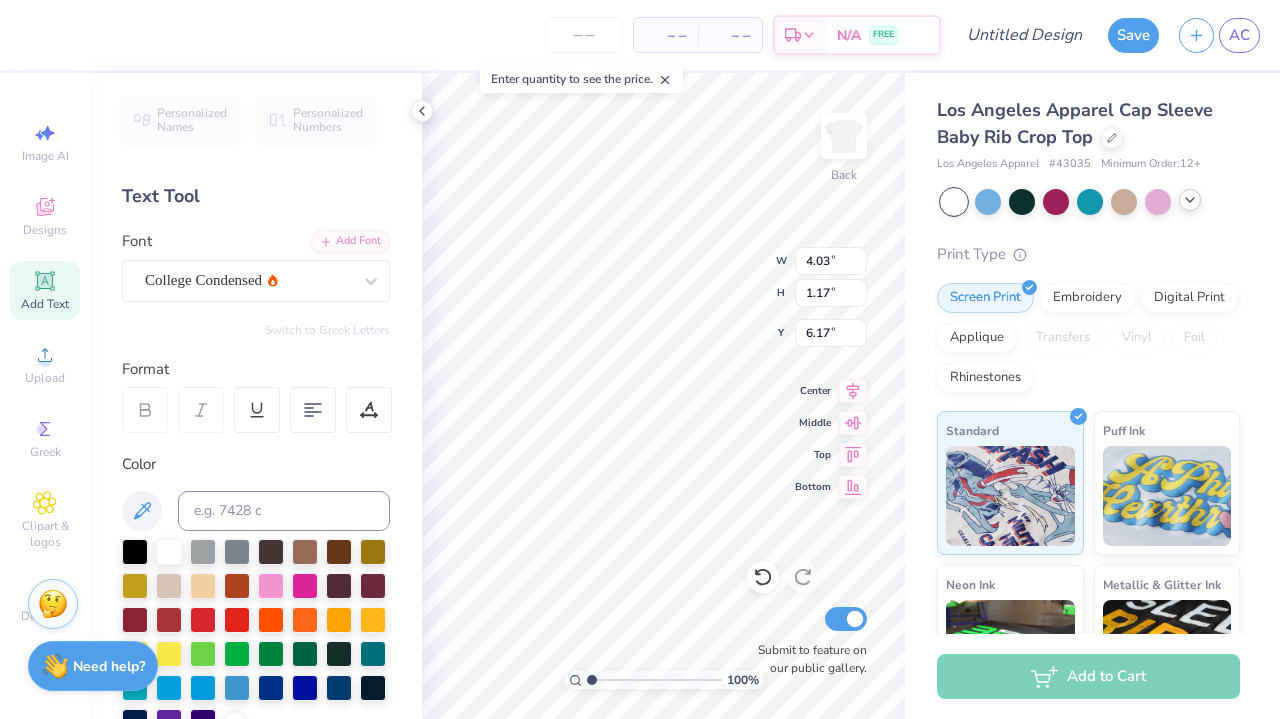type on "3.01" 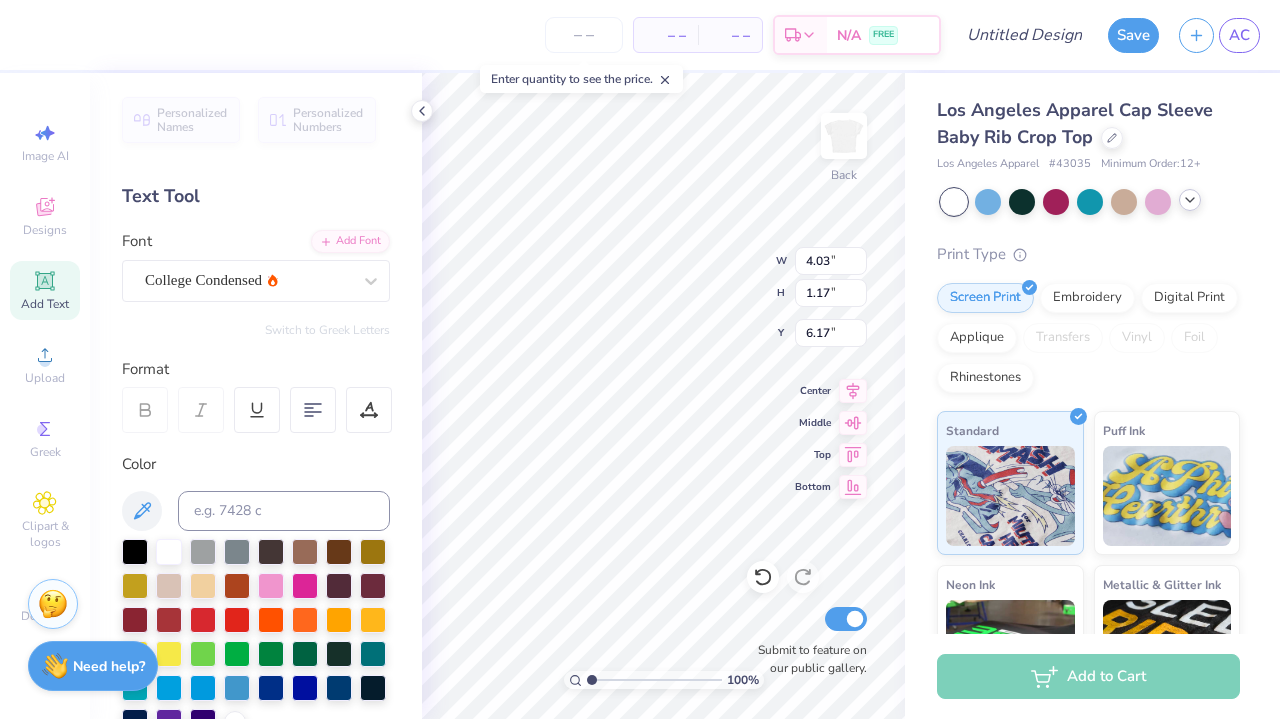 type on "1.14" 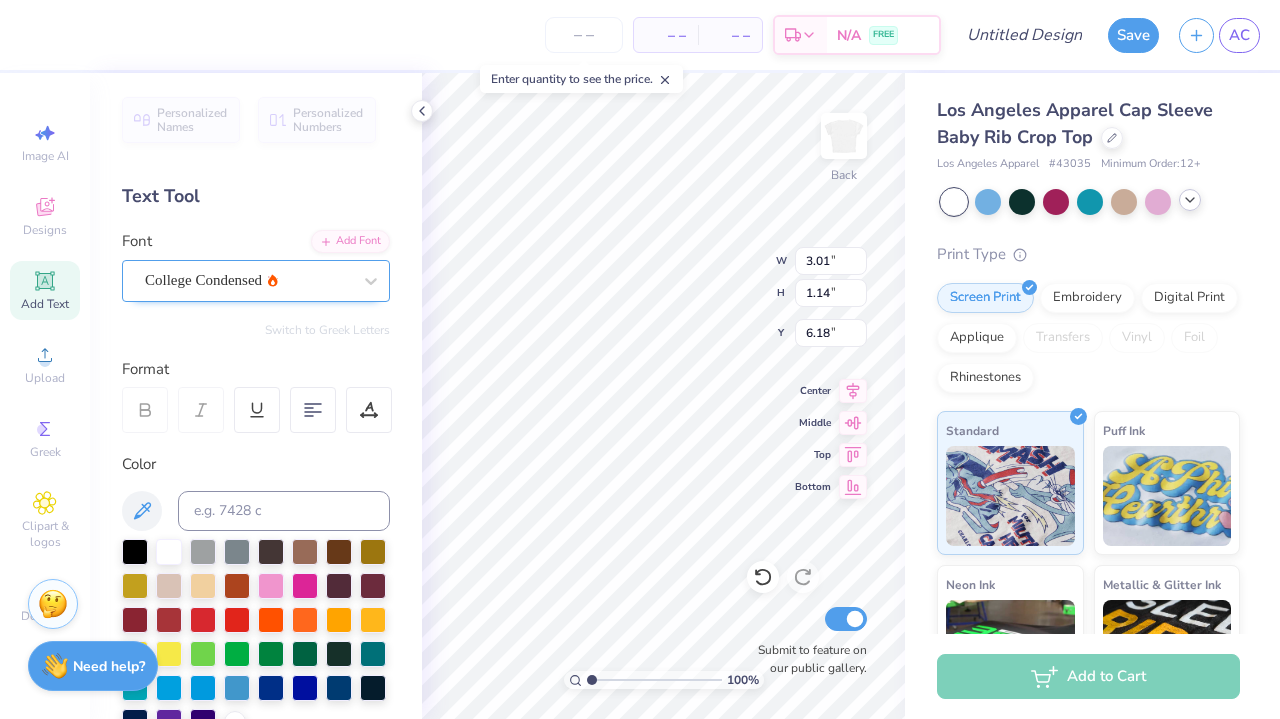 click on "College Condensed" at bounding box center (203, 280) 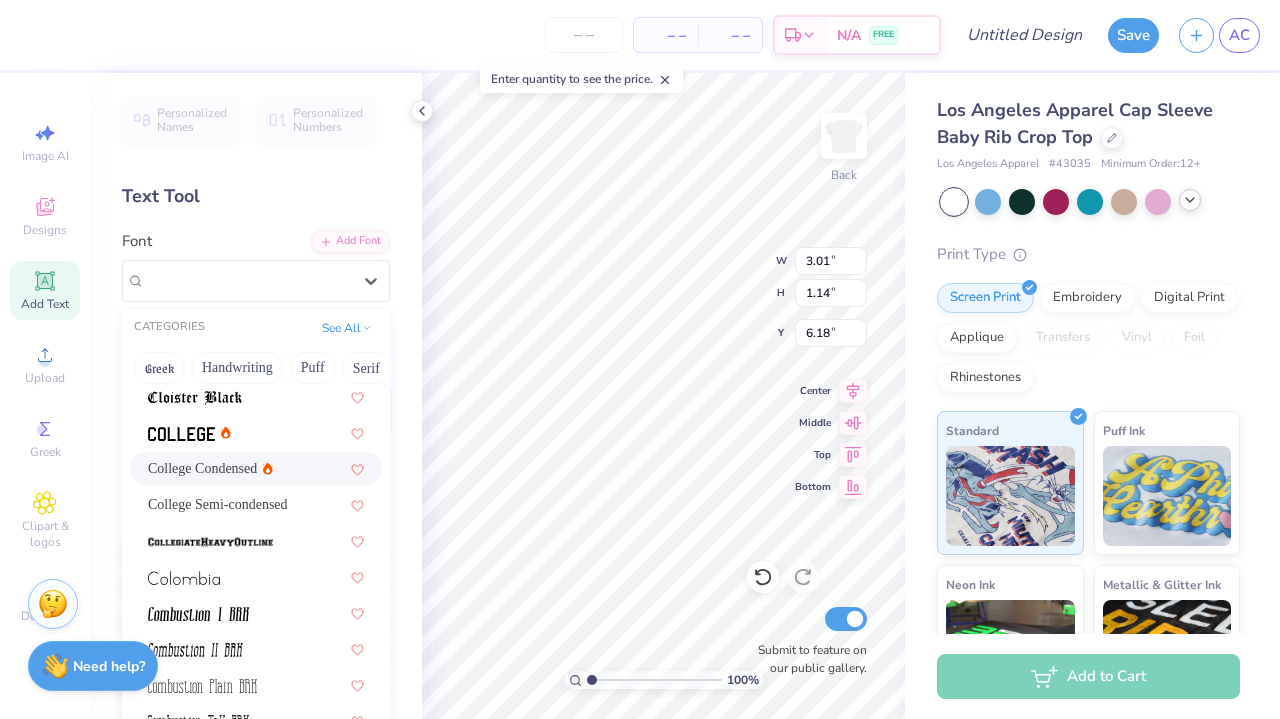 scroll, scrollTop: 2602, scrollLeft: 0, axis: vertical 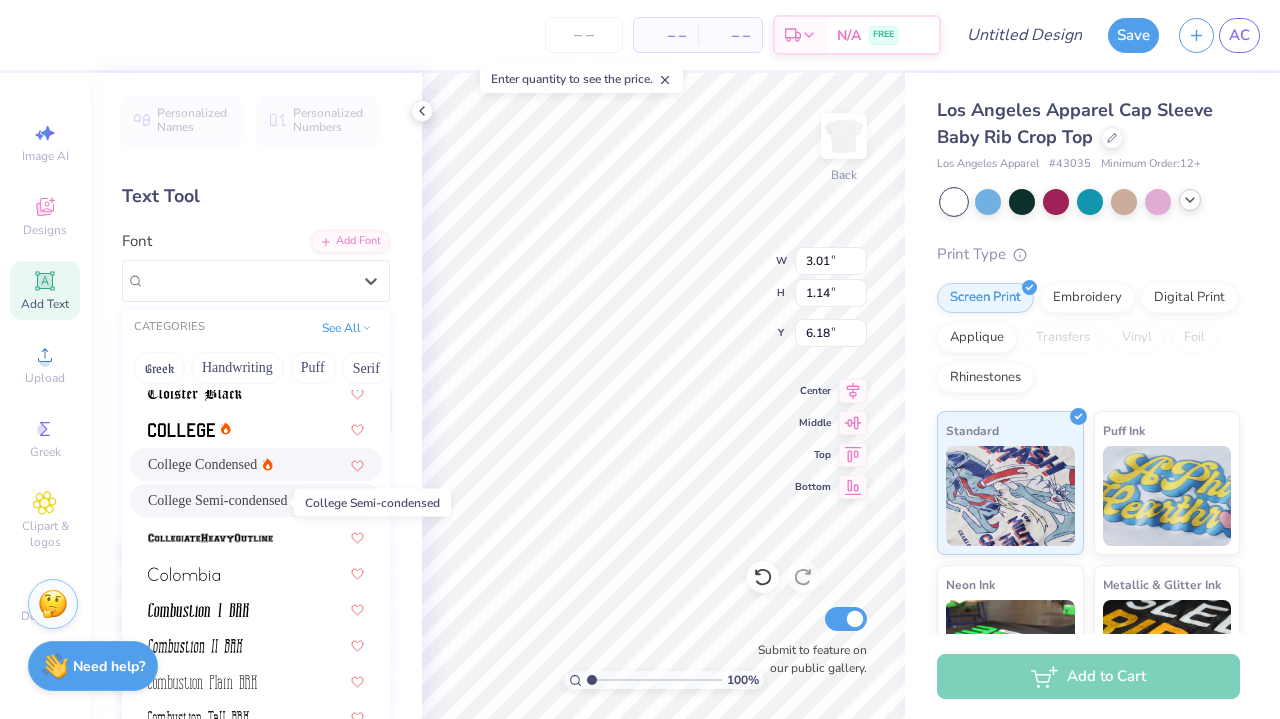 click on "College Semi-condensed" at bounding box center (218, 500) 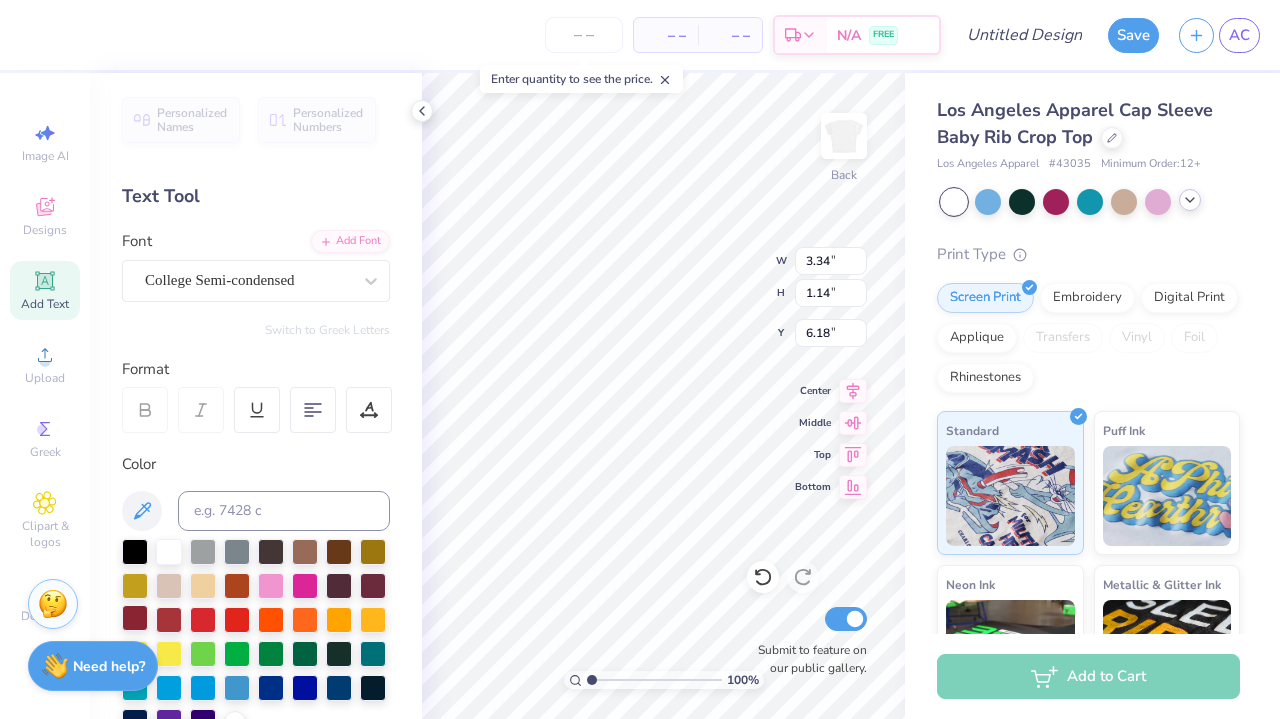 click at bounding box center [135, 618] 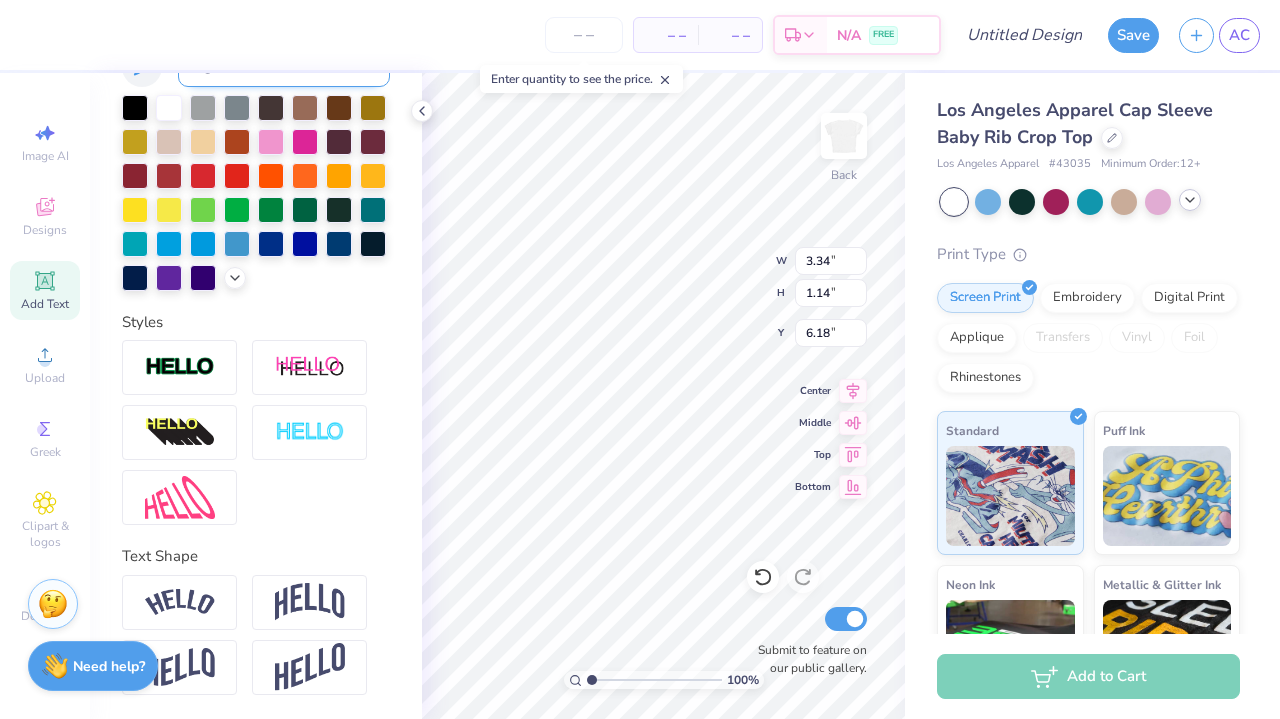 scroll, scrollTop: 444, scrollLeft: 0, axis: vertical 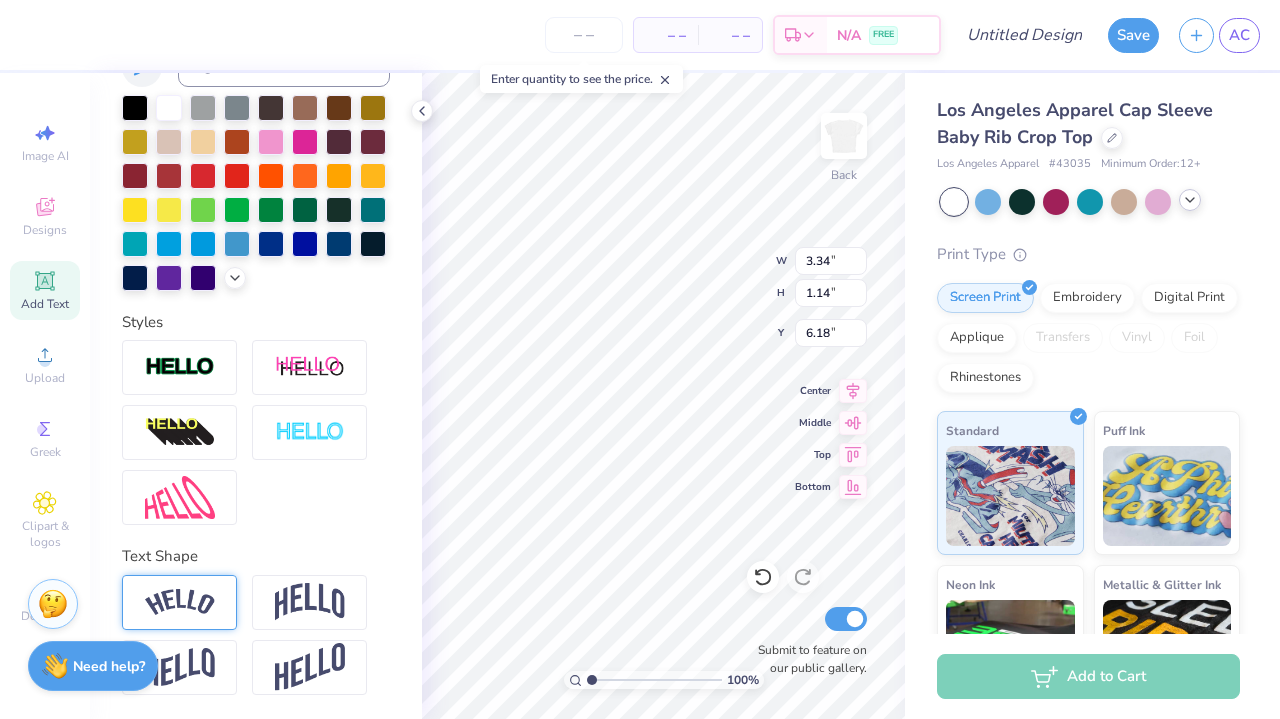 click at bounding box center (179, 602) 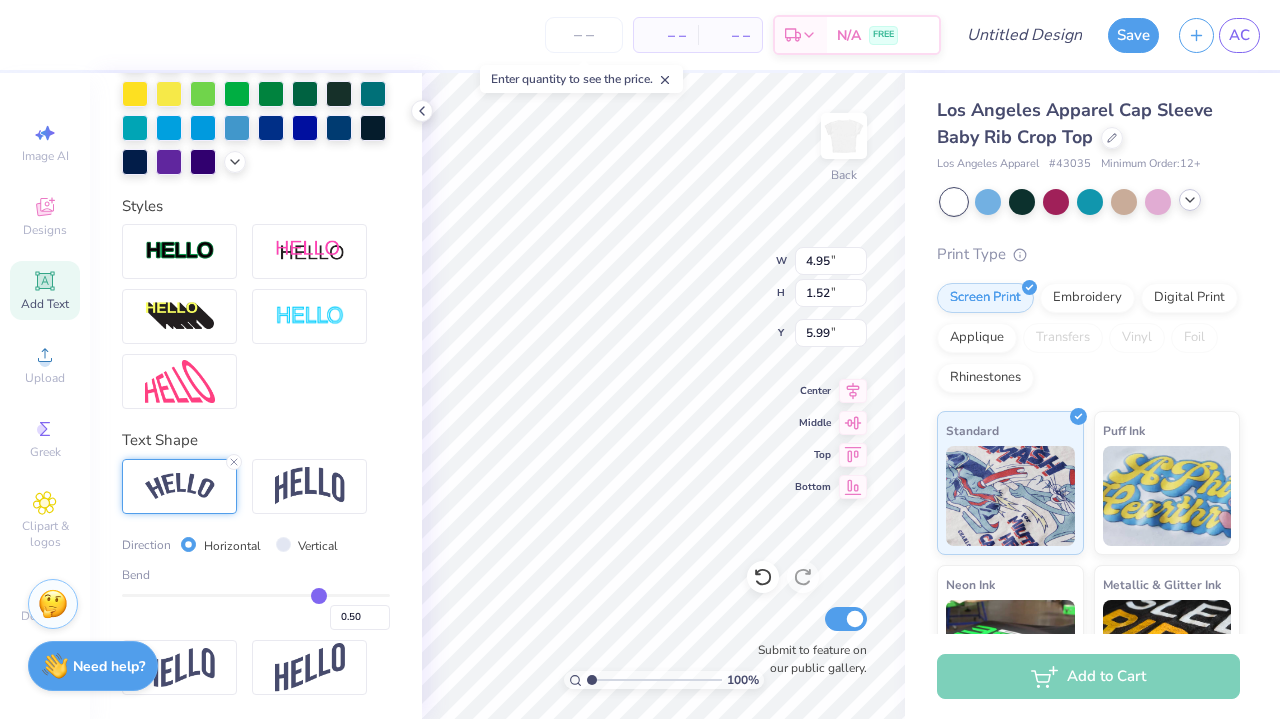 scroll, scrollTop: 561, scrollLeft: 0, axis: vertical 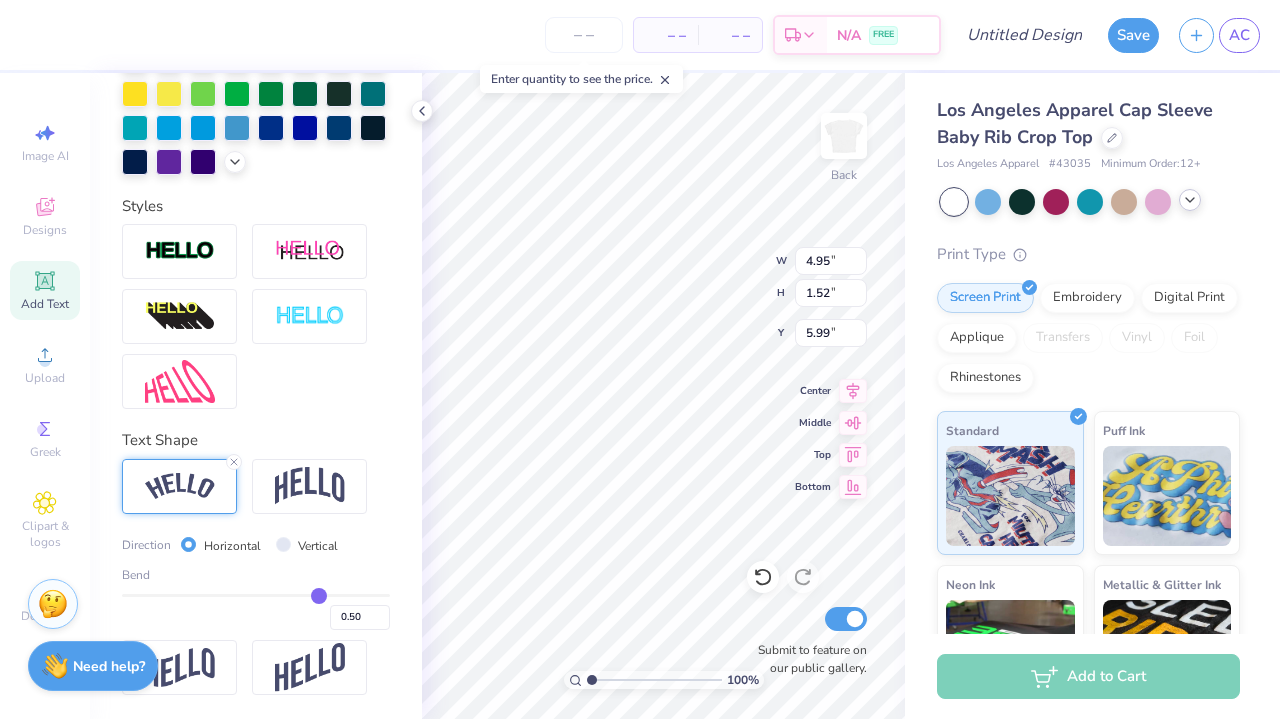 type on "0.52" 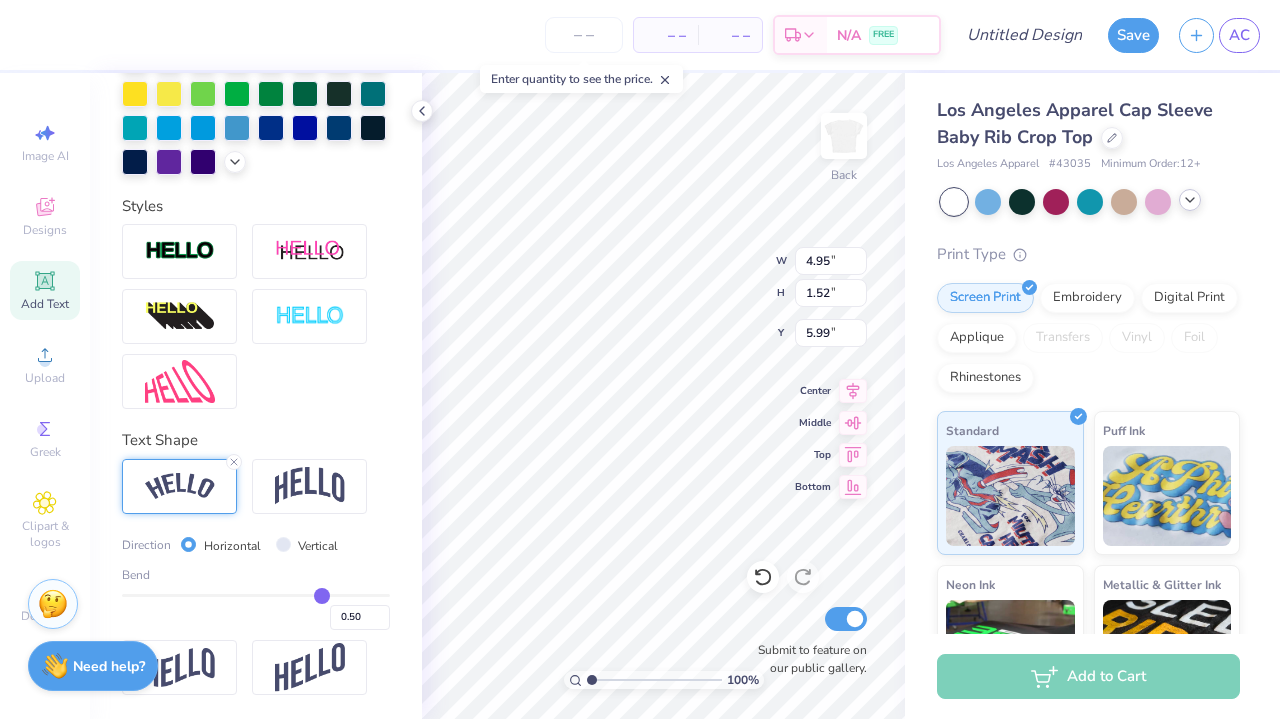 type on "0.52" 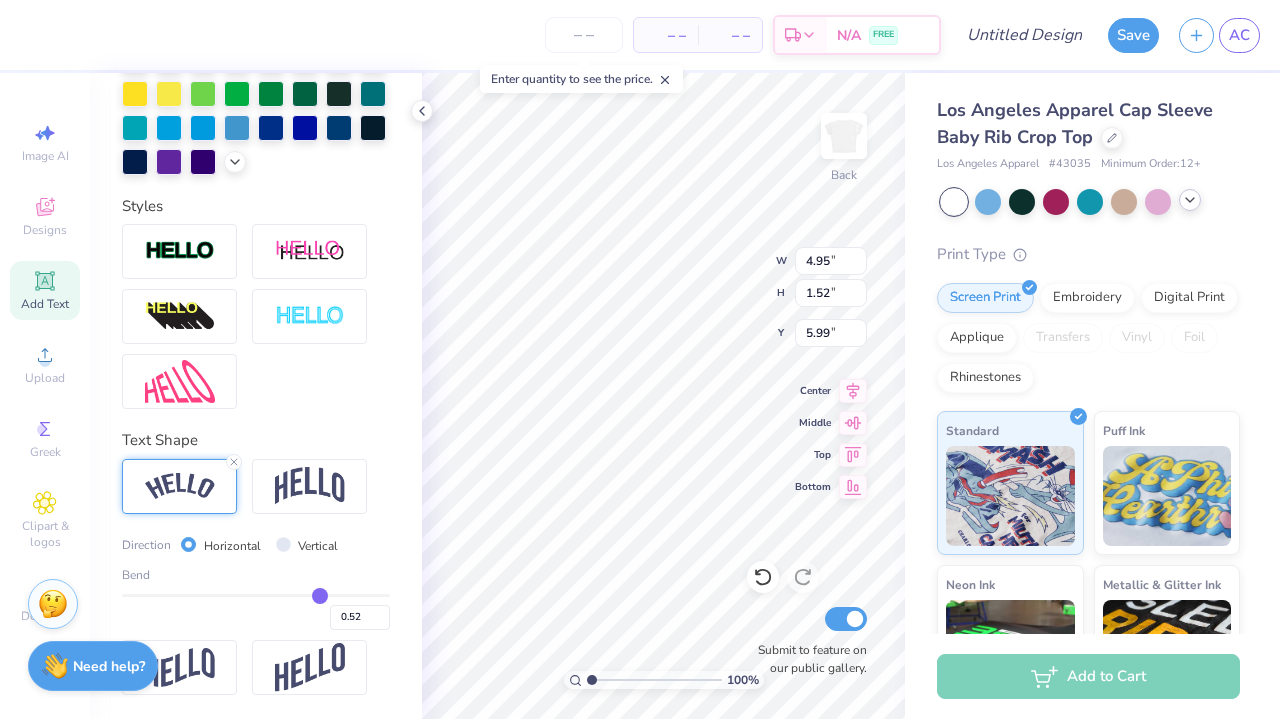 type on "0.5" 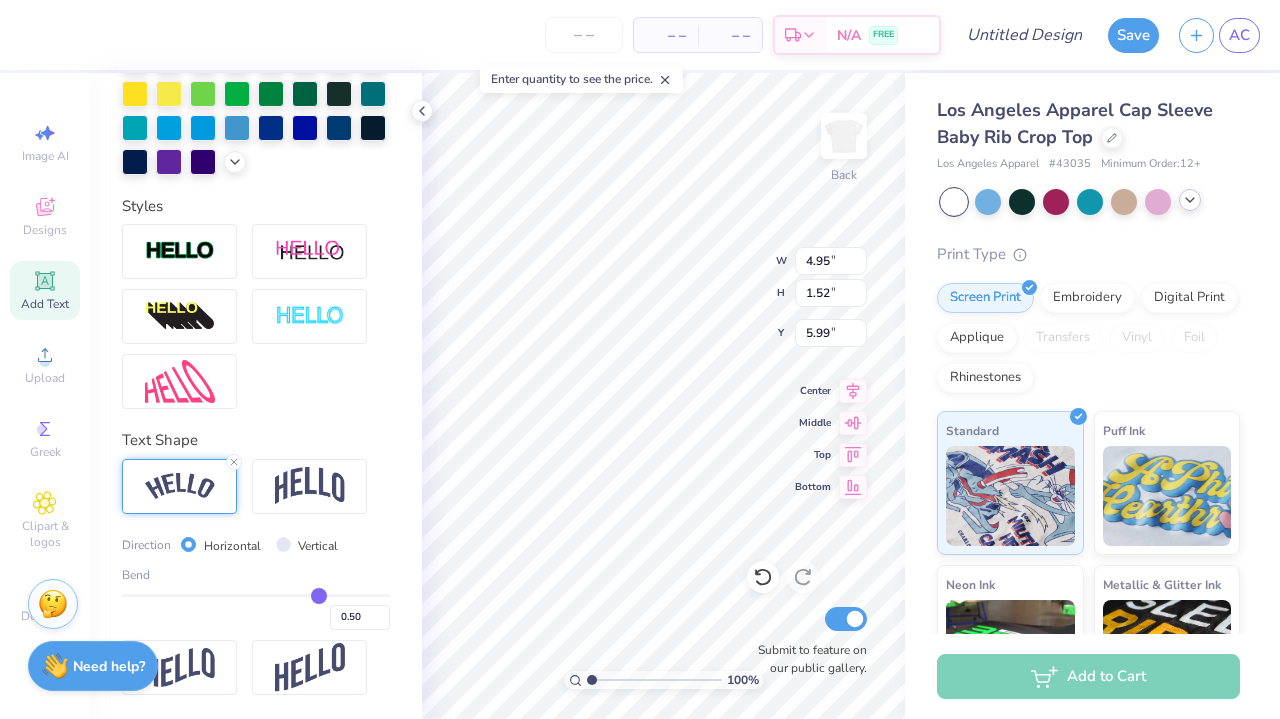 type on "0.49" 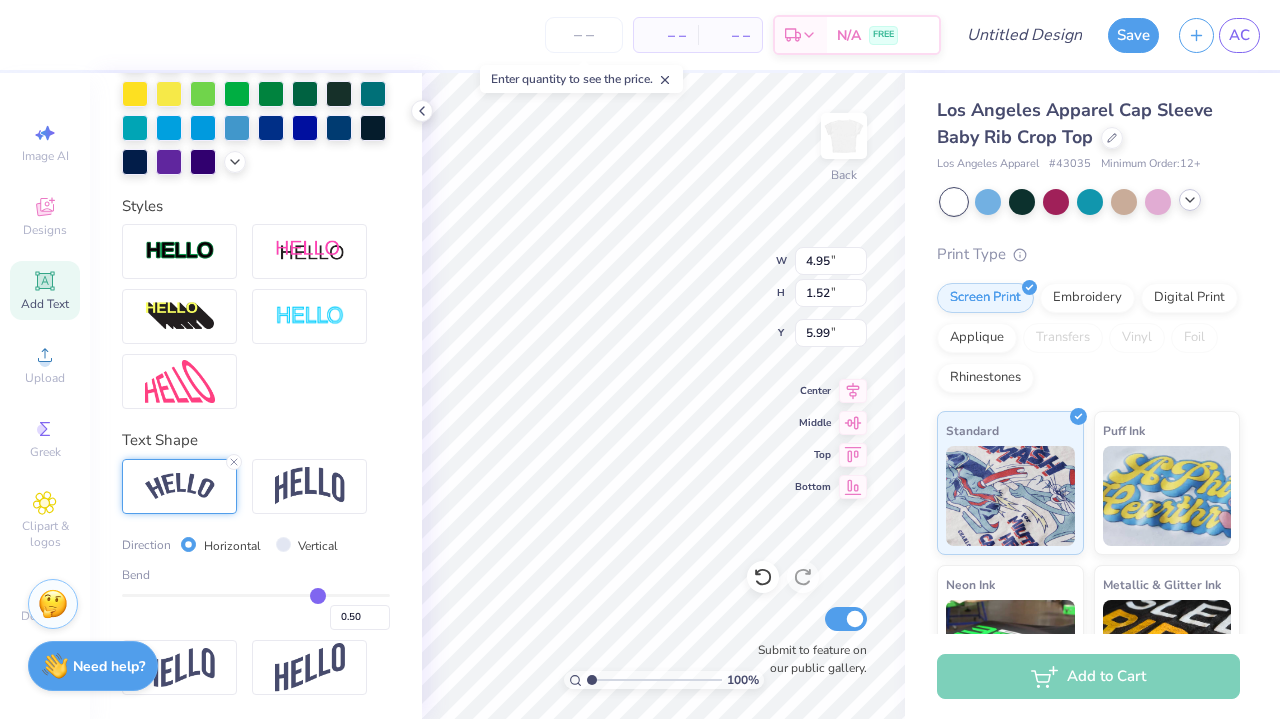 type on "0.49" 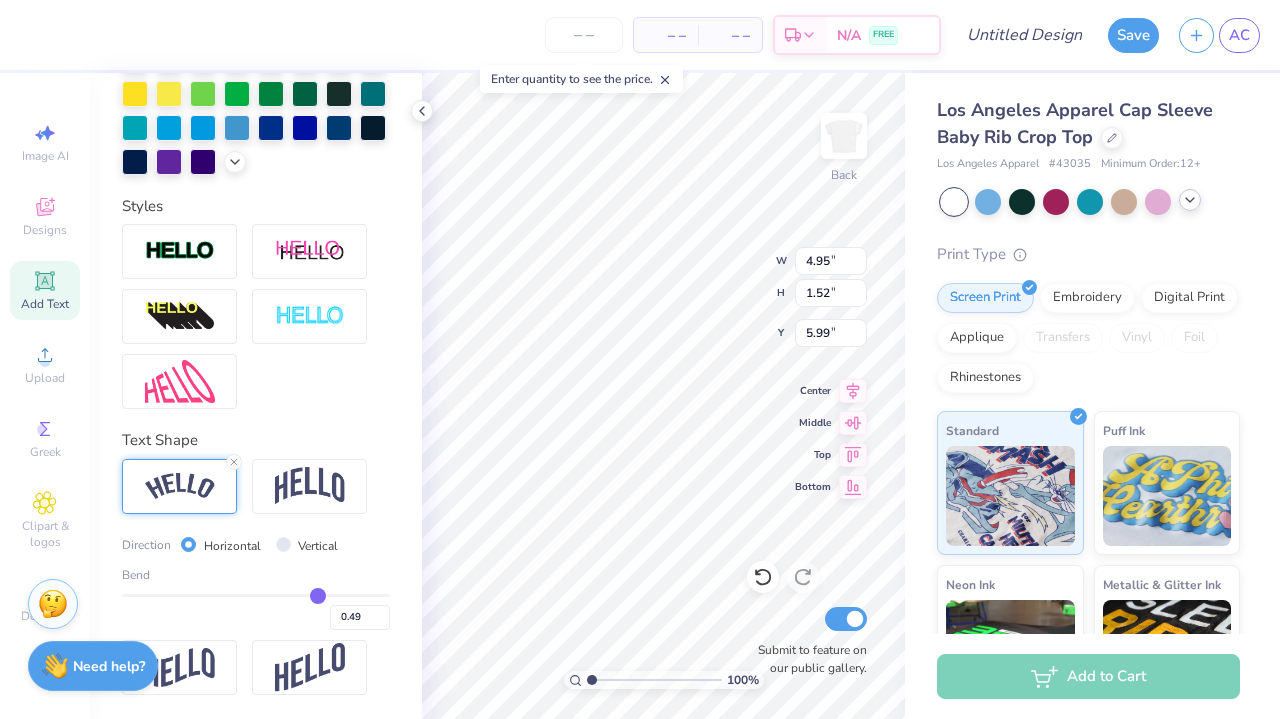 type on "0.48" 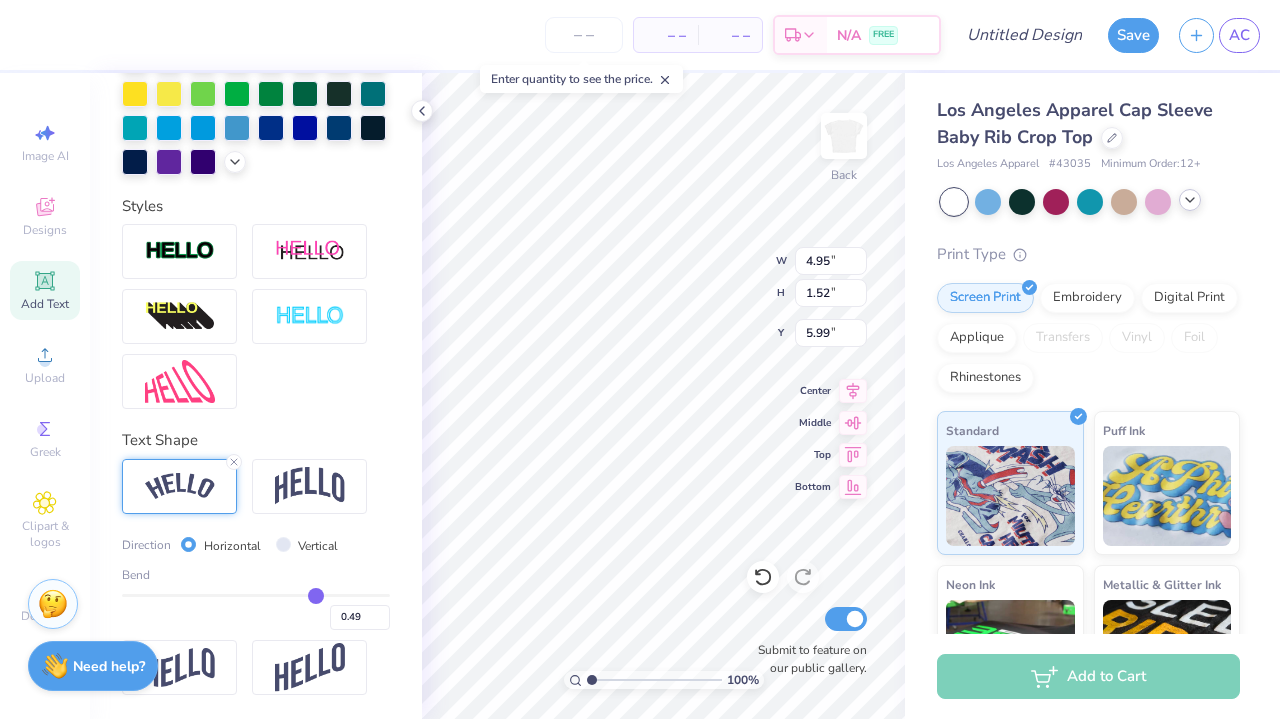type on "0.48" 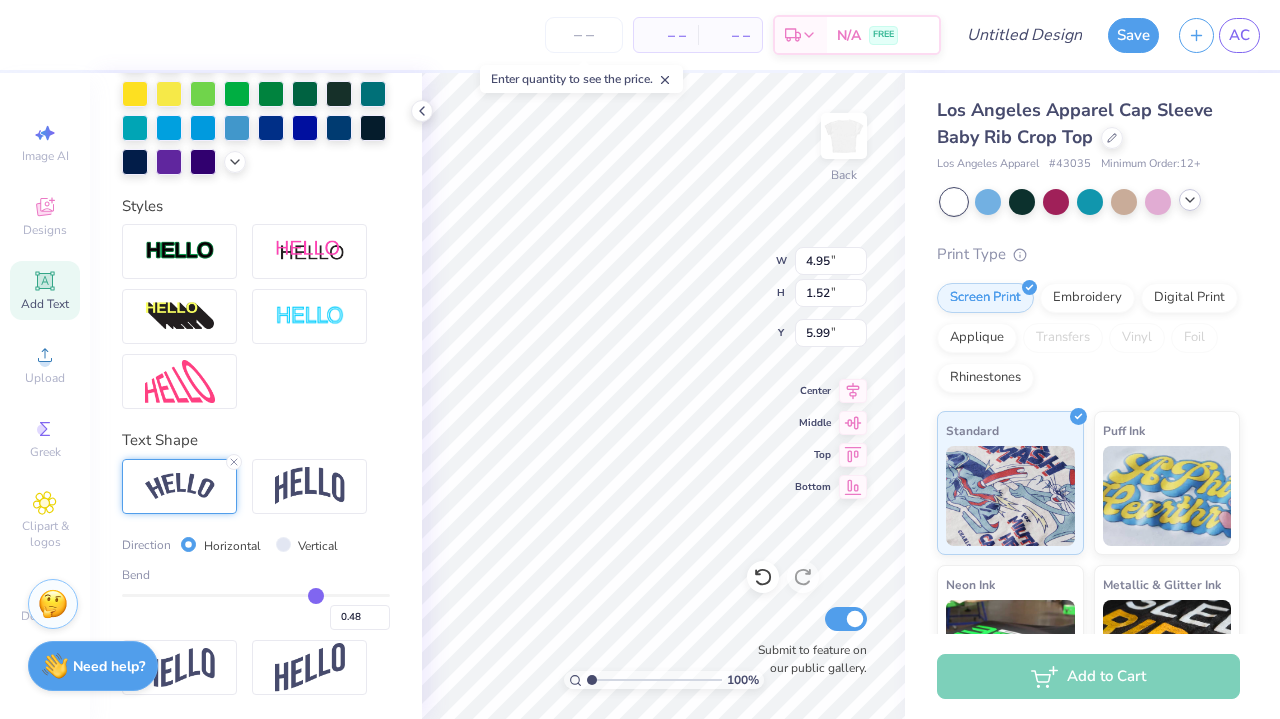 type on "0.47" 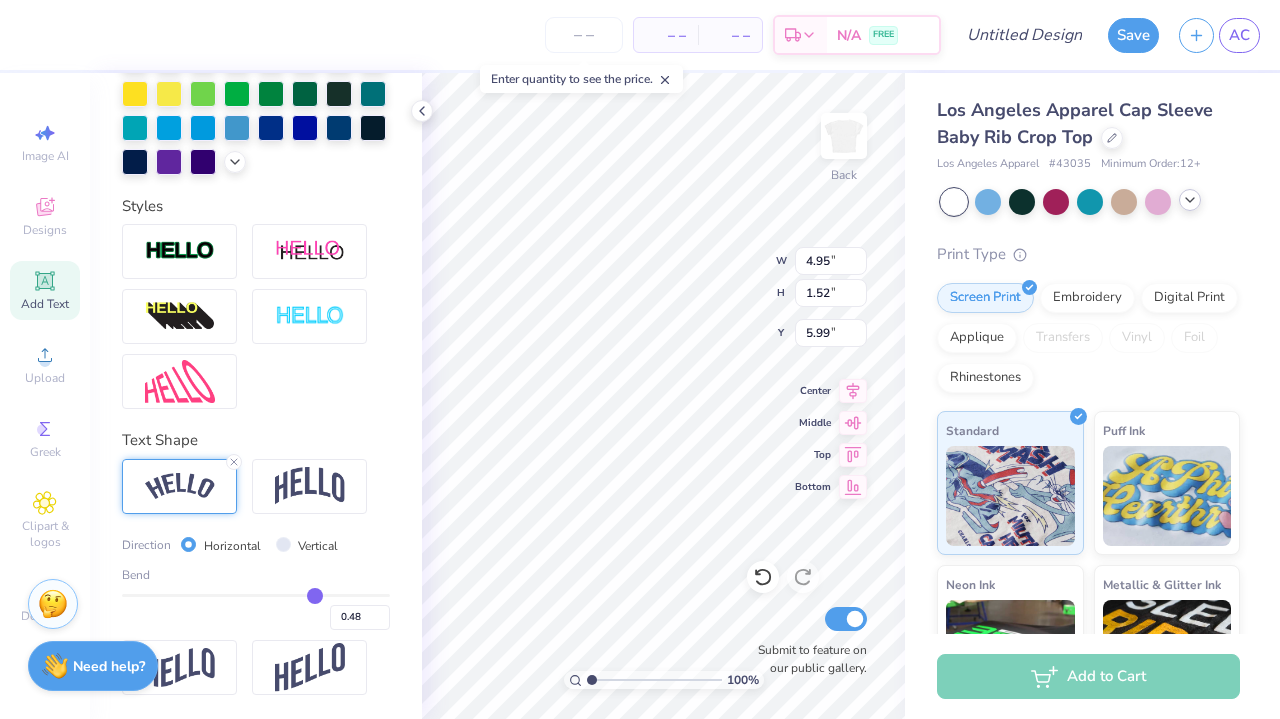 type on "0.47" 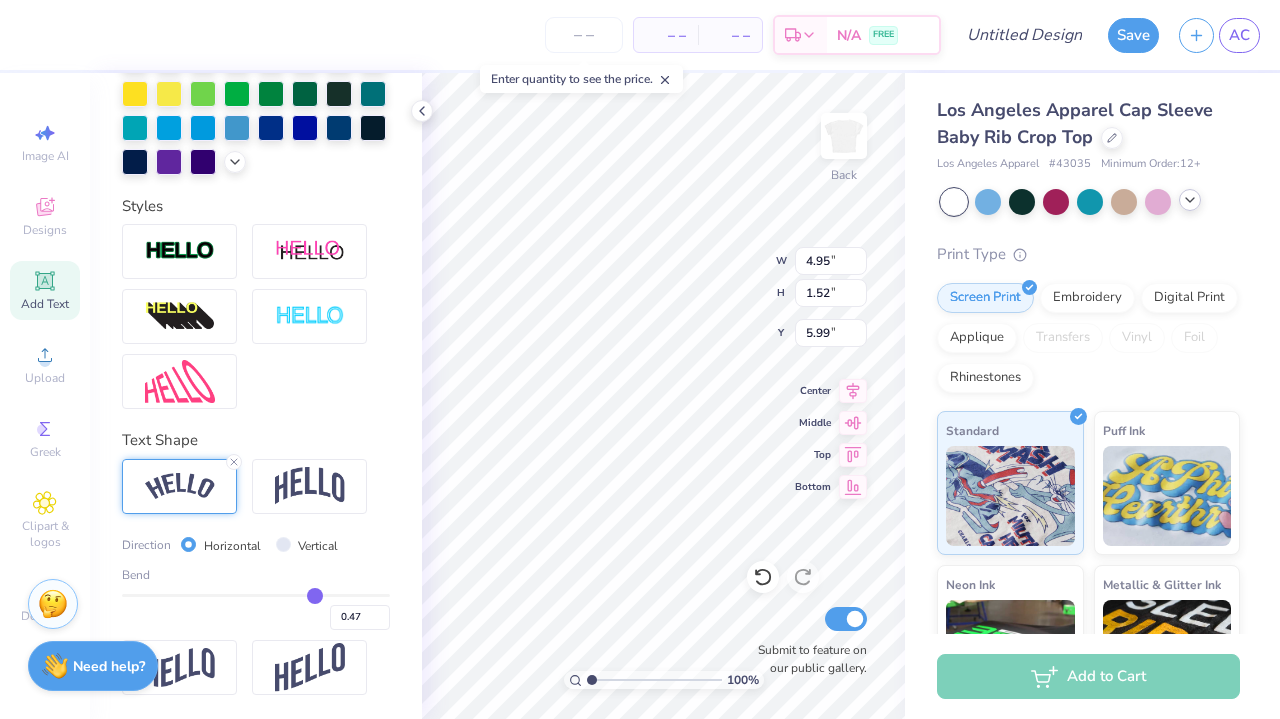 type on "0.46" 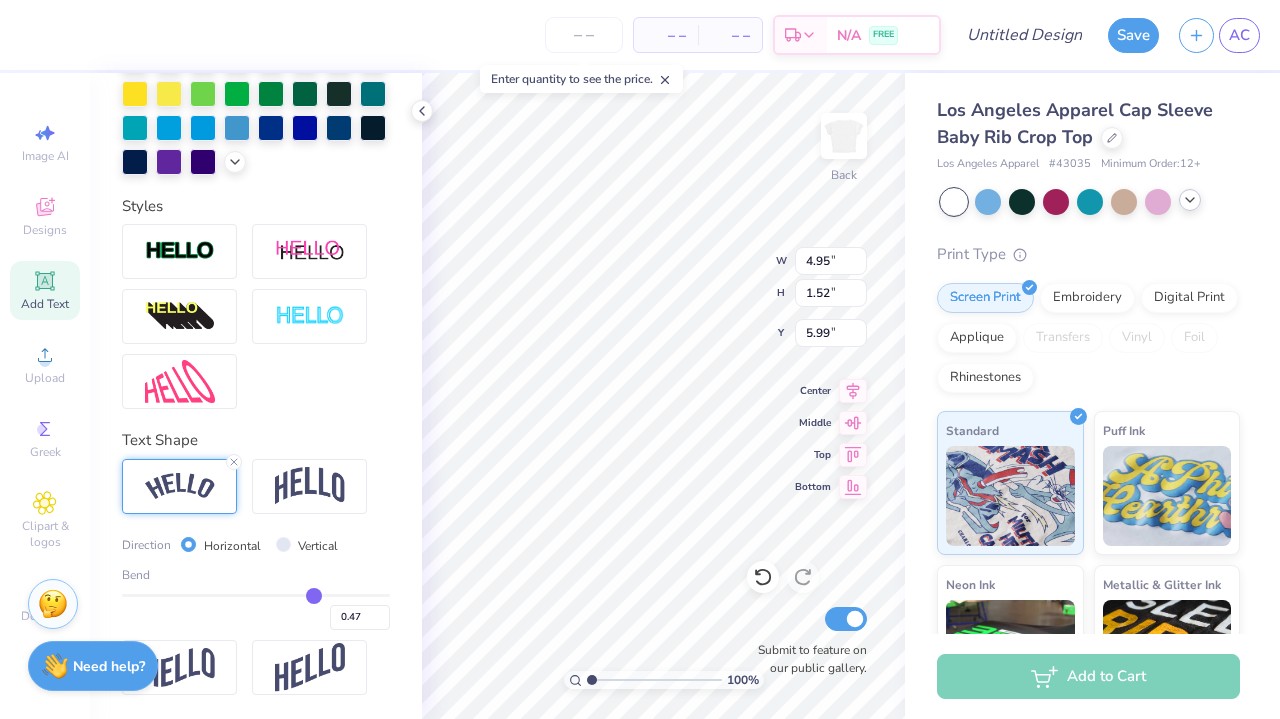 type on "0.46" 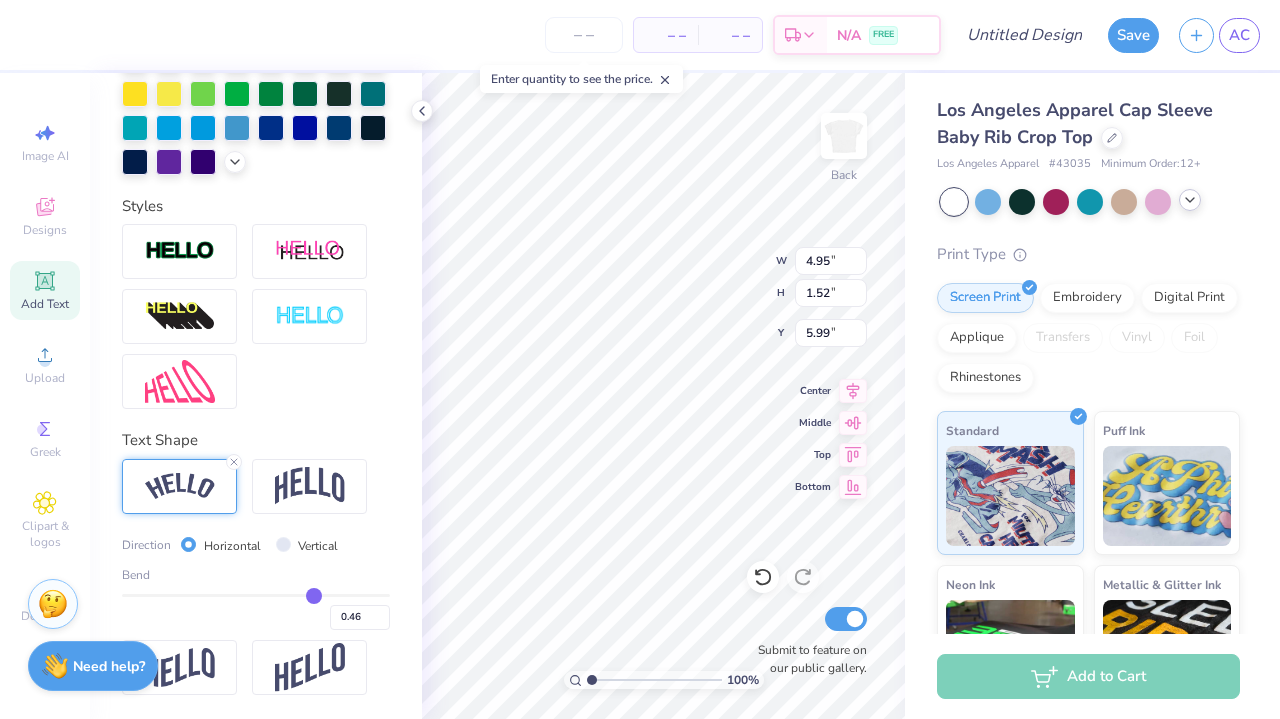 type on "0.44" 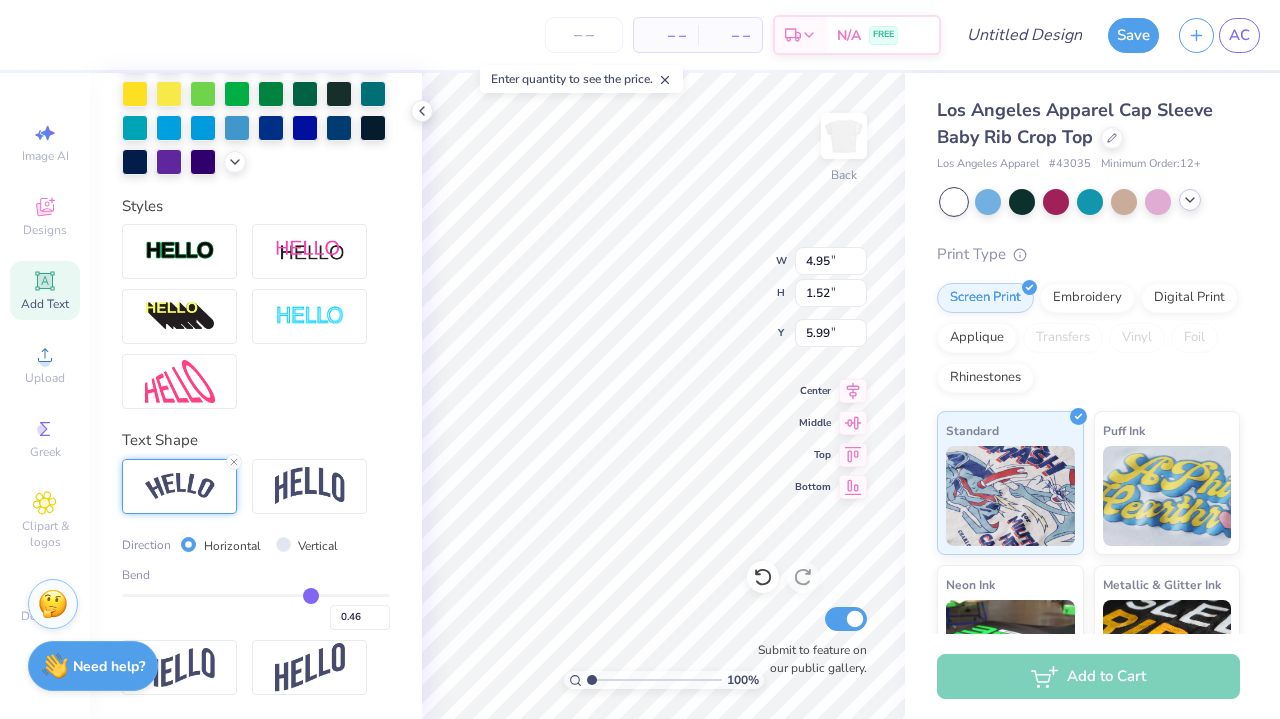 type on "0.44" 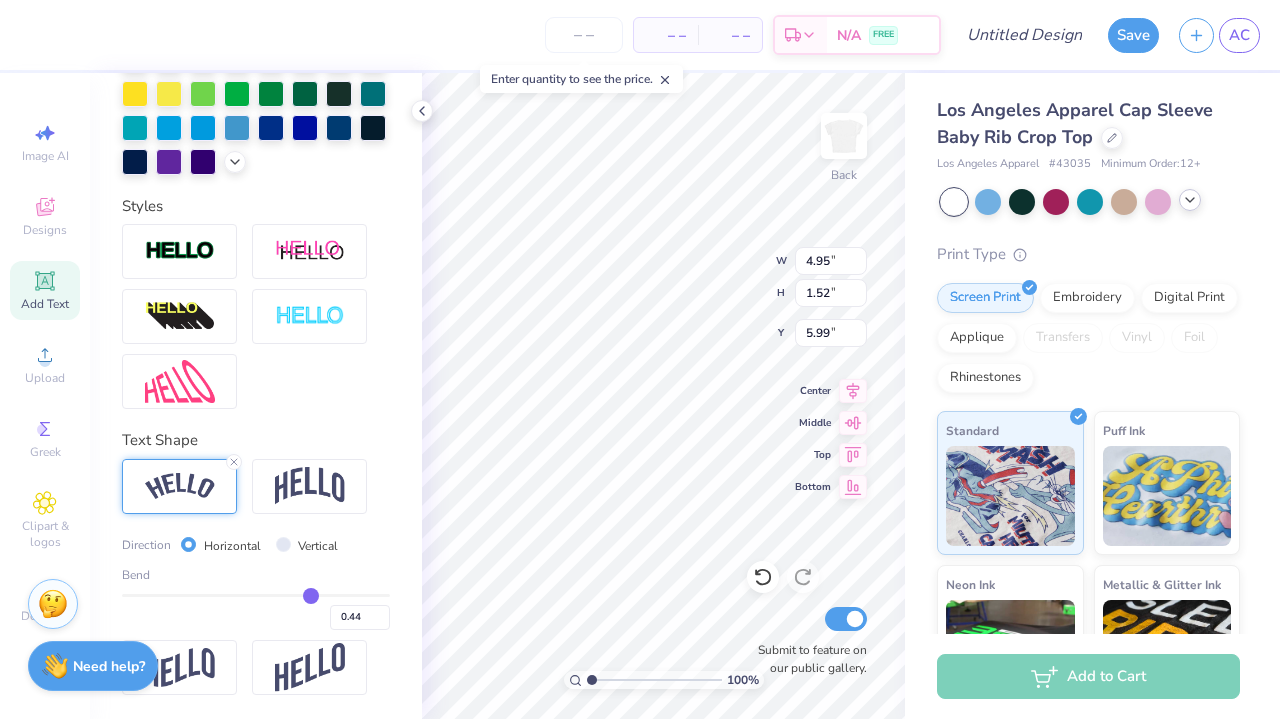 type on "0.42" 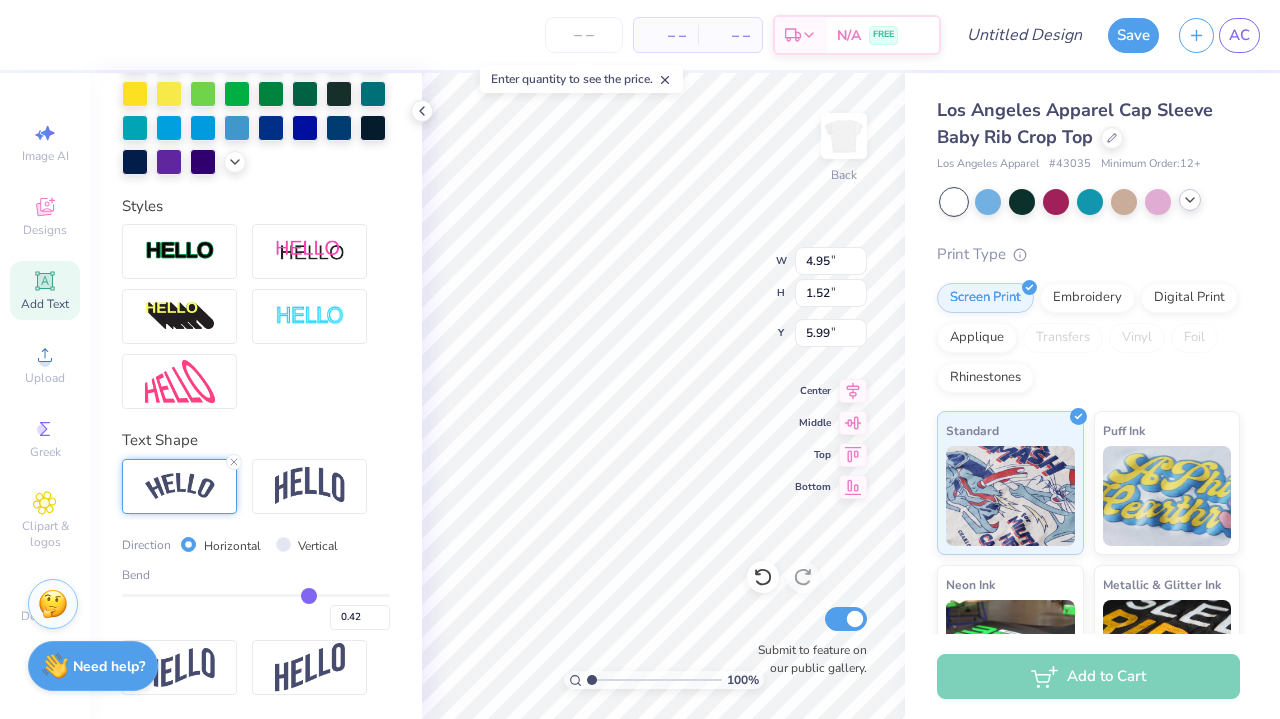 type on "0.41" 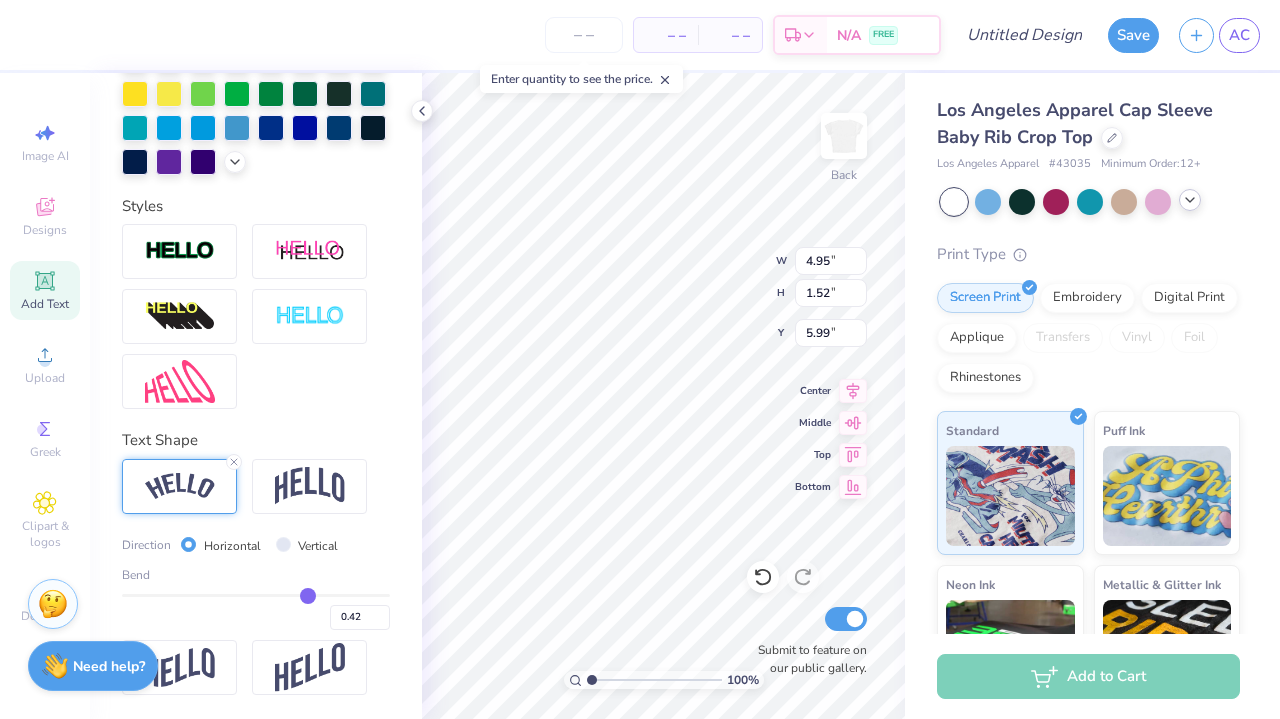 type on "0.41" 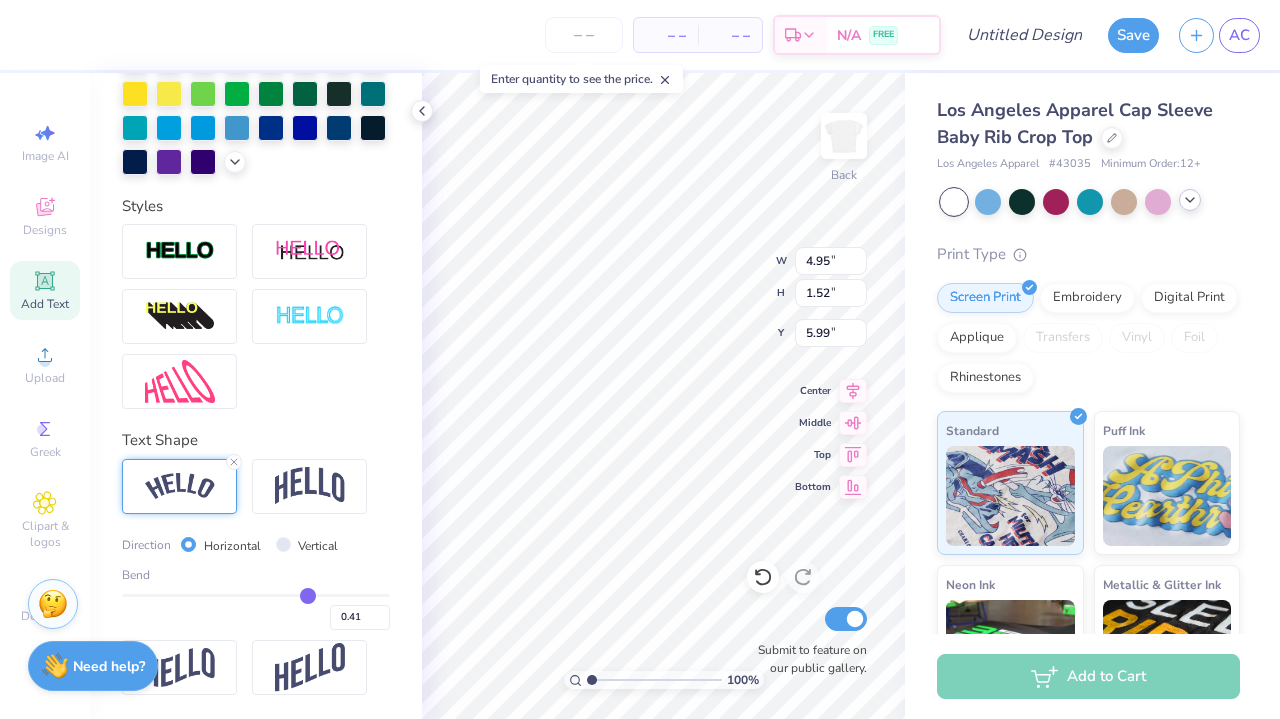 type on "0.38" 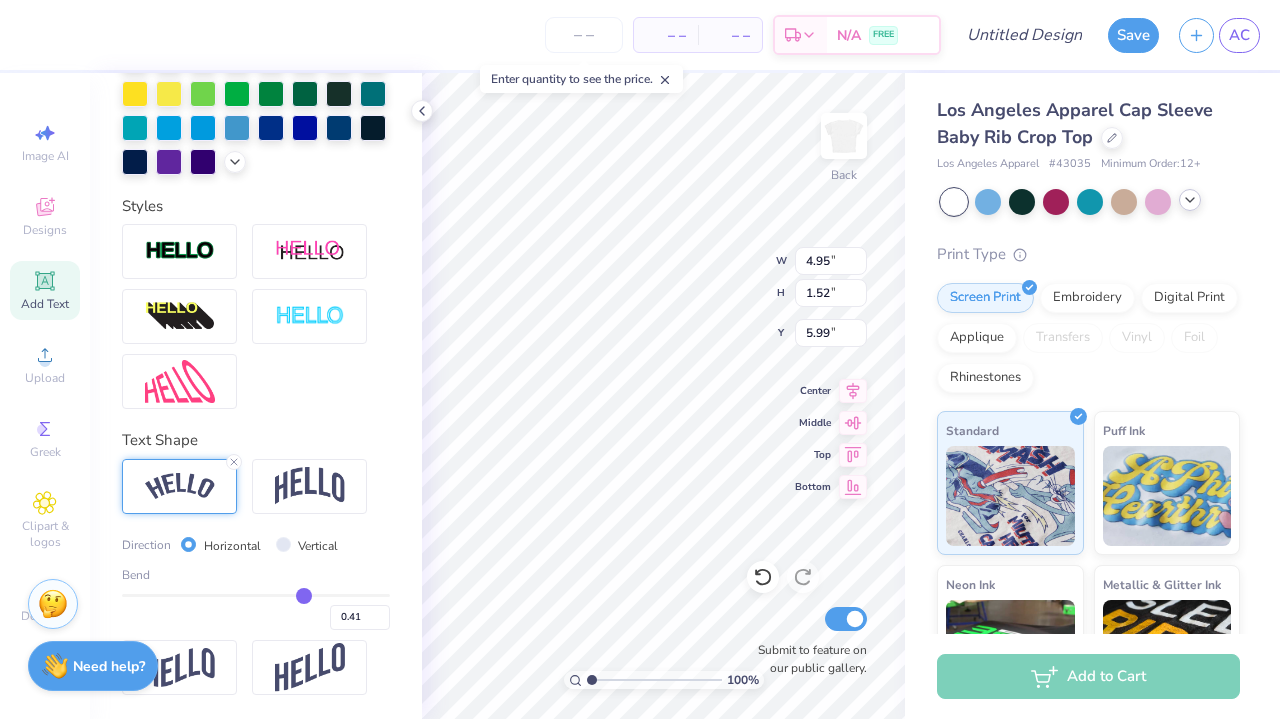 type on "0.38" 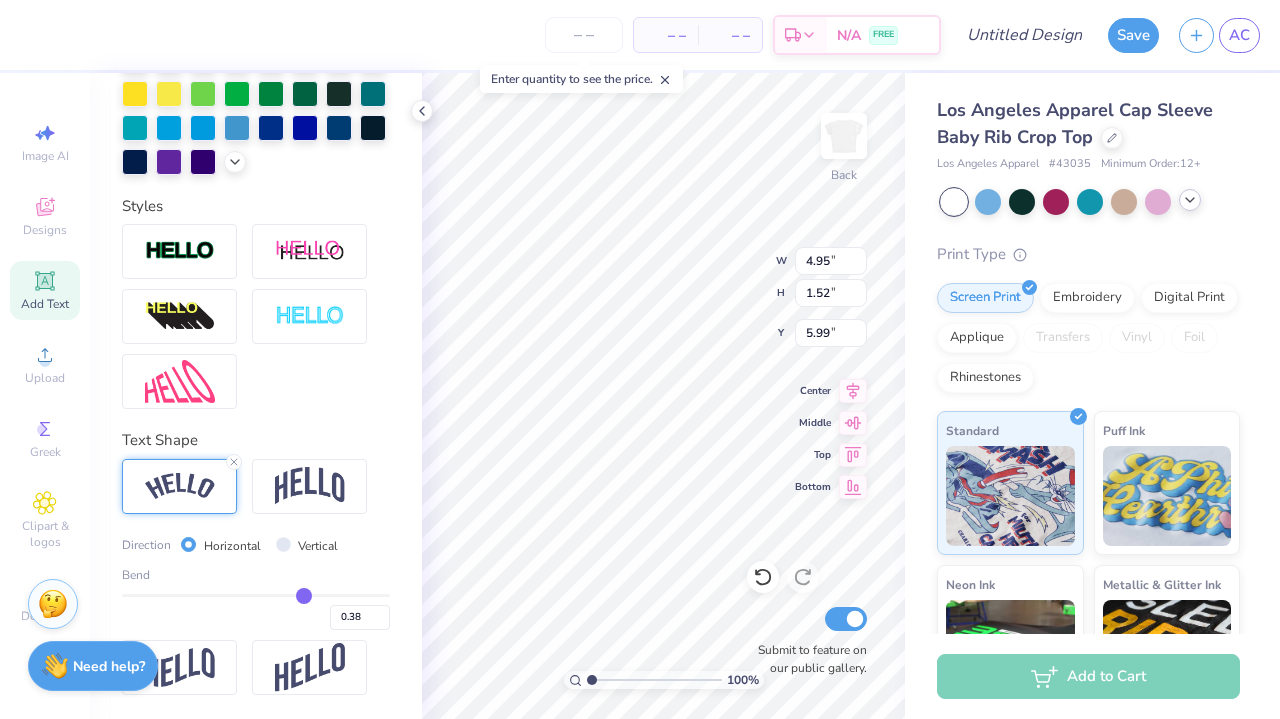 type on "0.37" 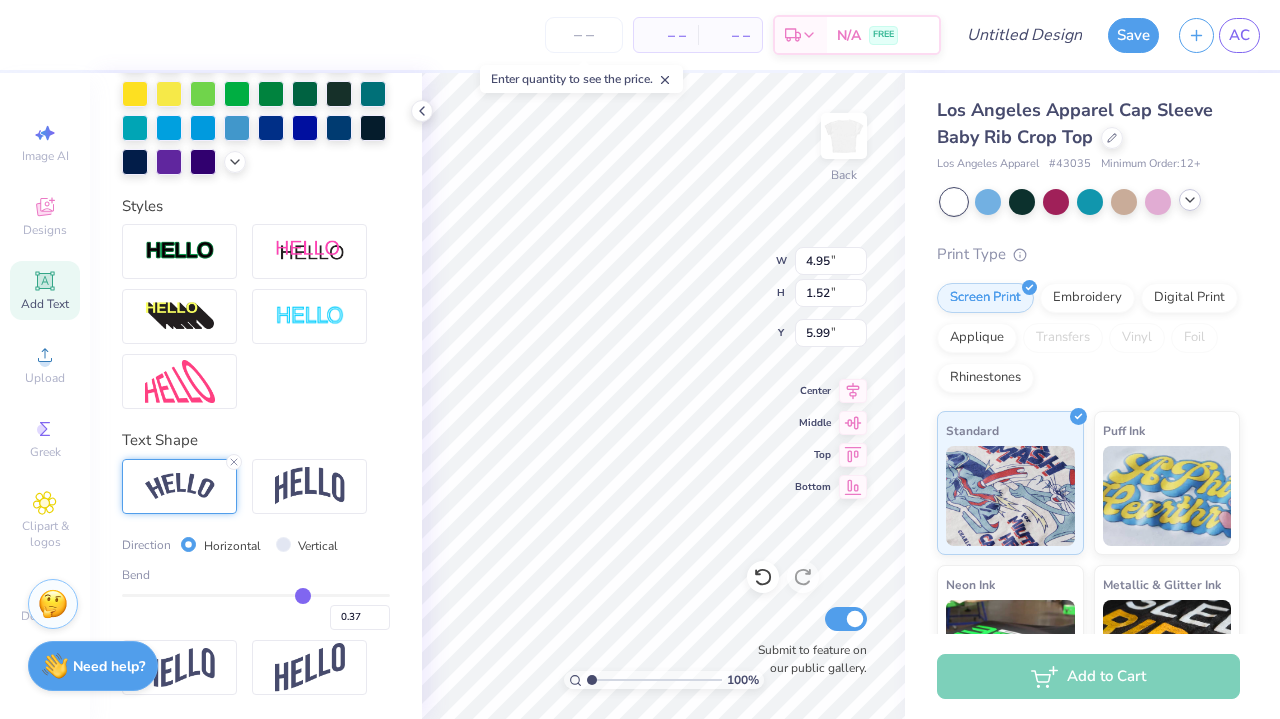 type on "0.34" 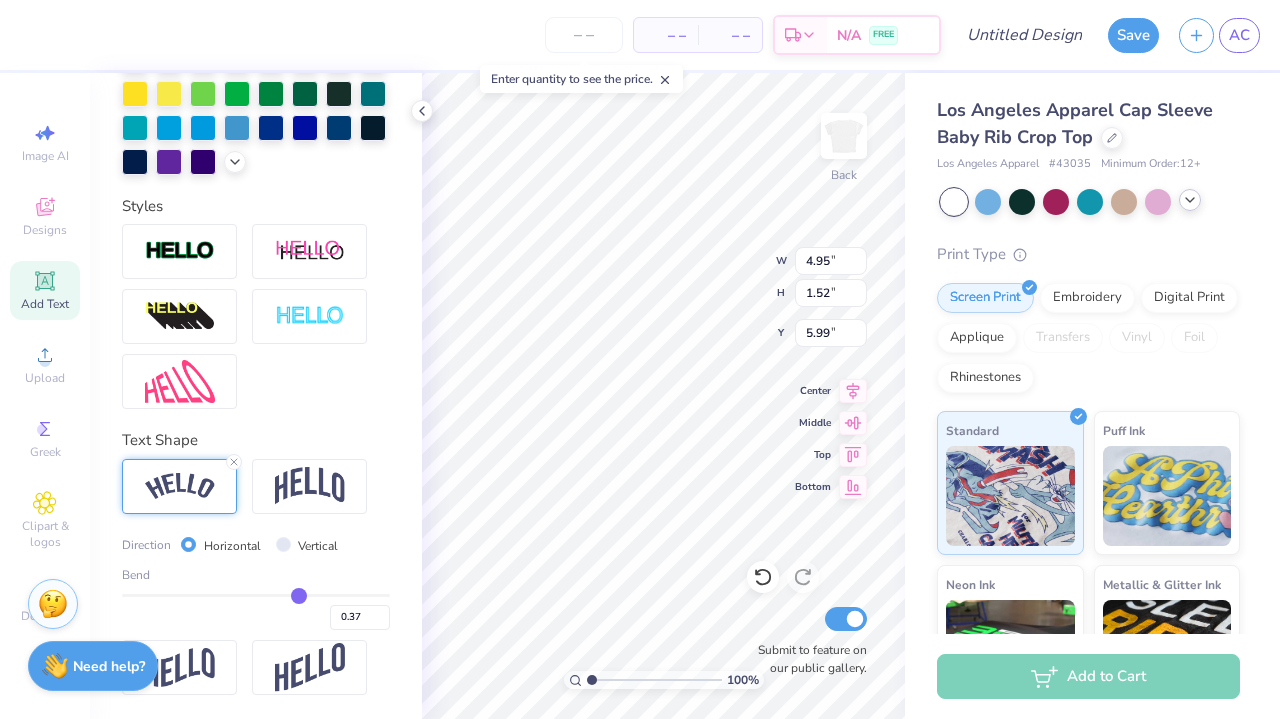 type on "0.34" 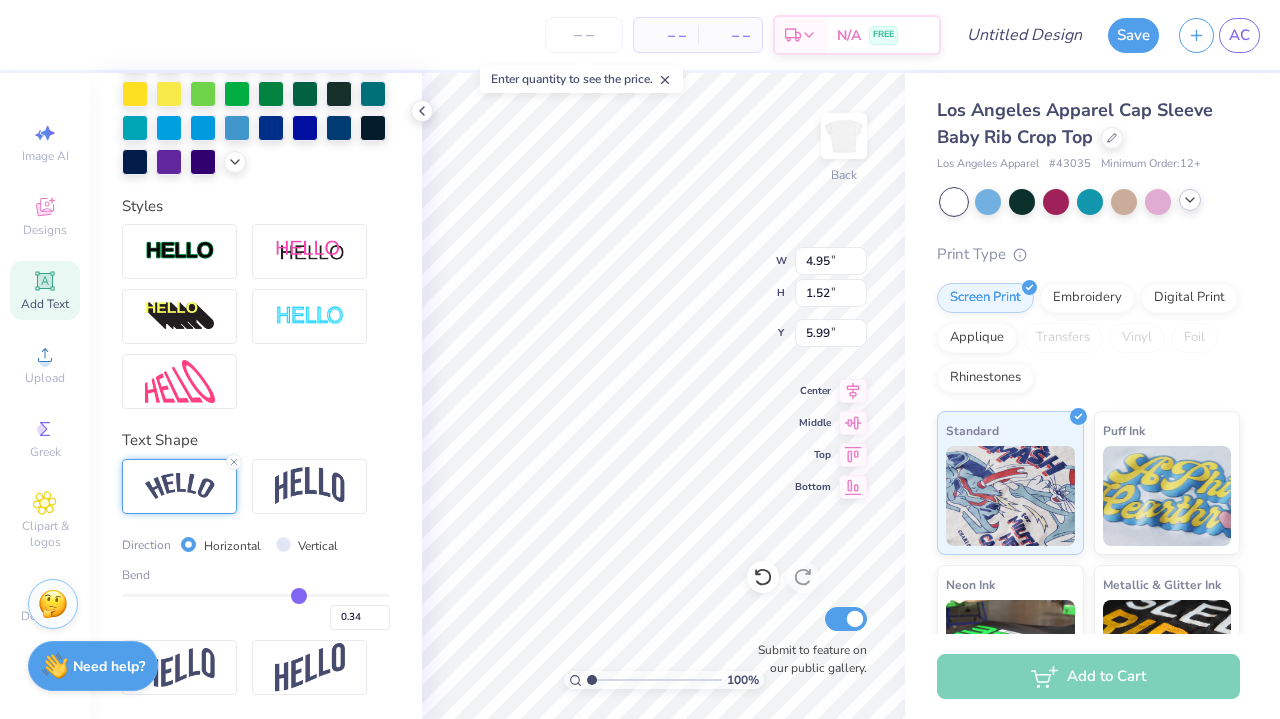 type on "0.33" 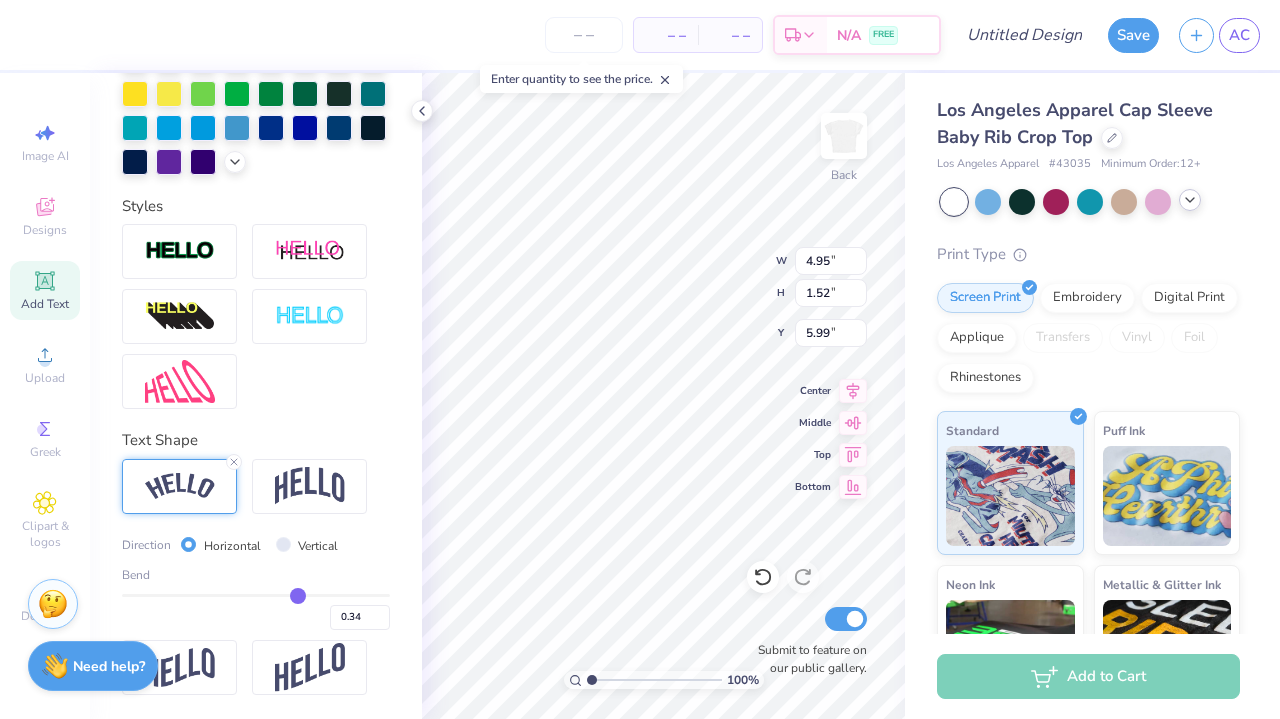 type on "0.33" 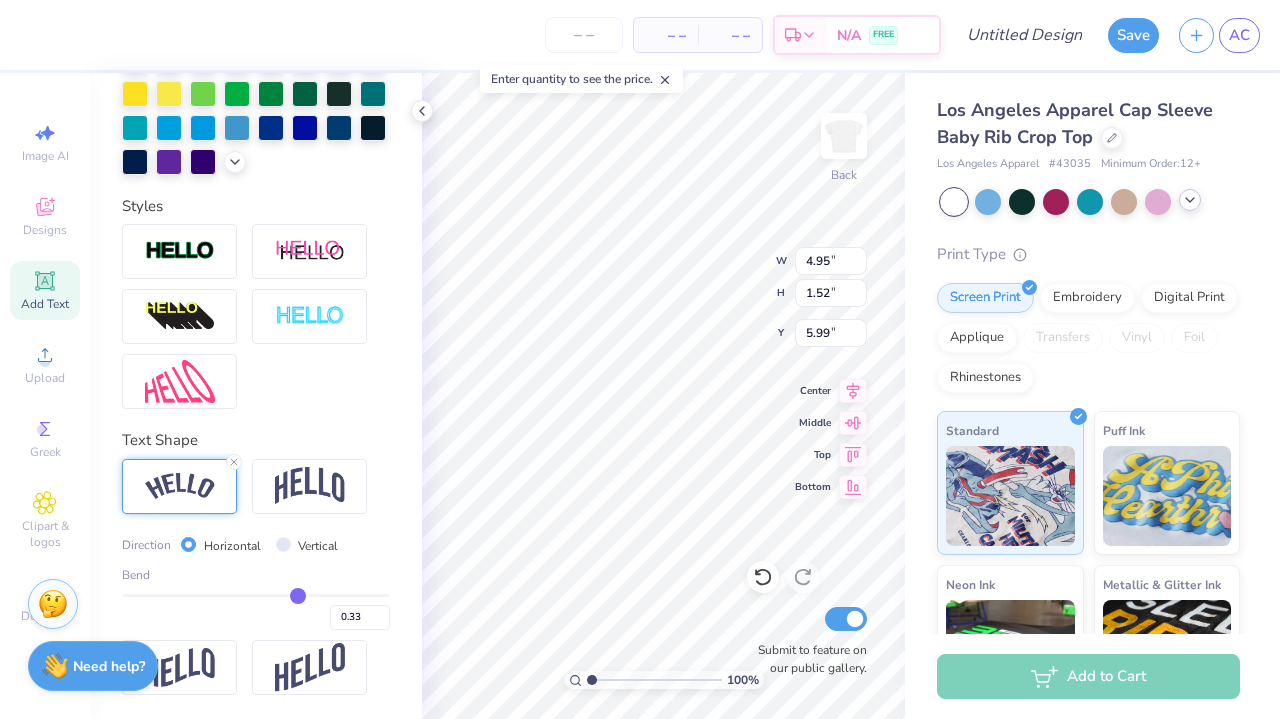 type on "0.31" 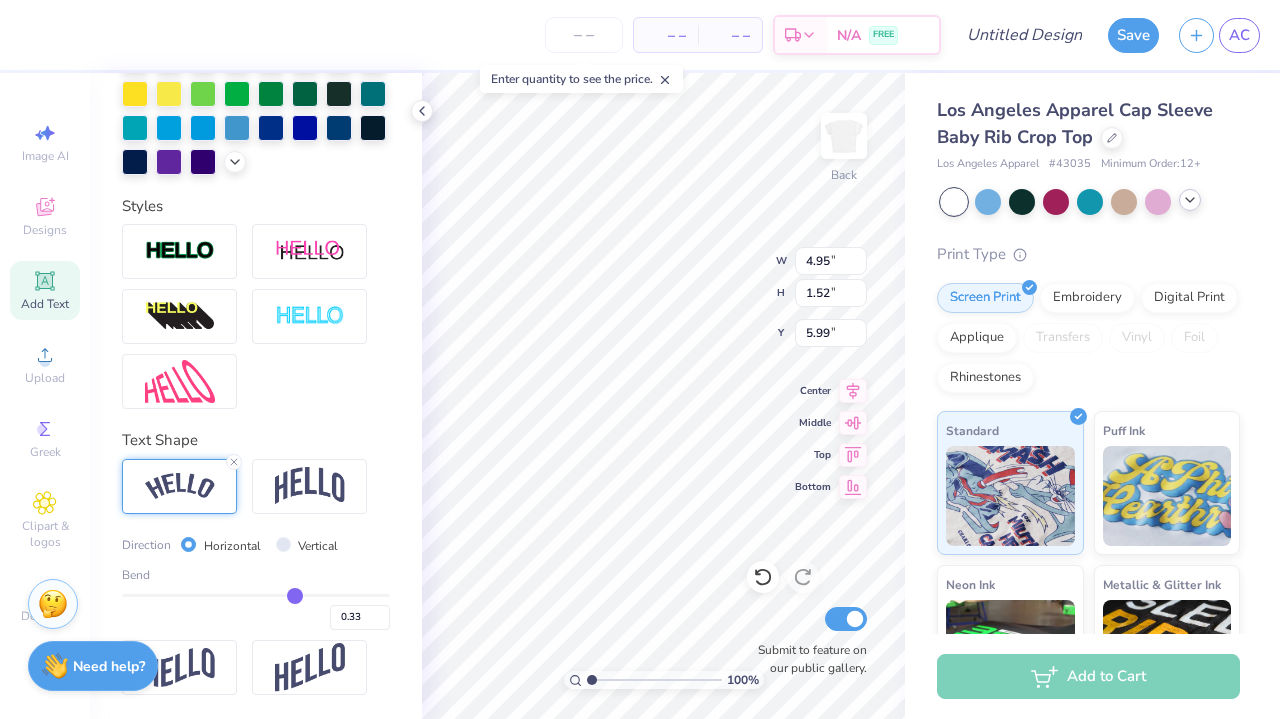 type on "0.31" 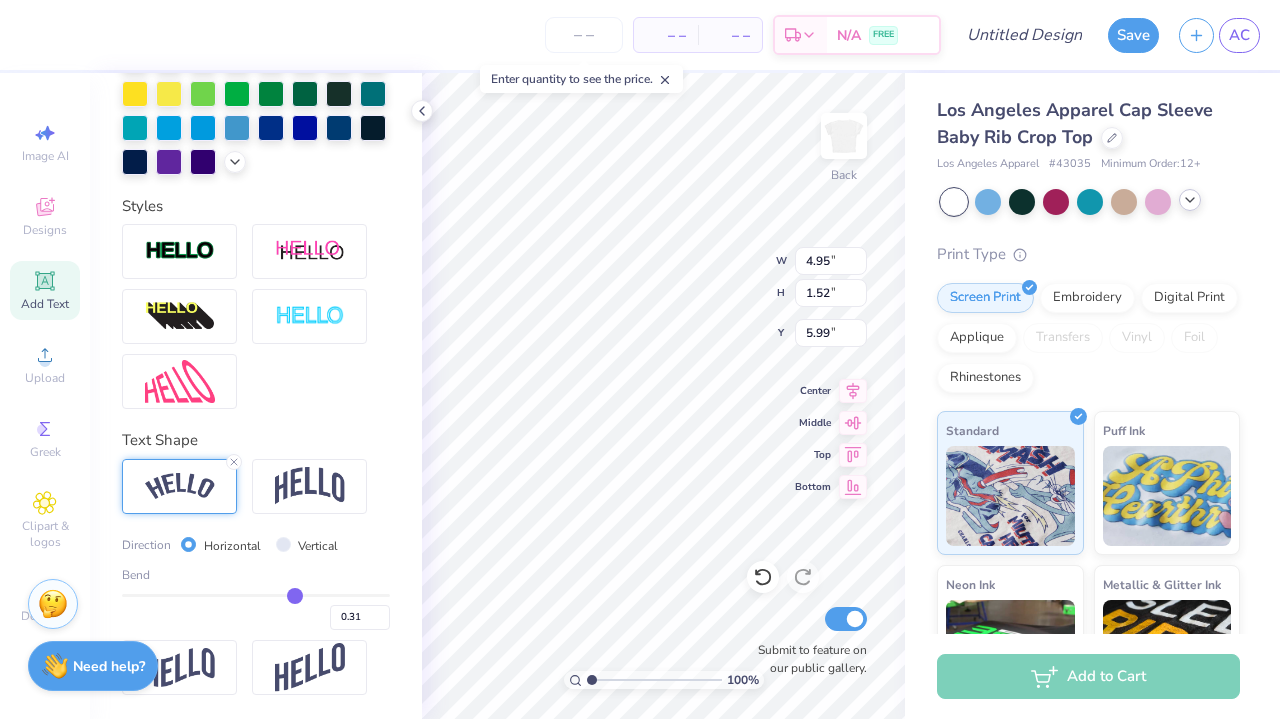 type on "0.29" 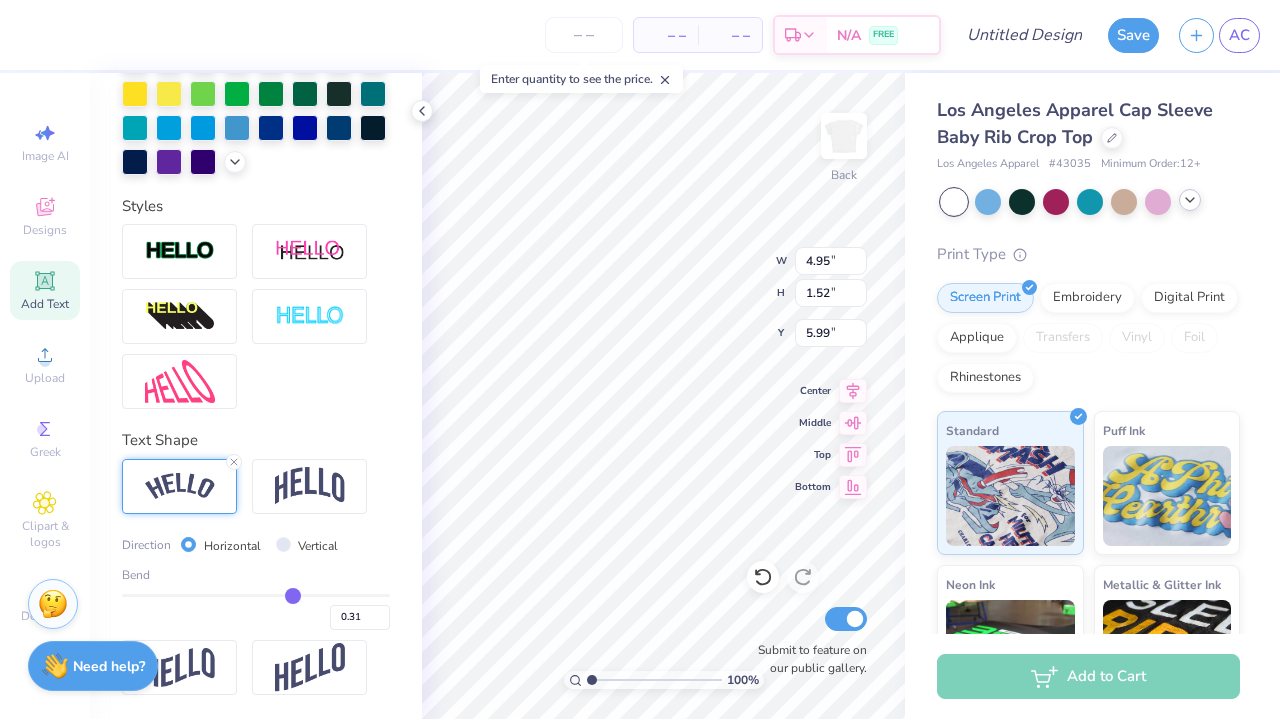 type on "0.29" 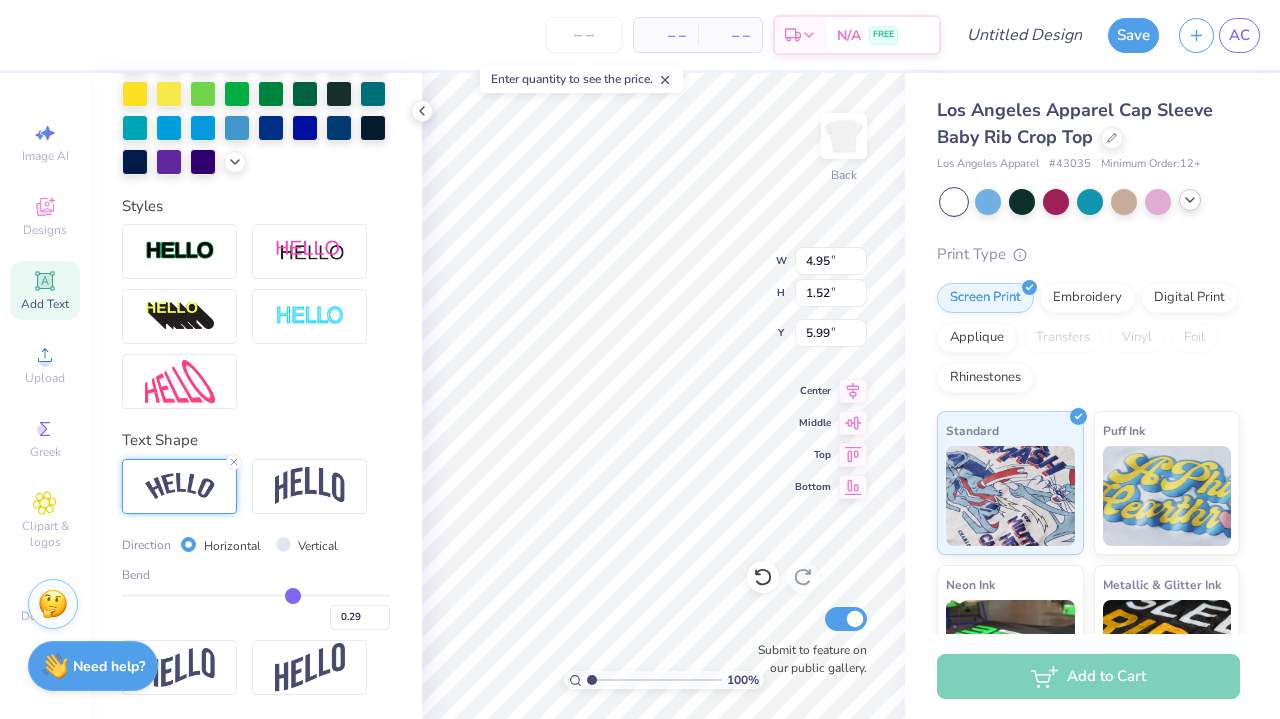 type on "0.27" 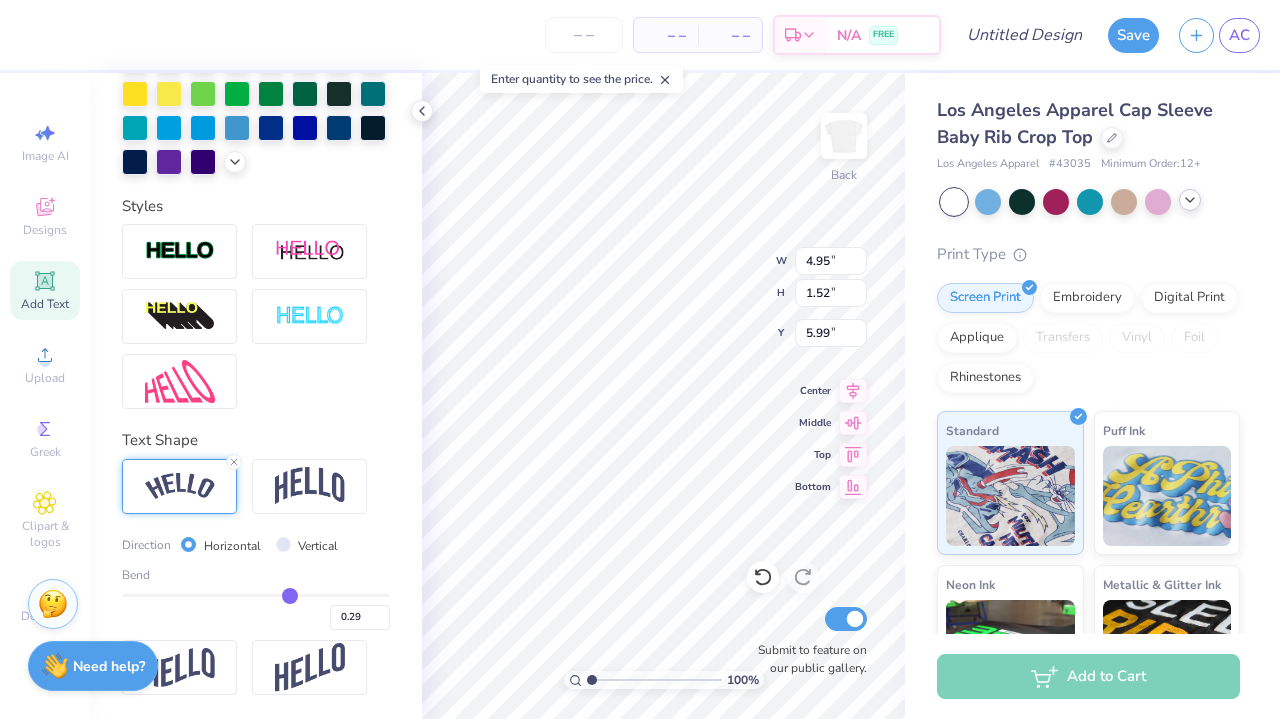 type on "0.27" 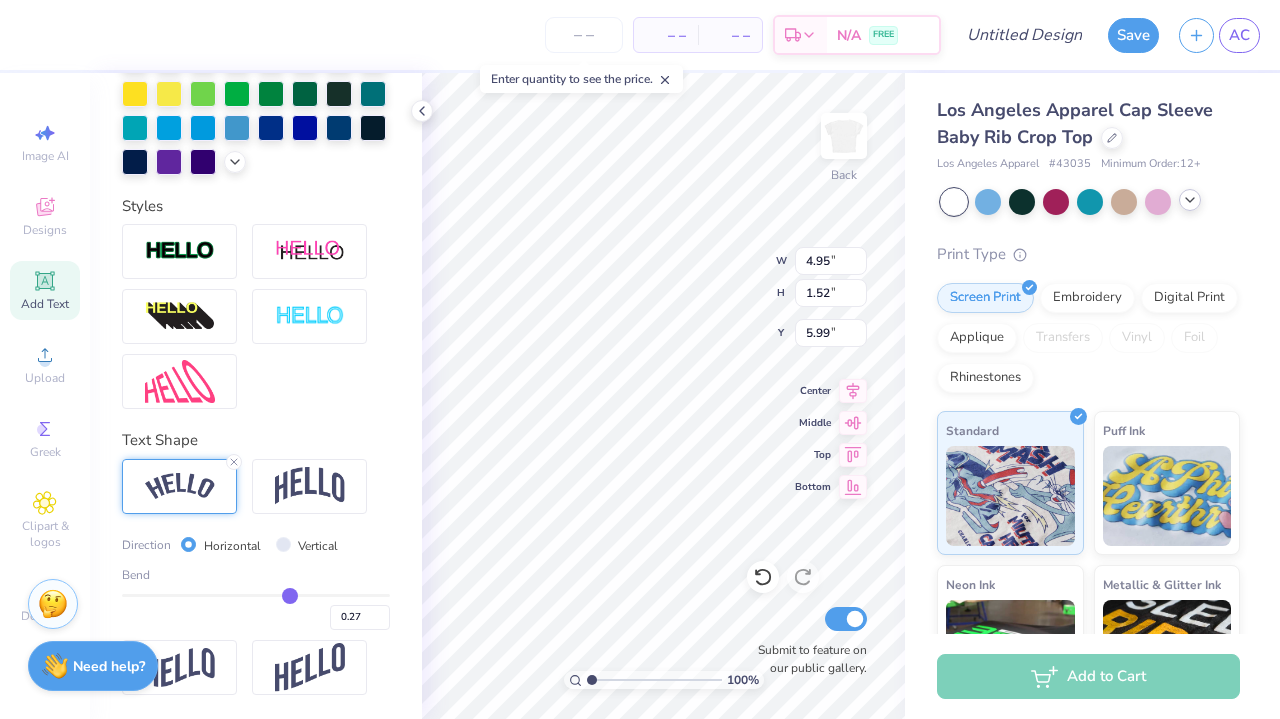 type on "0.25" 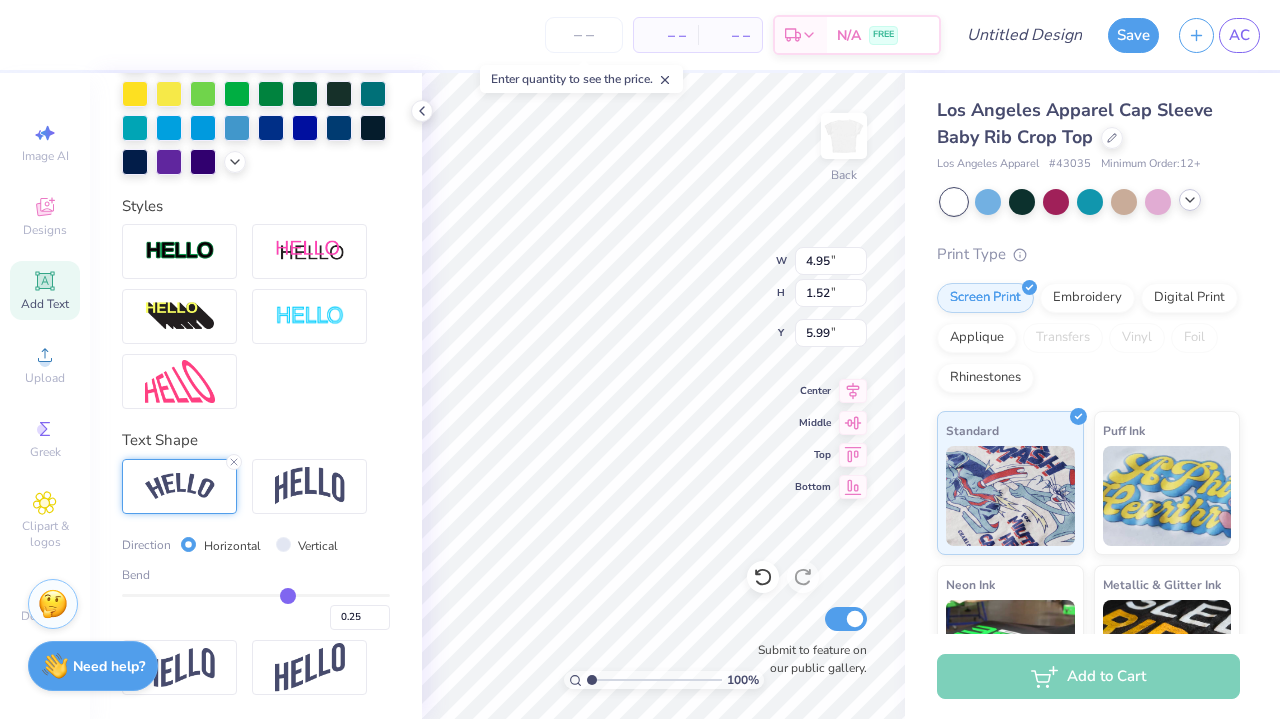 type on "0.24" 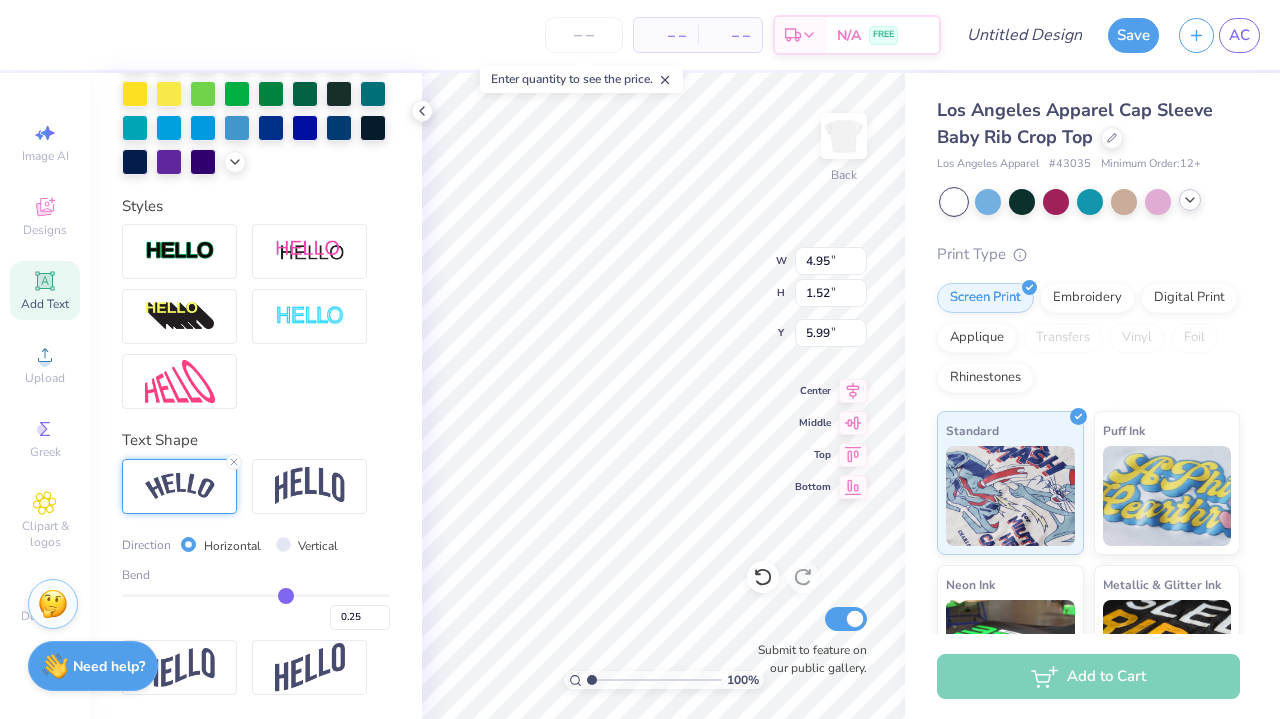 type on "0.24" 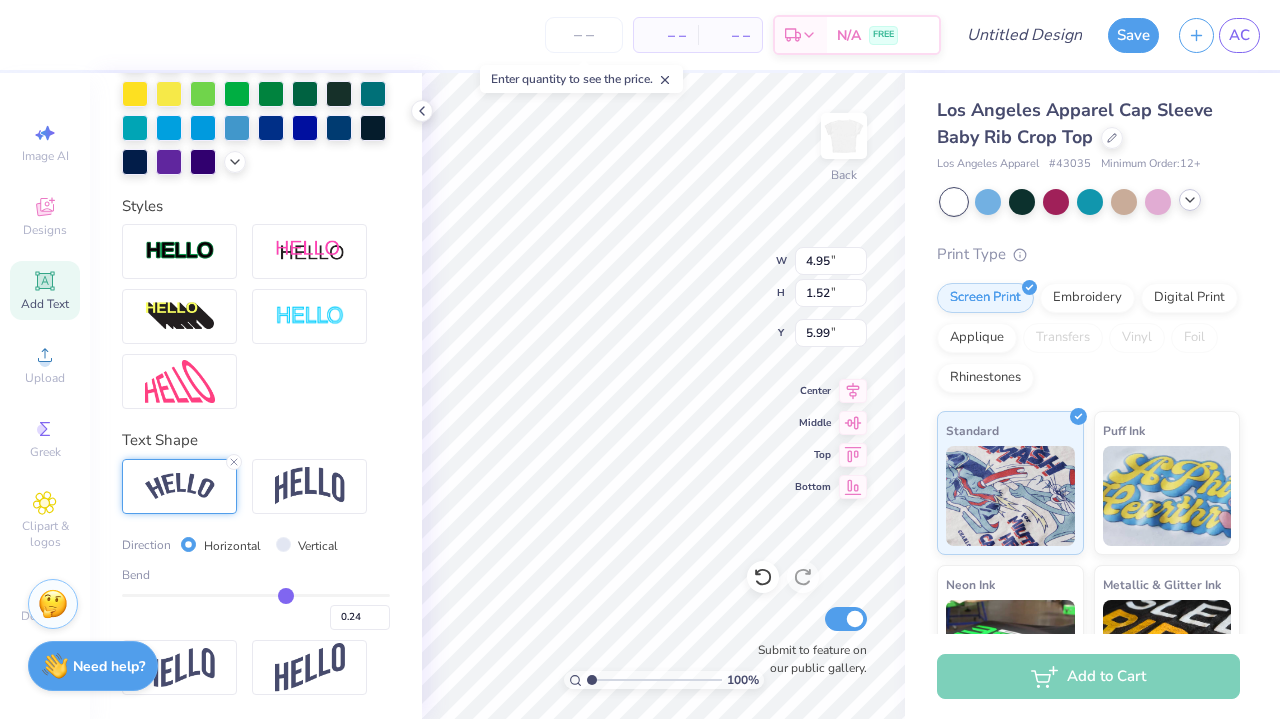 type on "0.22" 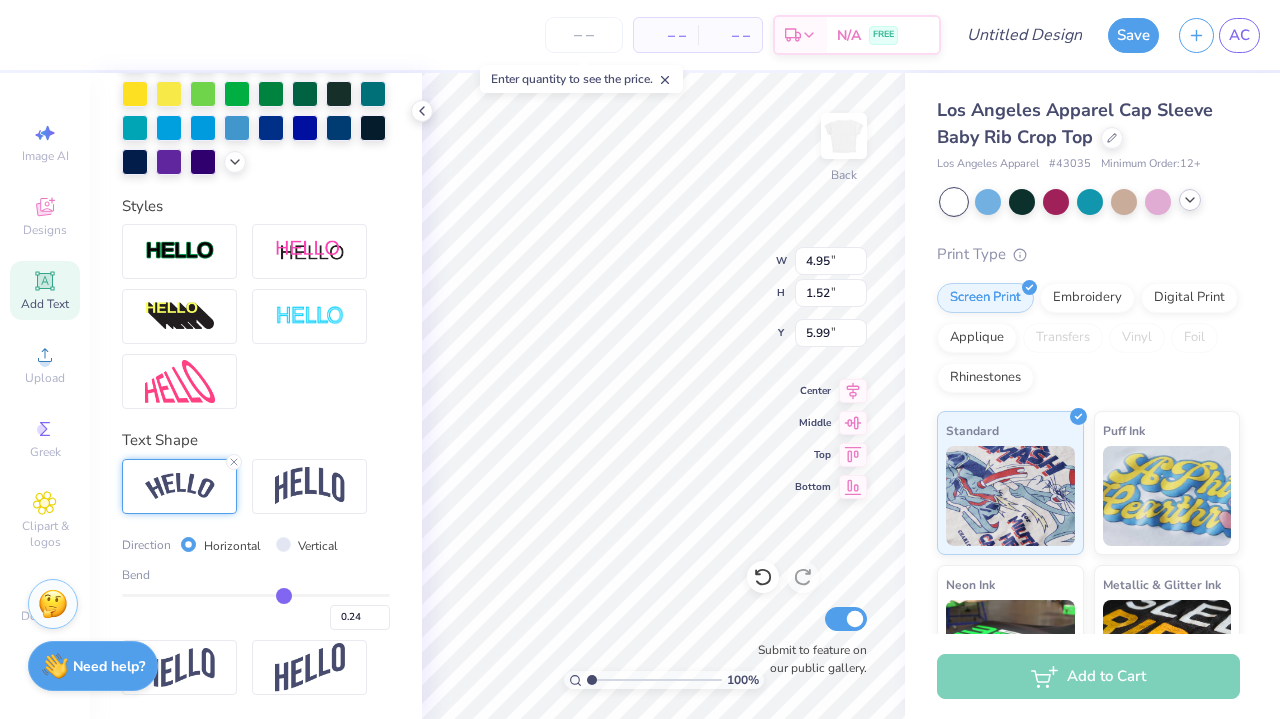 type on "0.22" 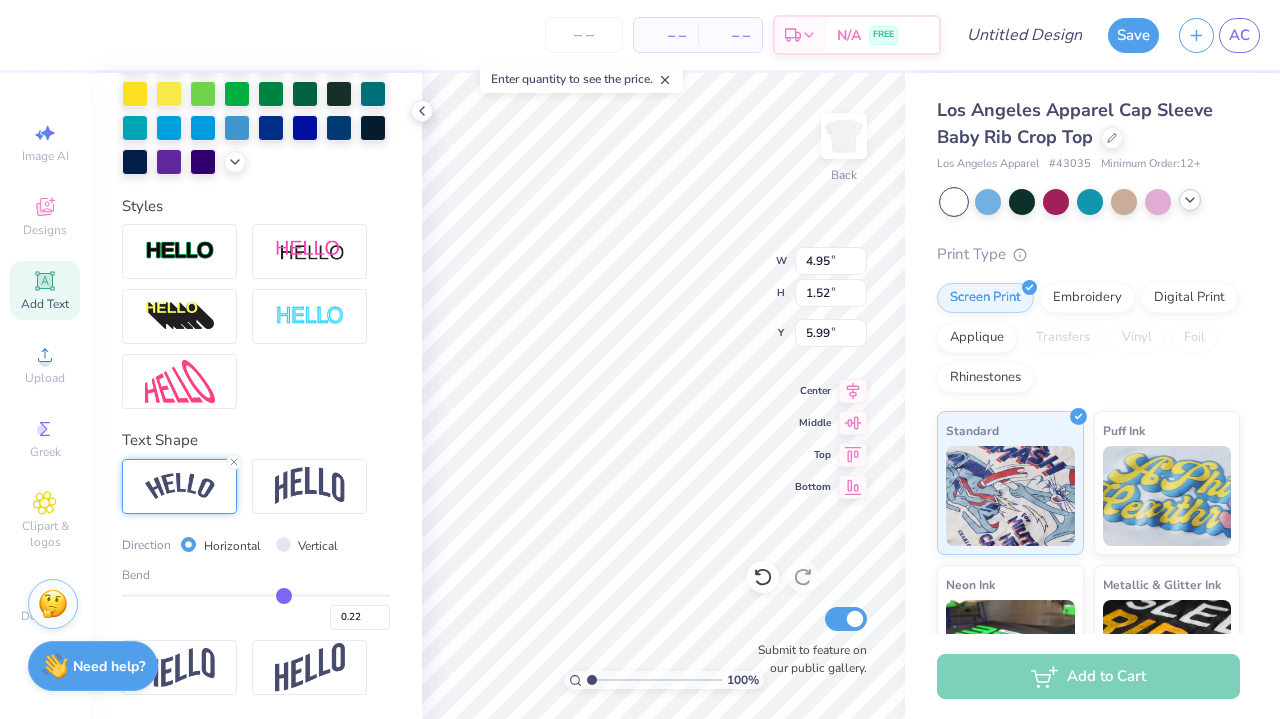type on "0.2" 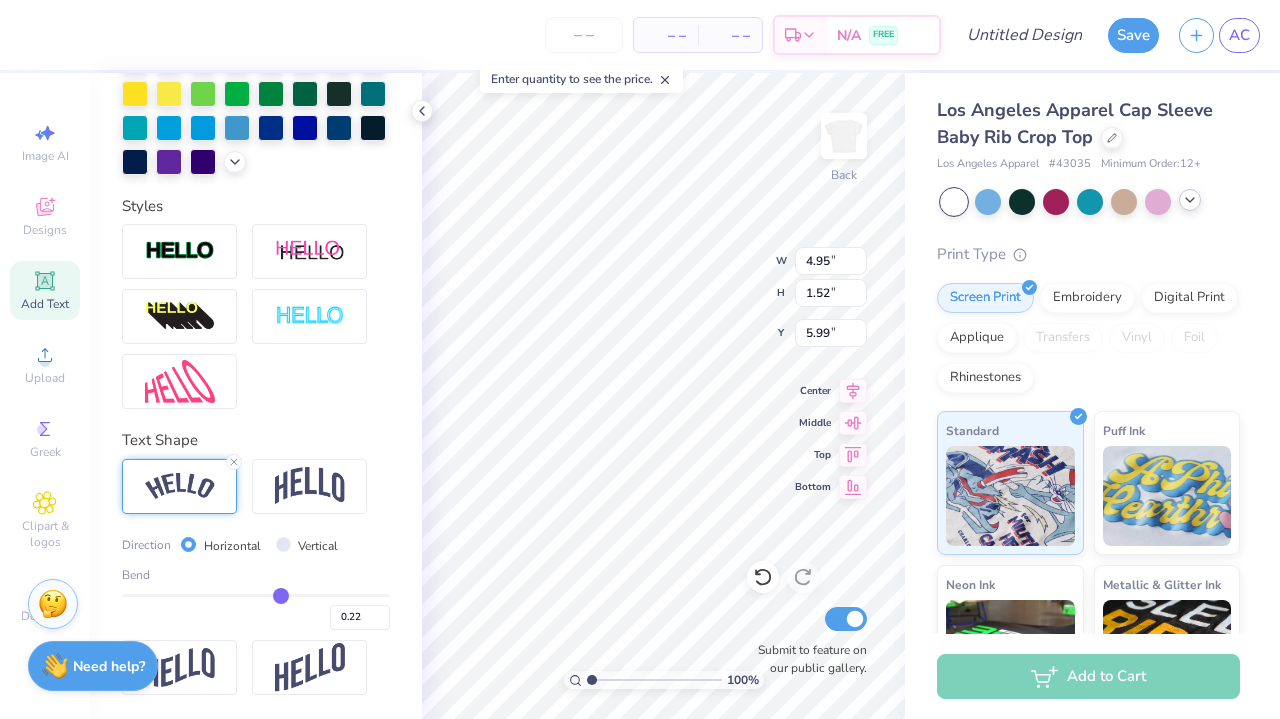 type on "0.20" 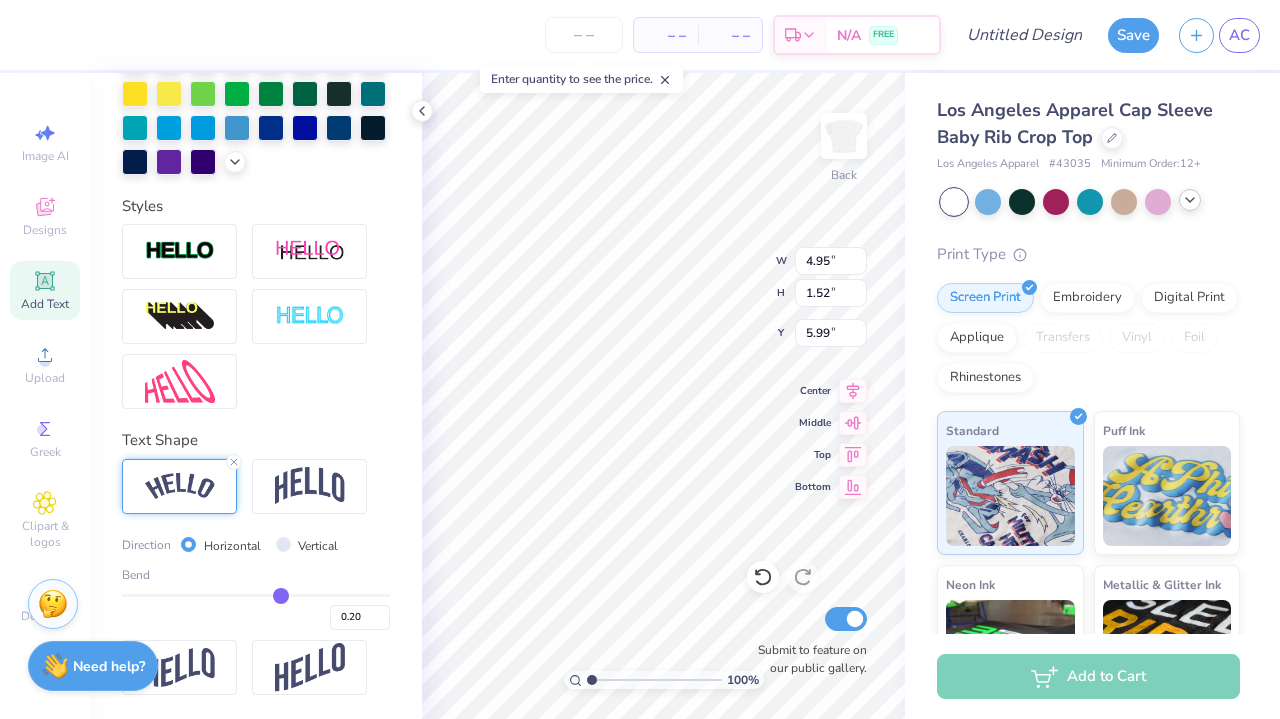 type on "0.19" 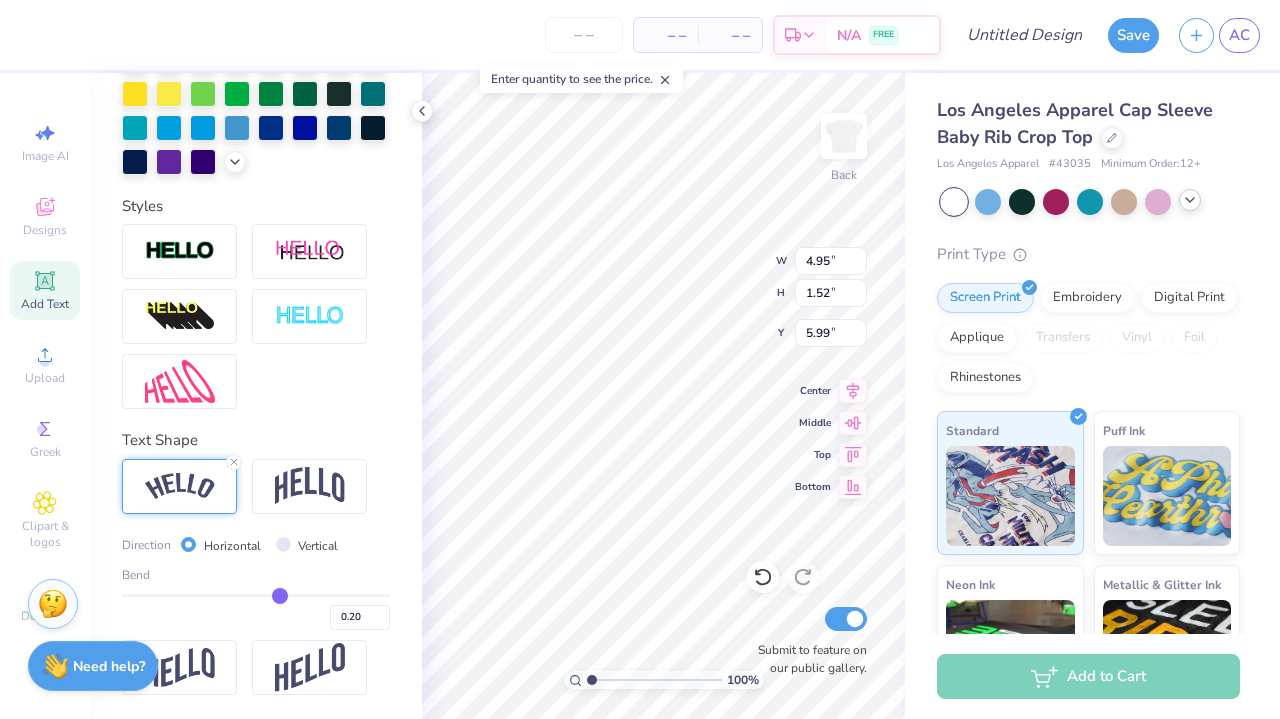 type on "0.19" 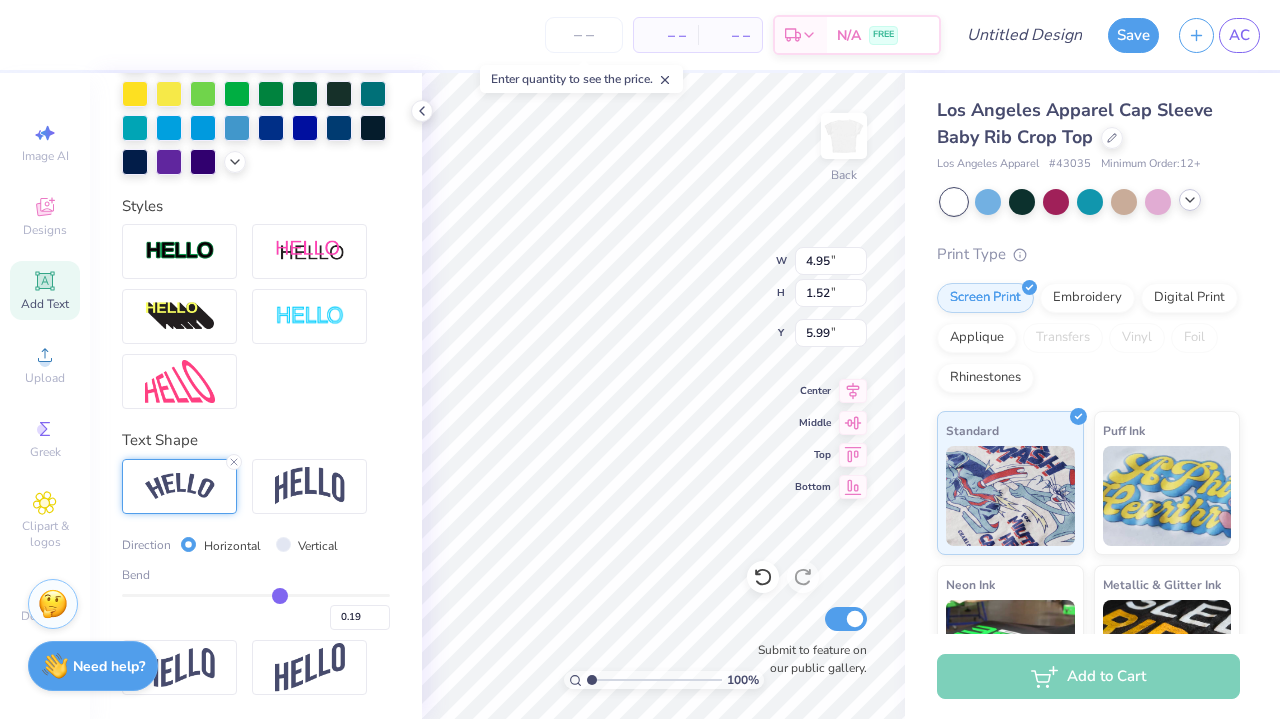 type on "0.17" 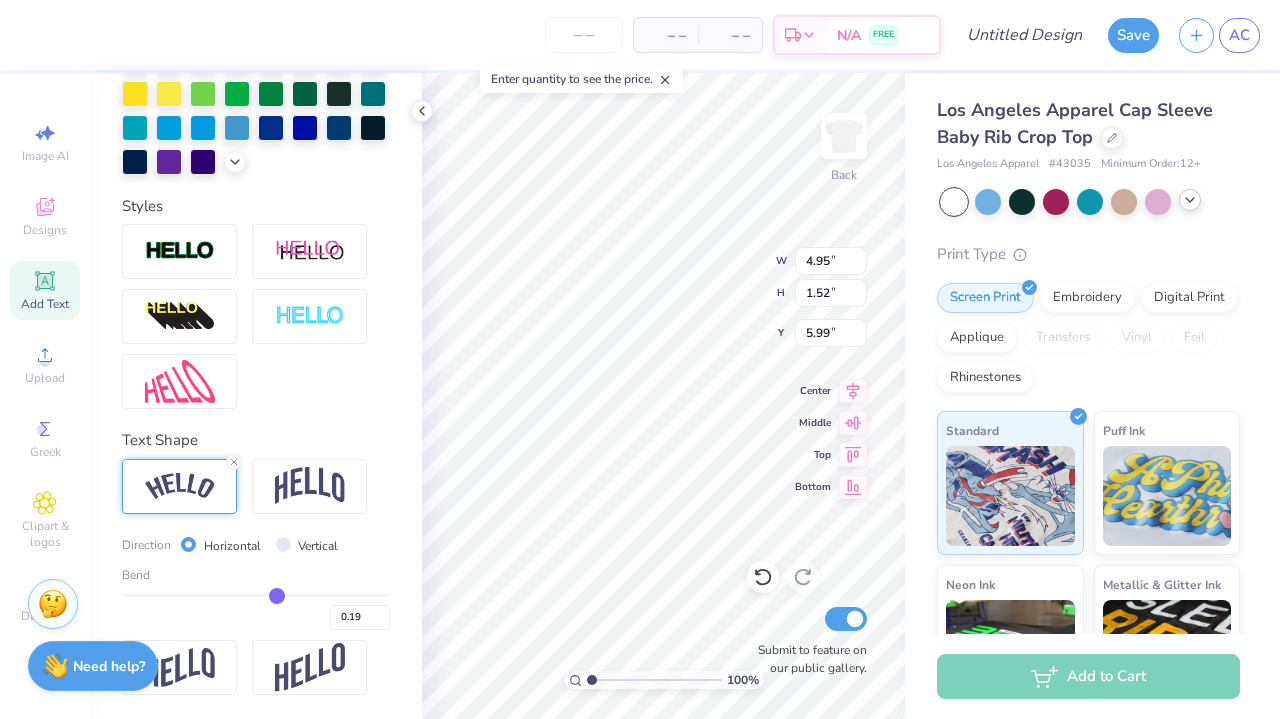 type on "0.17" 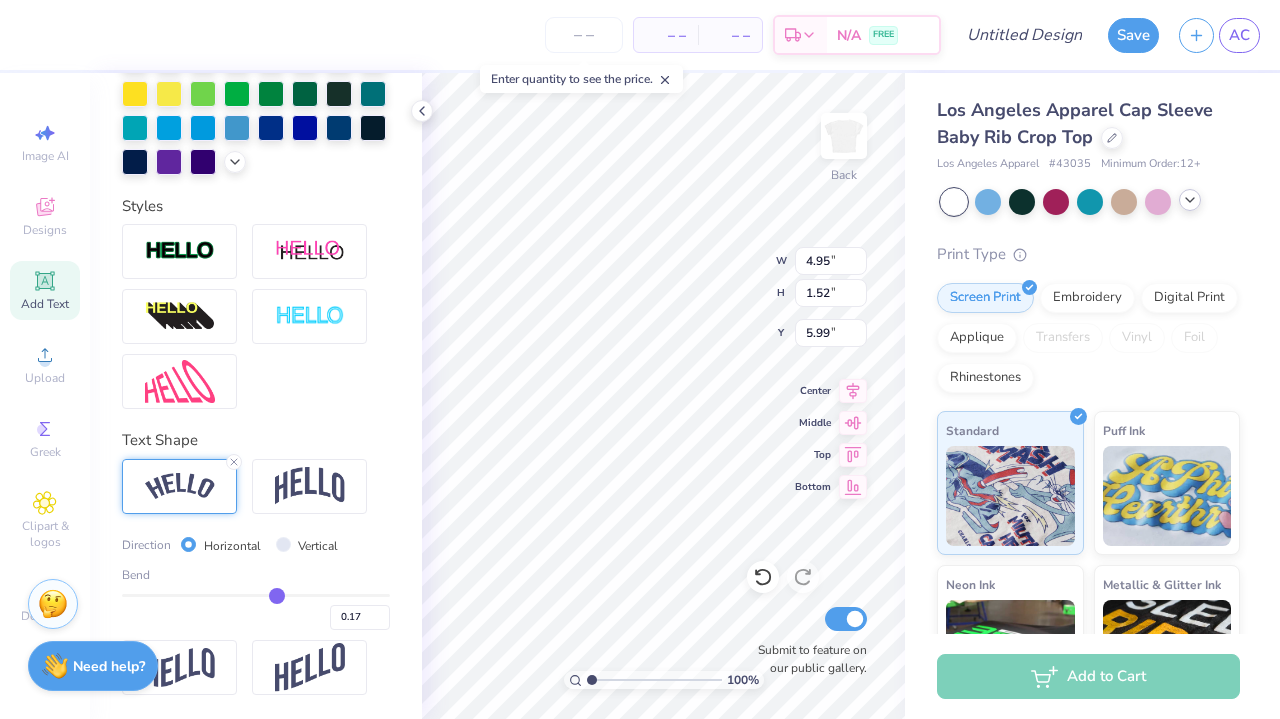 type on "0.16" 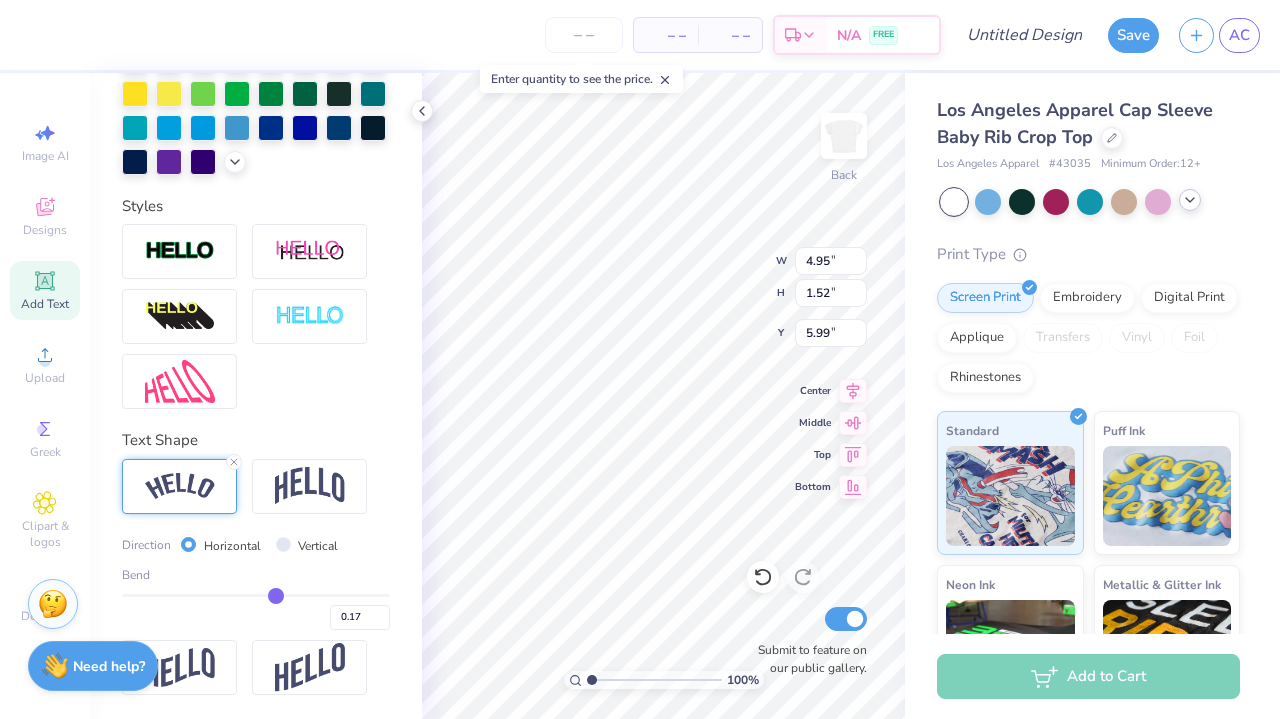 type on "0.16" 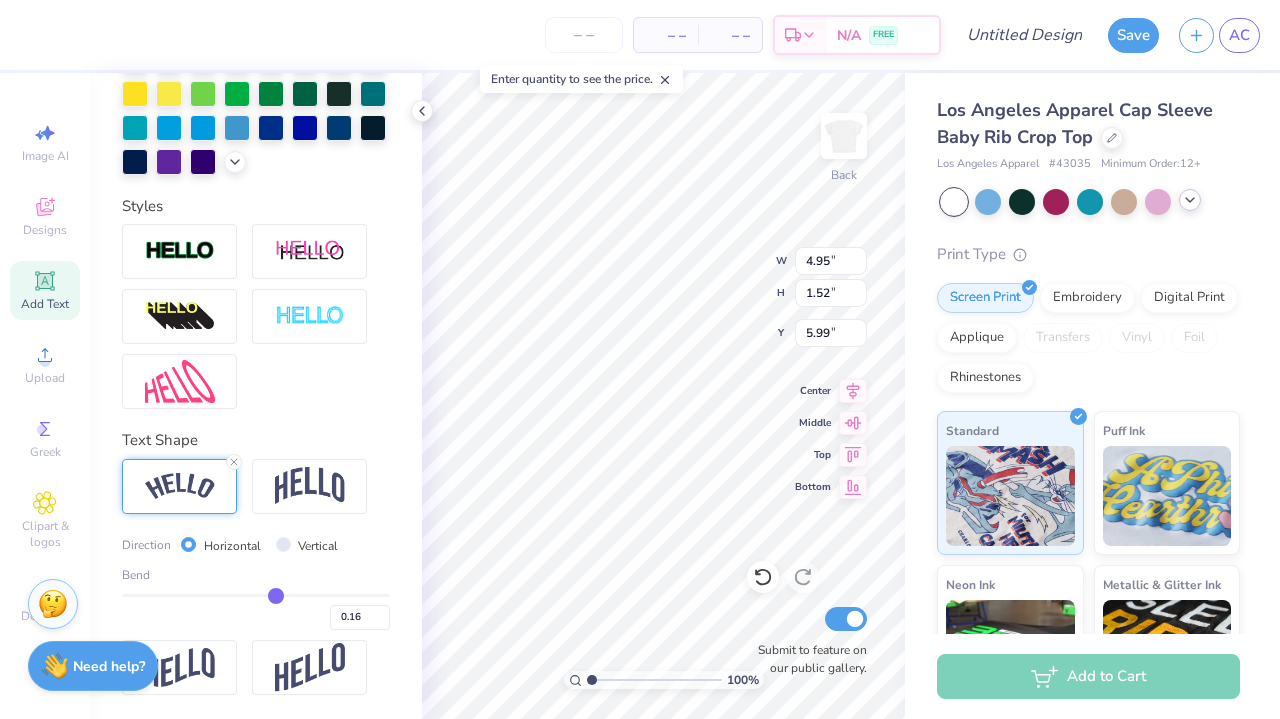 type on "0.14" 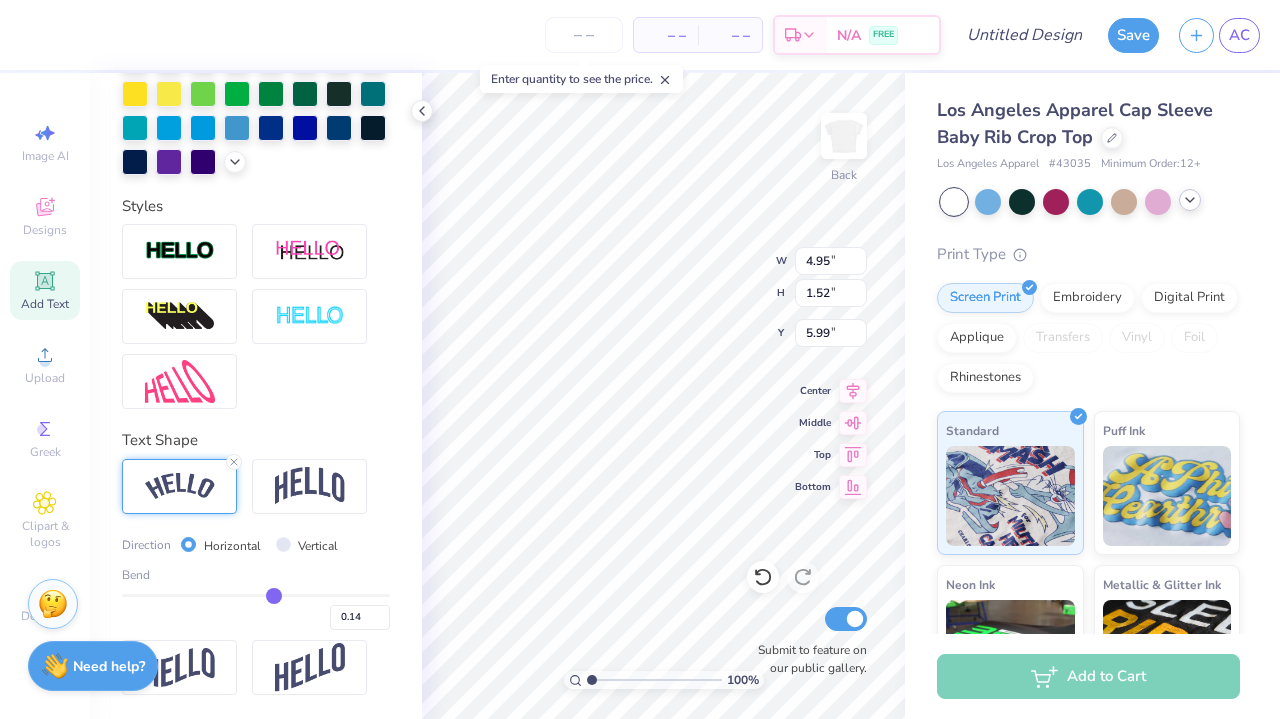 type on "0.13" 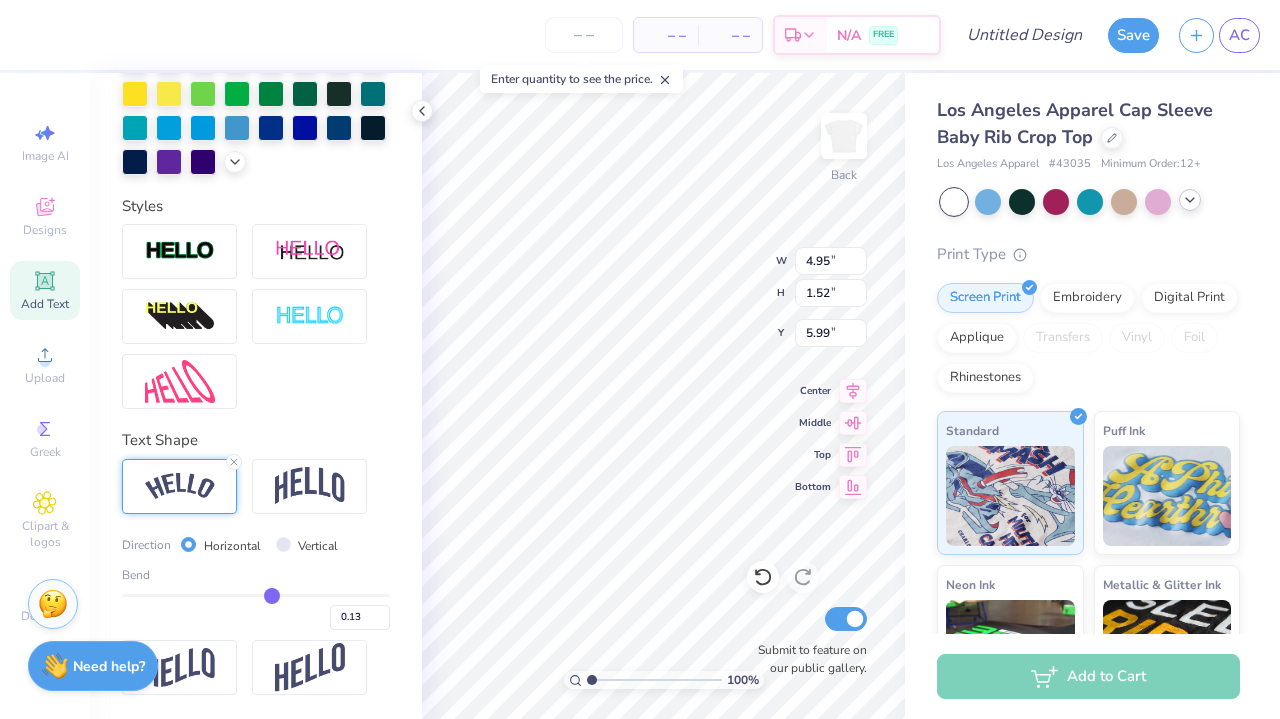type on "0.12" 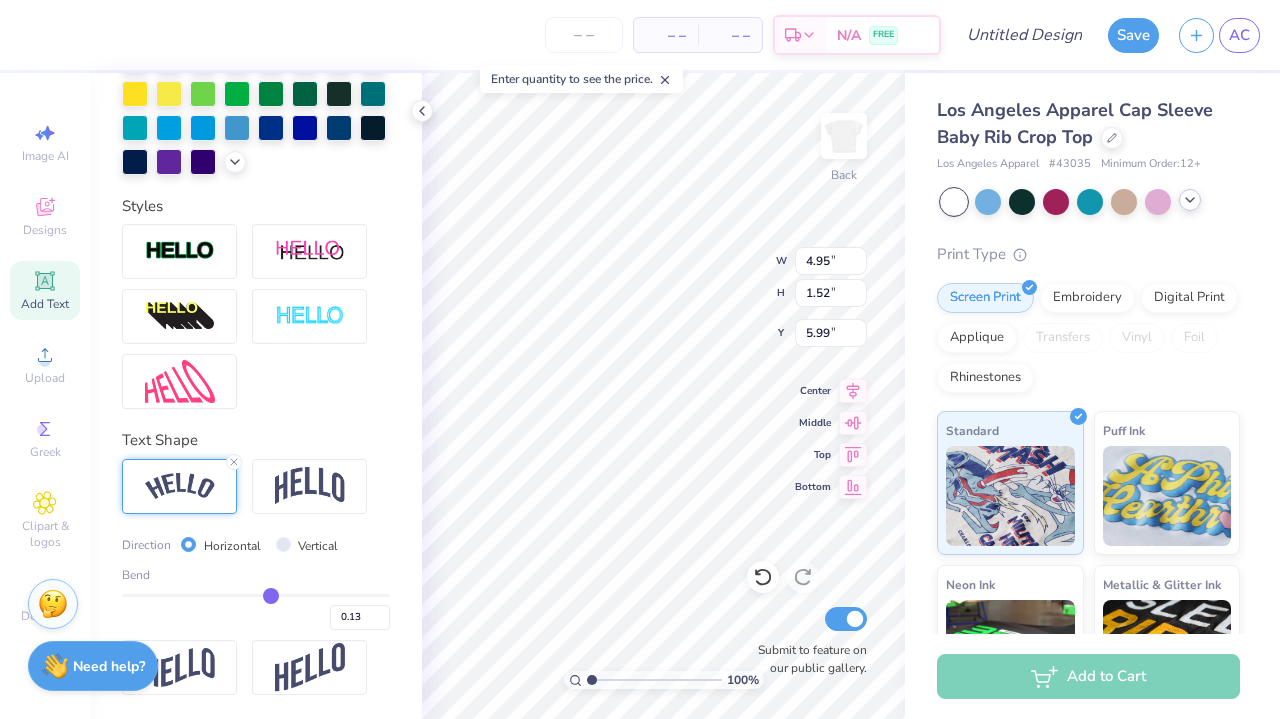 type on "0.12" 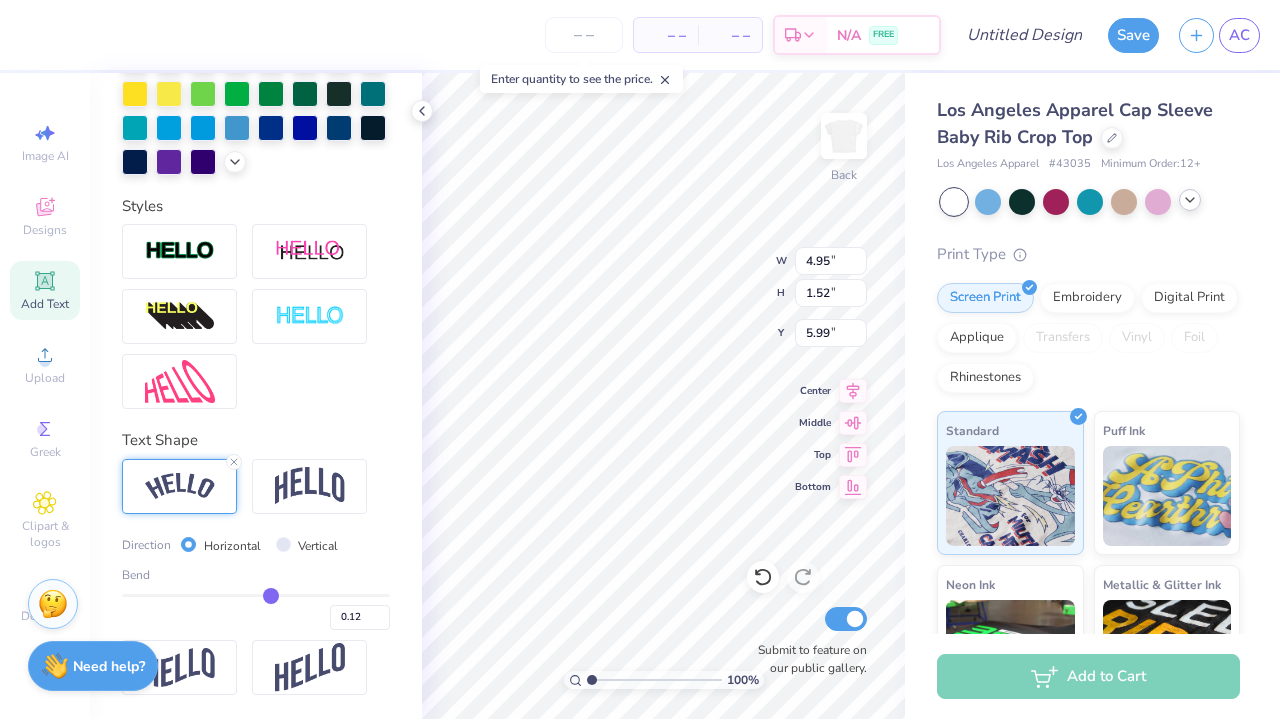 type on "0.1" 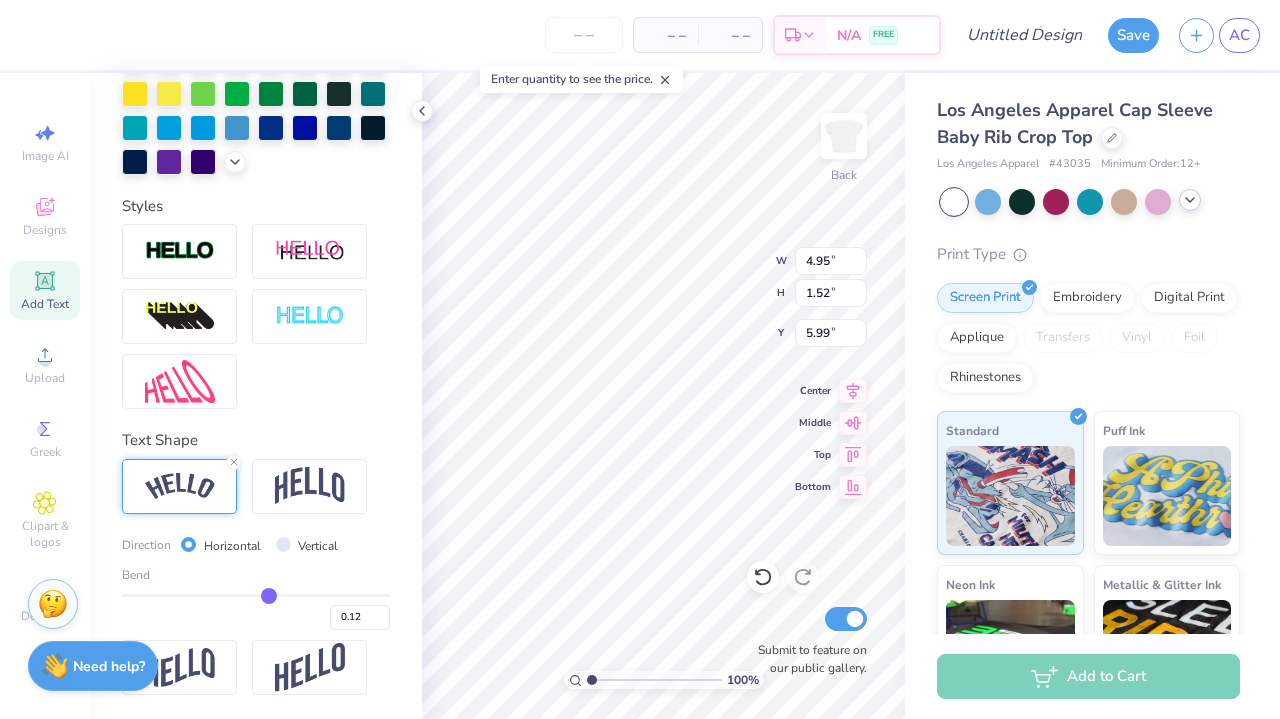 type on "0.10" 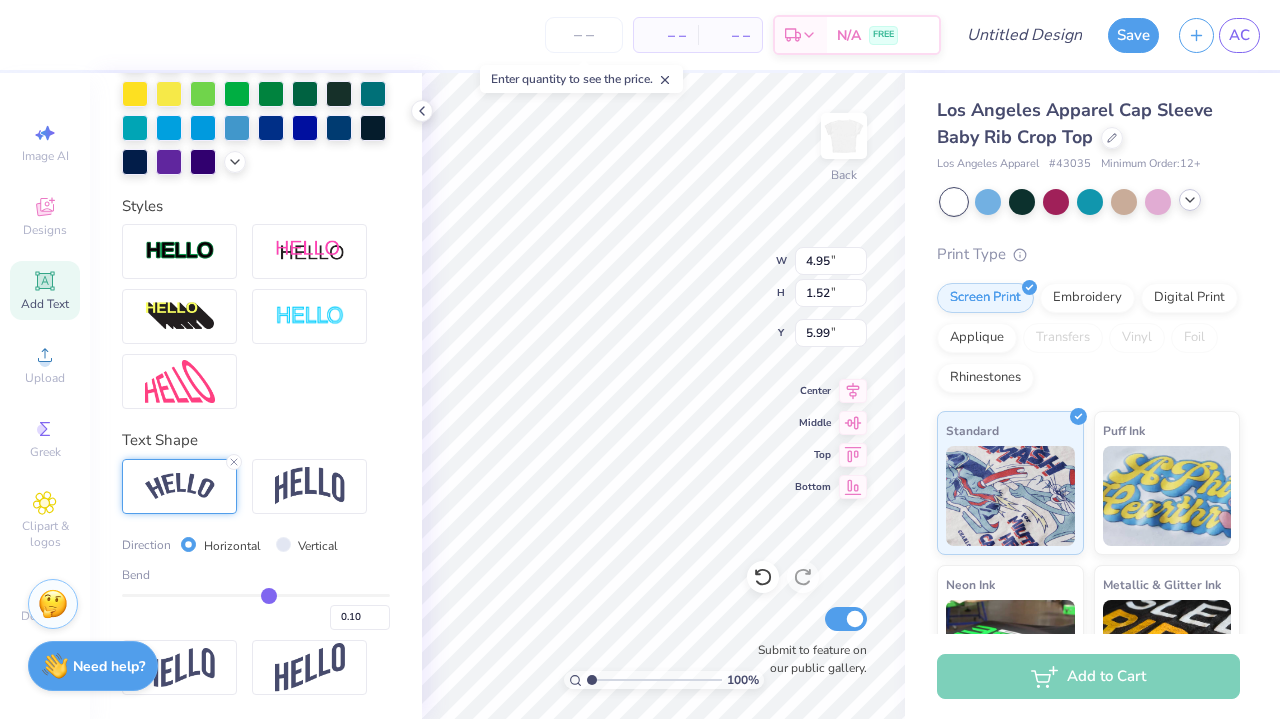 type on "0.05" 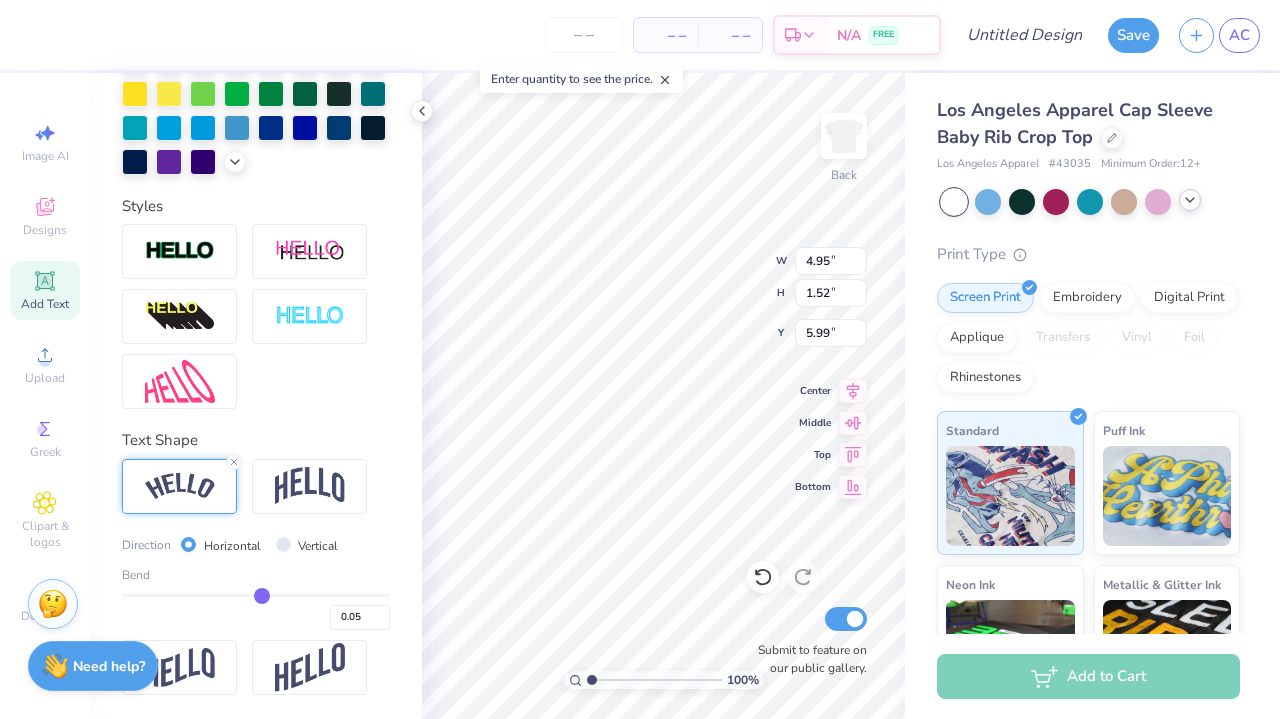 type on "0.04" 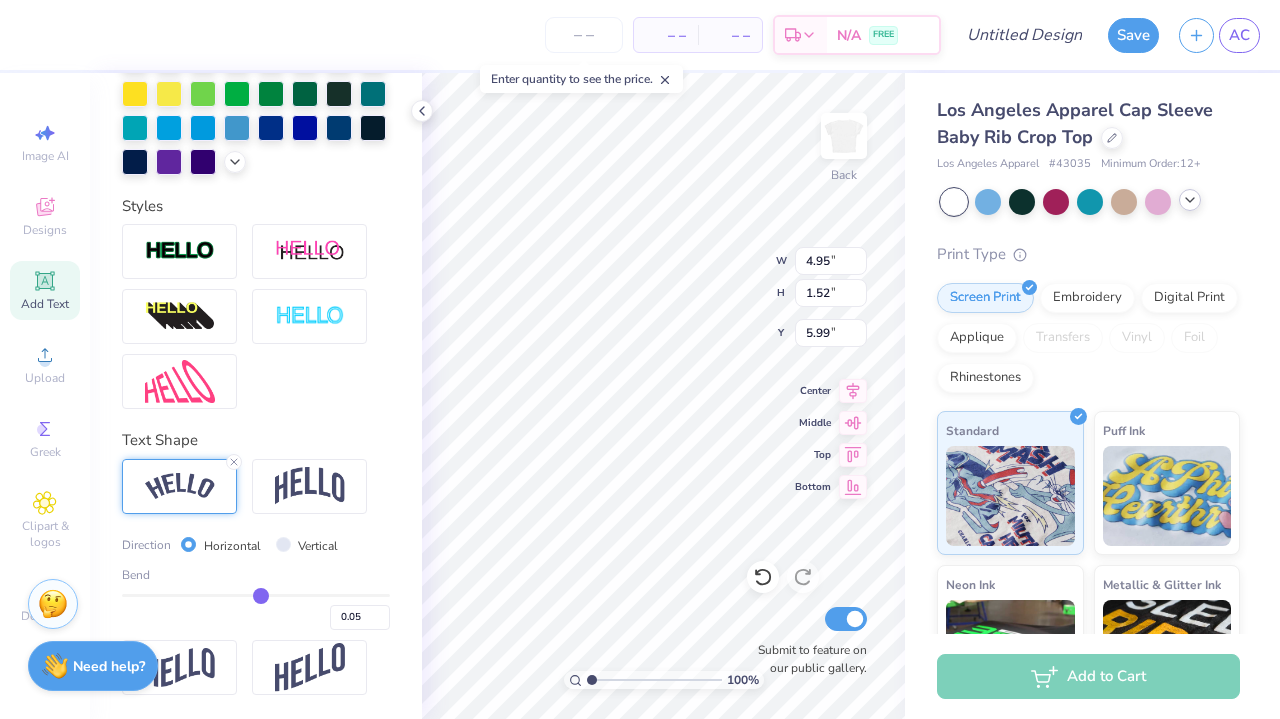 type on "0.04" 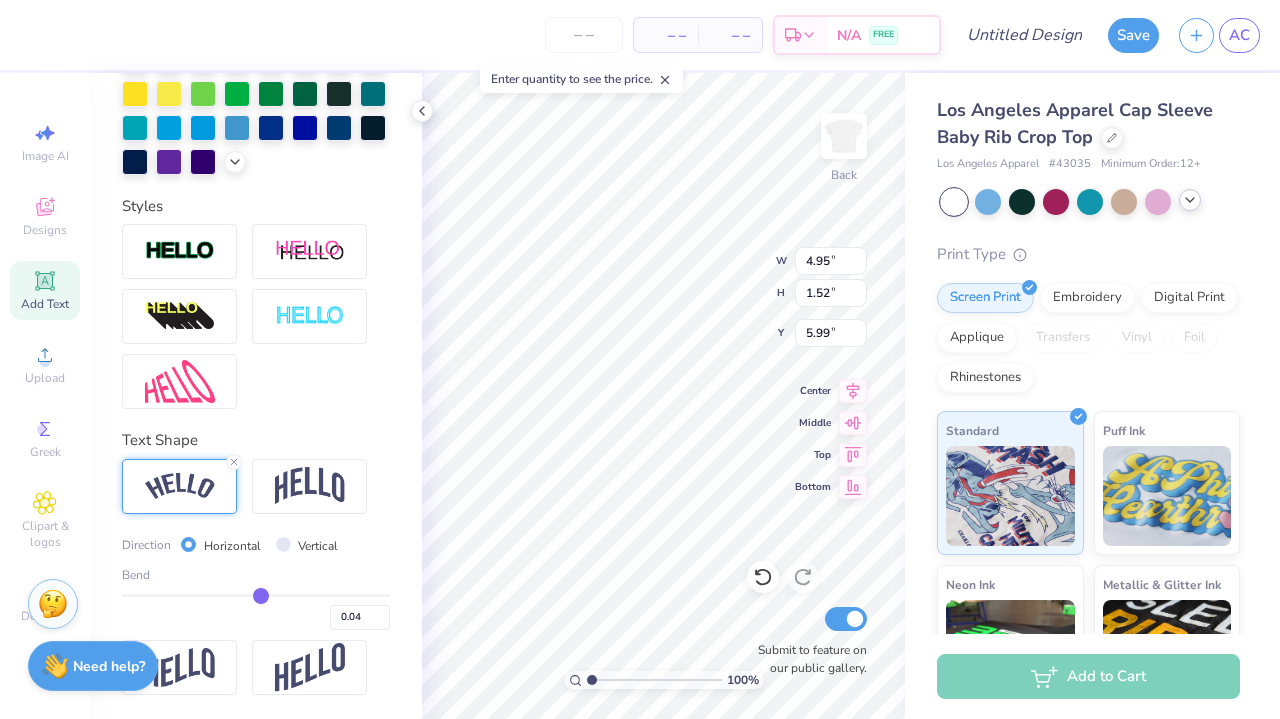 type on "0.03" 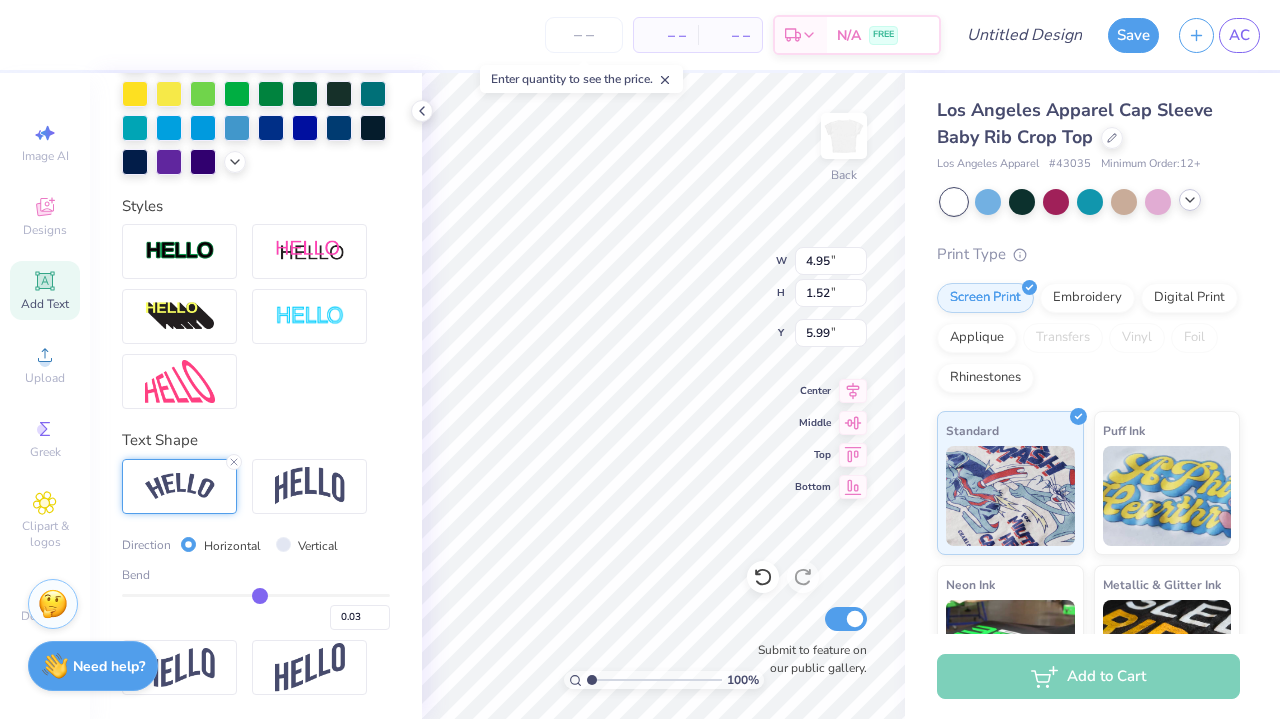 type on "0.01" 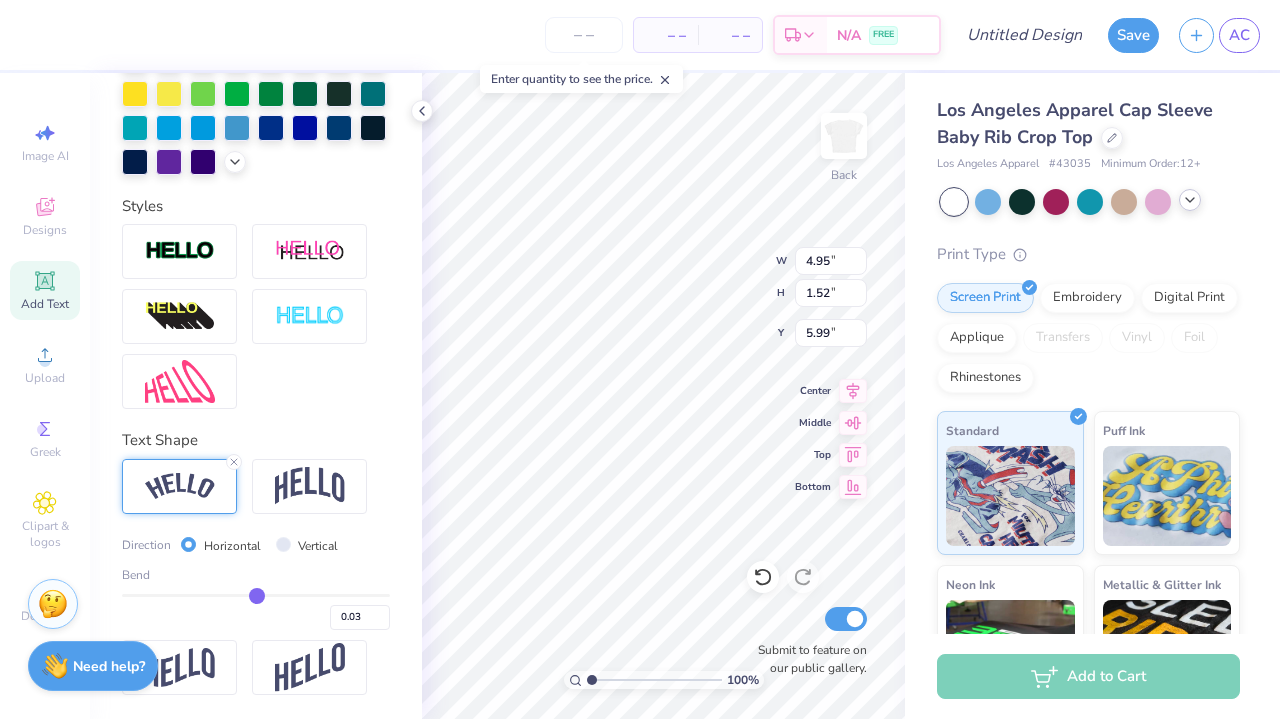 type on "0.01" 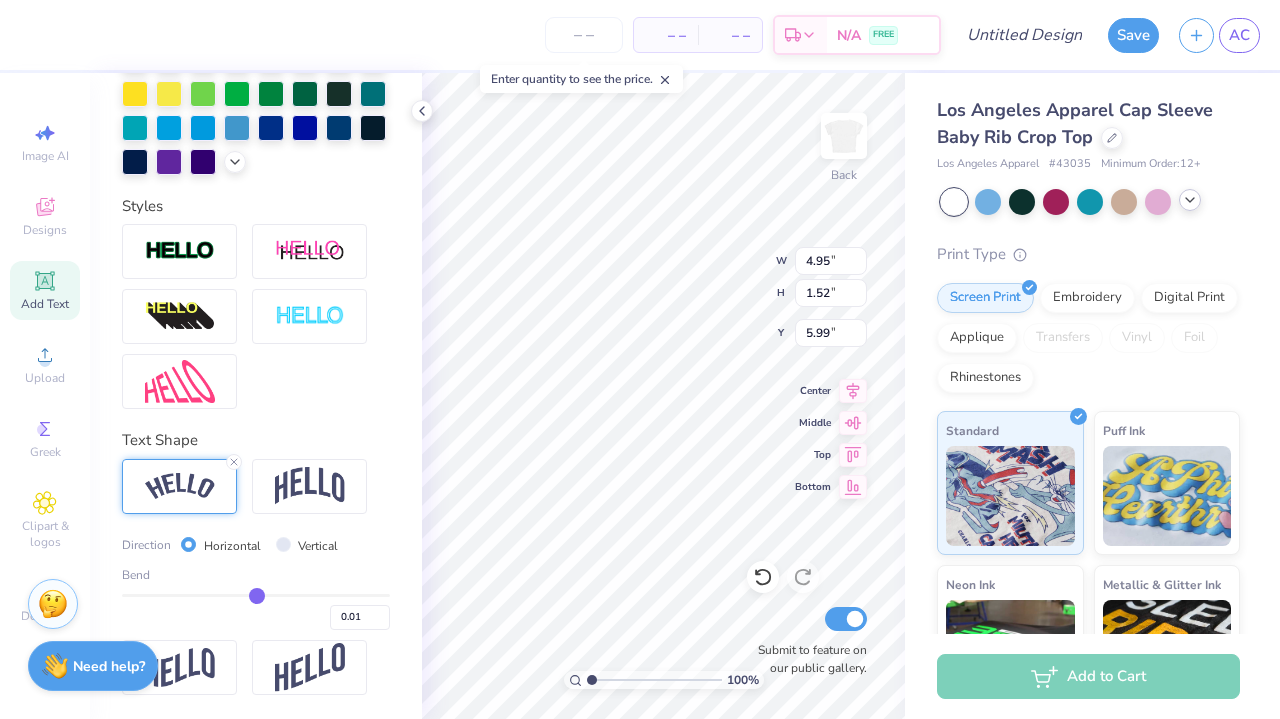 type on "0" 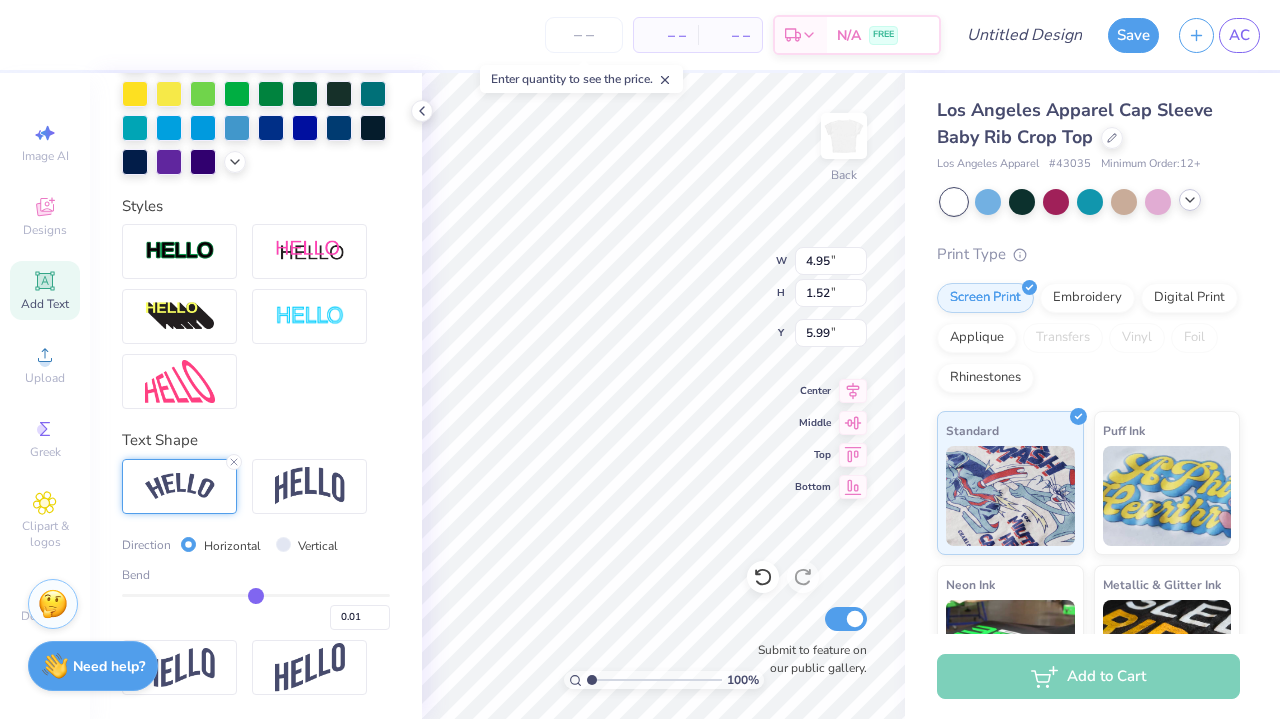 type on "0.00" 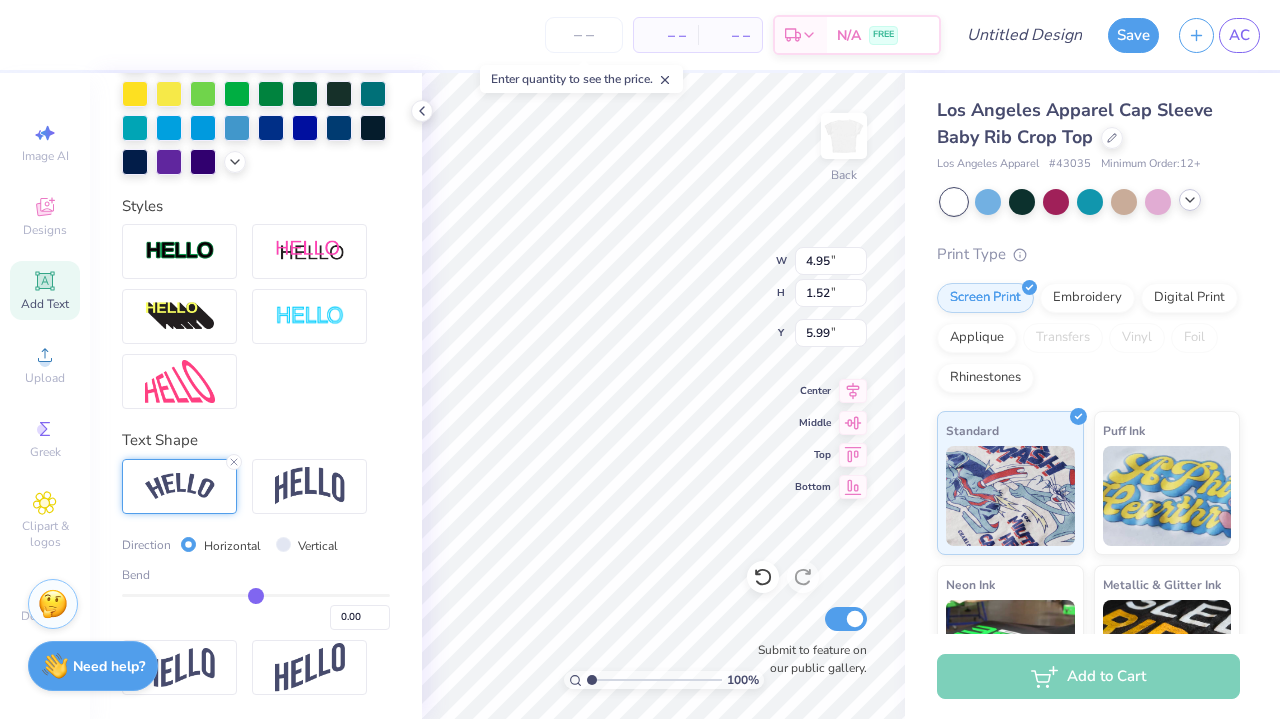 type on "-0.01" 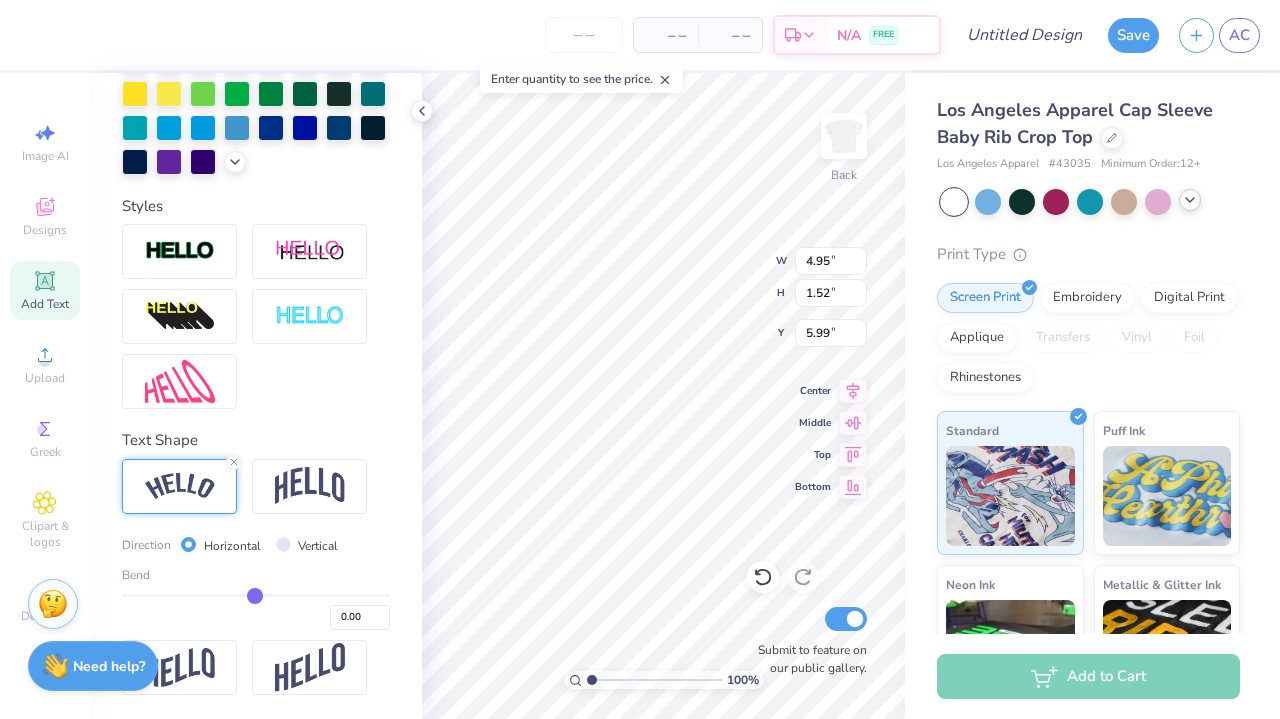 type on "-0.01" 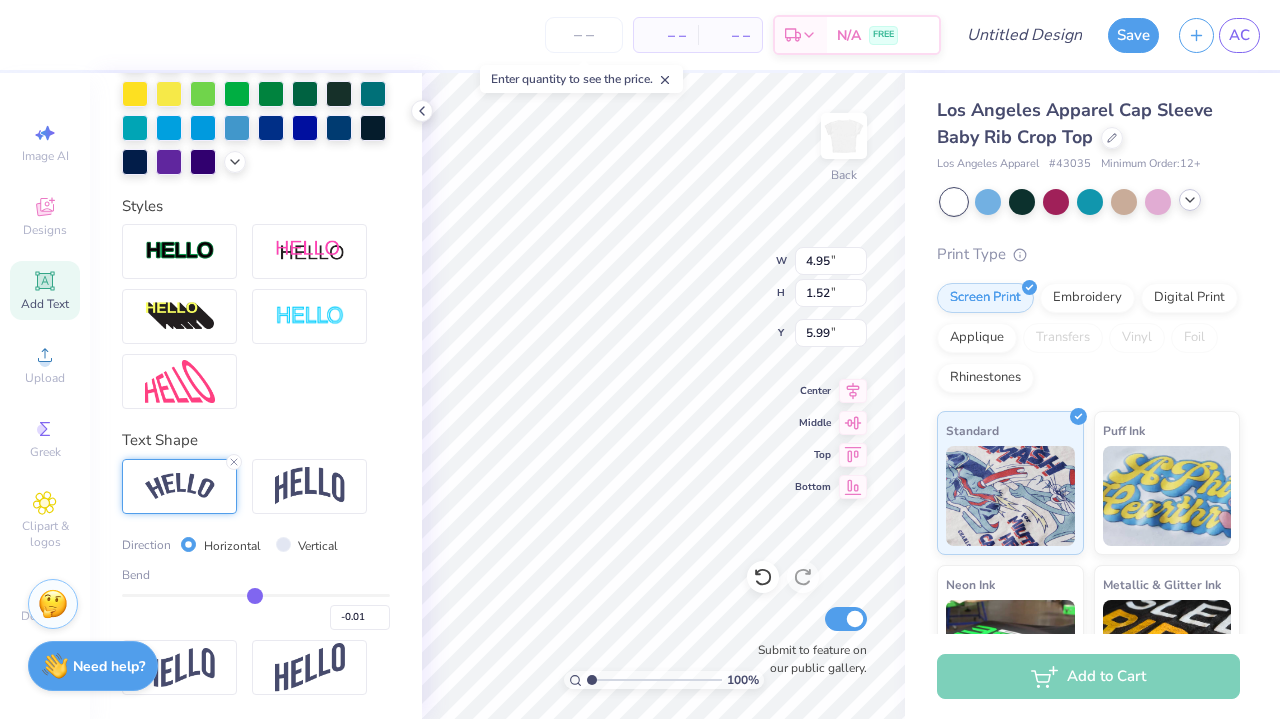type on "-0.02" 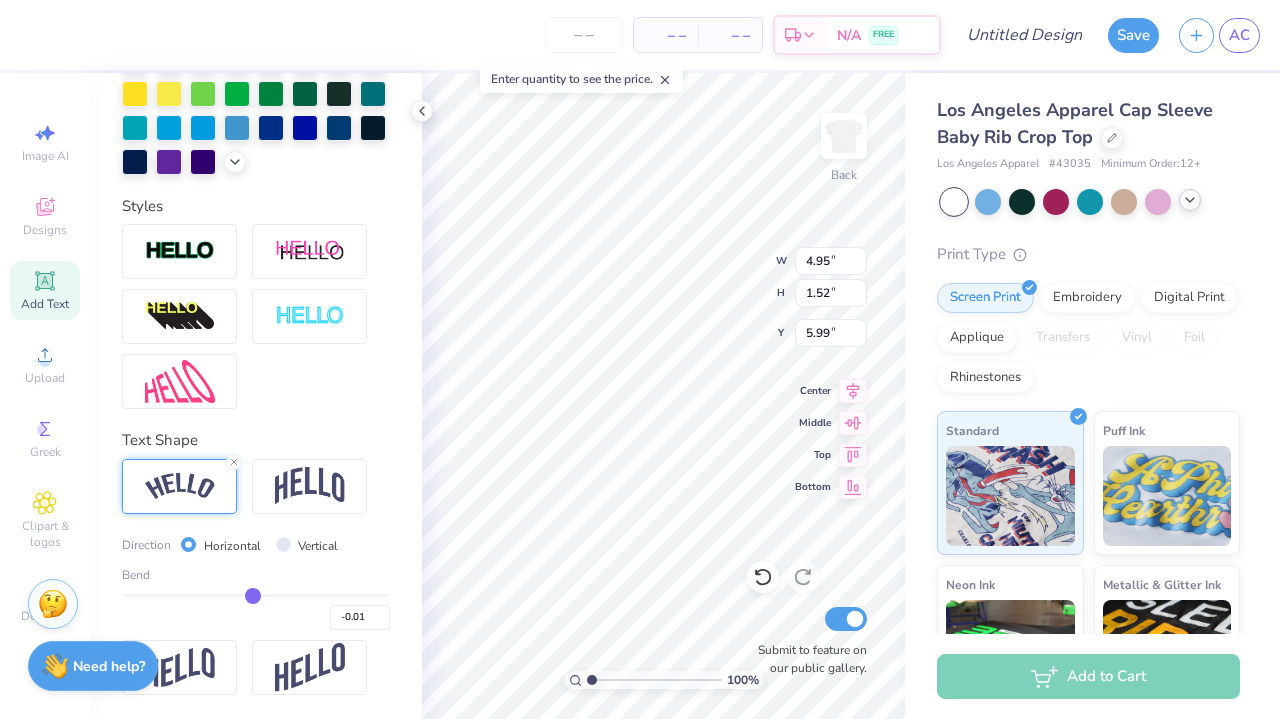 type on "-0.02" 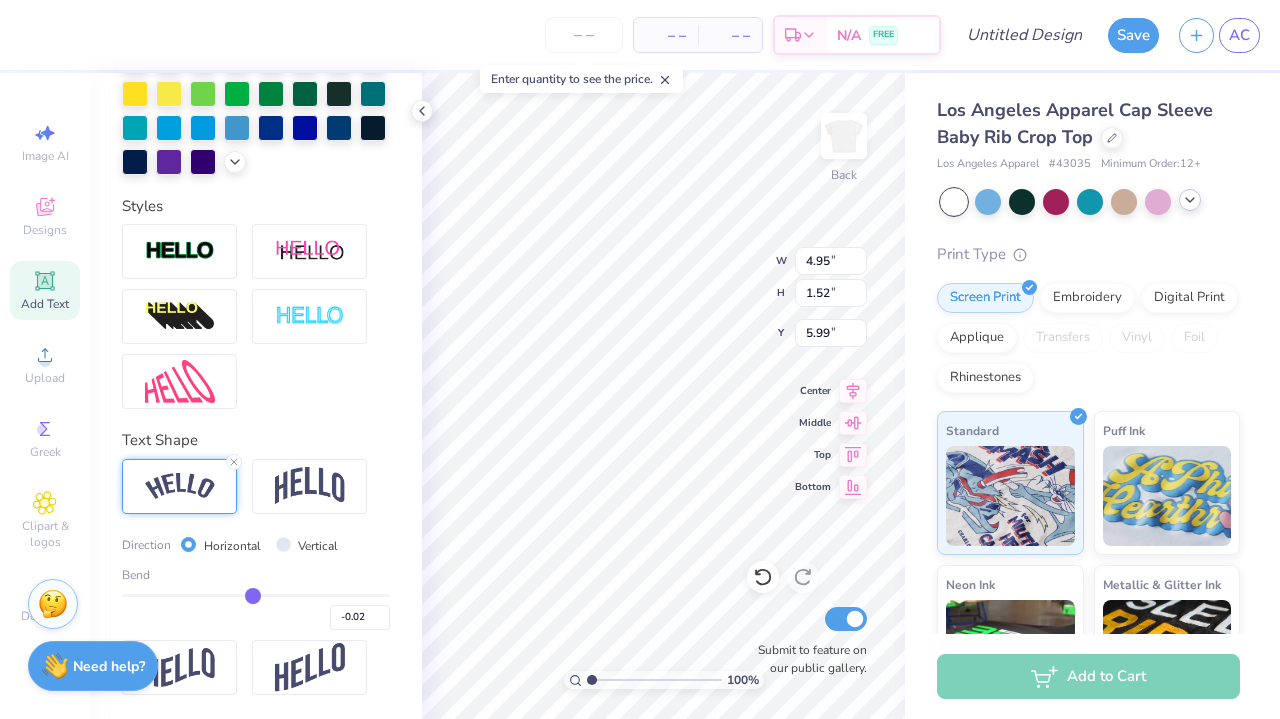 type on "-0.03" 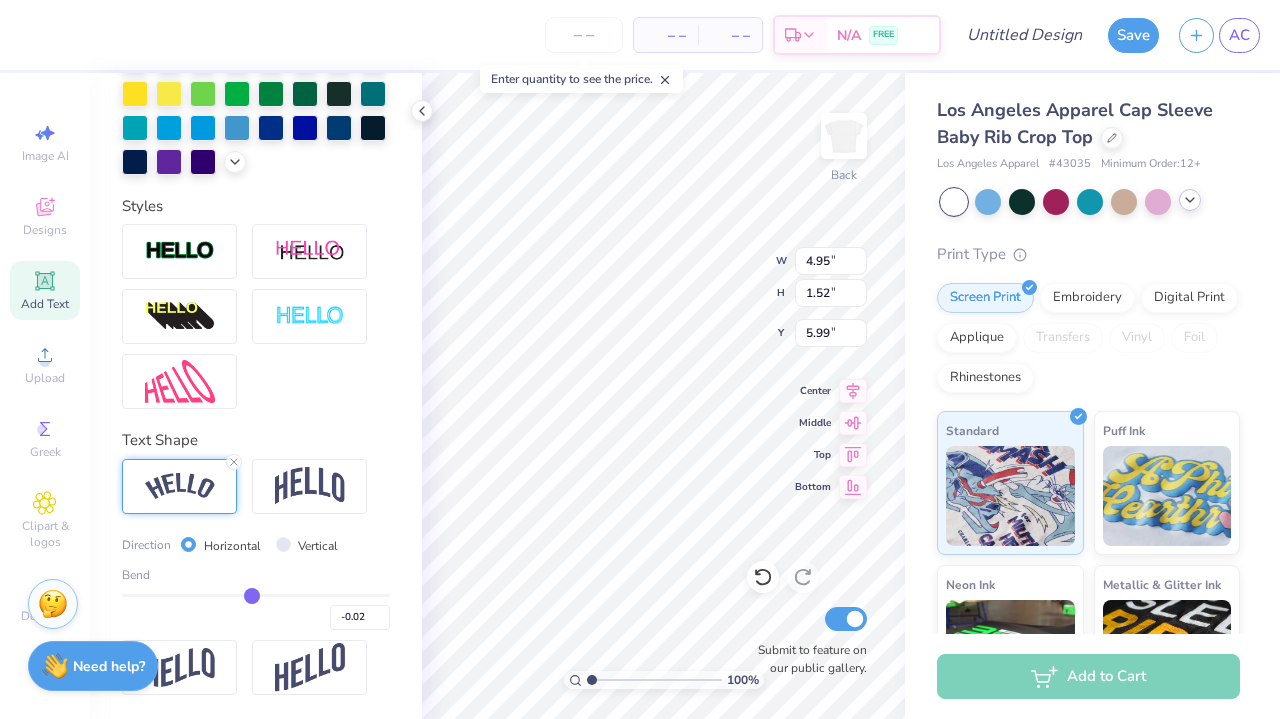 type on "-0.03" 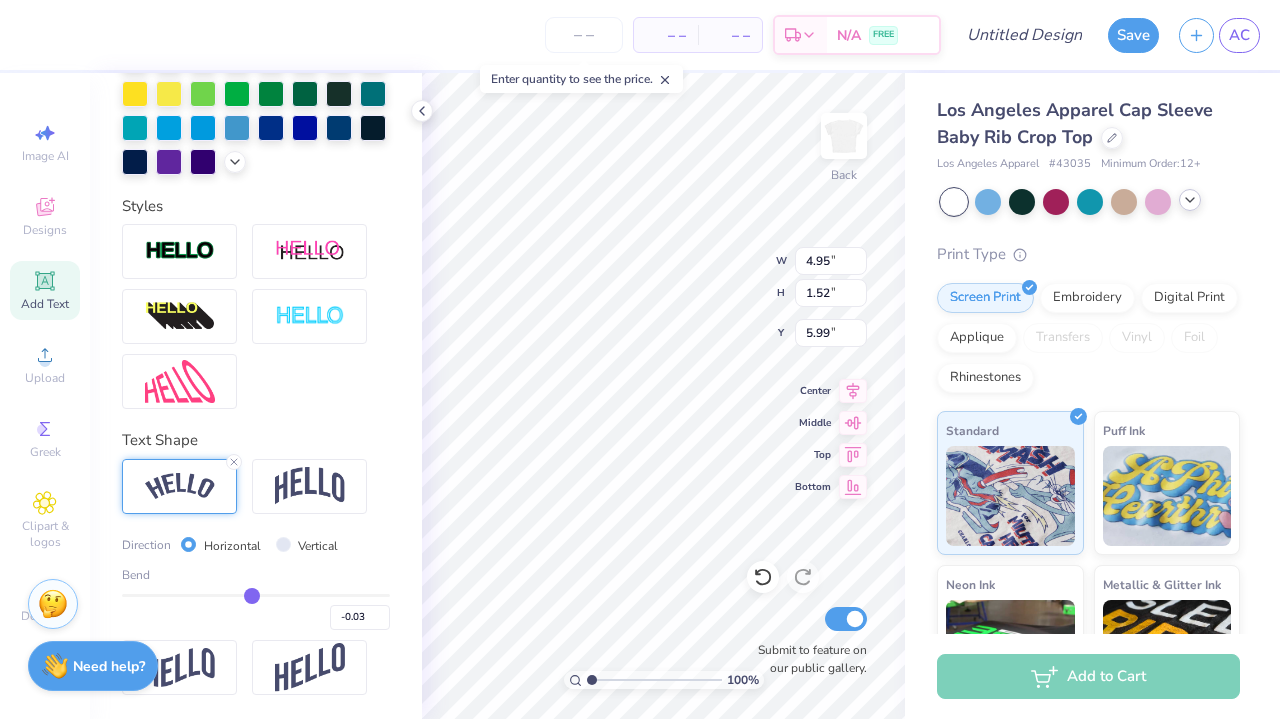 type on "-0.04" 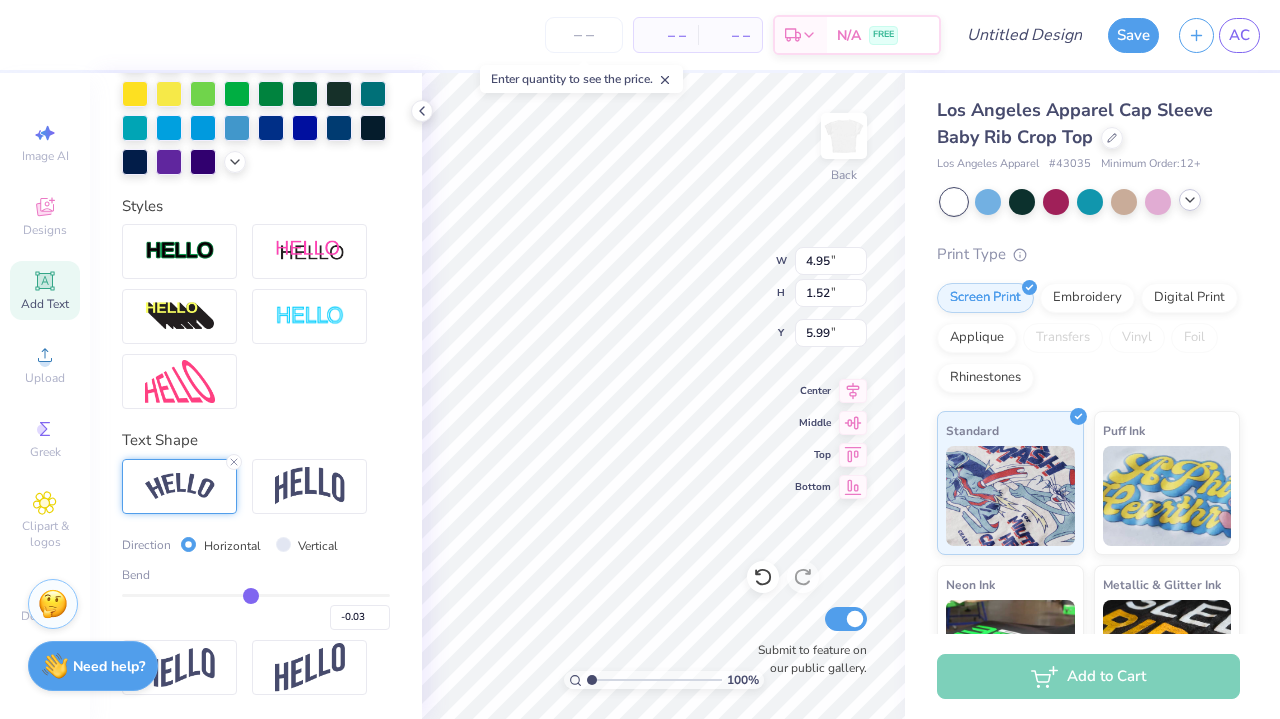 type on "-0.04" 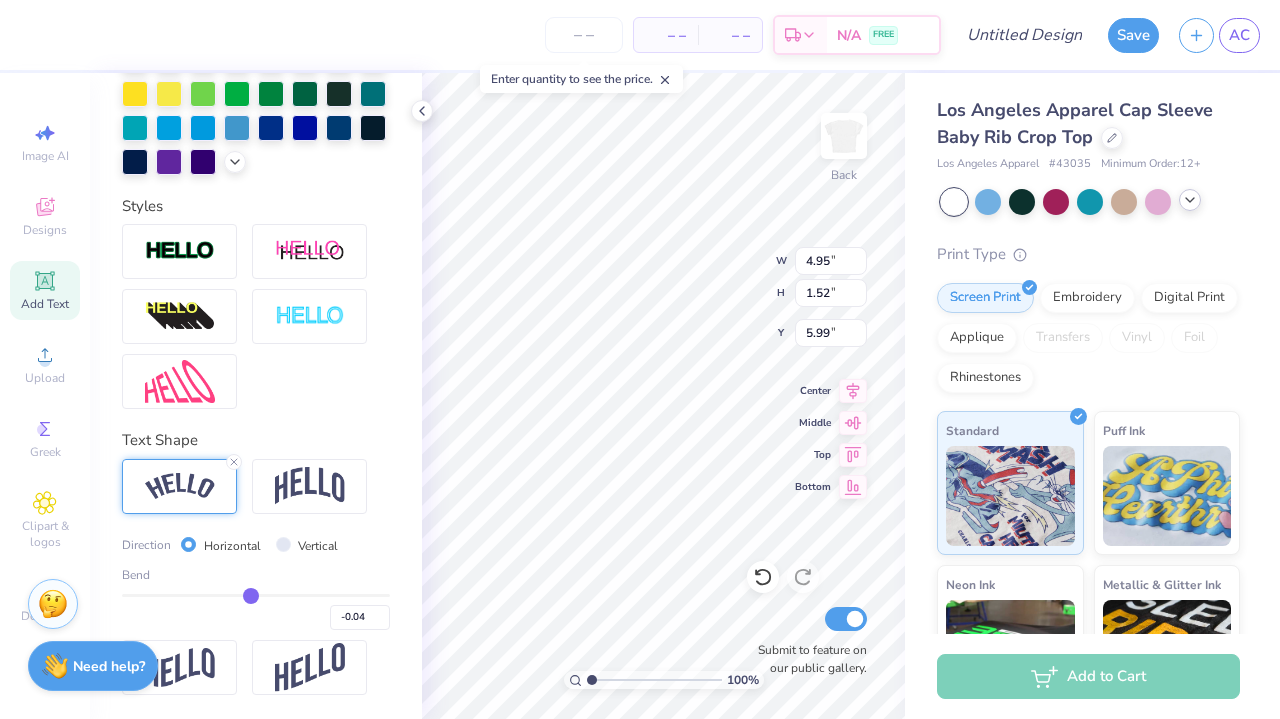 type on "-0.05" 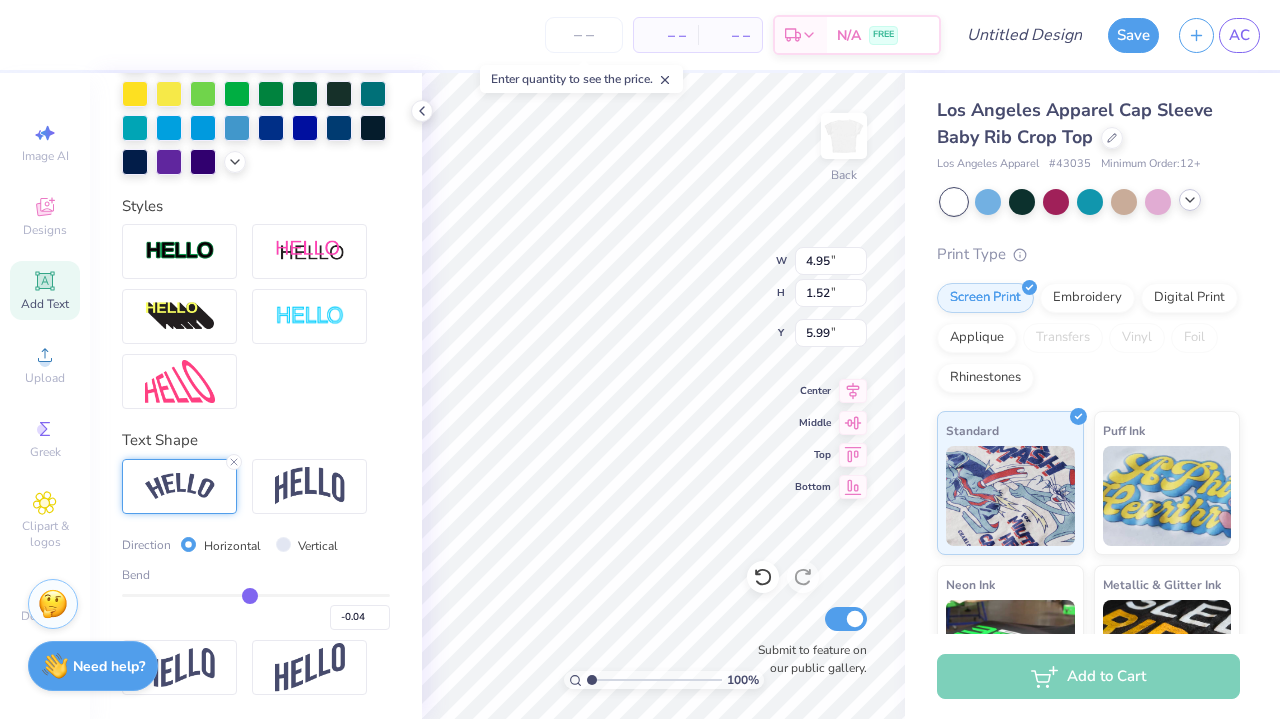 type on "-0.05" 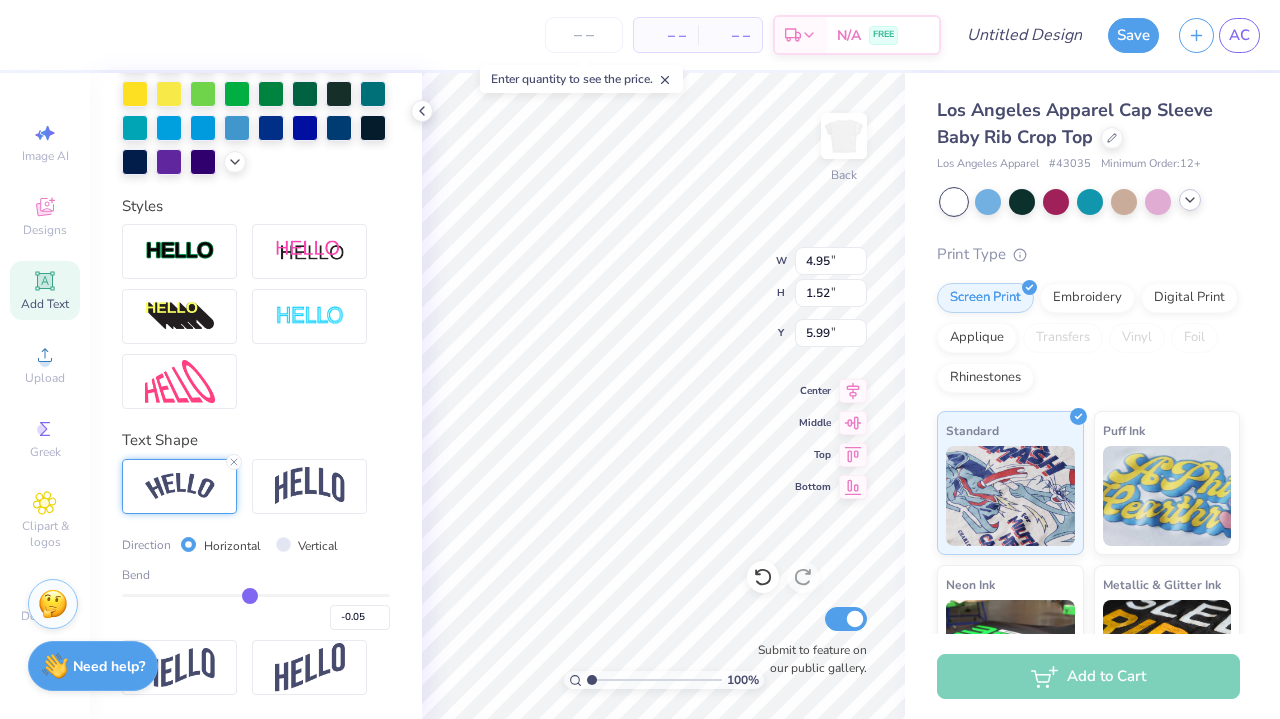type on "-0.06" 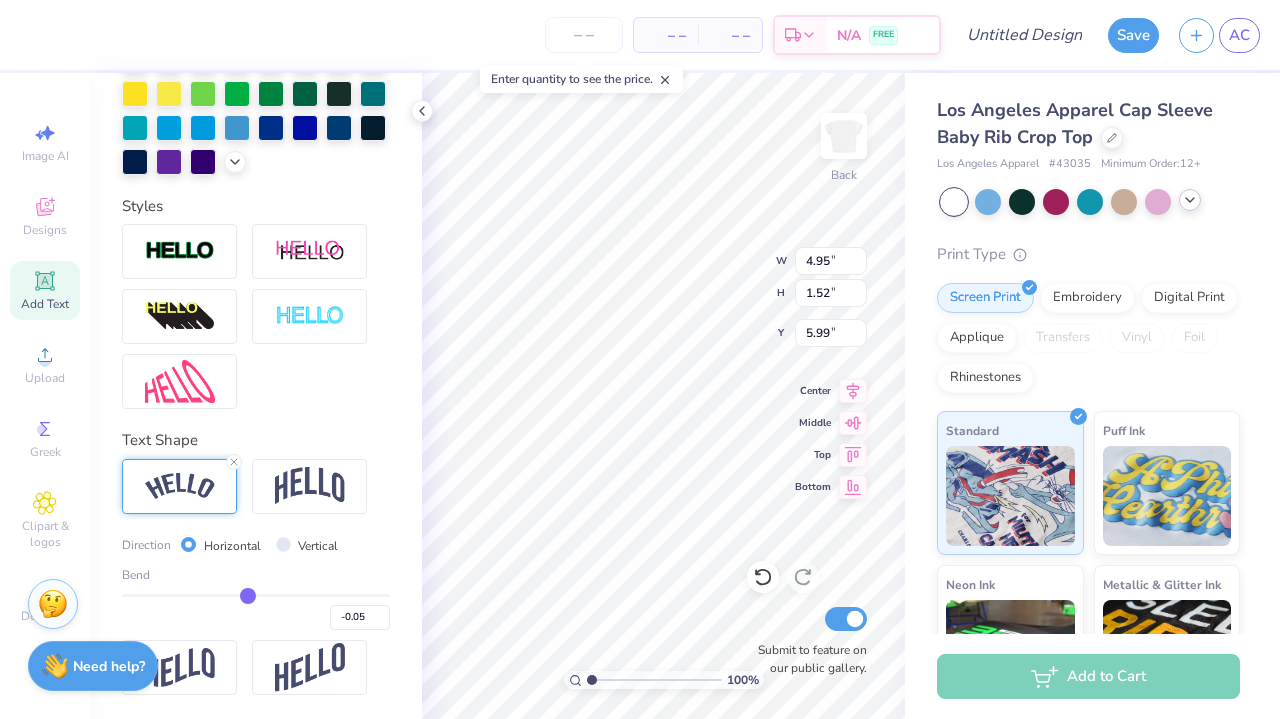 type on "-0.06" 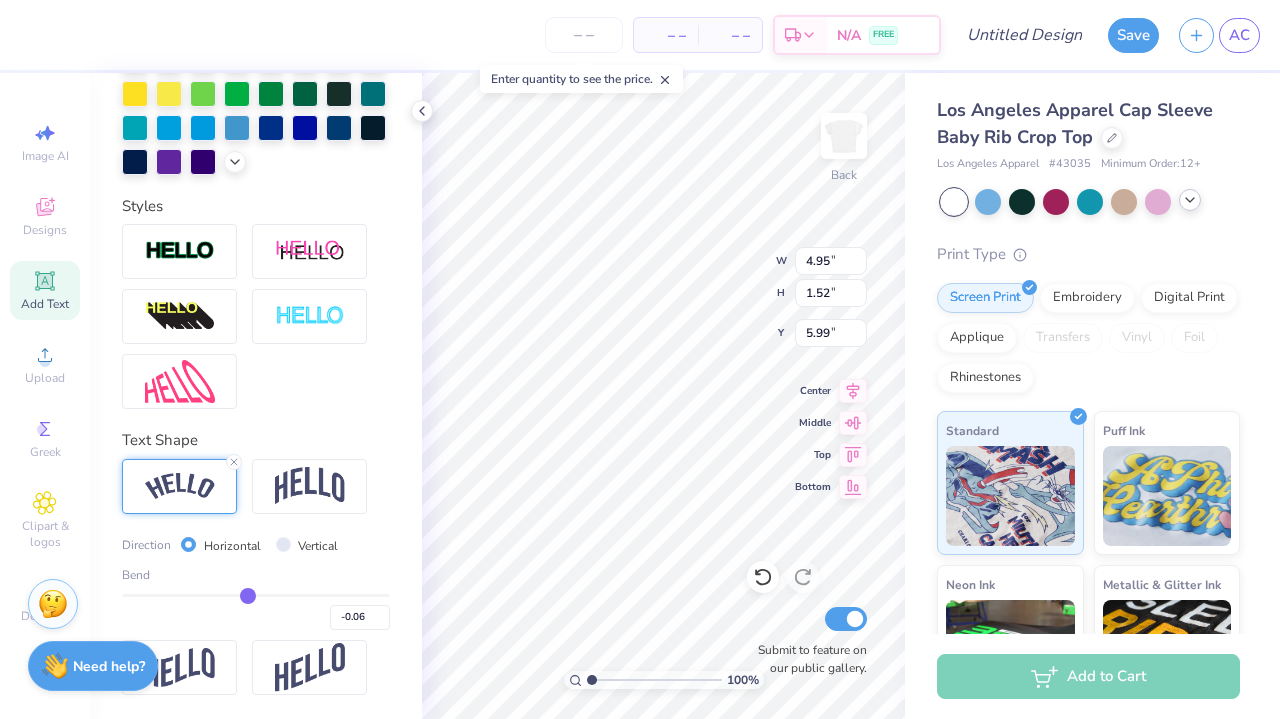 type on "-0.07" 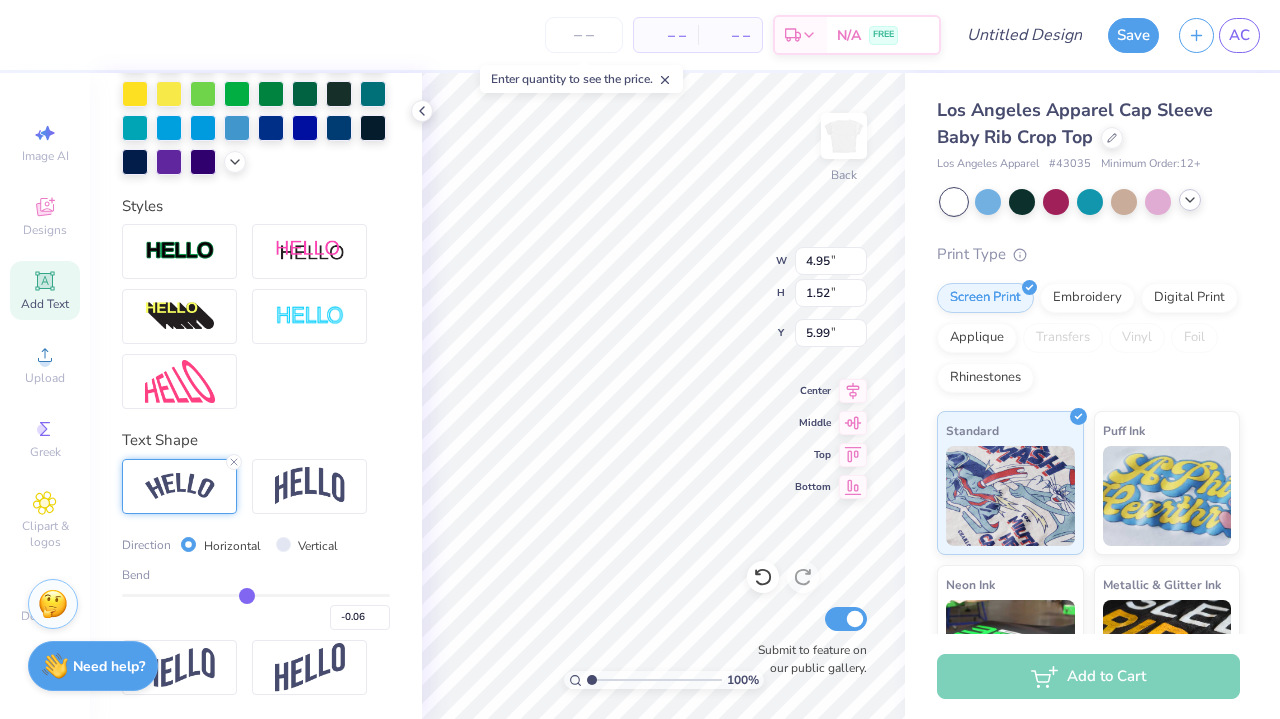 type on "-0.07" 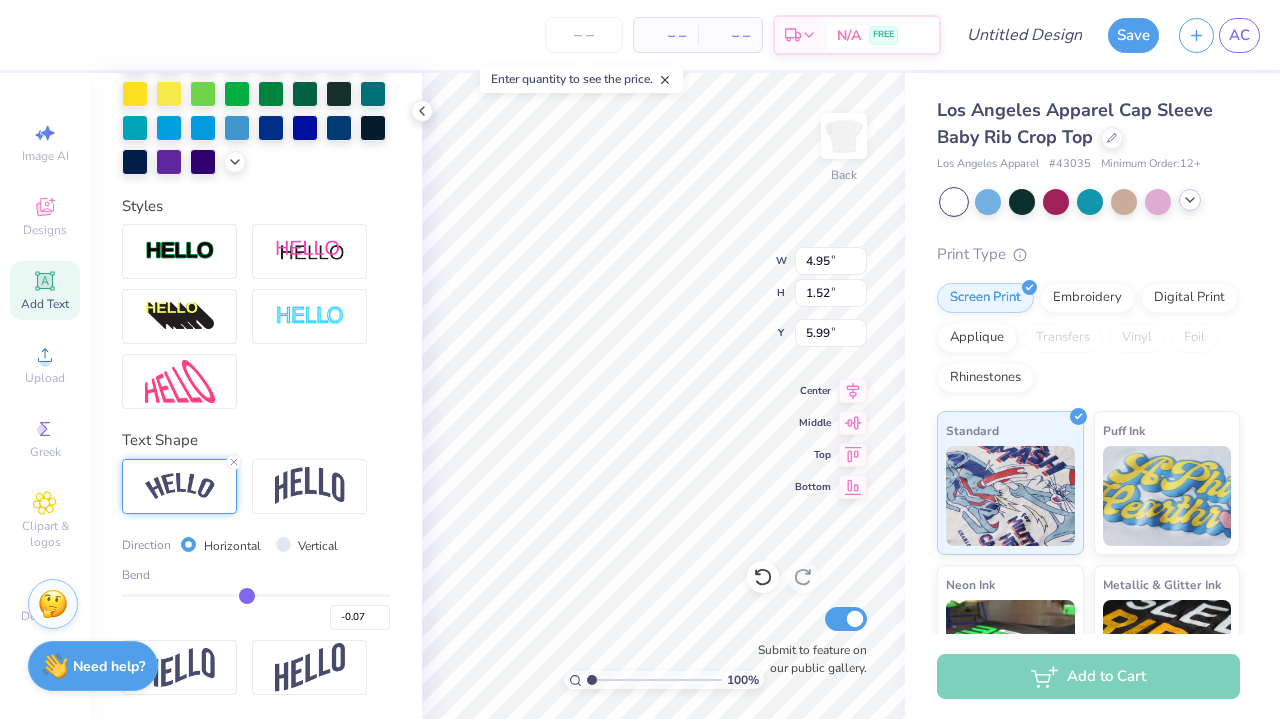 type on "-0.08" 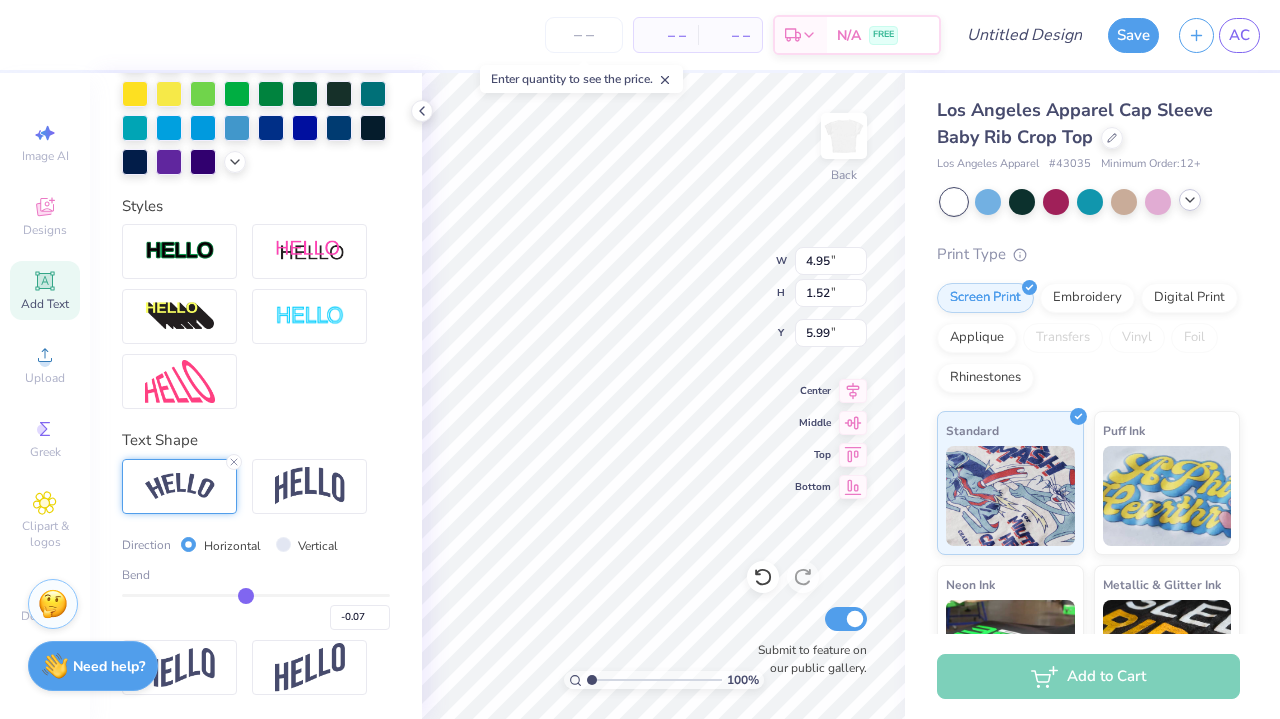 type on "-0.08" 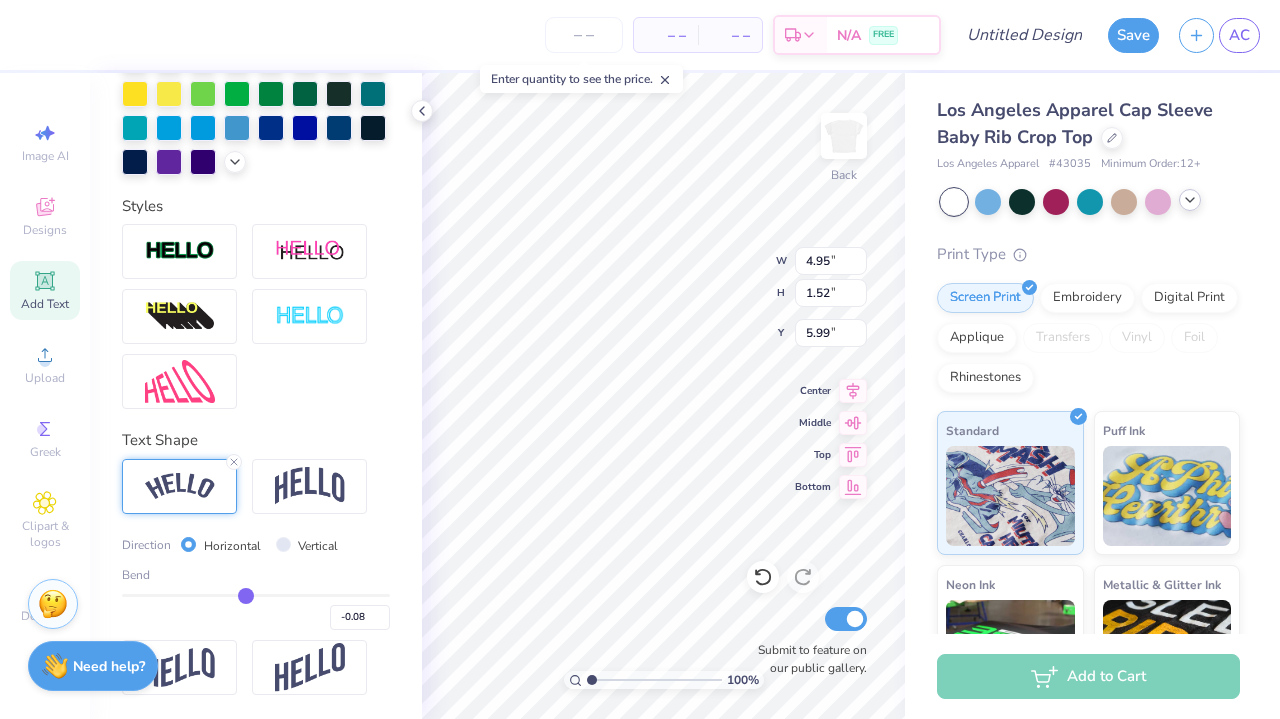 type on "-0.09" 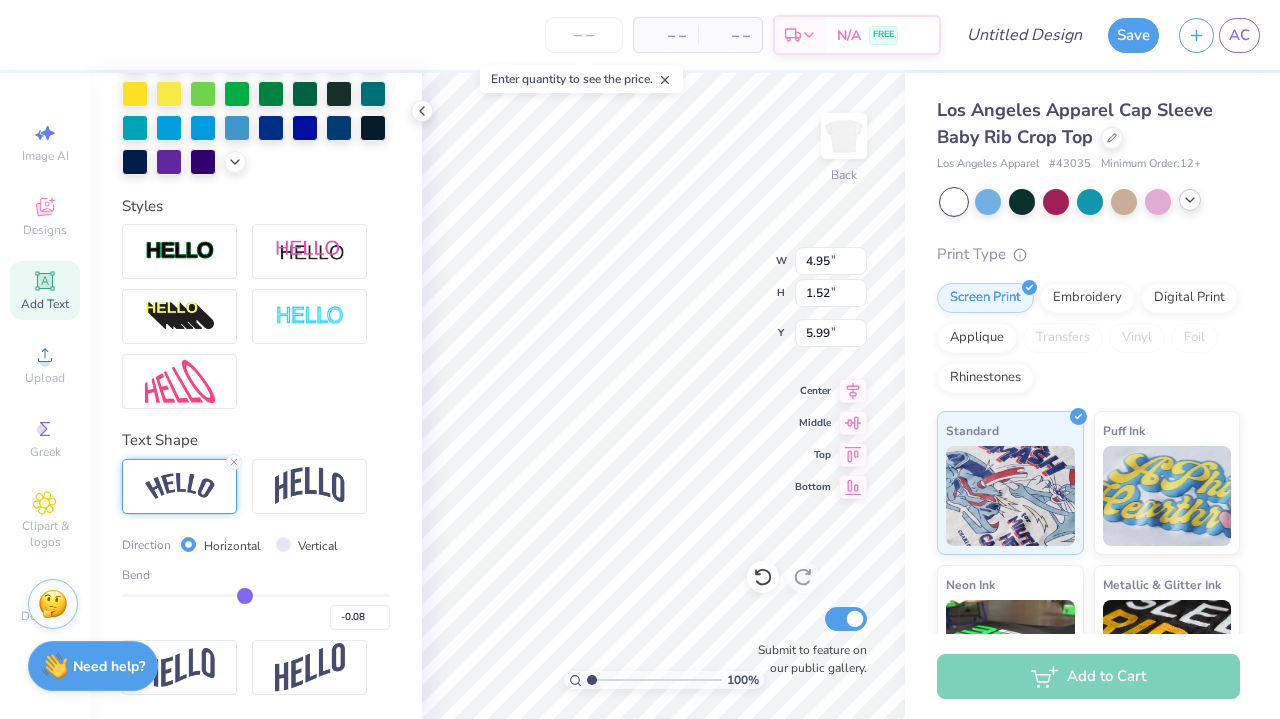 type on "-0.09" 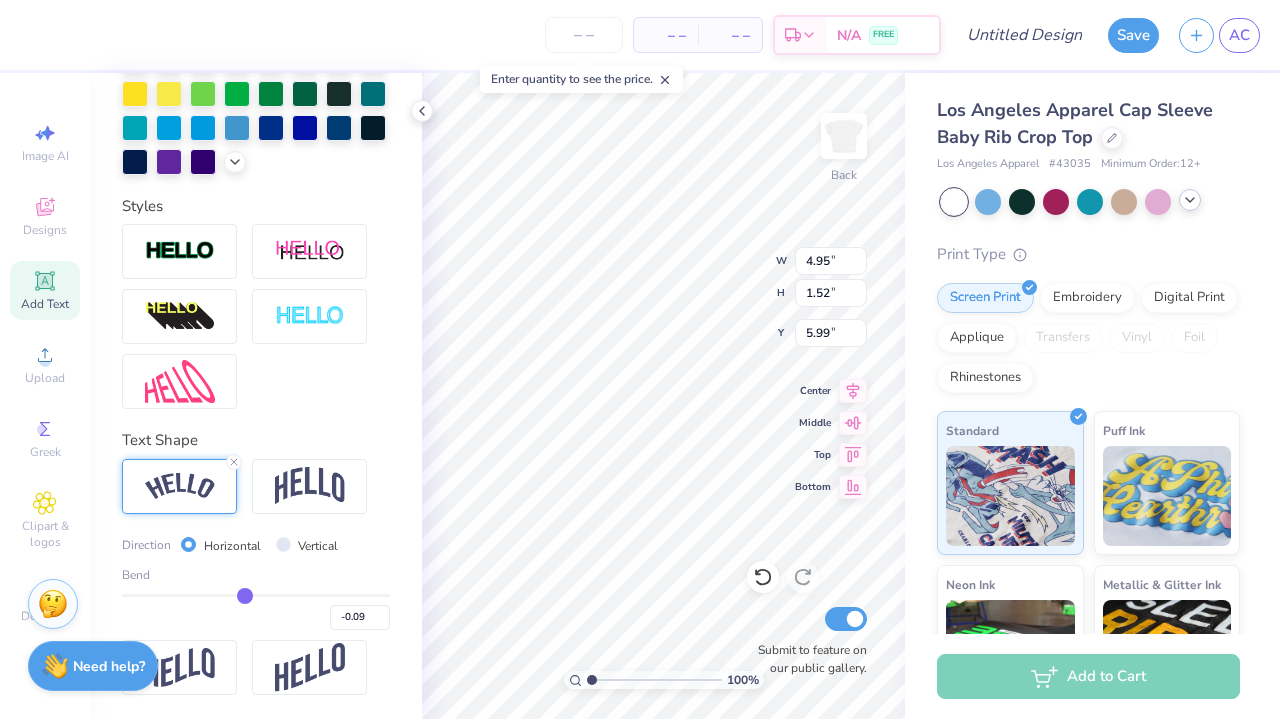 type on "-0.1" 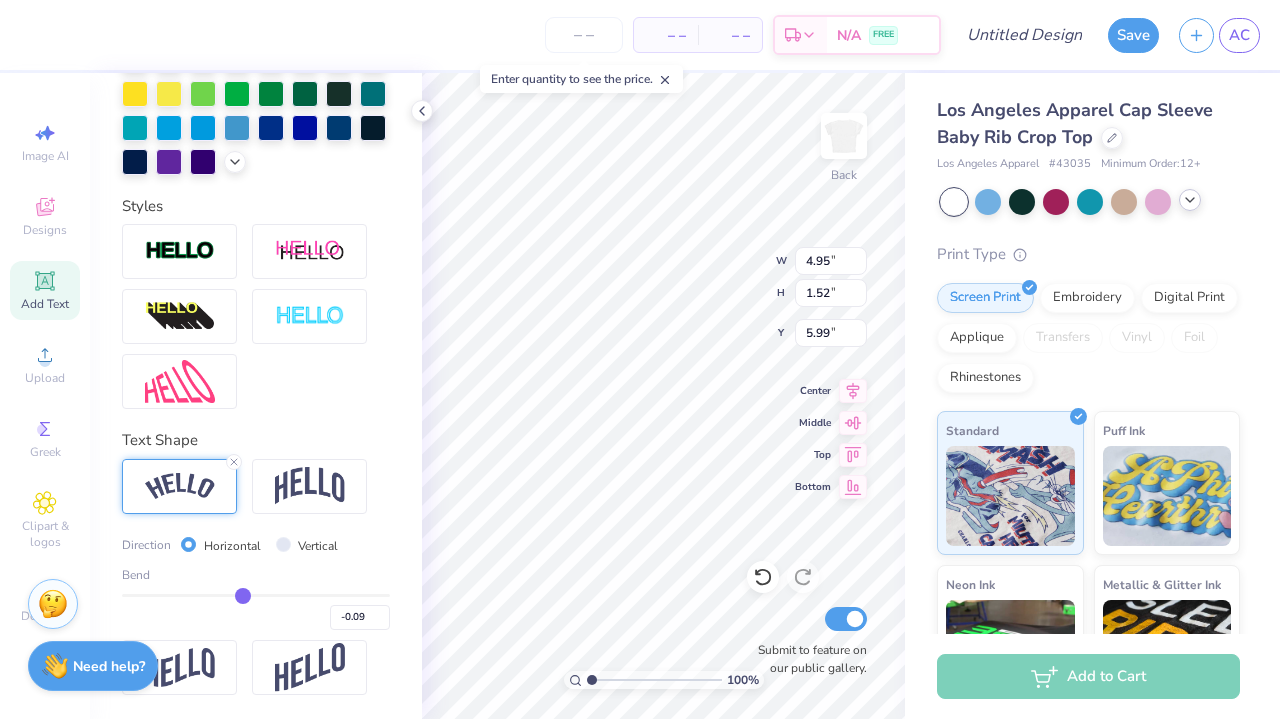 type on "-0.10" 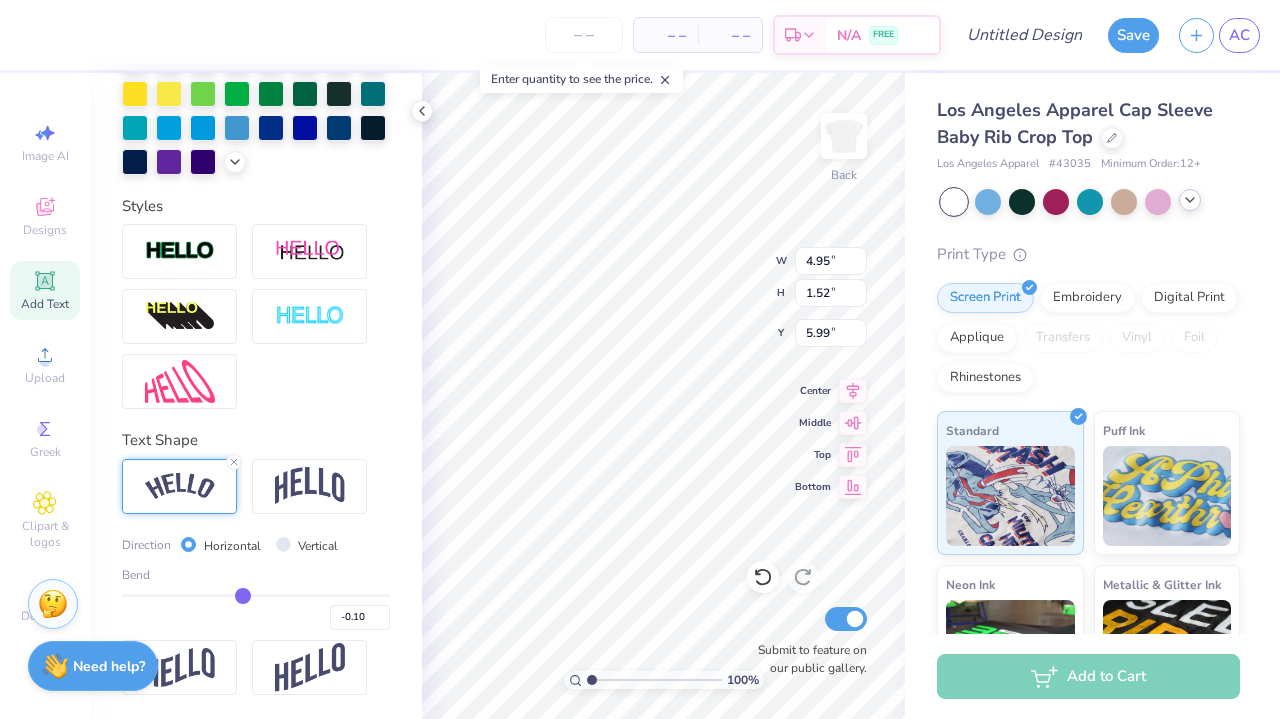 type on "-0.11" 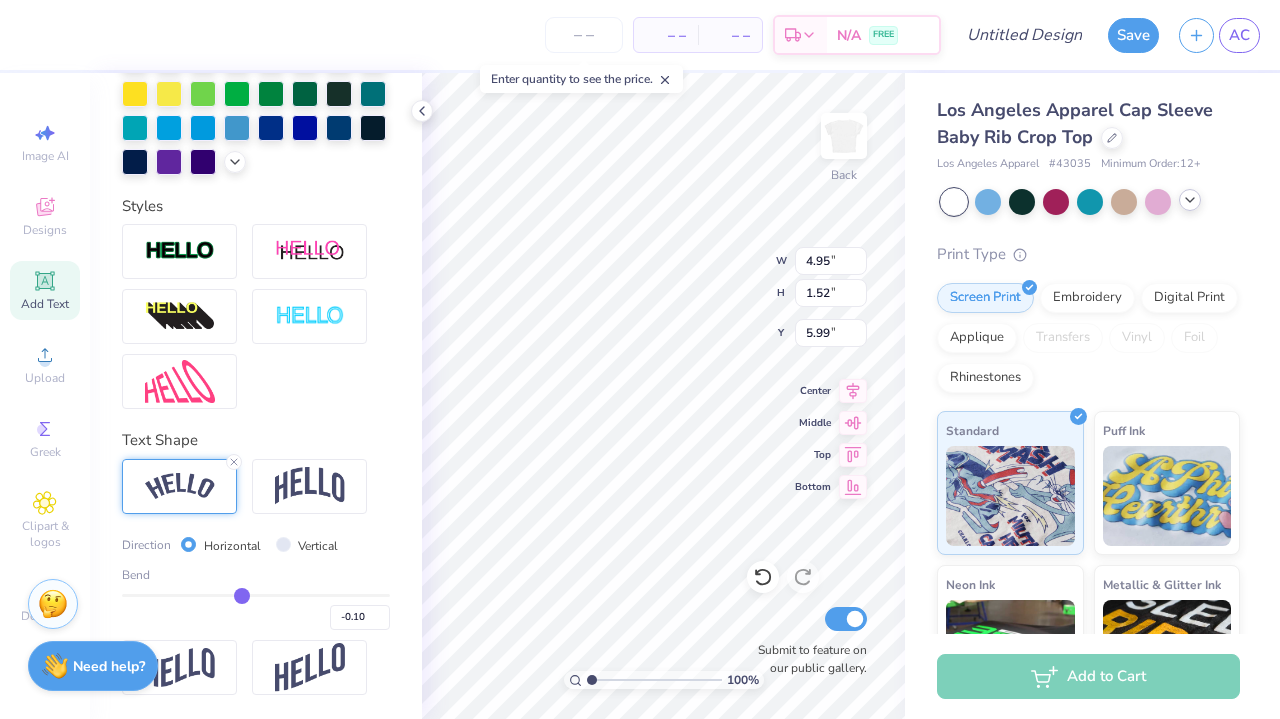 type on "-0.11" 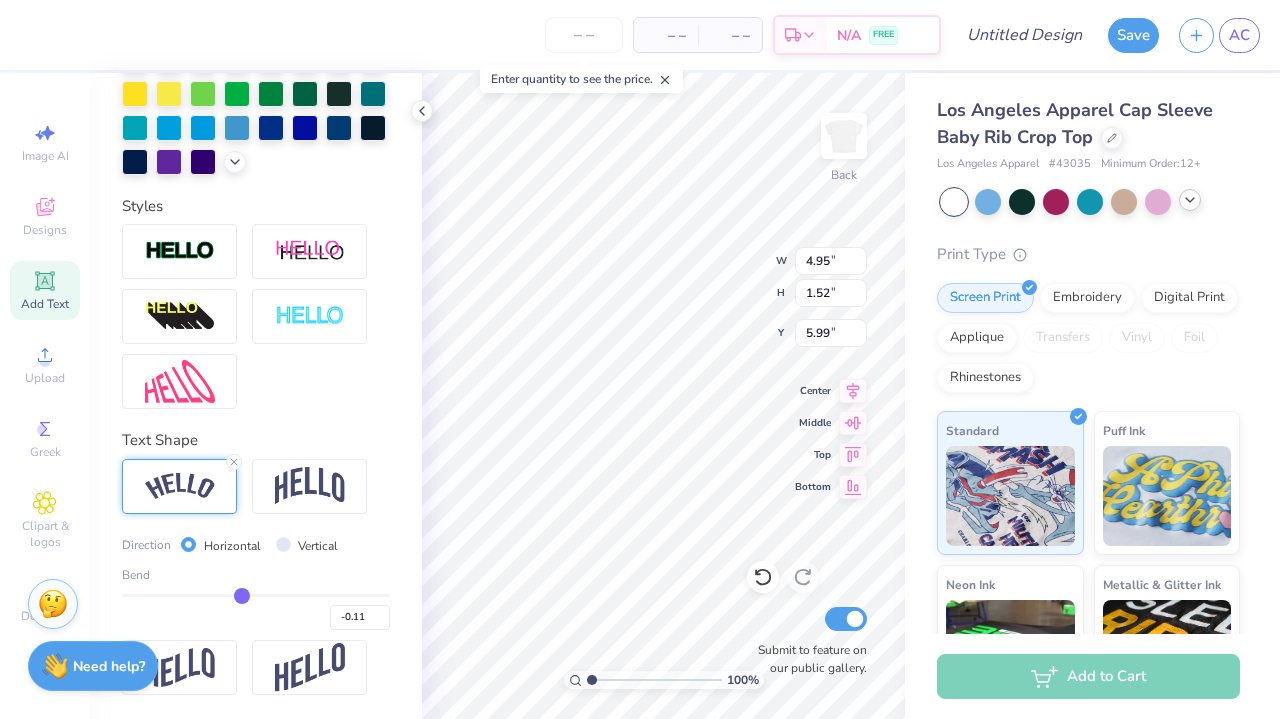 type on "-0.12" 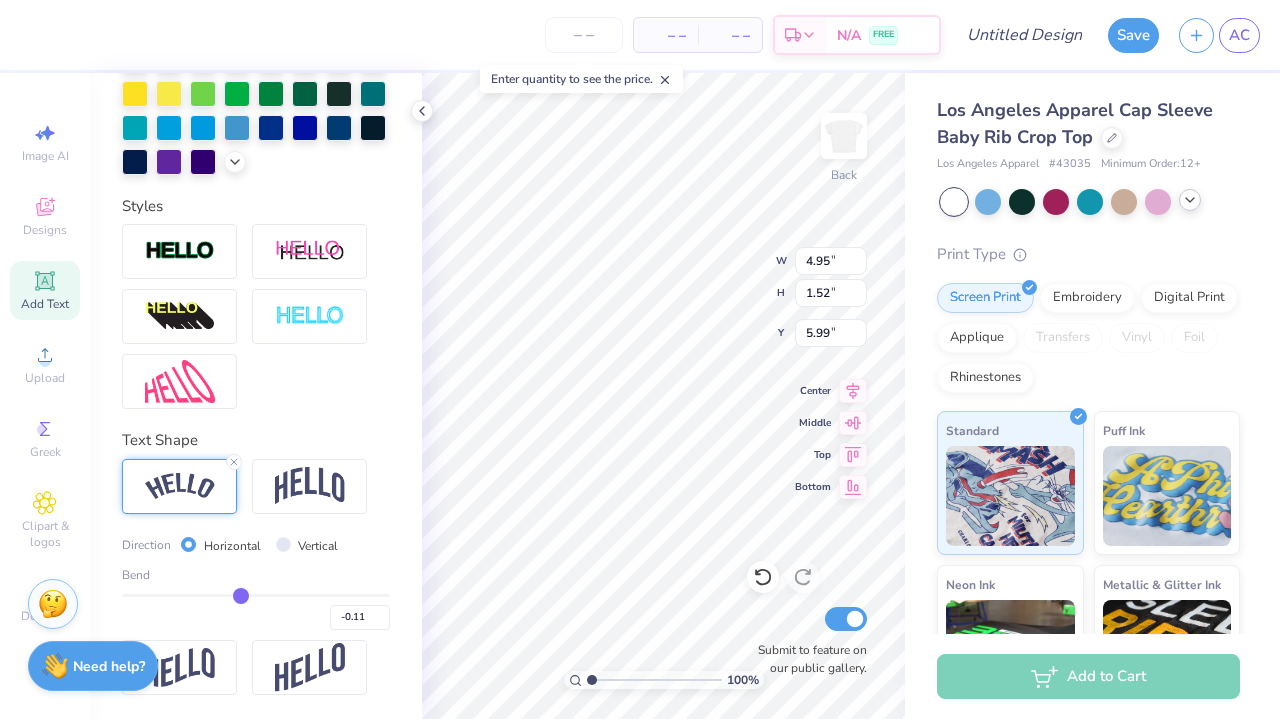 type on "-0.12" 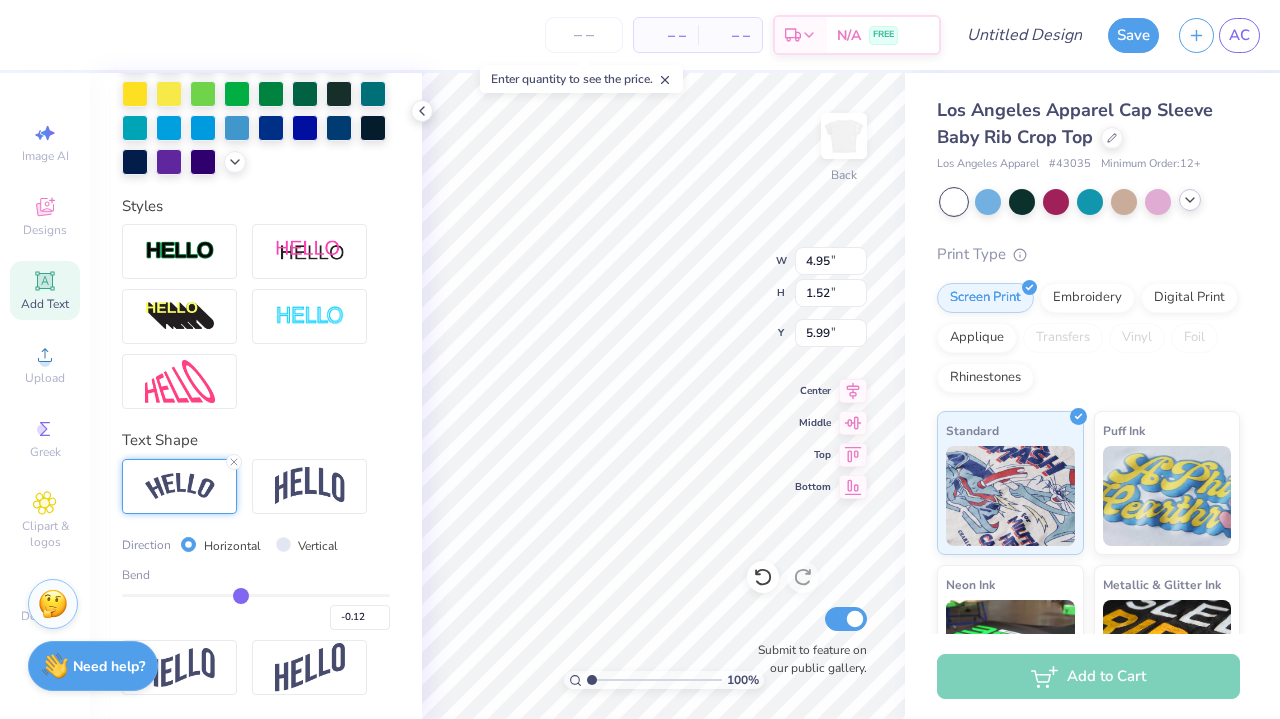 type on "-0.13" 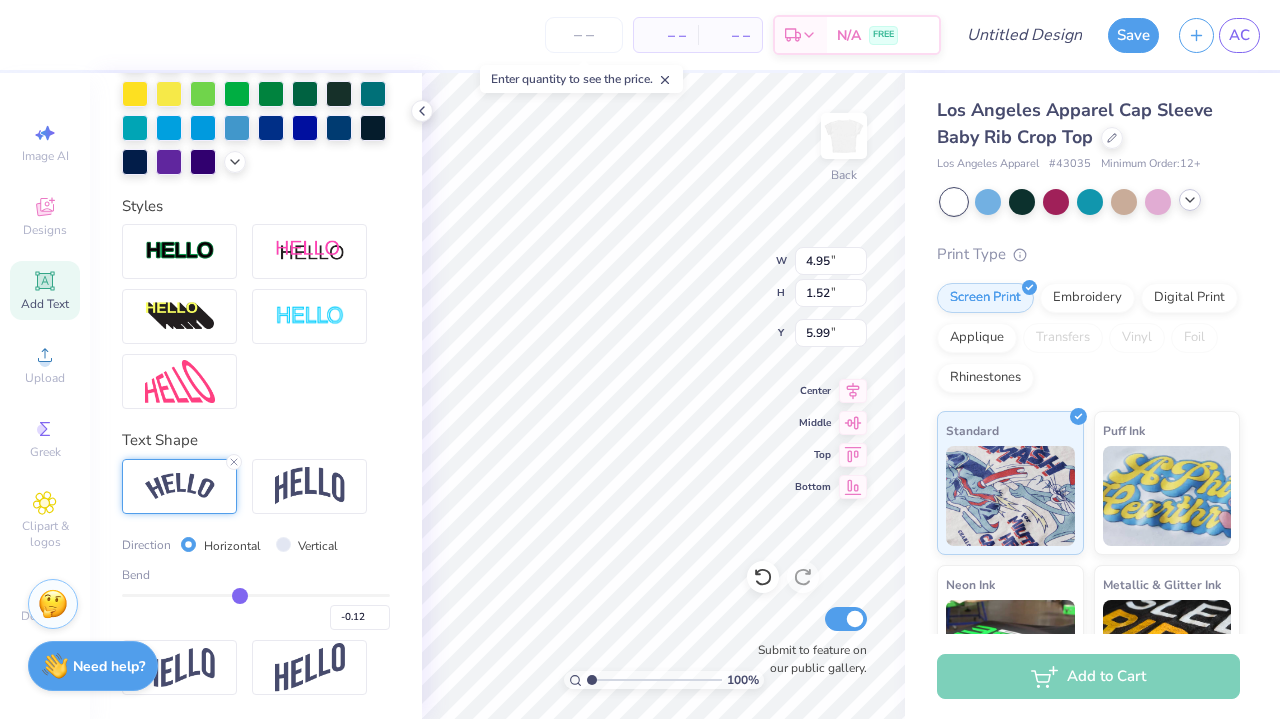 type on "-0.13" 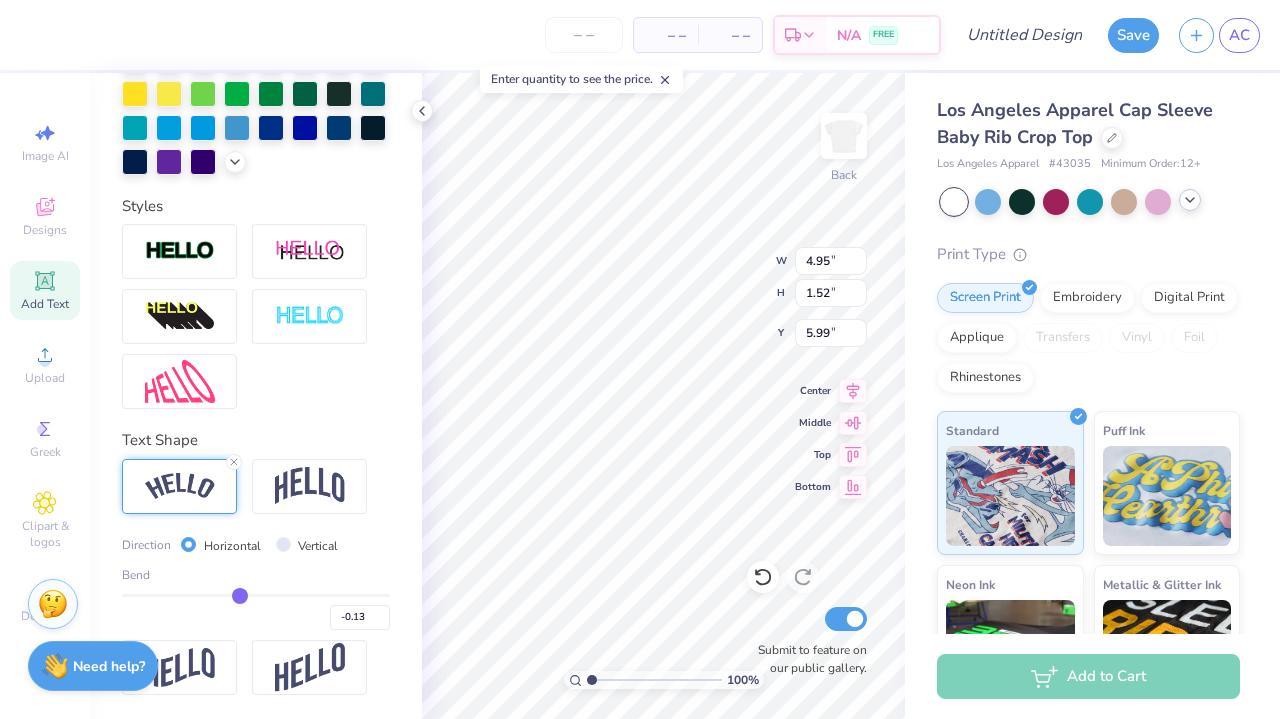 type on "-0.17" 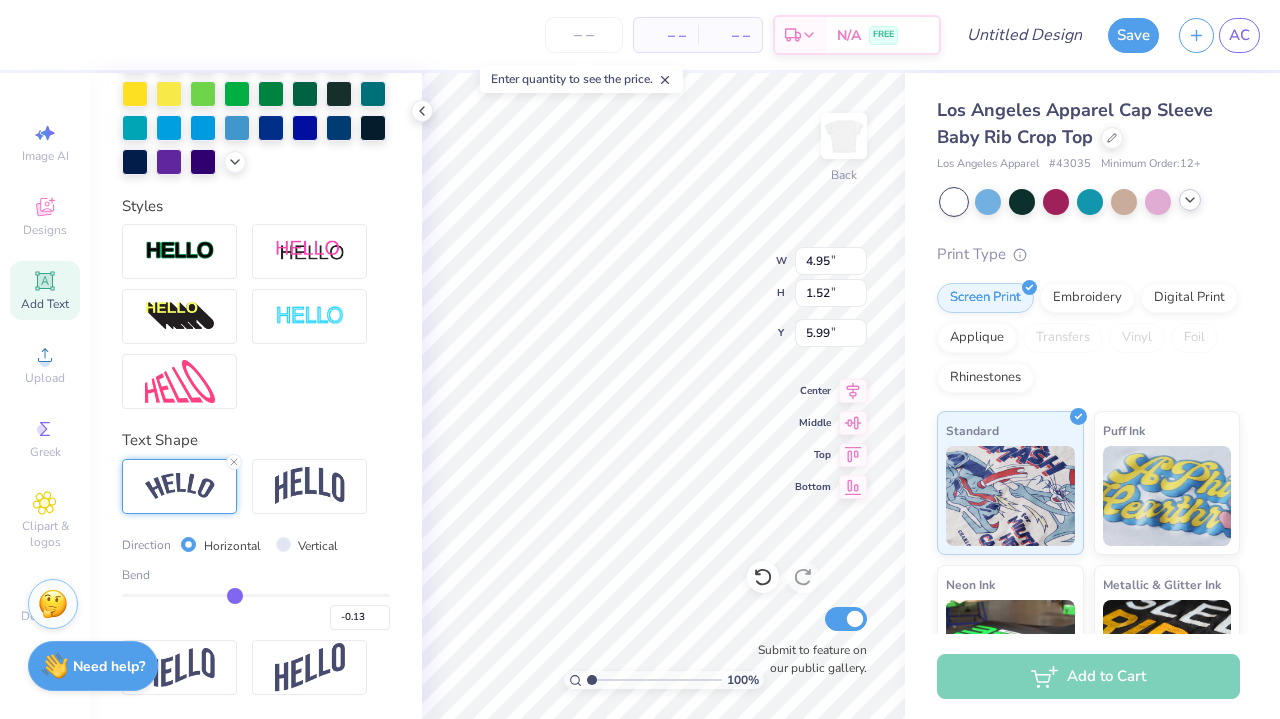type on "-0.17" 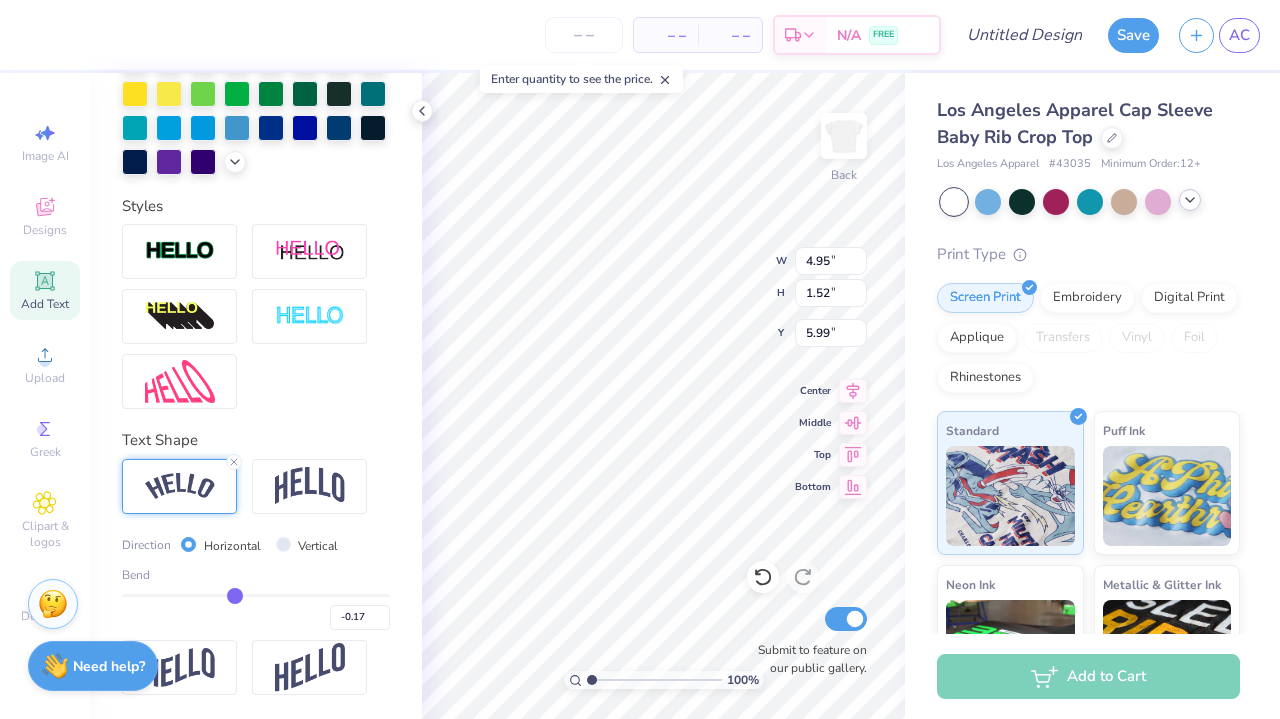 type on "-0.18" 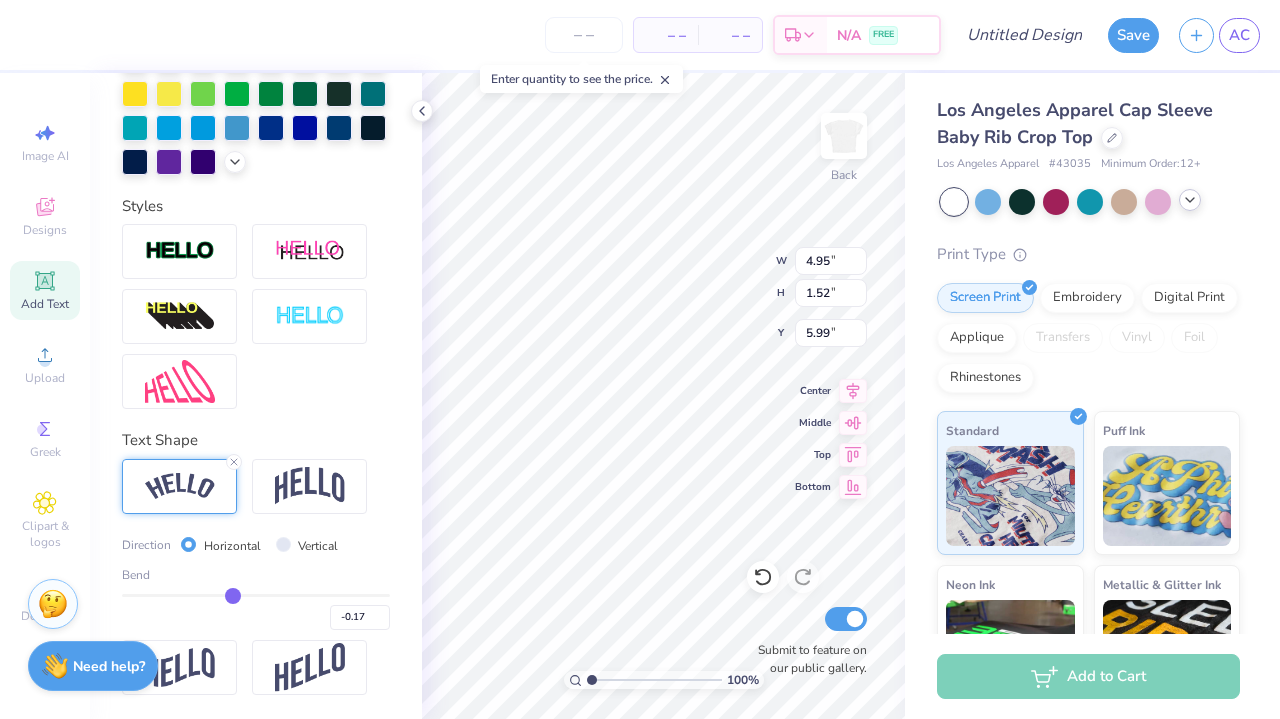 type on "-0.18" 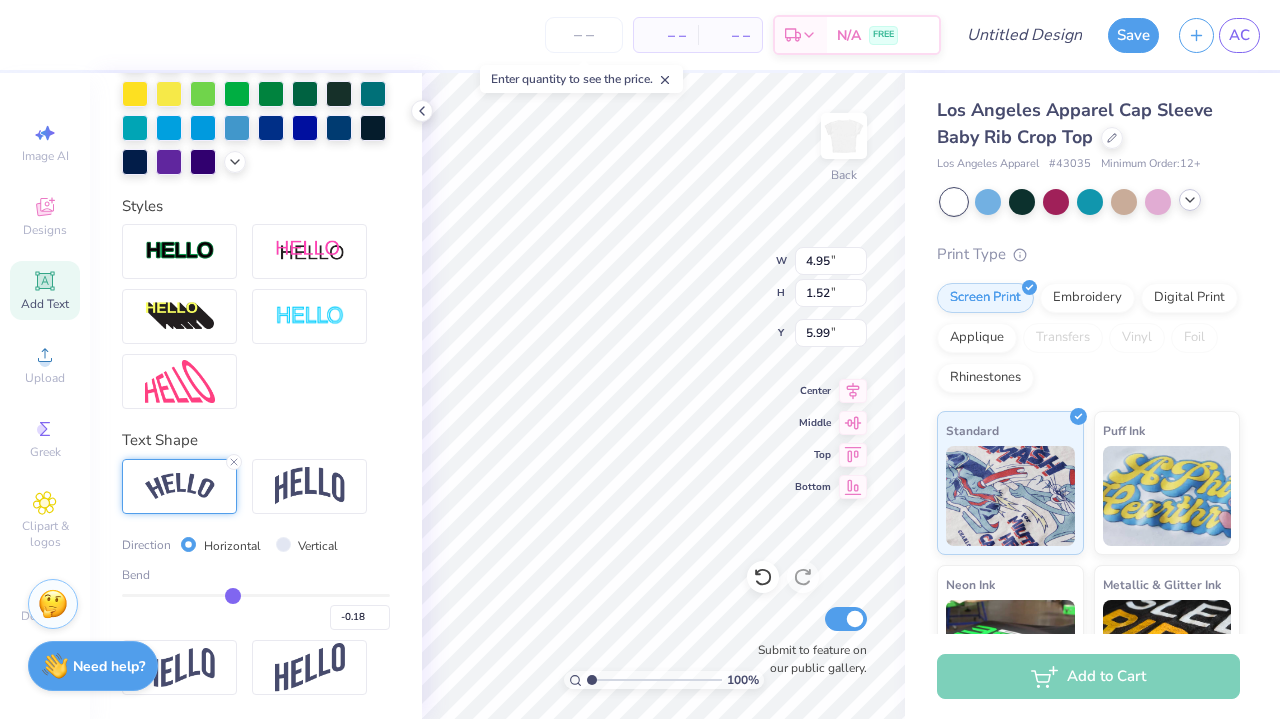 type on "-0.2" 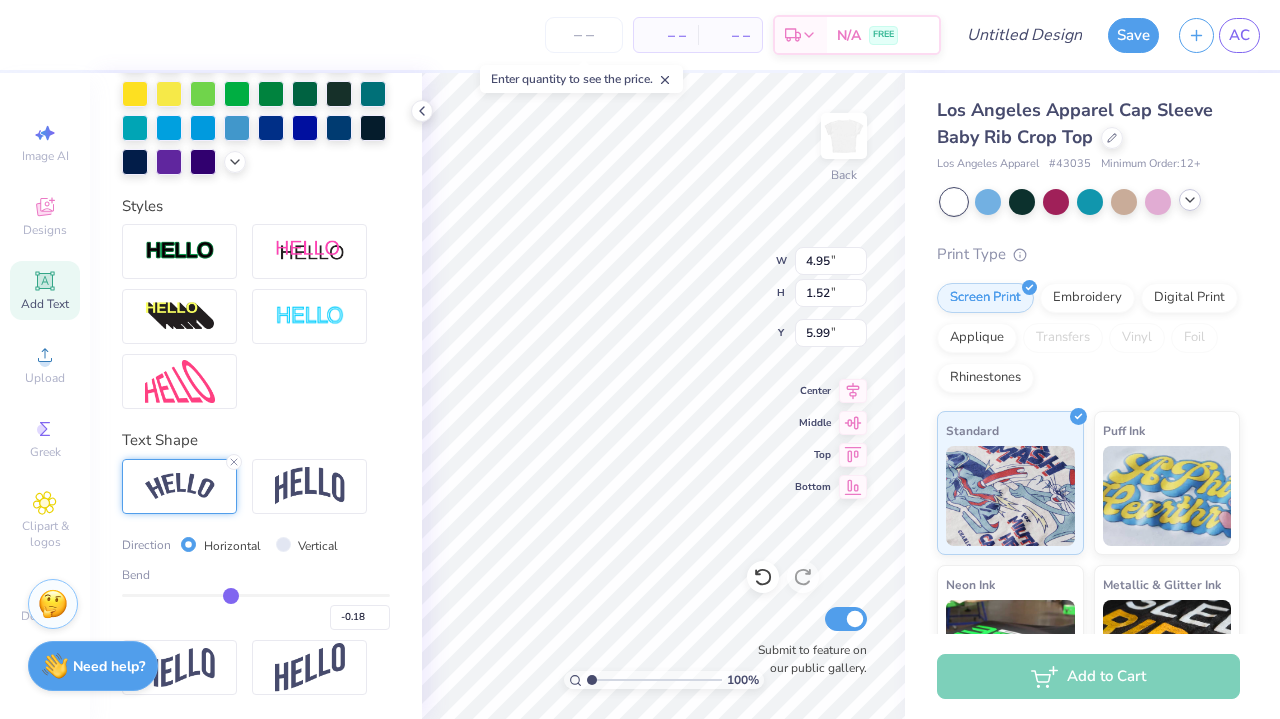 type on "-0.20" 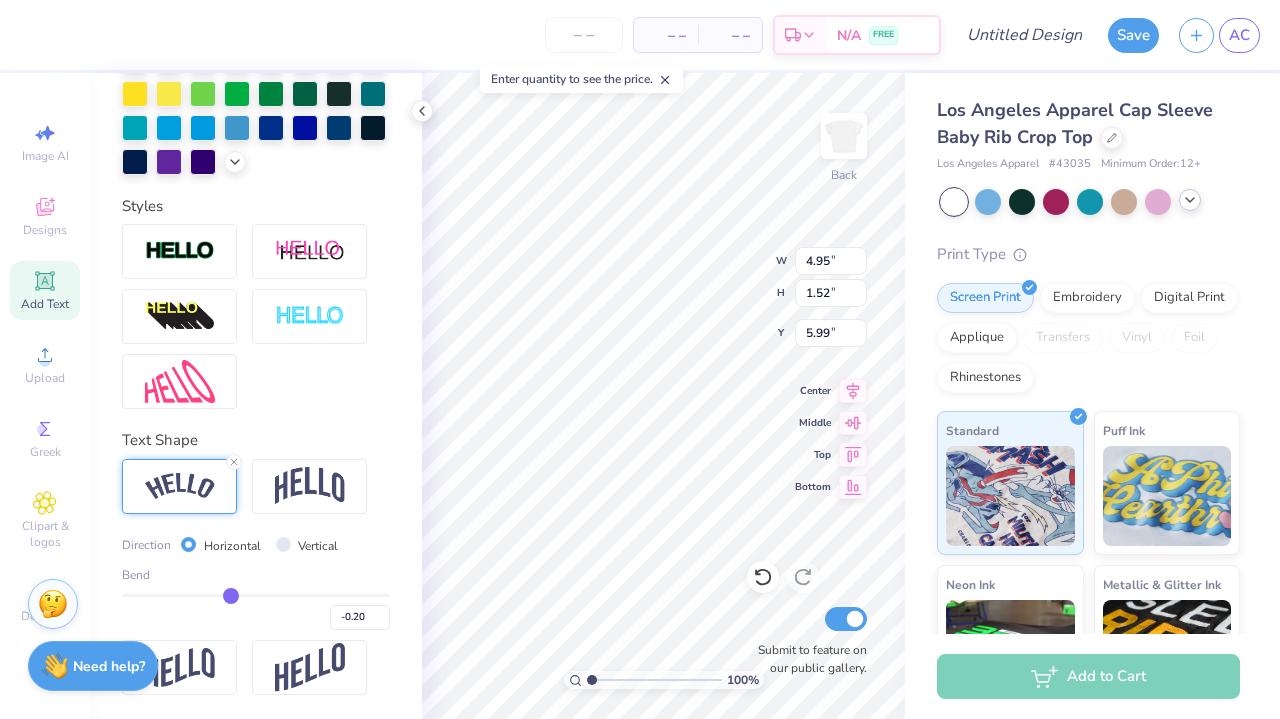 type on "-0.21" 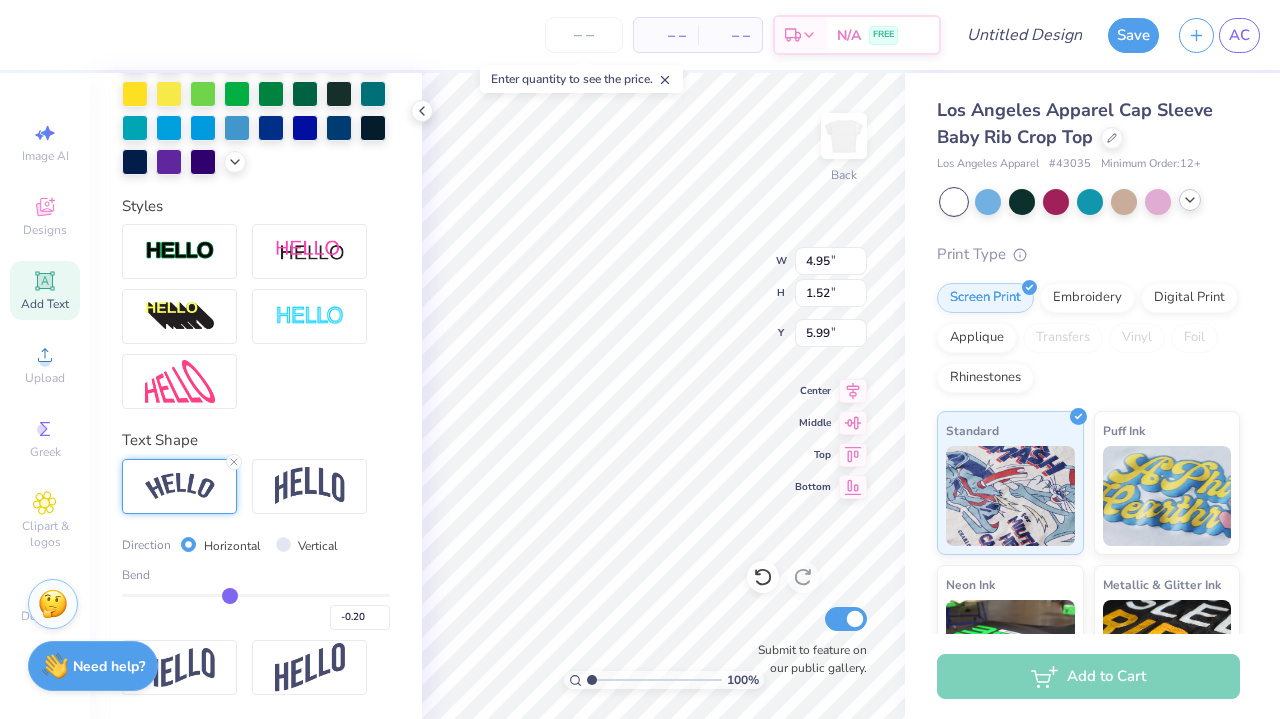 type on "-0.21" 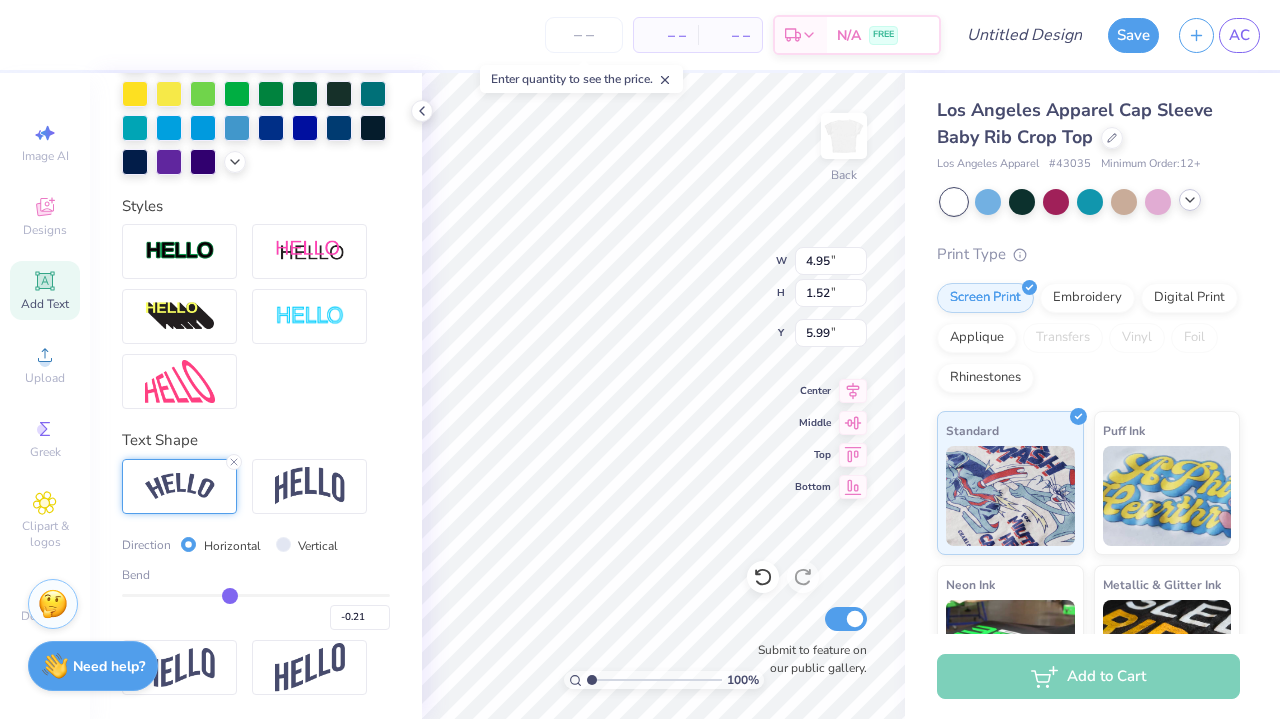type on "-0.22" 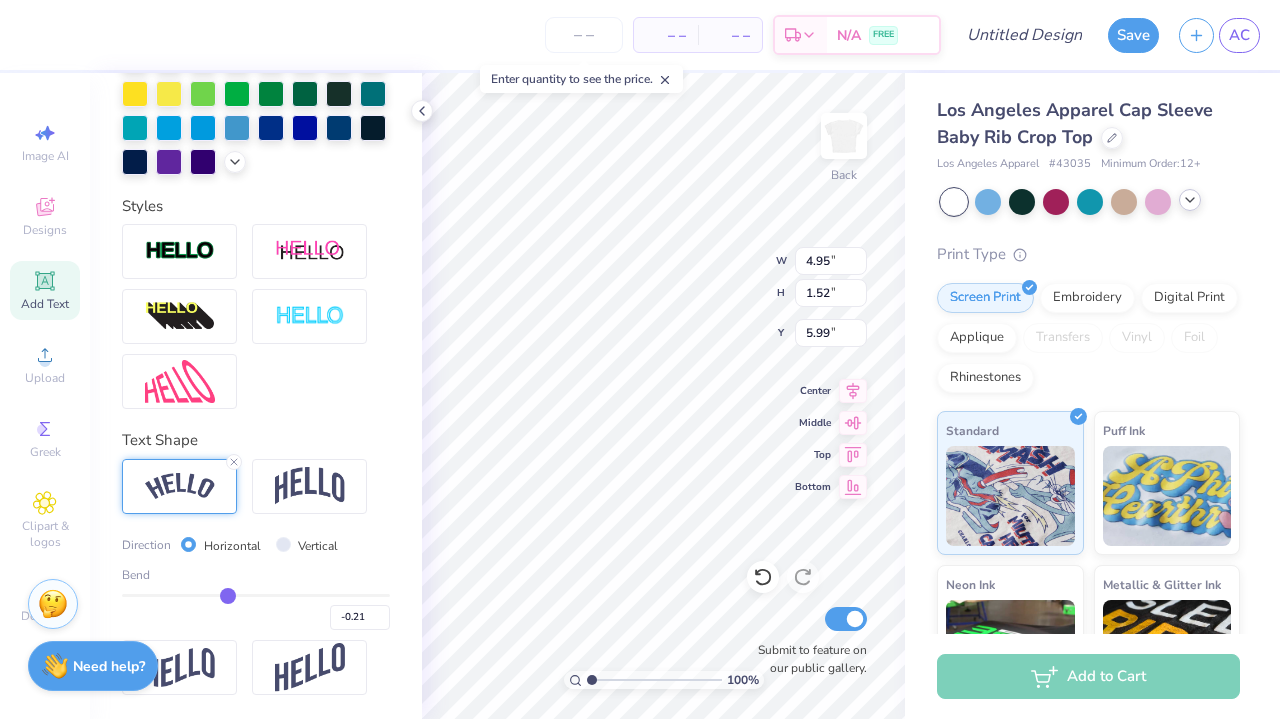type on "-0.22" 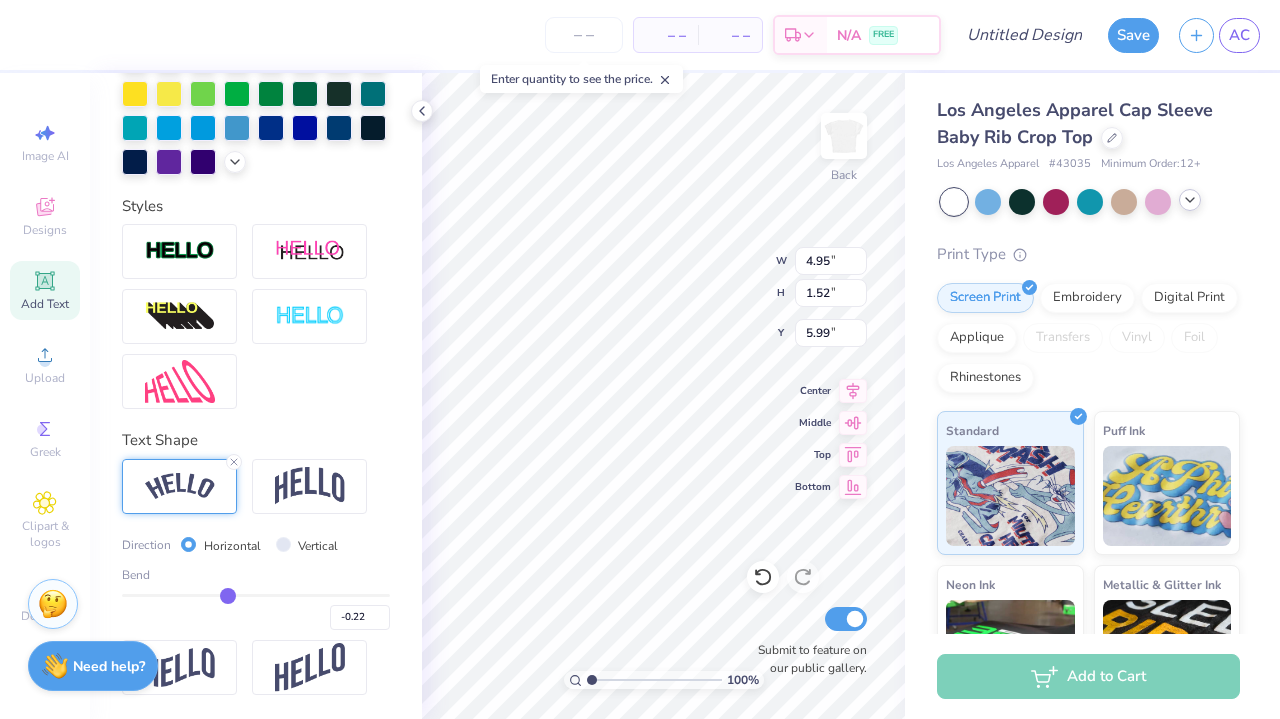 type on "-0.23" 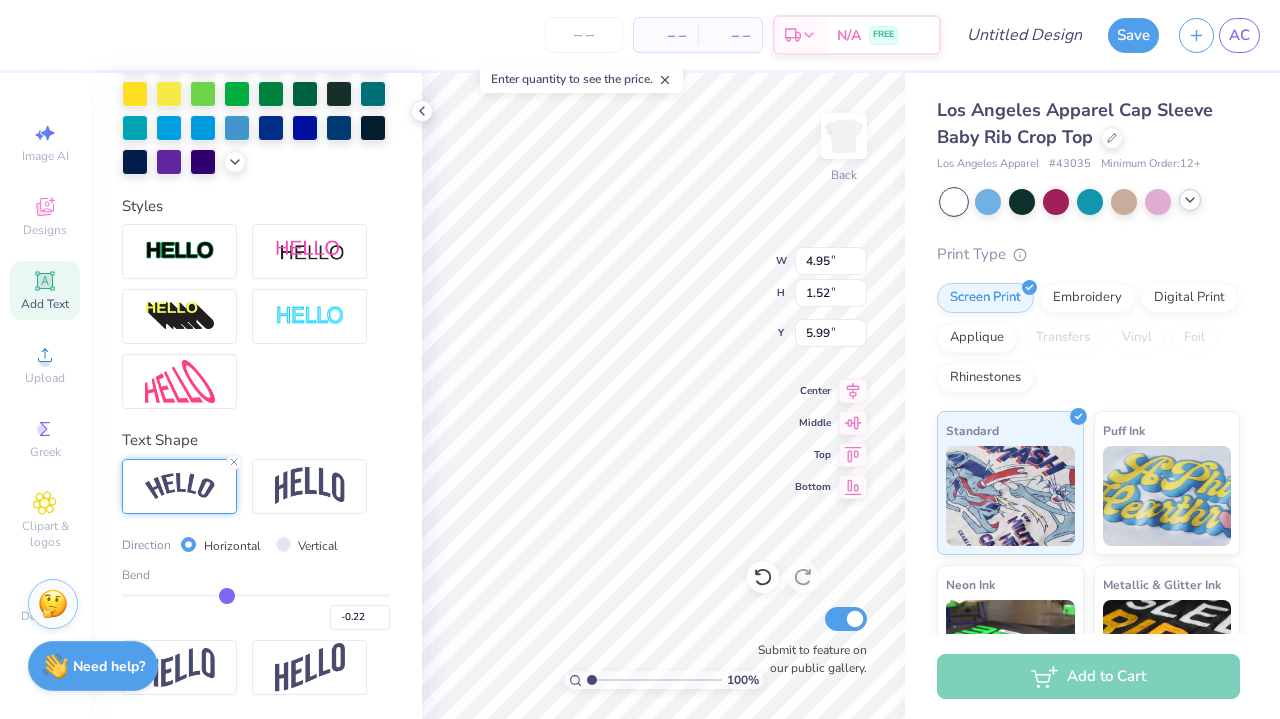 type on "-0.23" 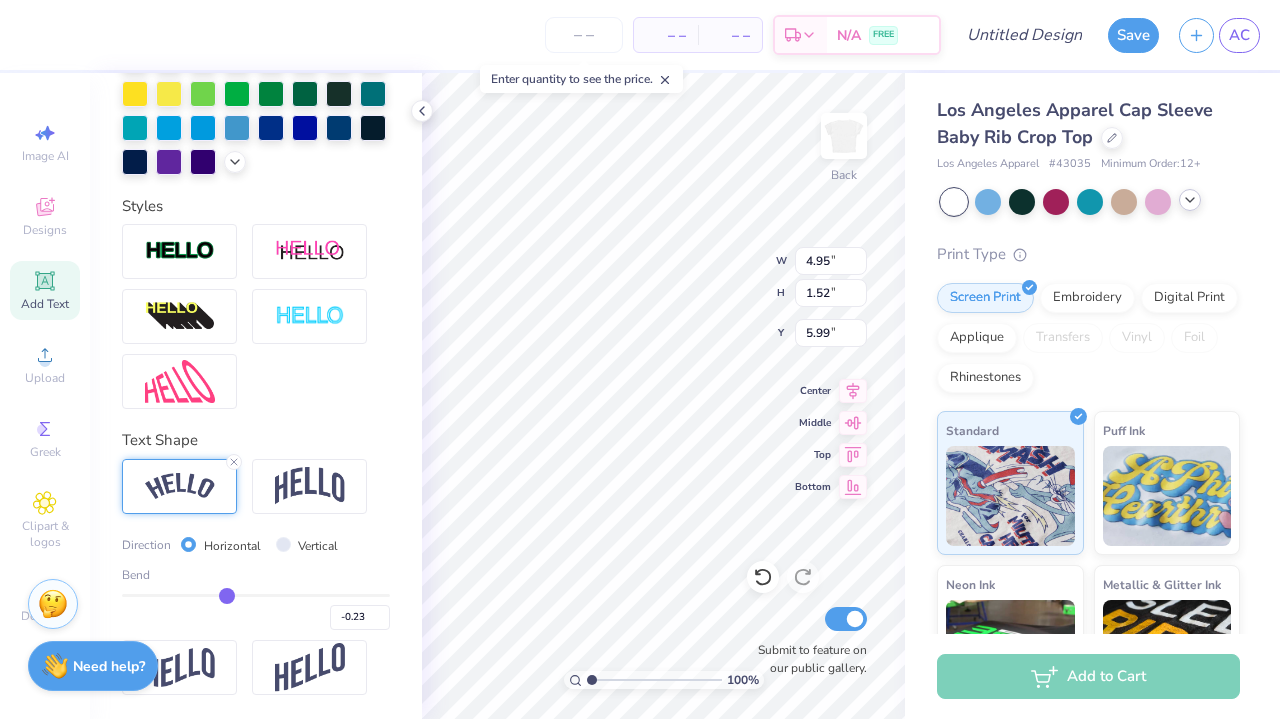 type on "-0.24" 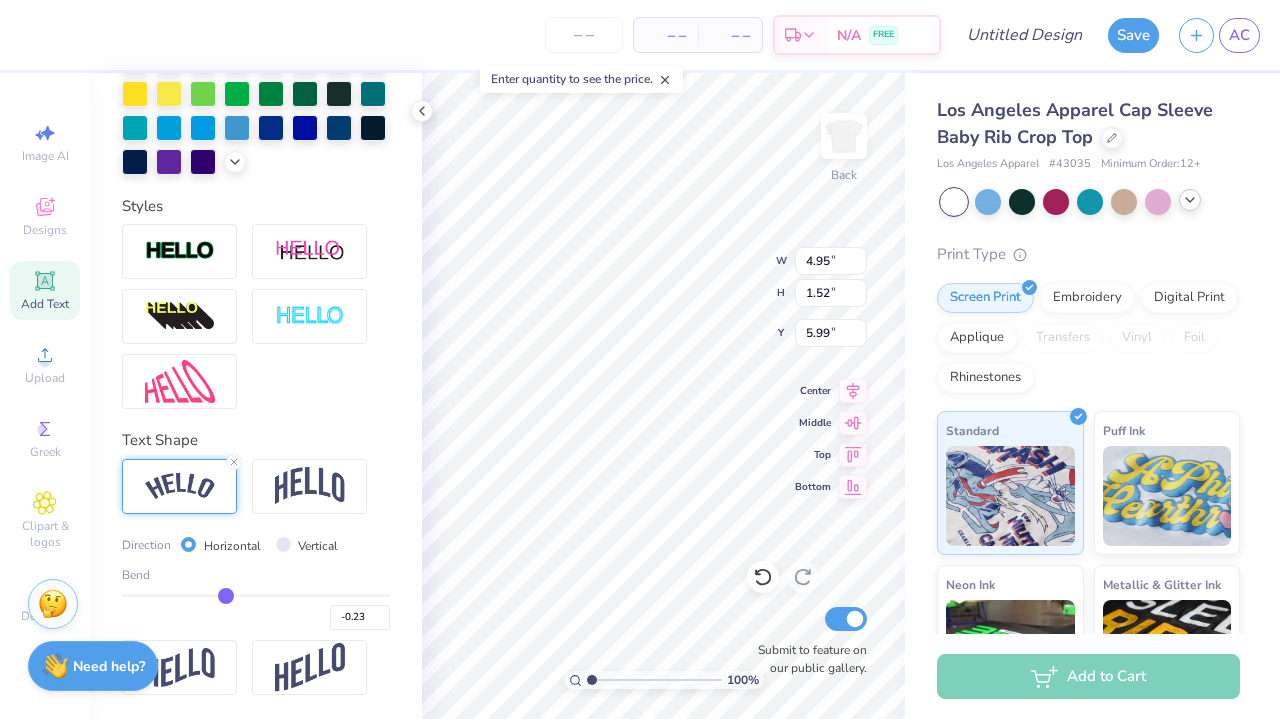 type on "-0.24" 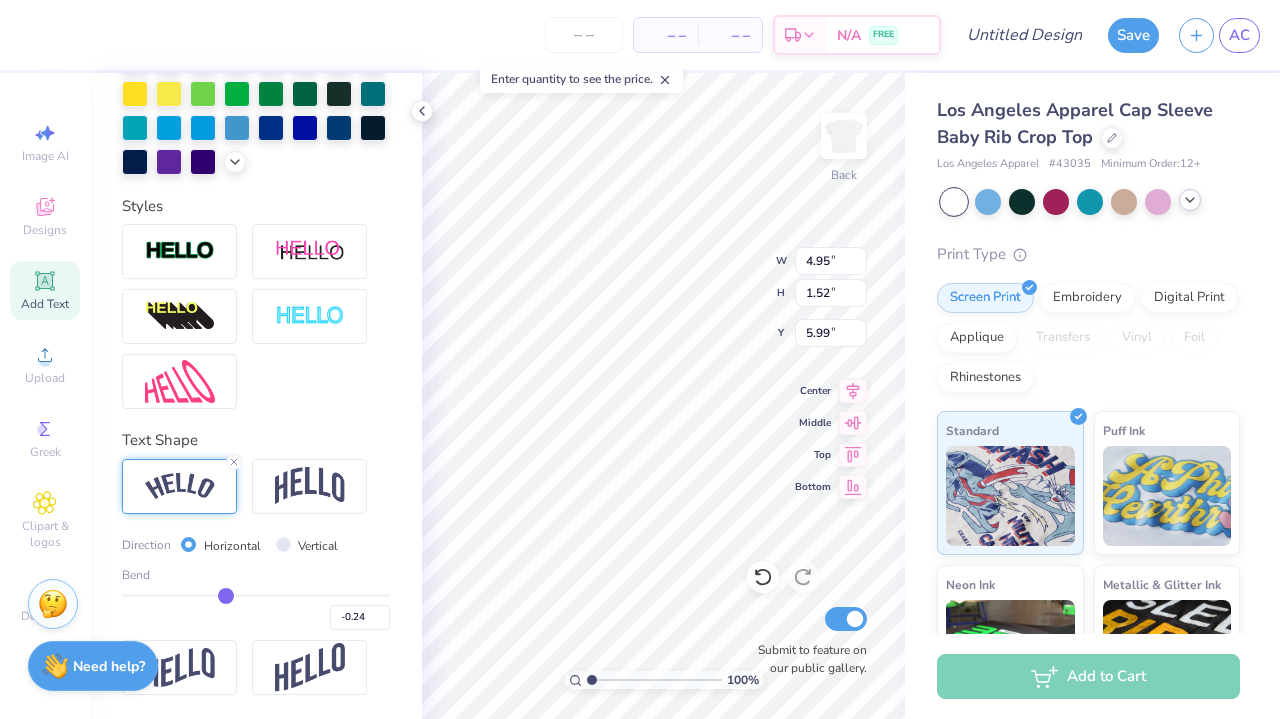 type on "-0.25" 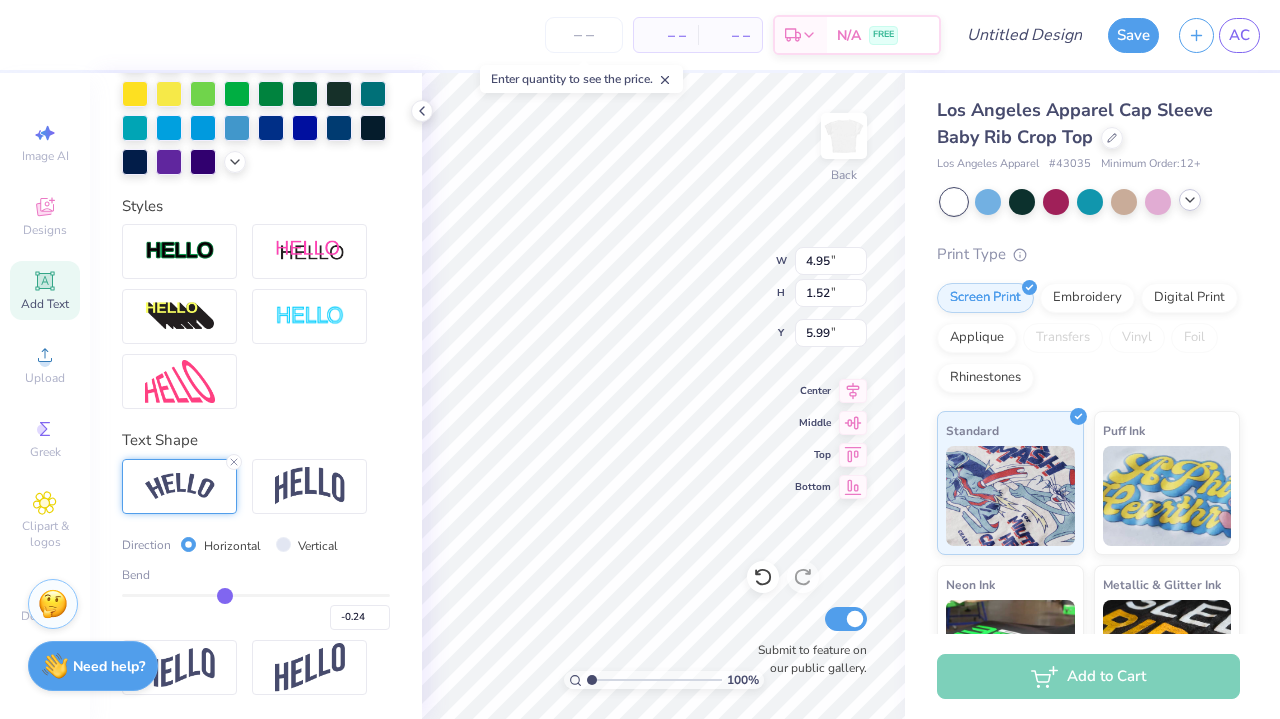 type on "-0.25" 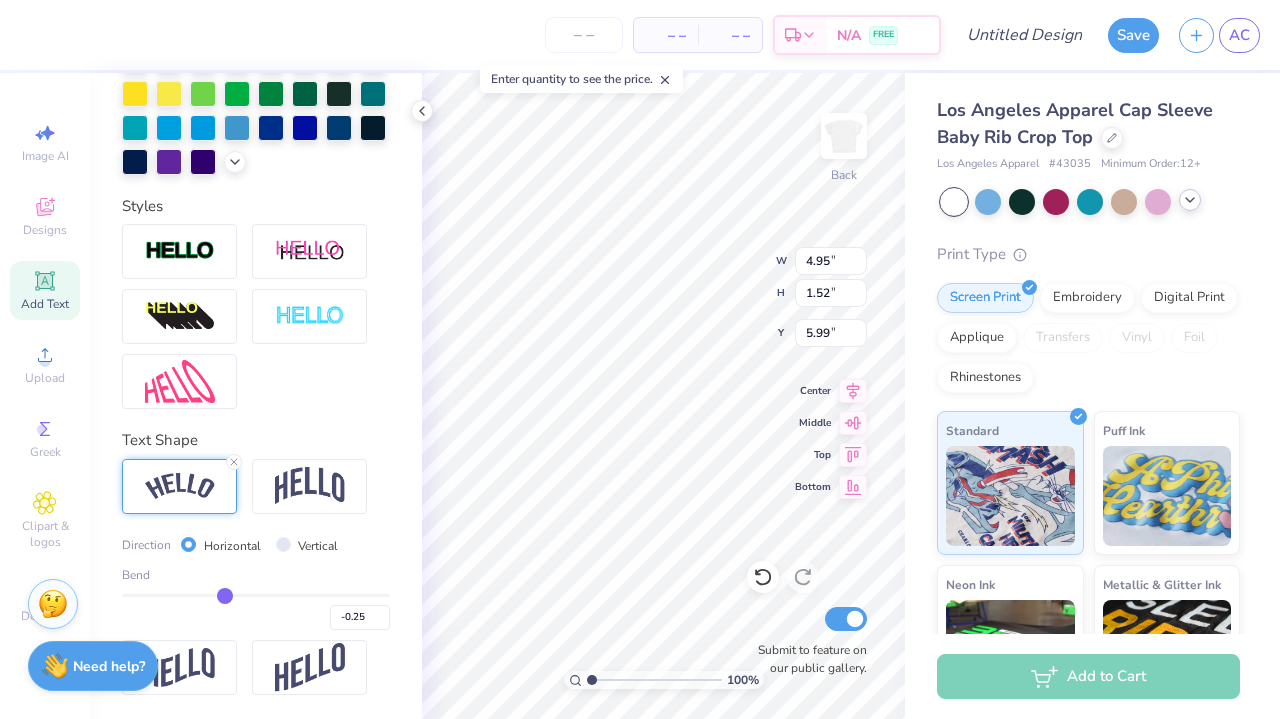 type on "-0.26" 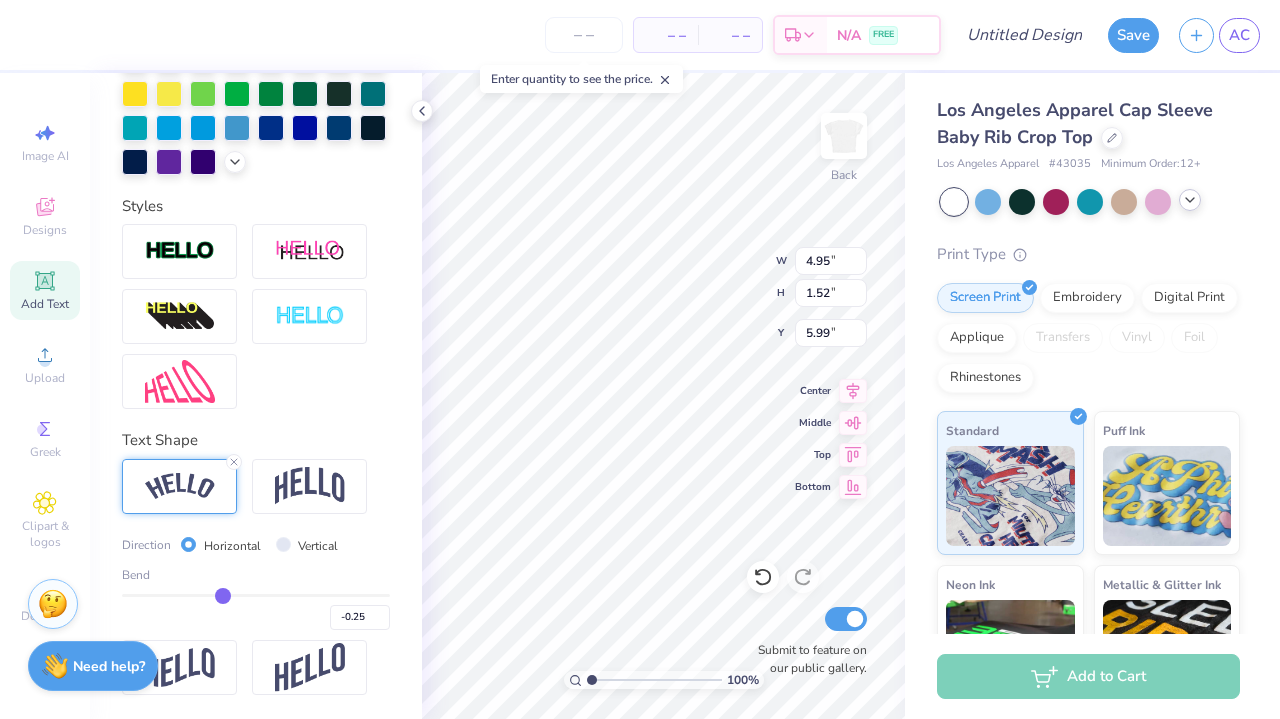 type on "-0.26" 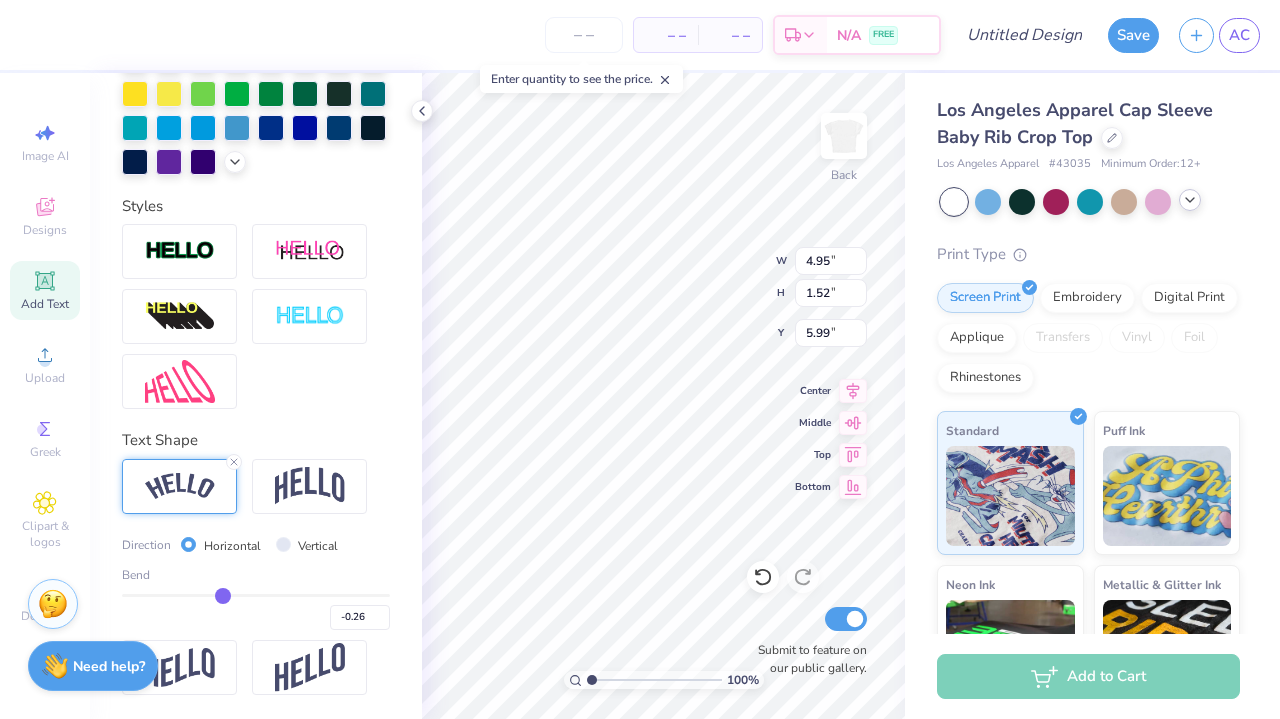 type on "-0.27" 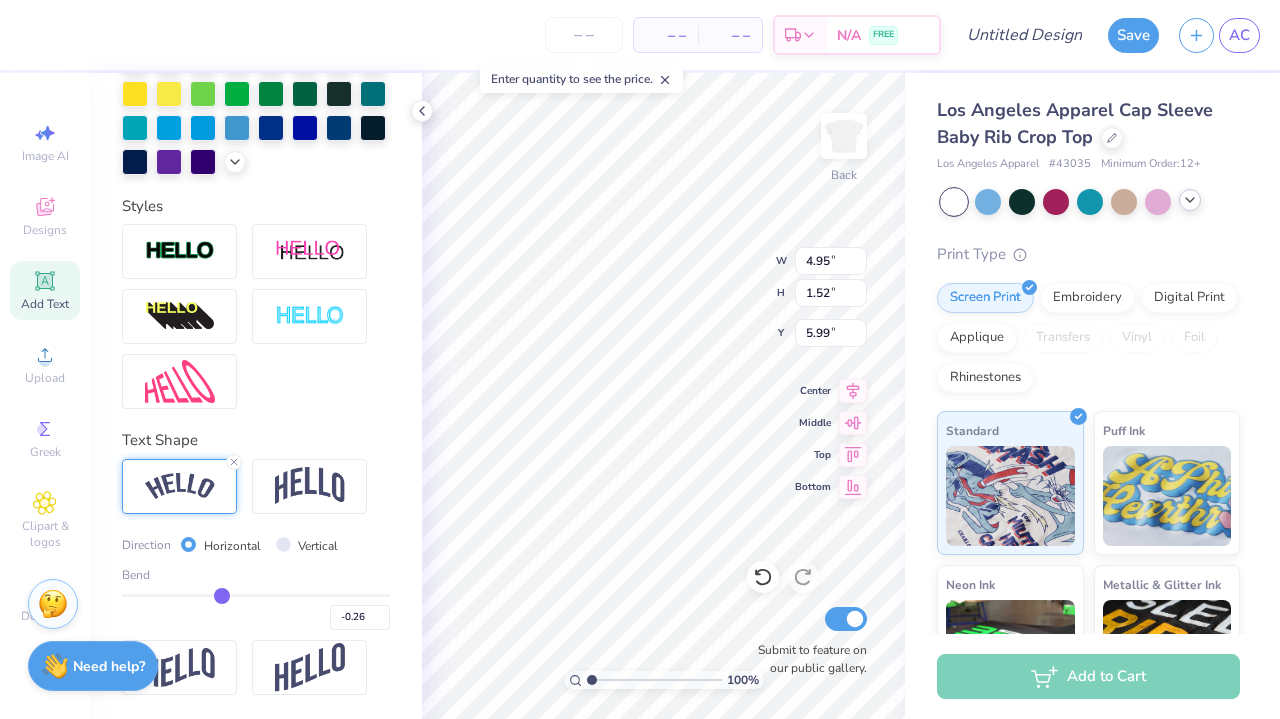 type on "-0.27" 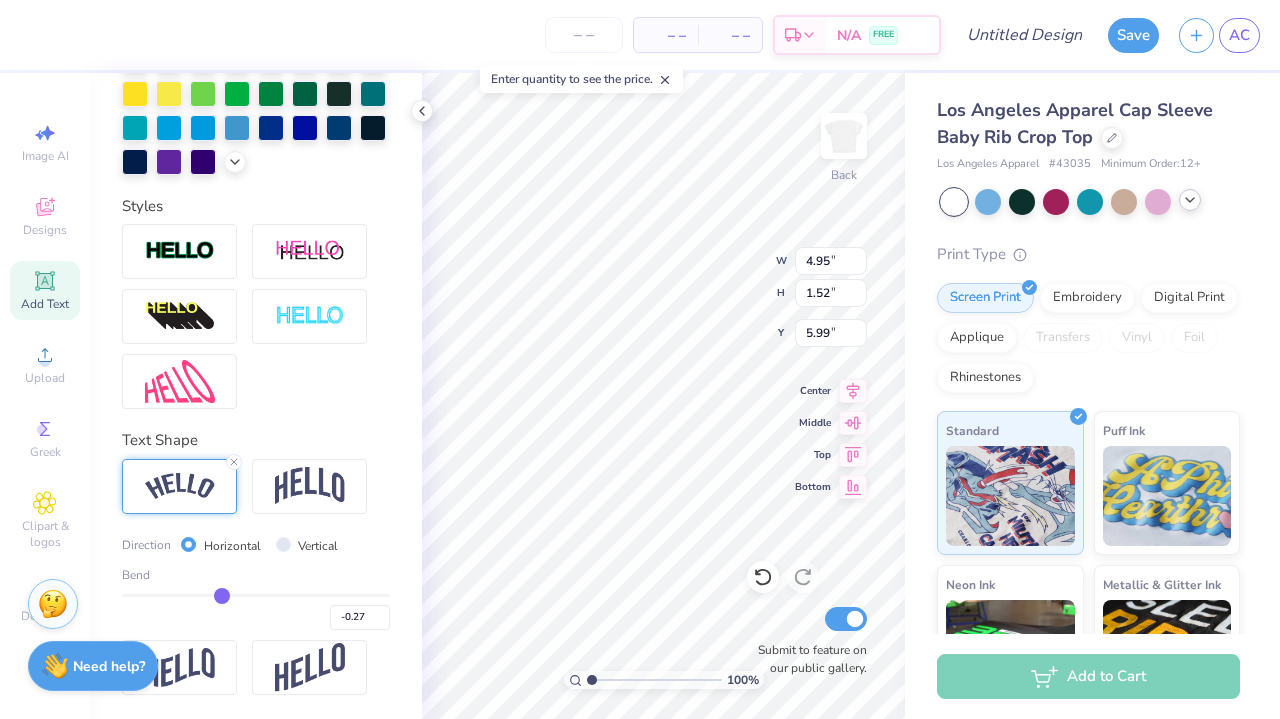 type on "-0.28" 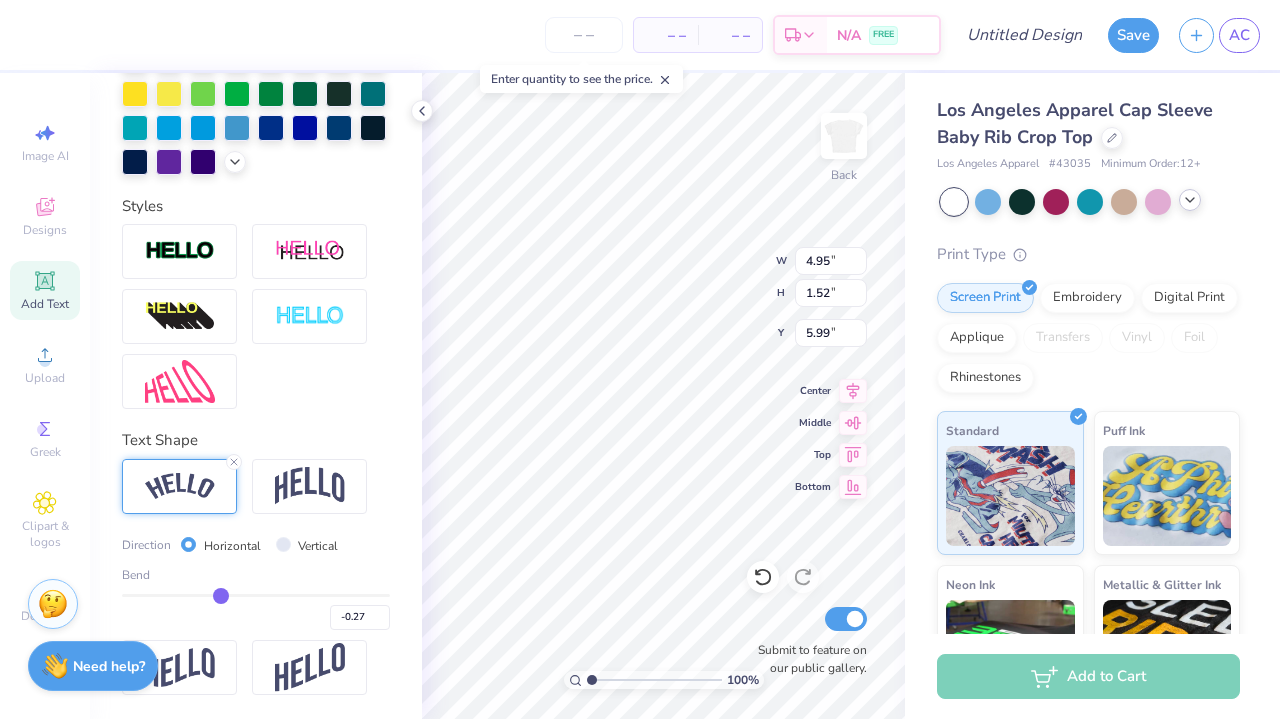 type on "-0.28" 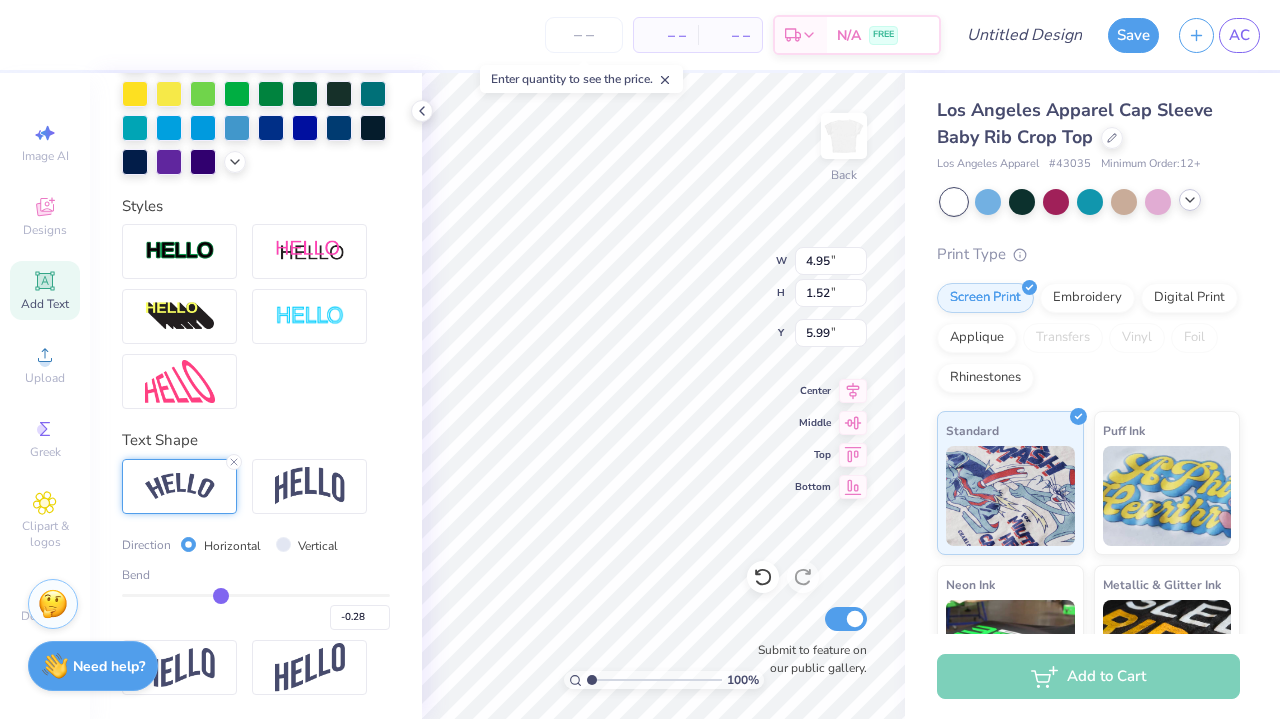 type on "-0.29" 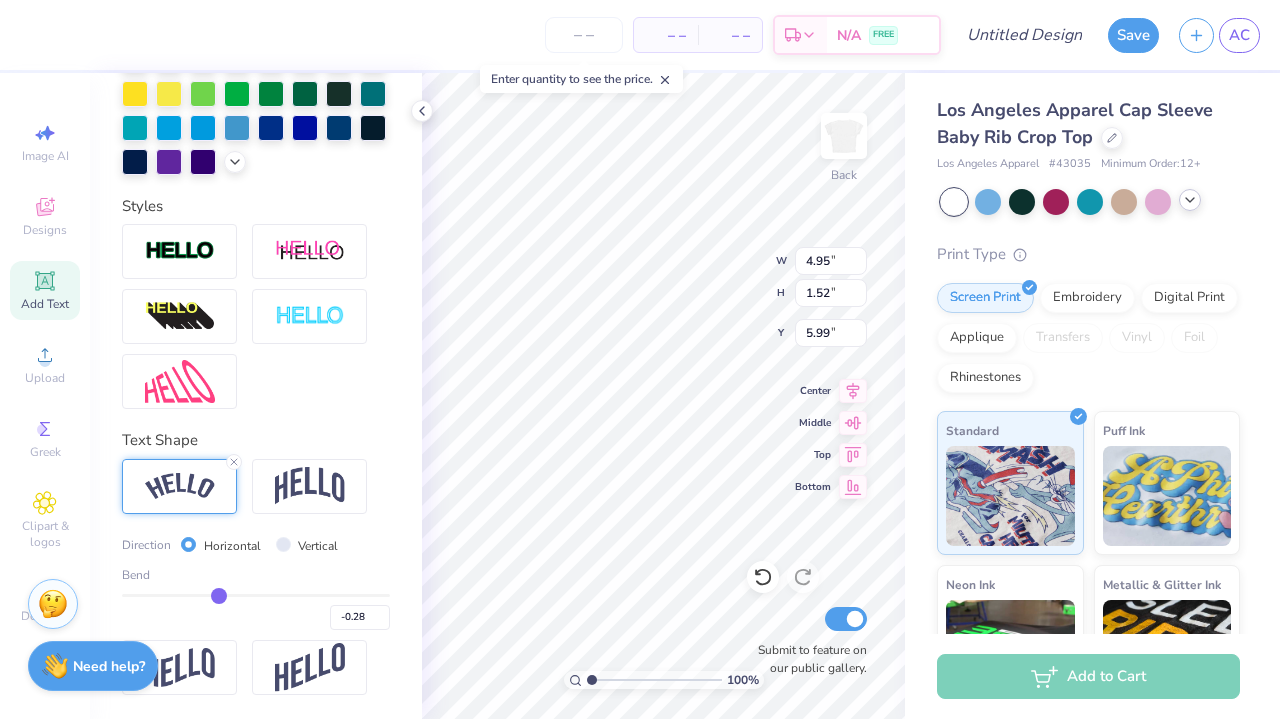 type on "-0.29" 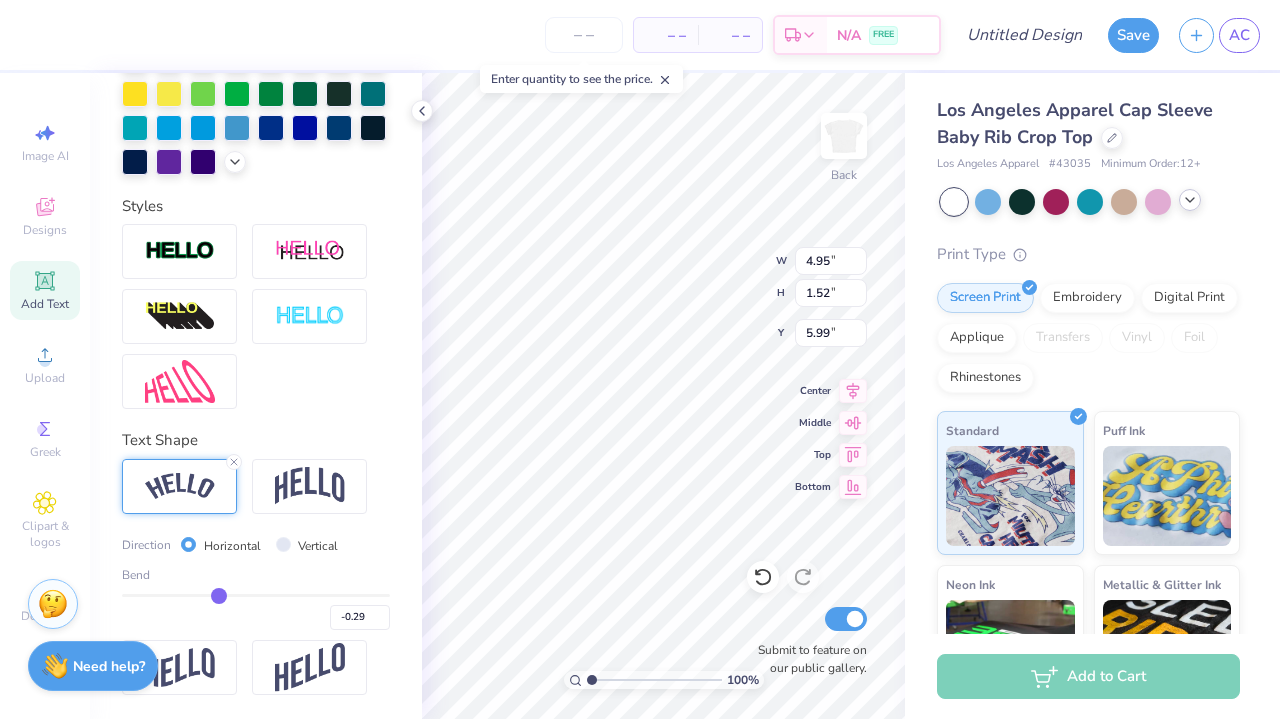 type on "-0.3" 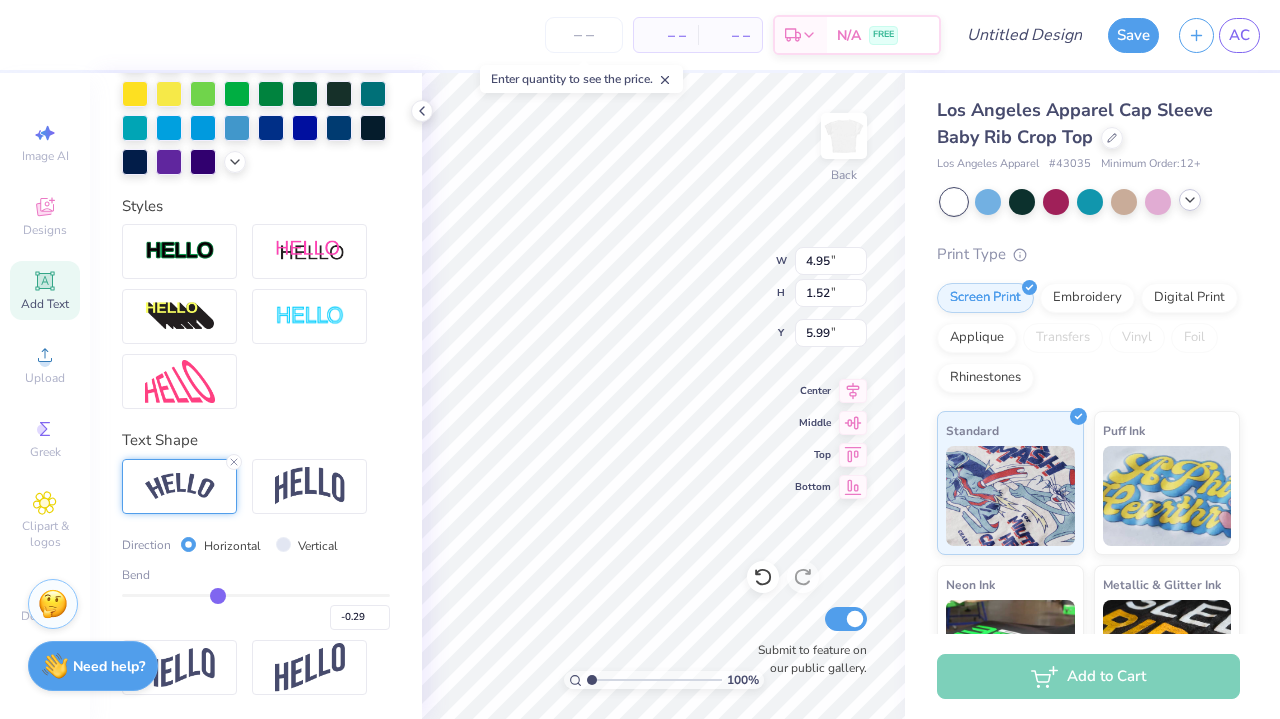 type on "-0.30" 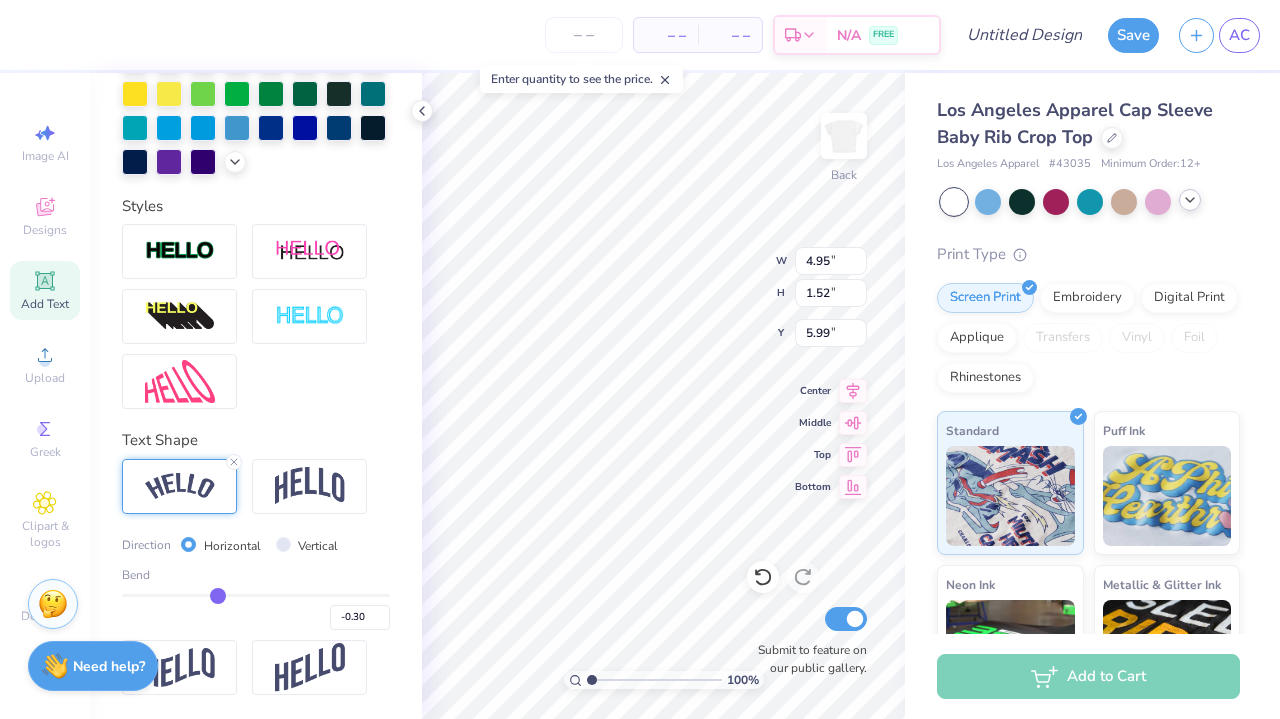 type on "-0.31" 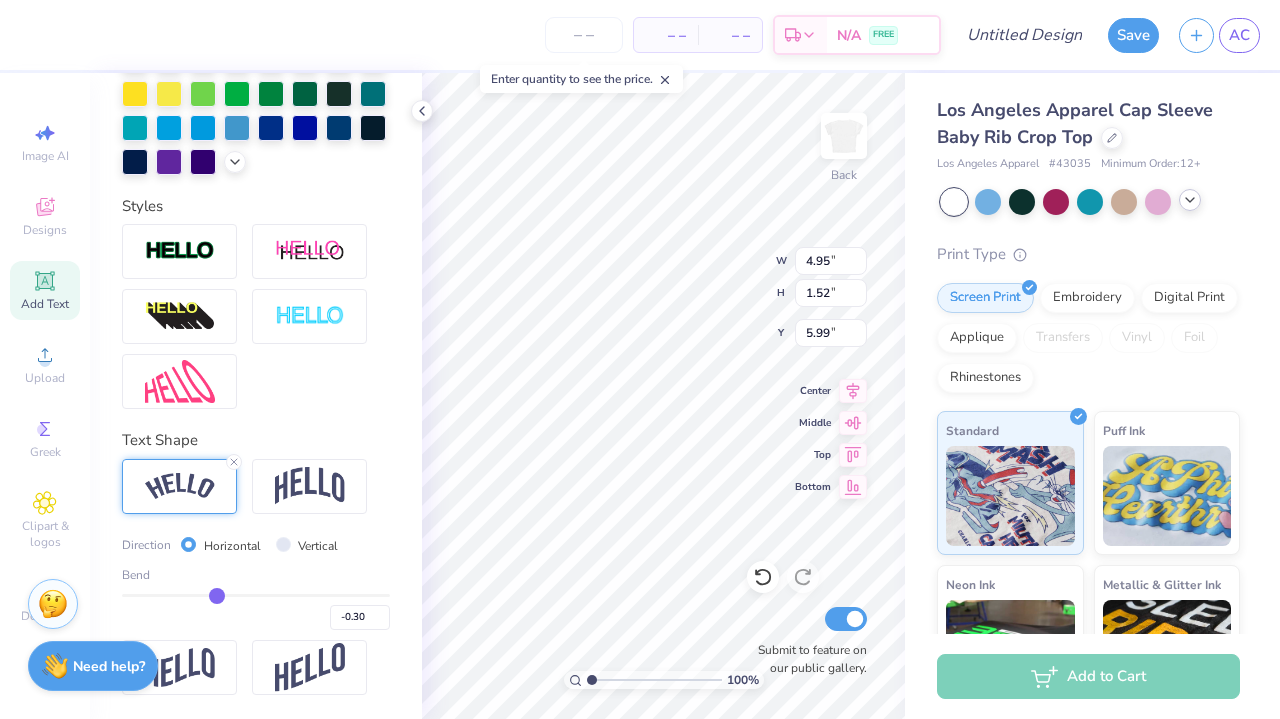 type on "-0.31" 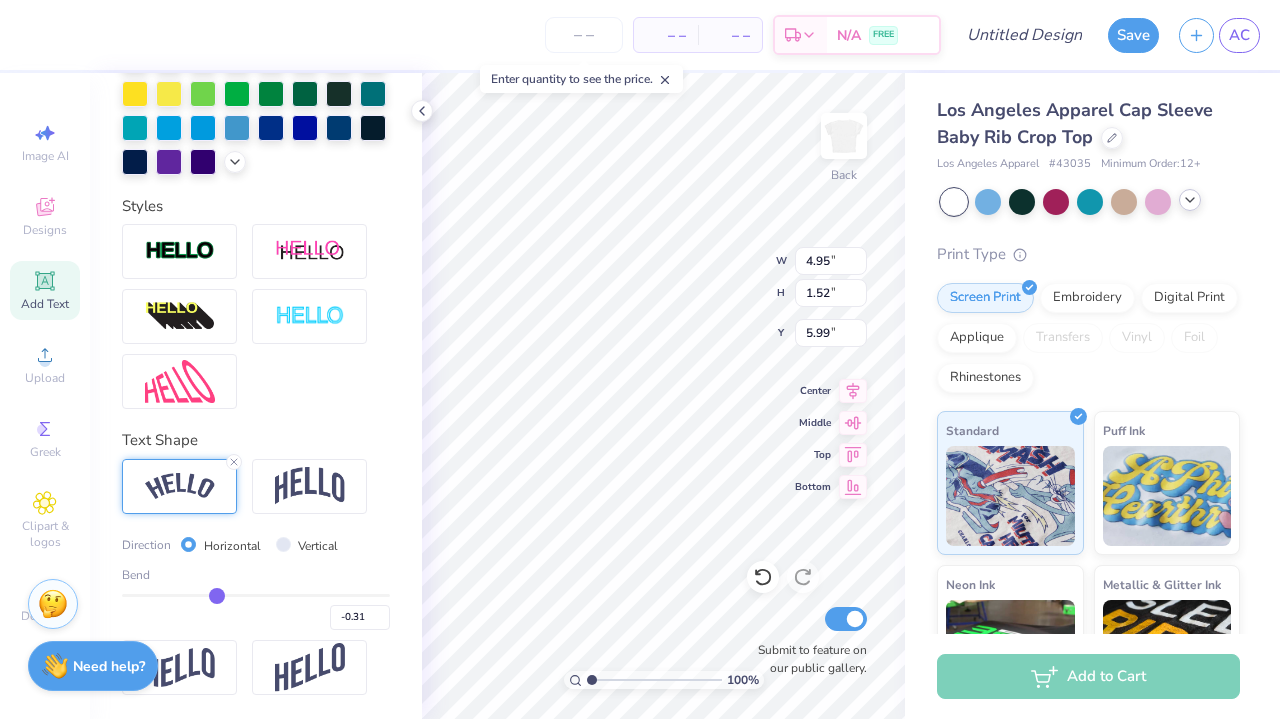 drag, startPoint x: 322, startPoint y: 593, endPoint x: 216, endPoint y: 601, distance: 106.30146 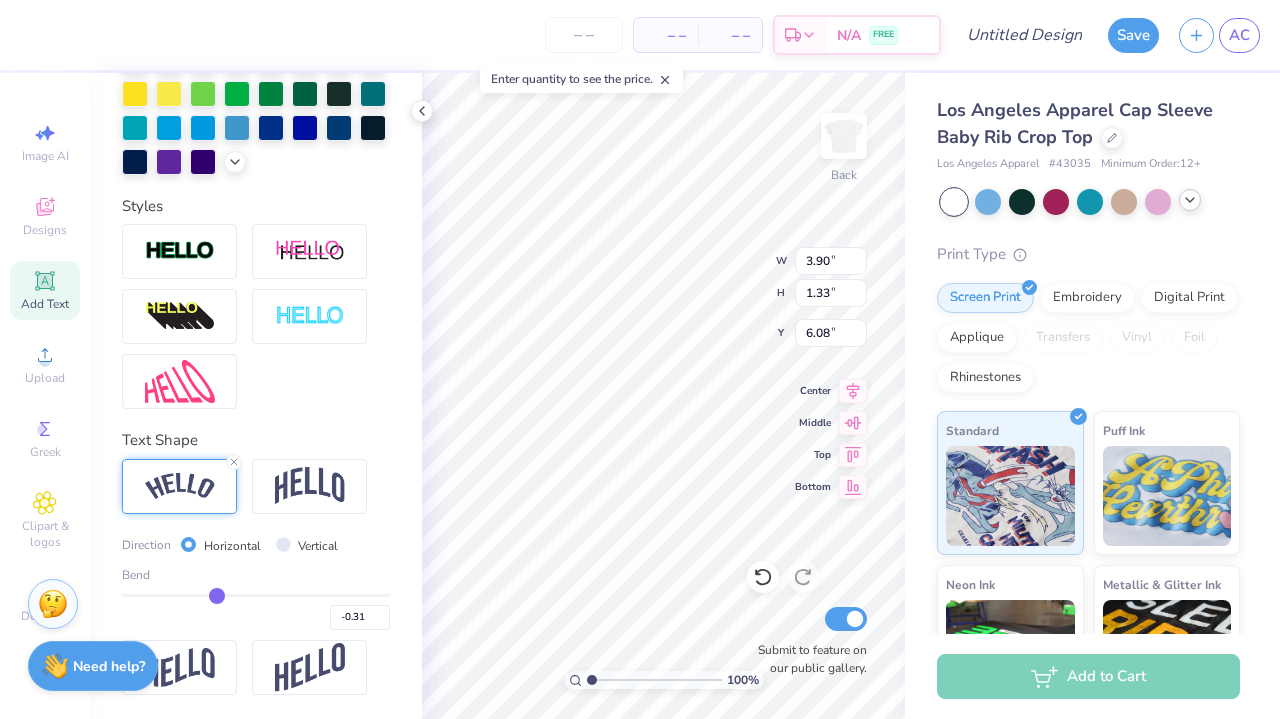 type on "-0.3" 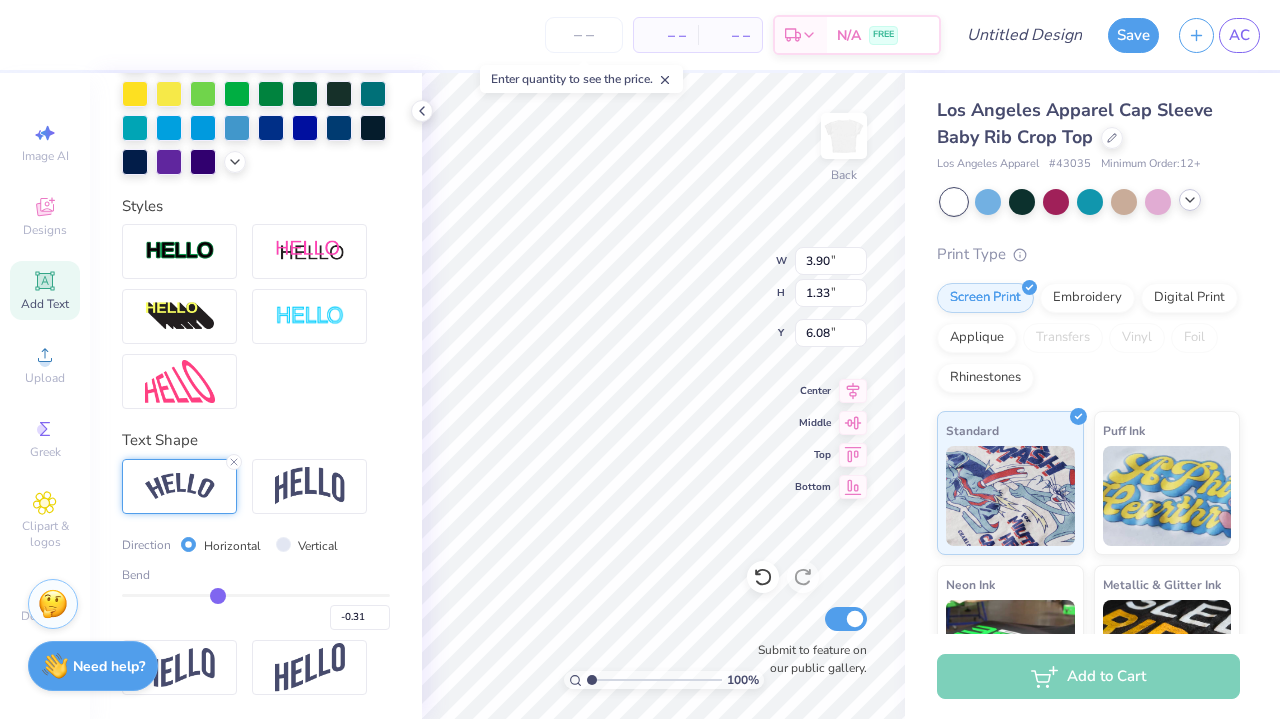 type on "-0.30" 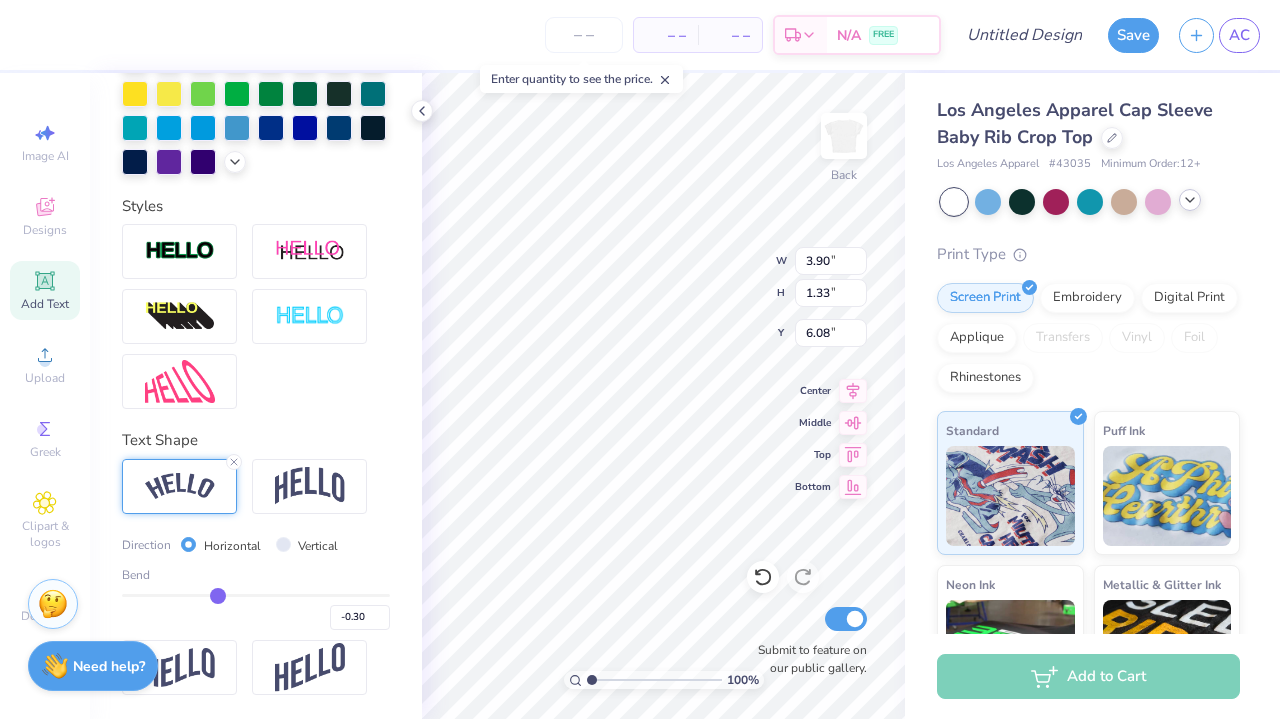 type on "-0.29" 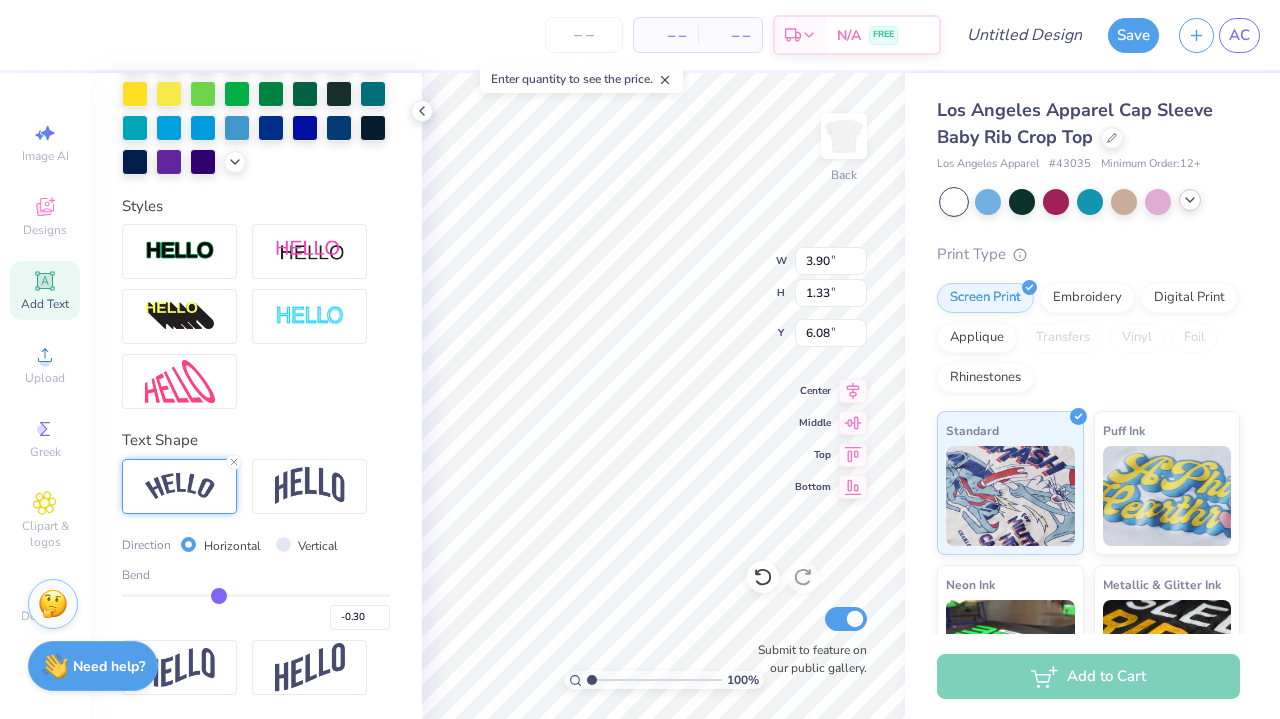 type on "-0.29" 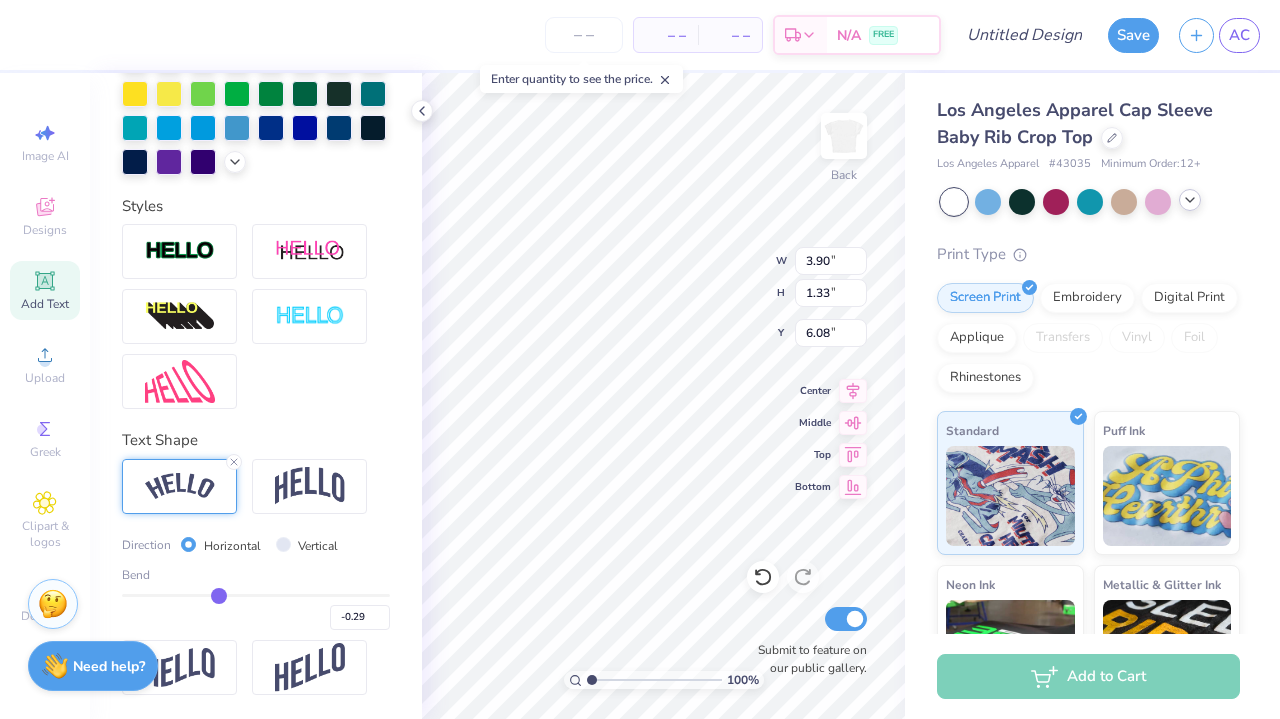 type on "-0.28" 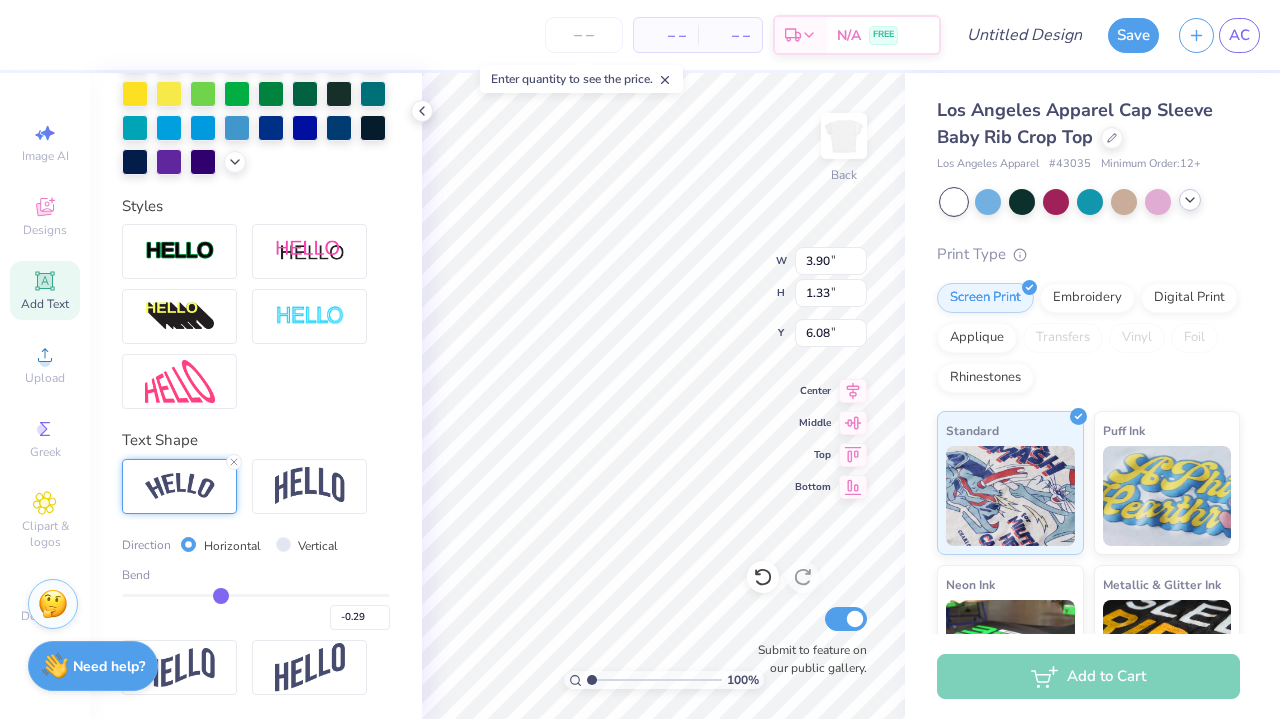 type on "-0.28" 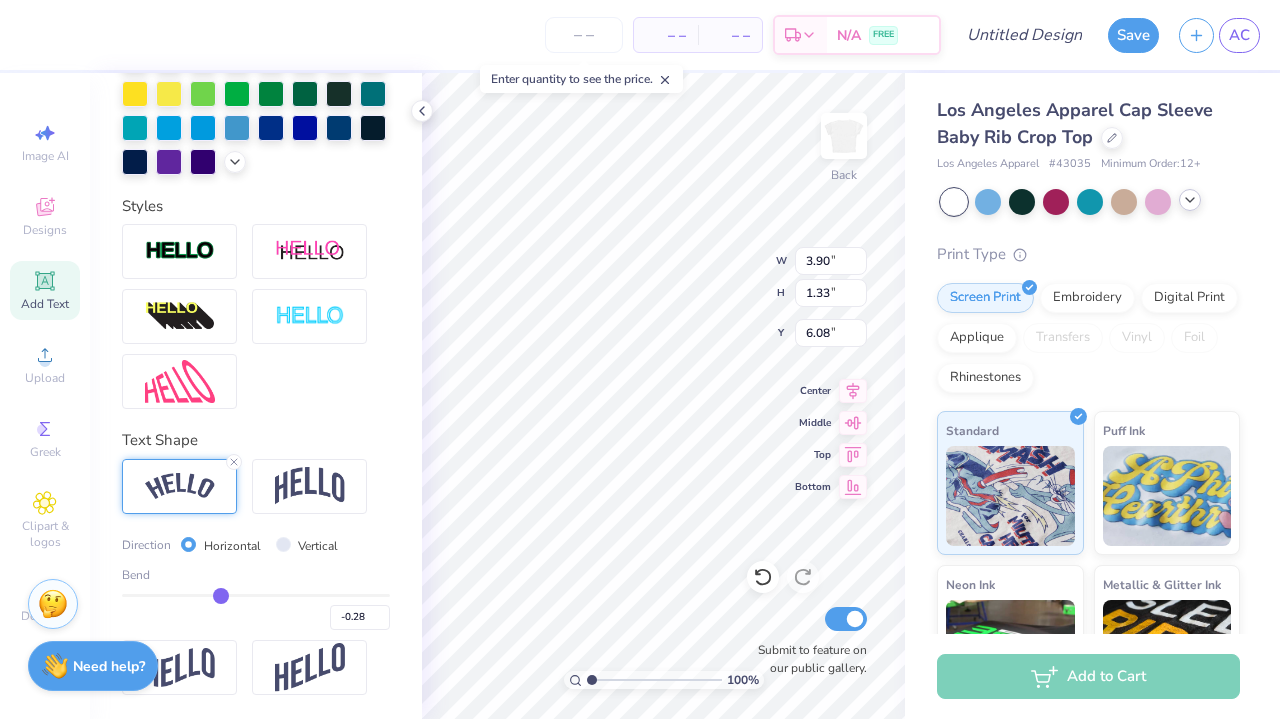 type on "-0.26" 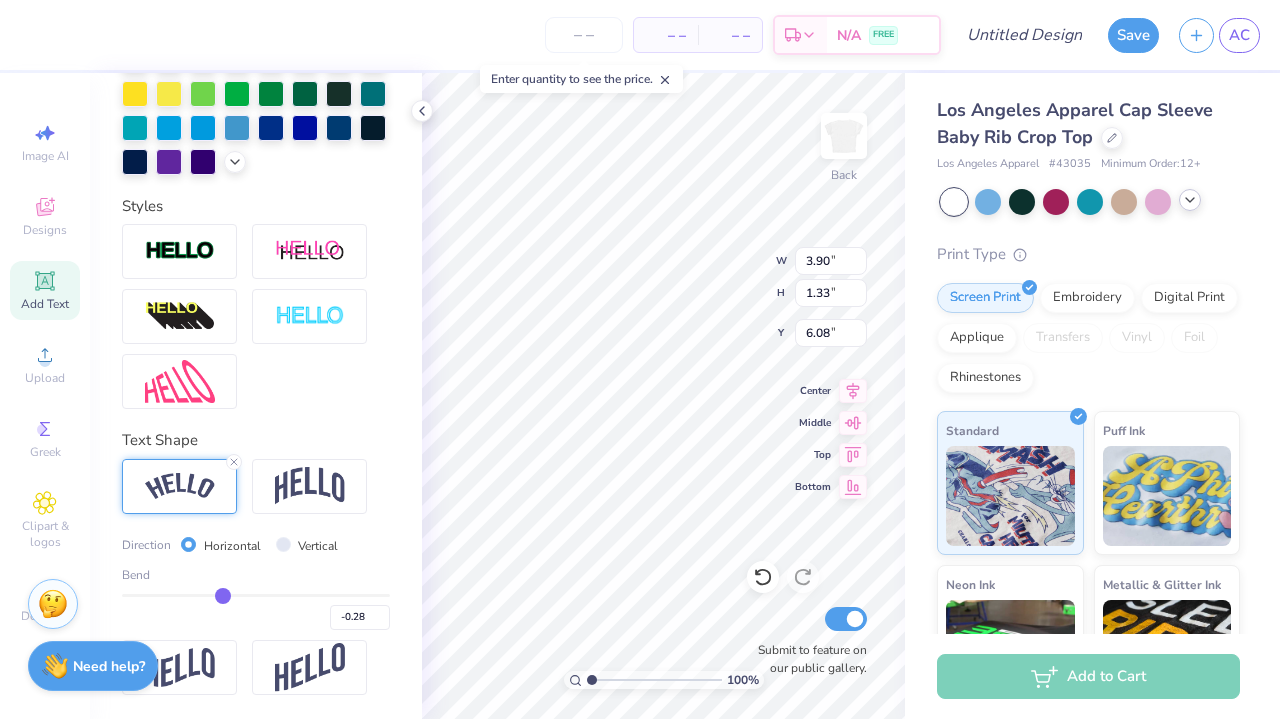 type on "-0.26" 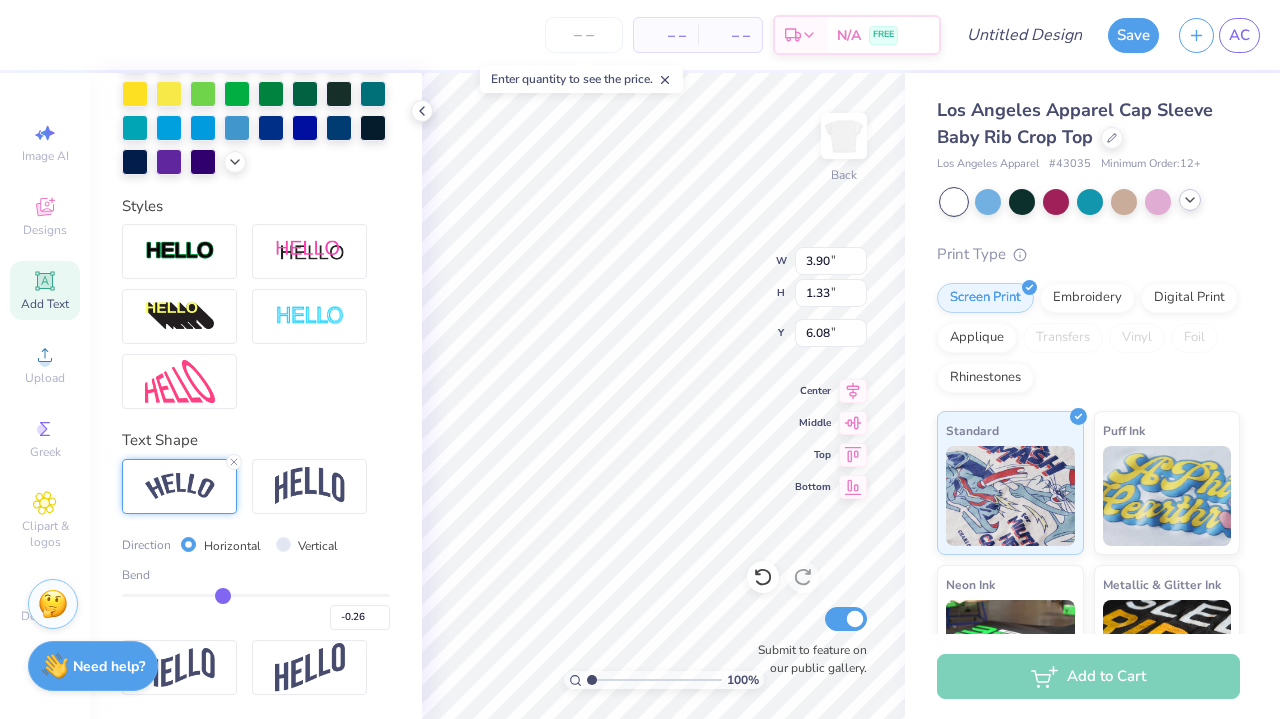 type on "-0.25" 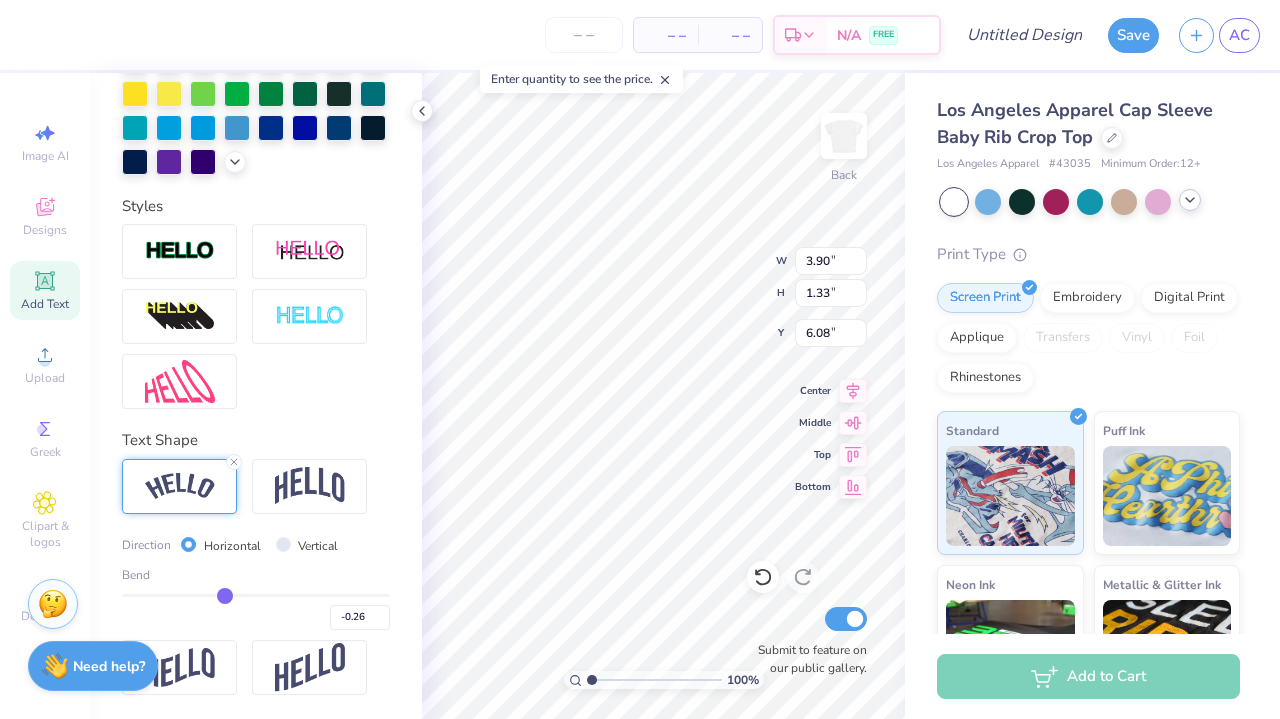 type on "-0.25" 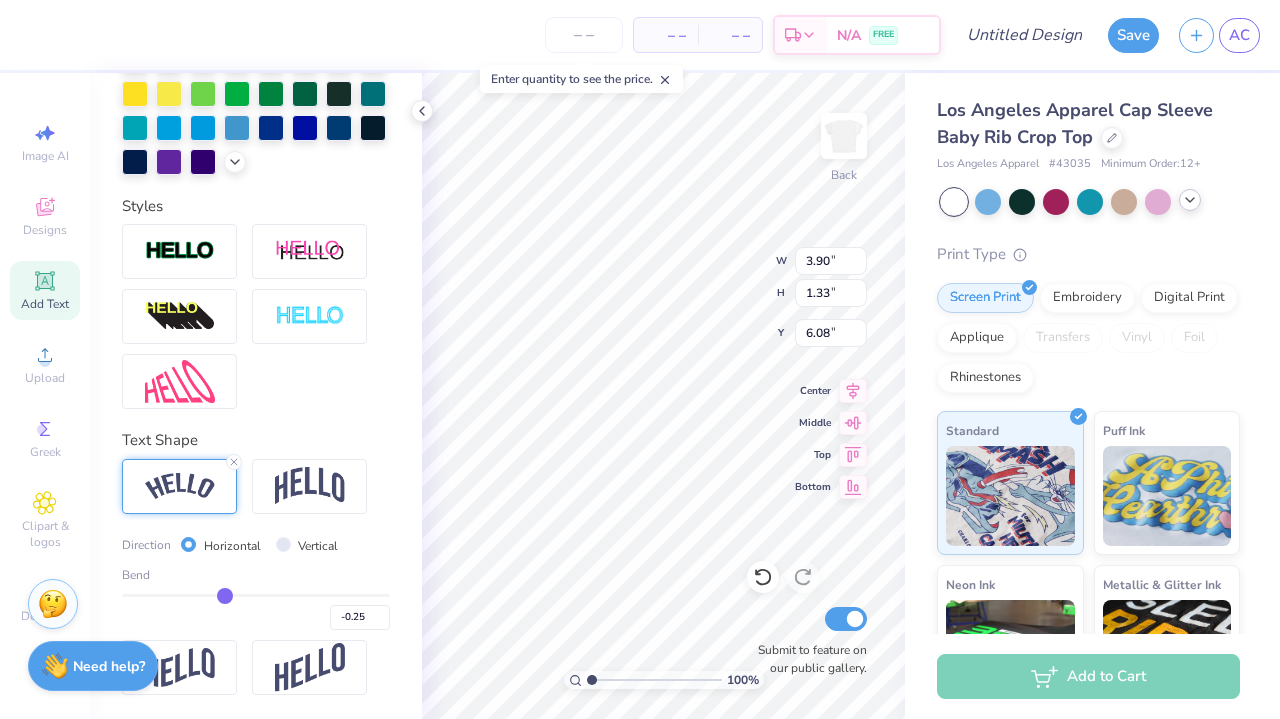 type on "-0.22" 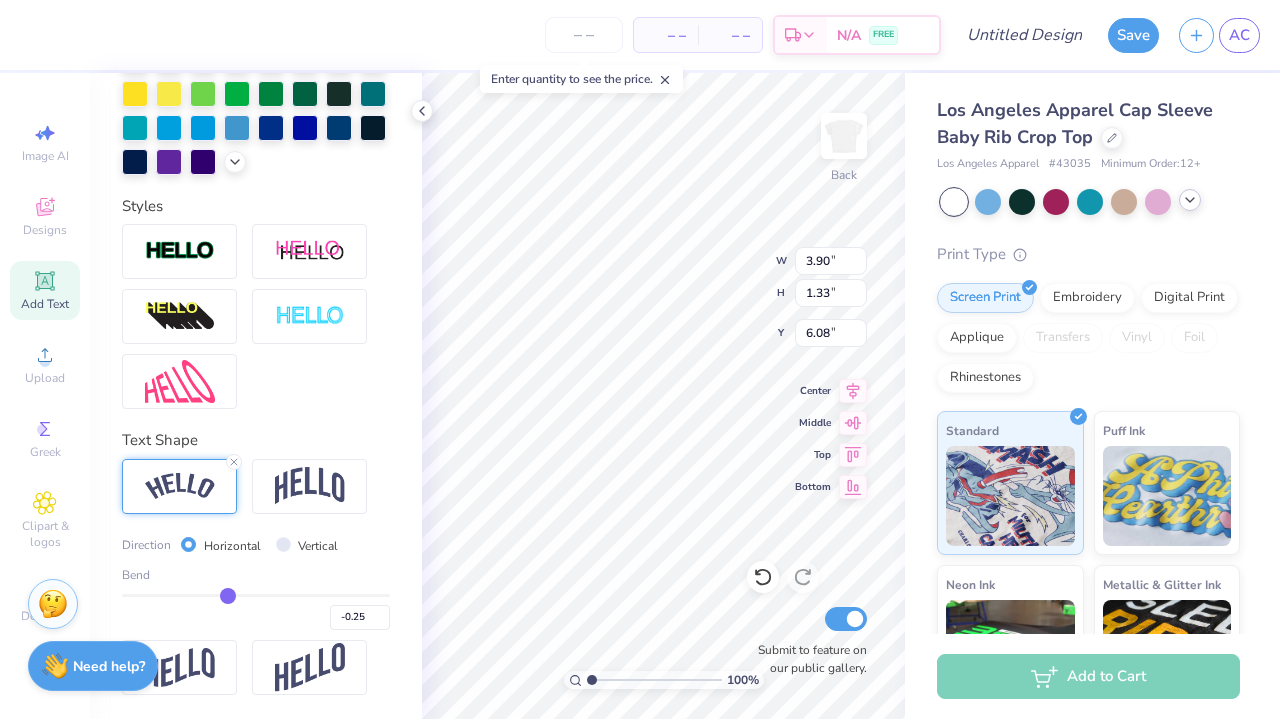 type on "-0.22" 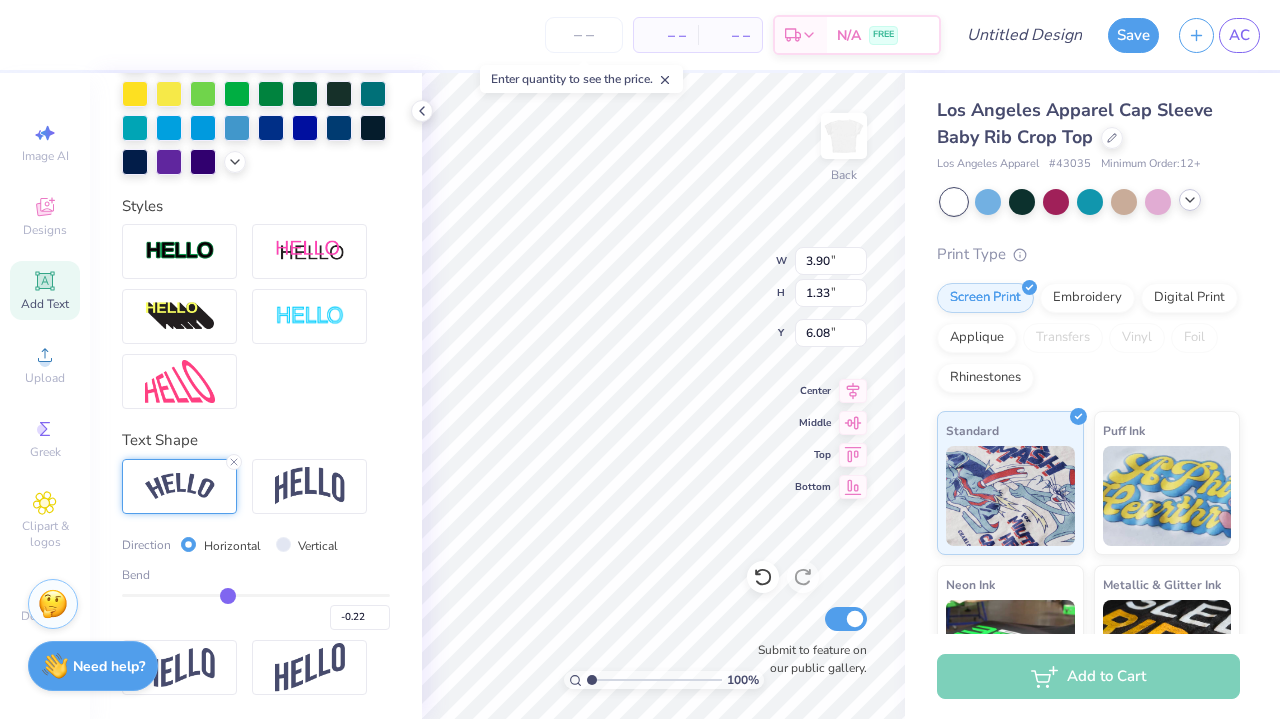 type on "-0.2" 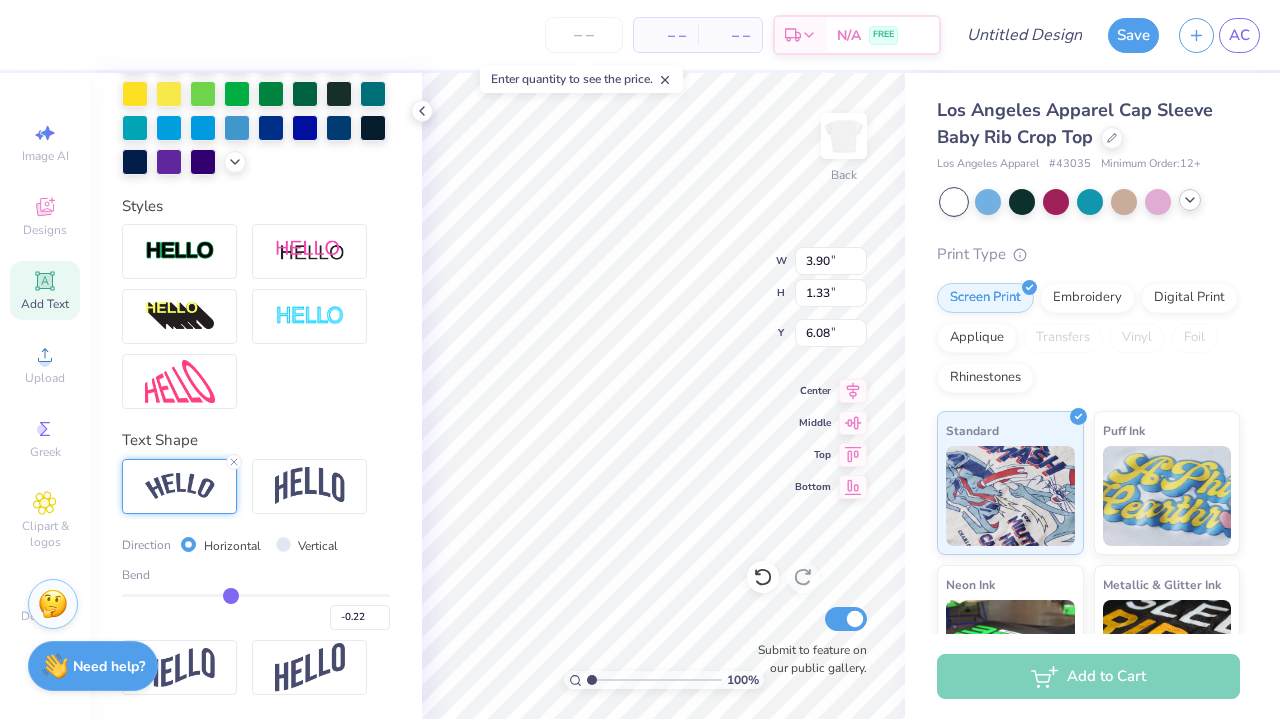 type on "-0.20" 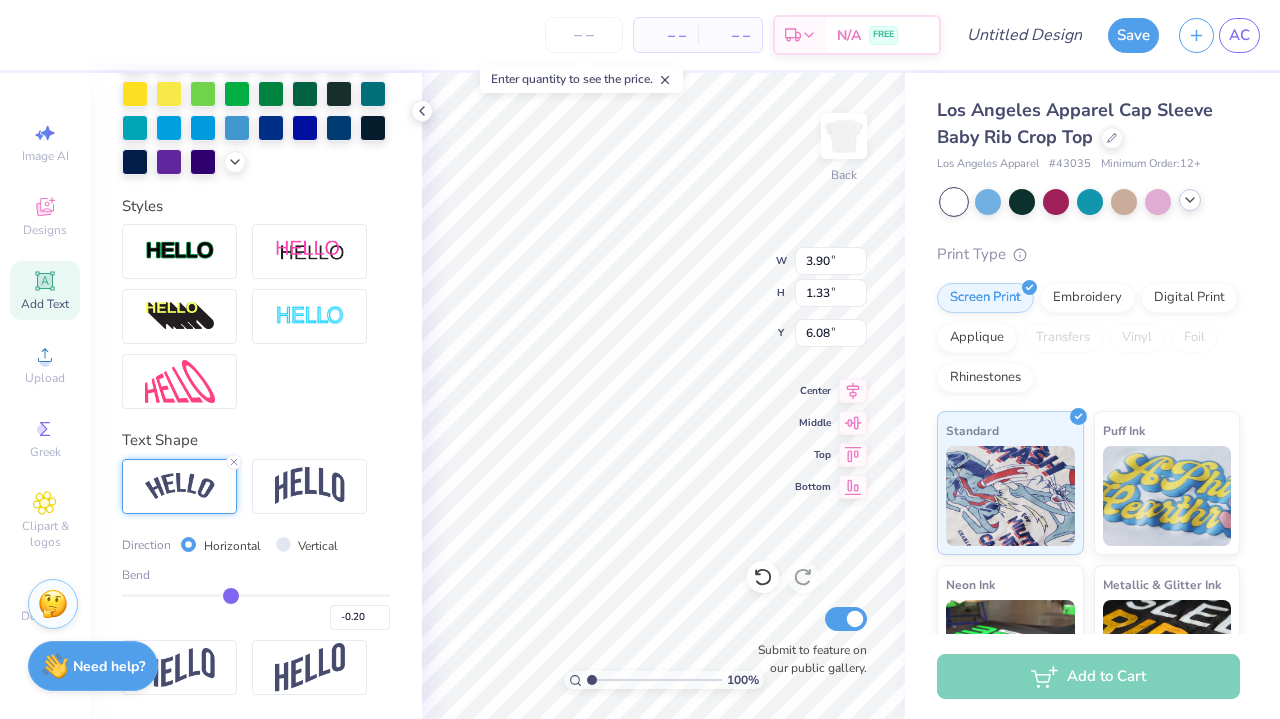 type on "-0.17" 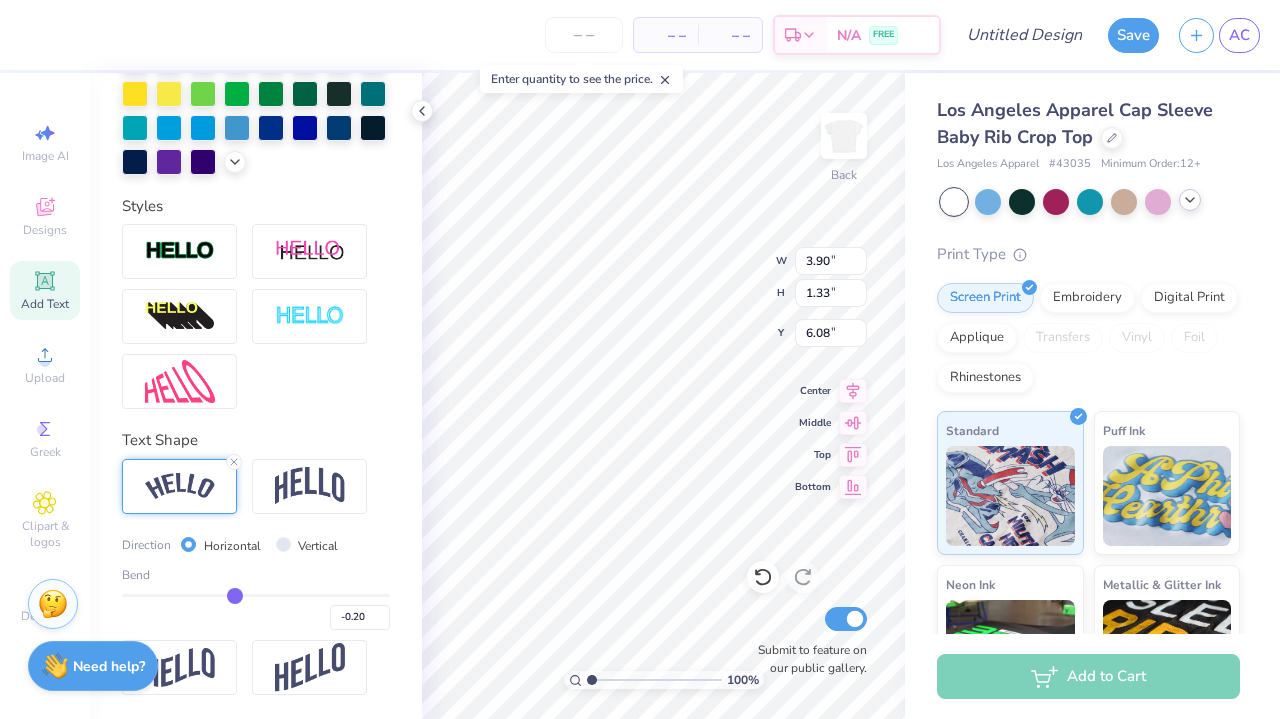 type on "-0.17" 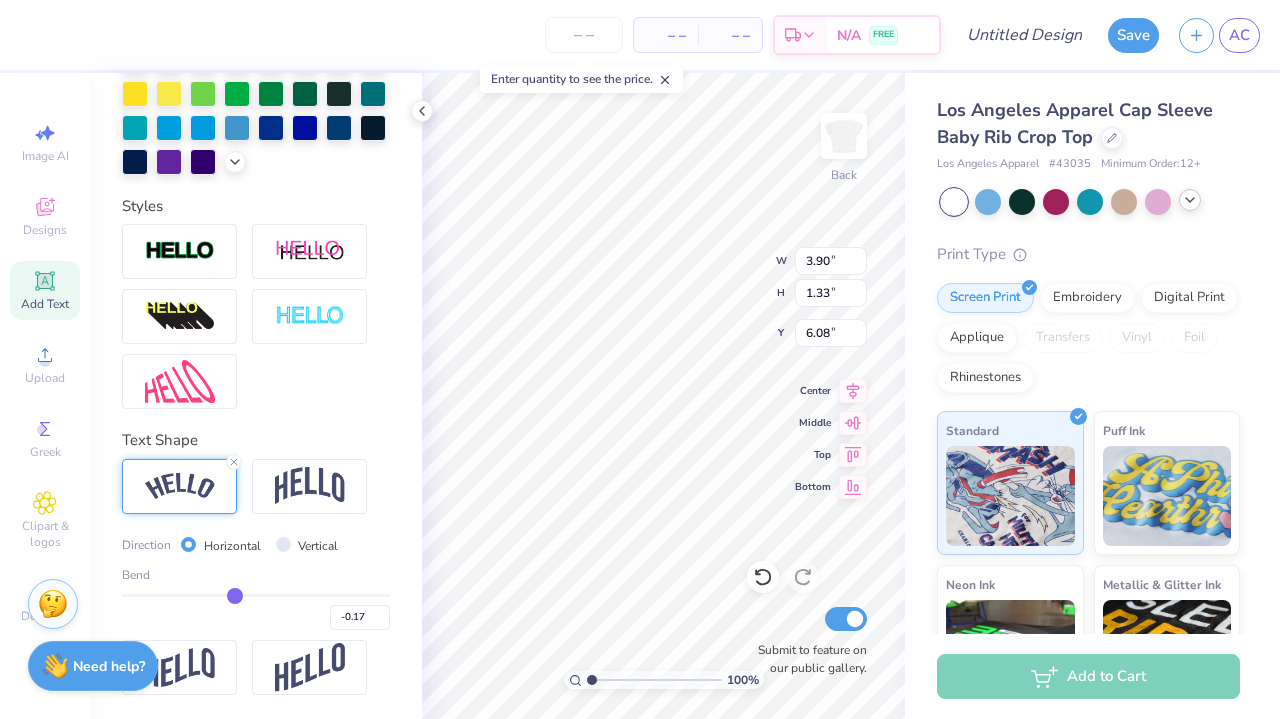 type on "-0.15" 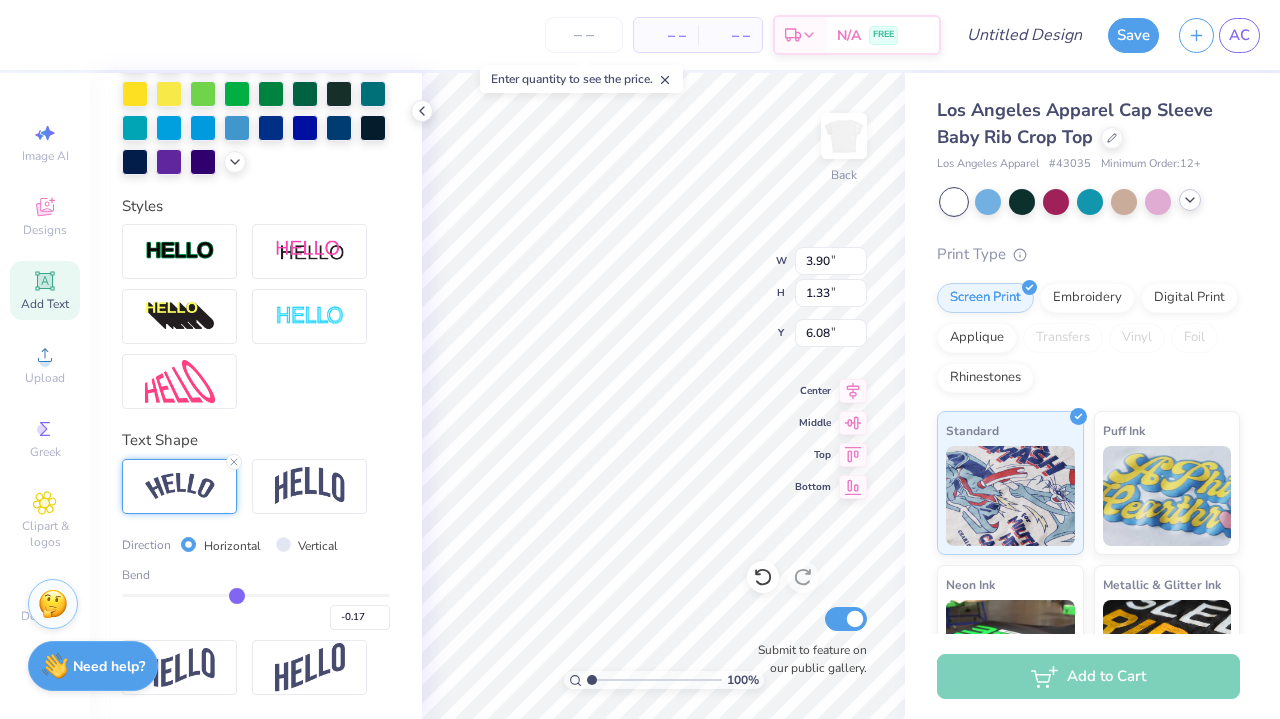 type on "-0.15" 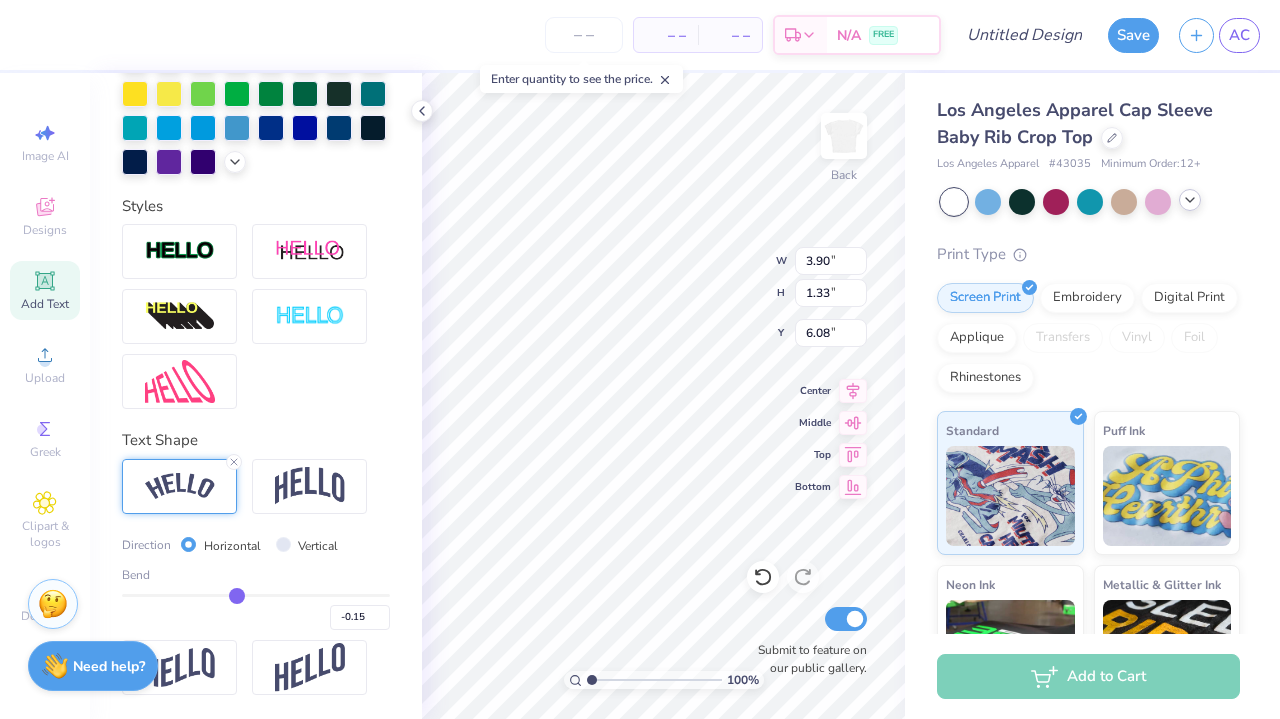 type on "-0.13" 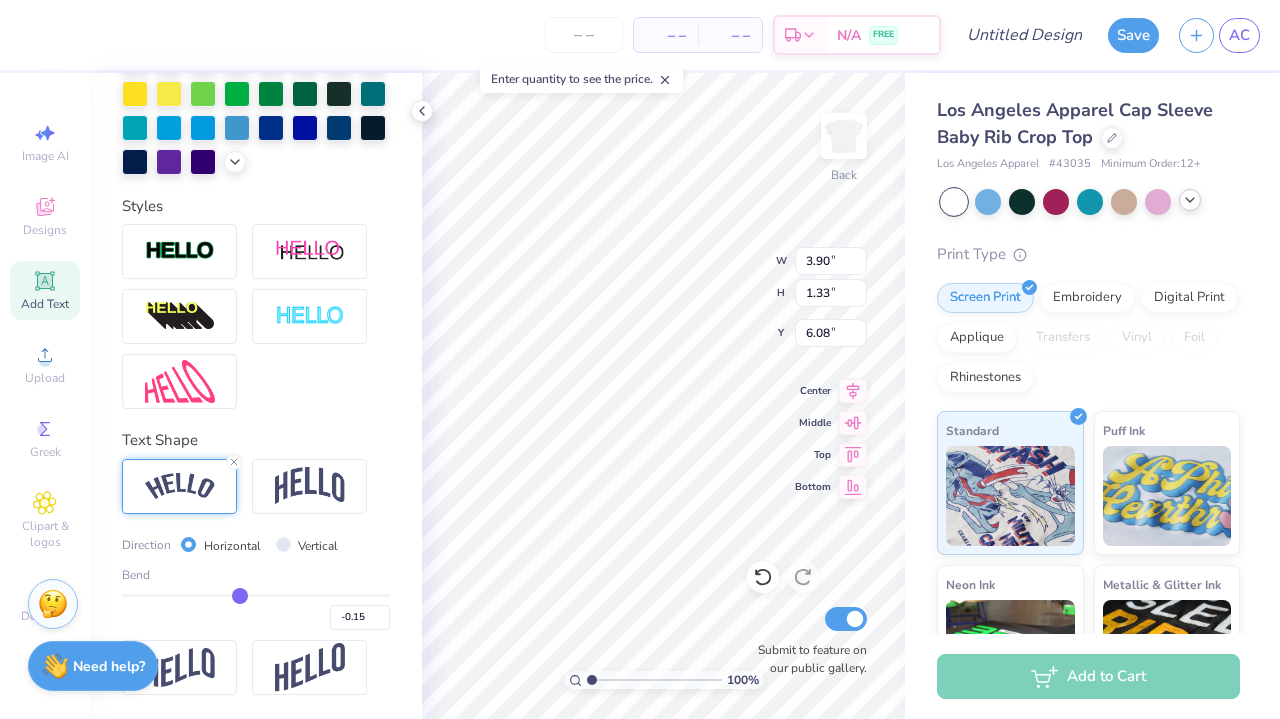 type on "-0.13" 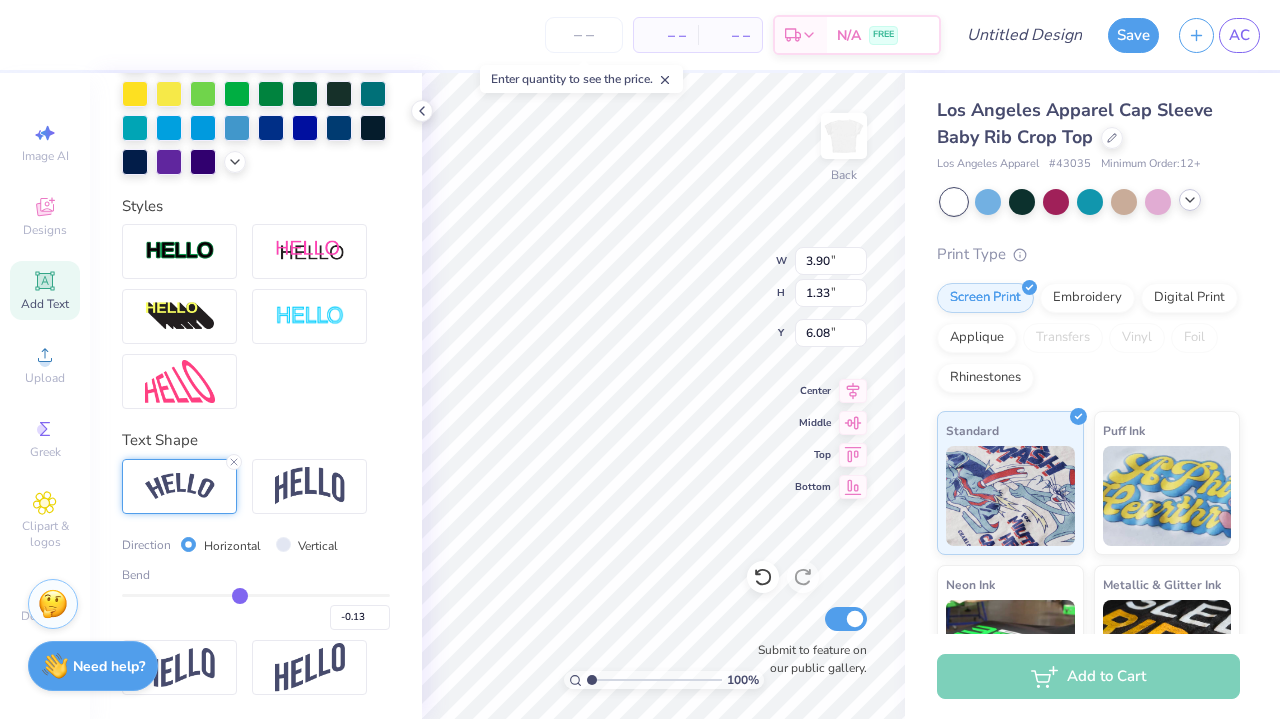 type on "-0.12" 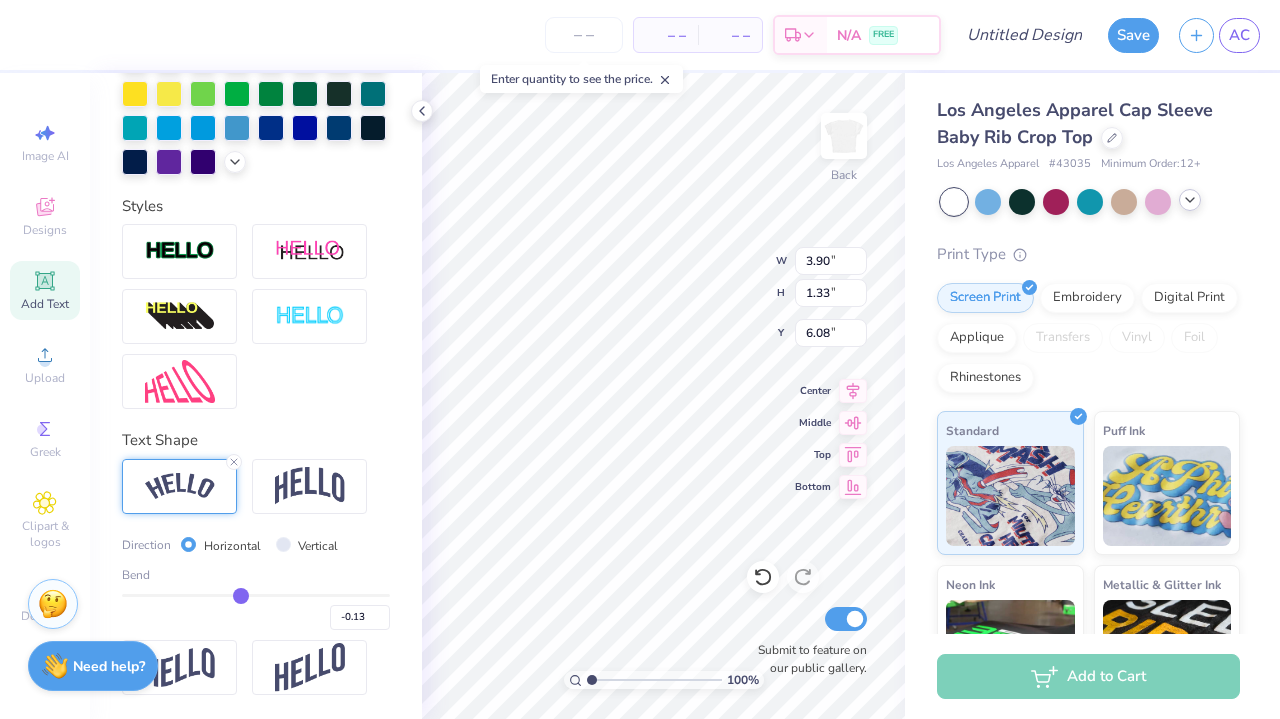 type on "-0.12" 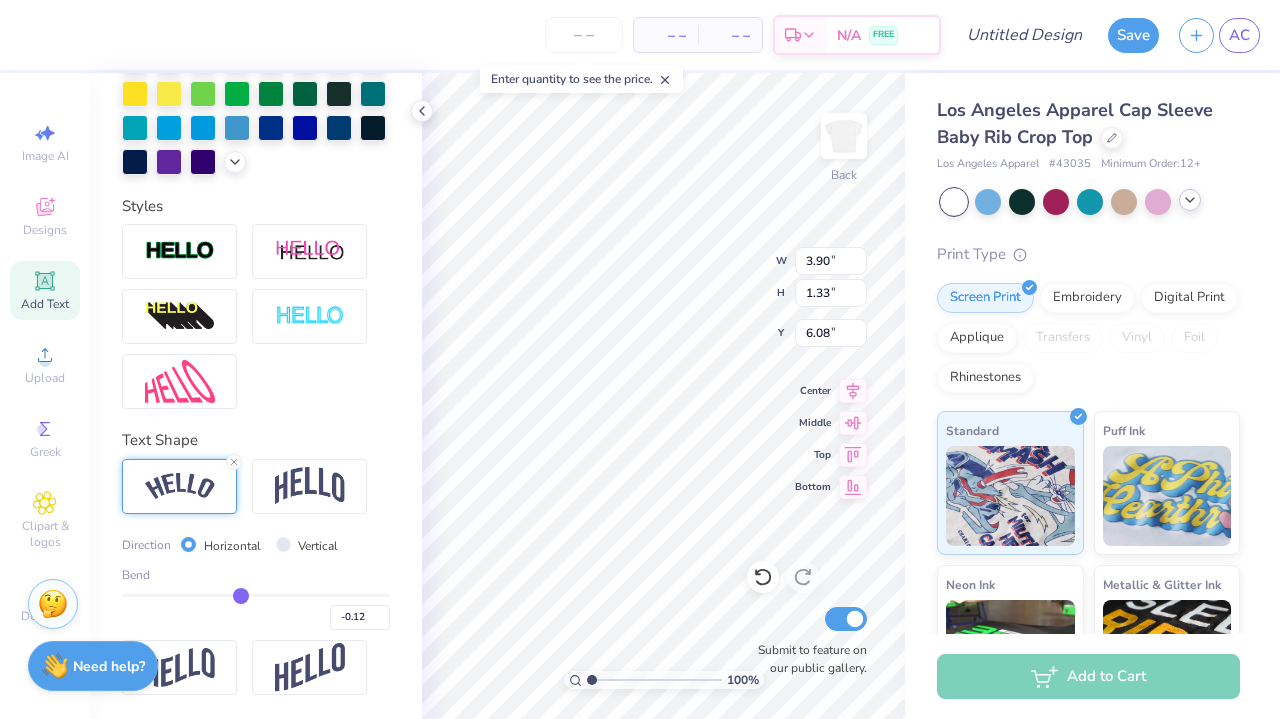 type on "-0.1" 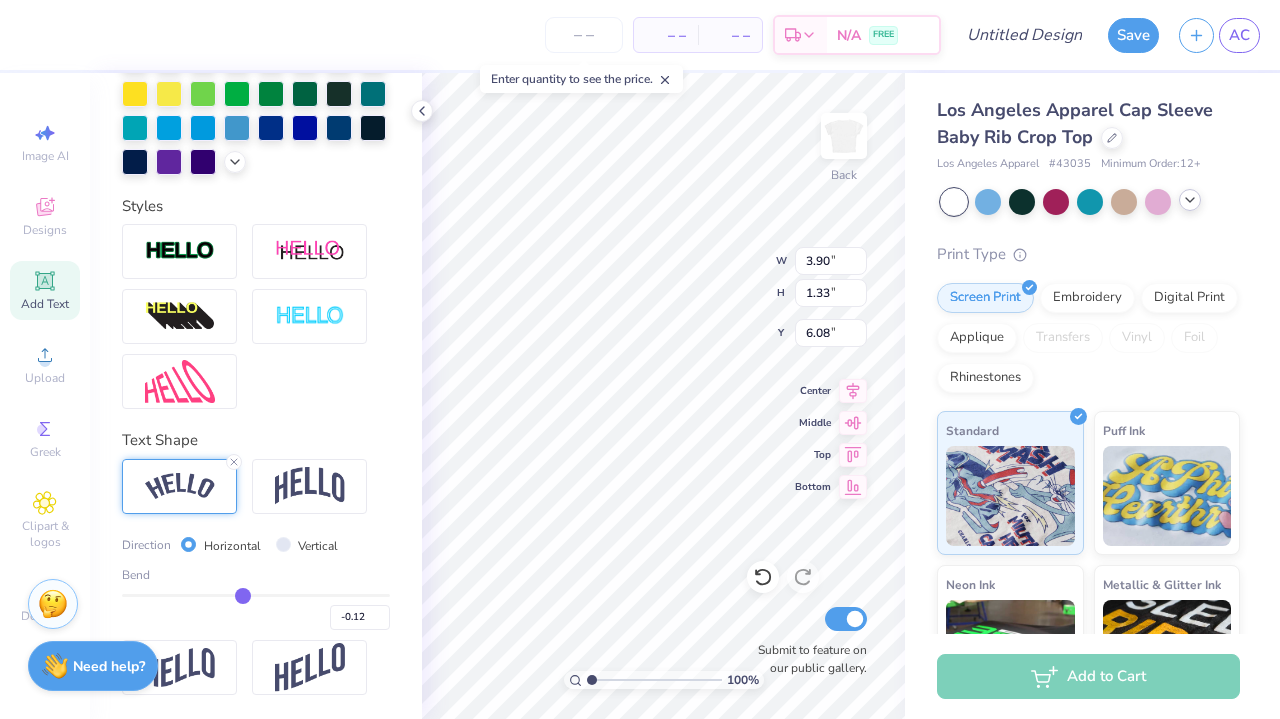 type on "-0.10" 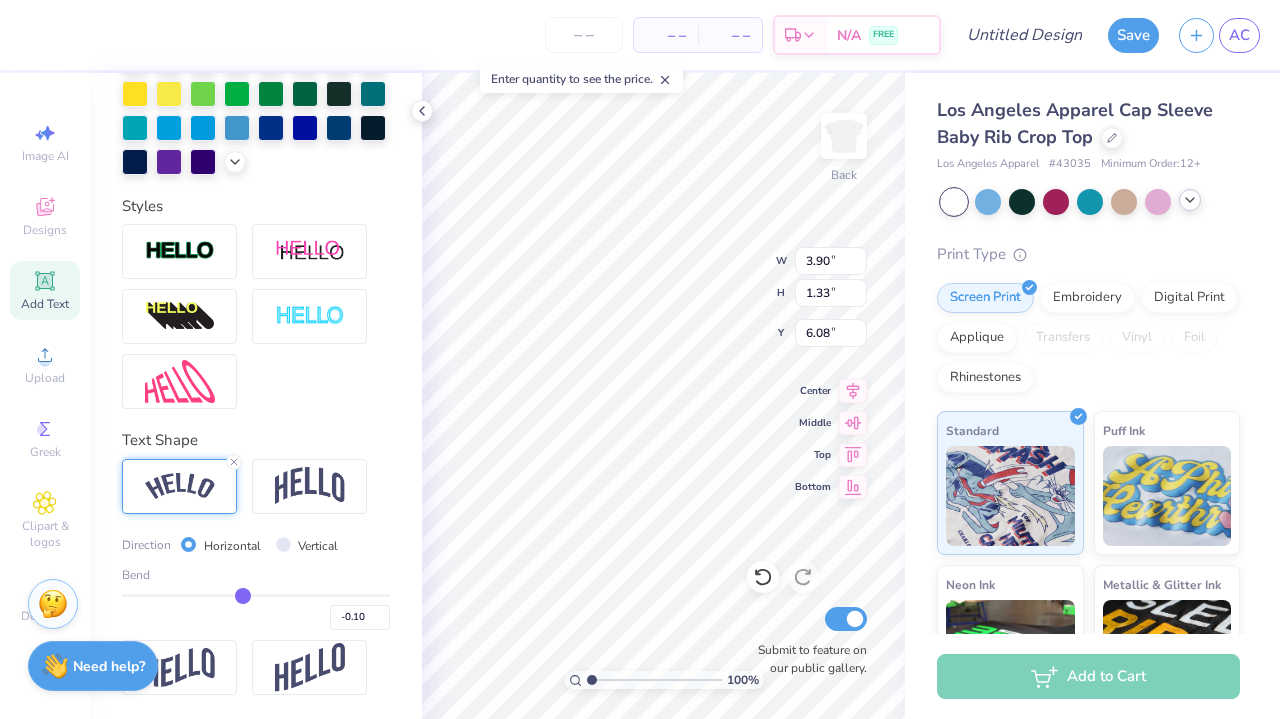 type on "-0.07" 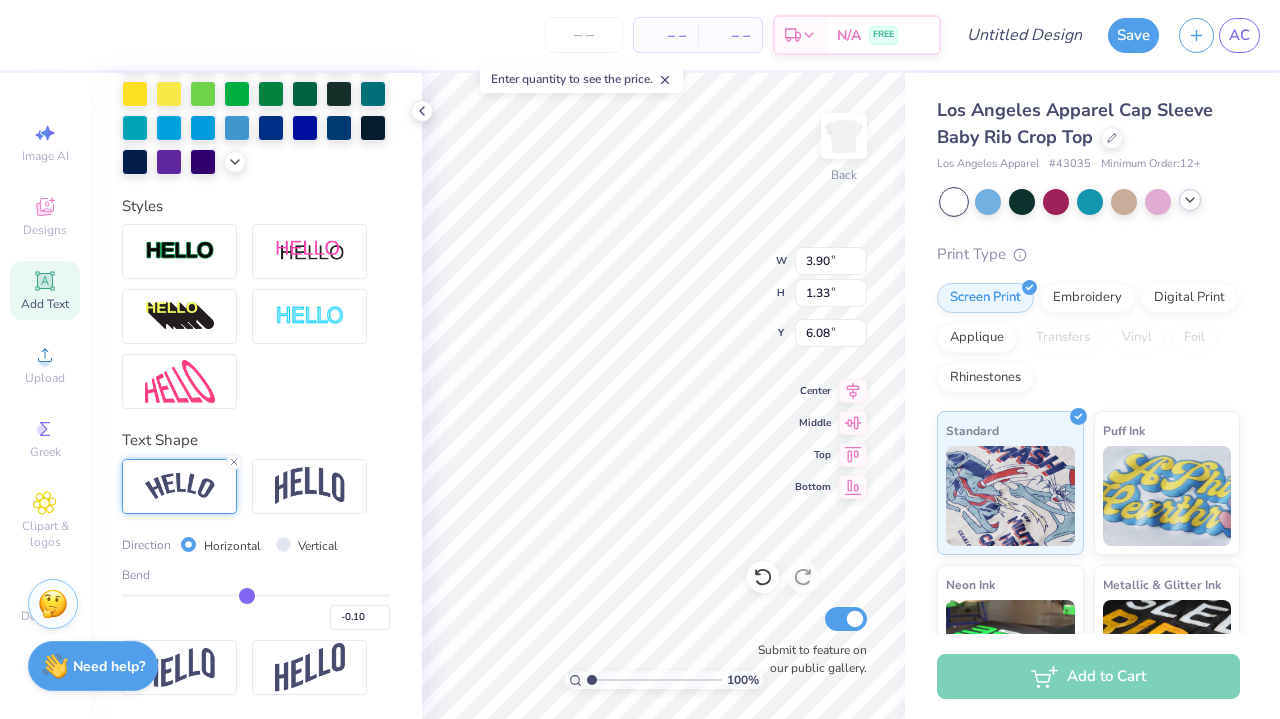 type on "-0.07" 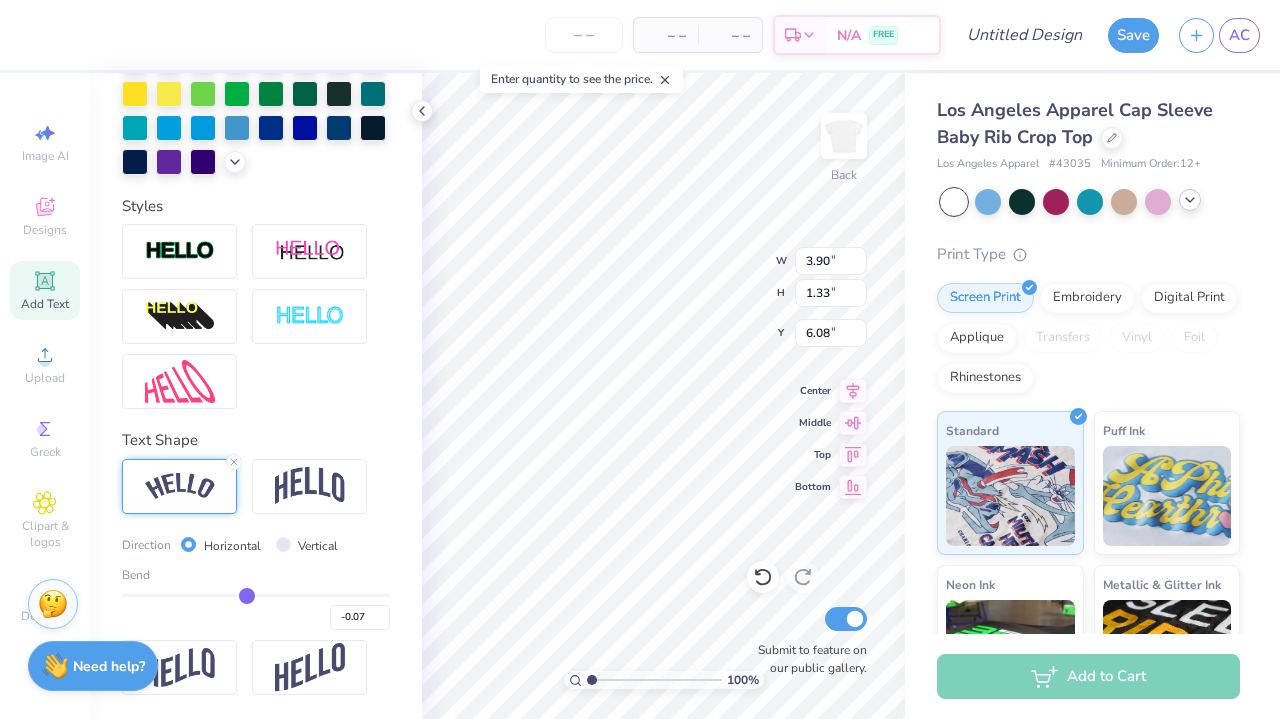 type on "-0.06" 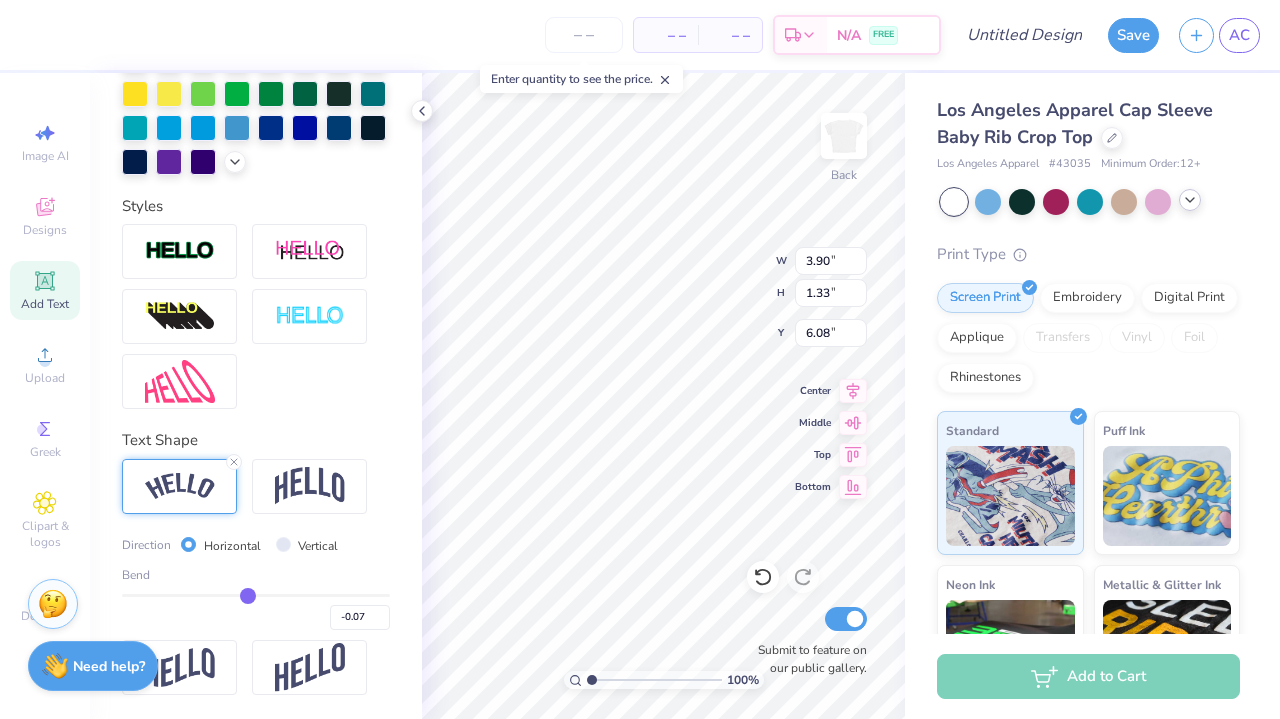 type on "-0.06" 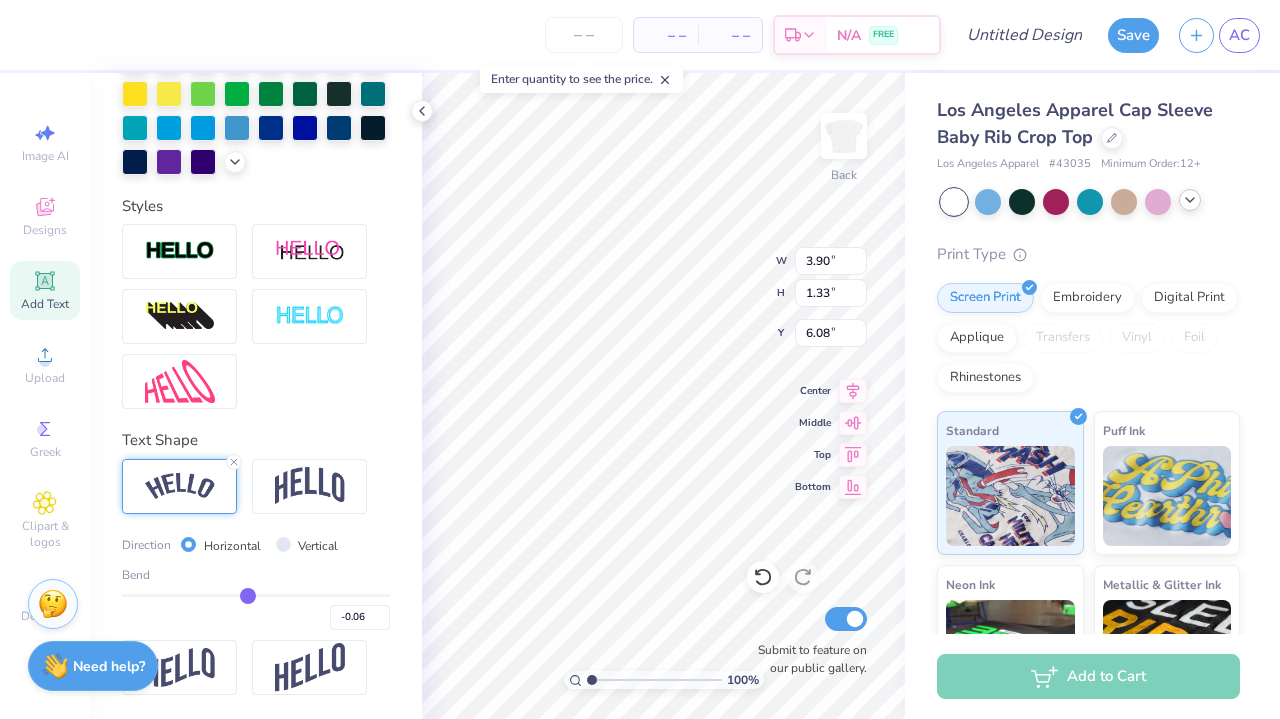 type on "-0.05" 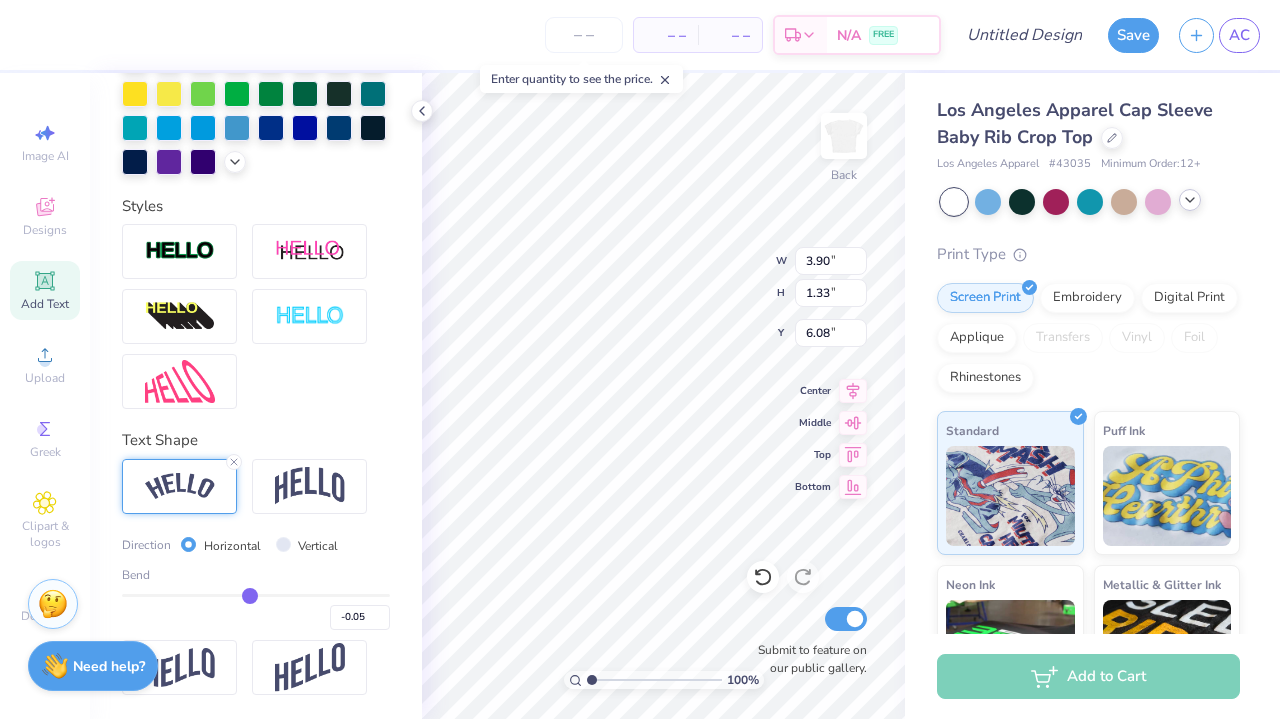 type on "-0.04" 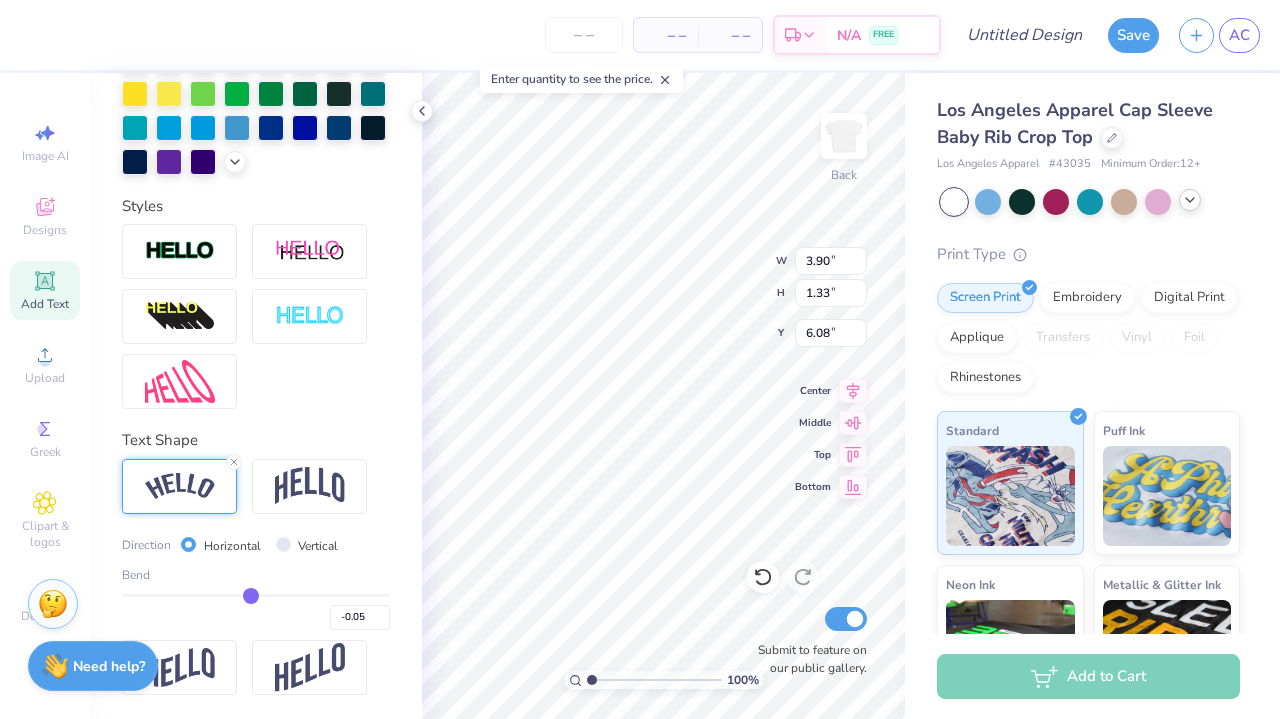 type on "-0.04" 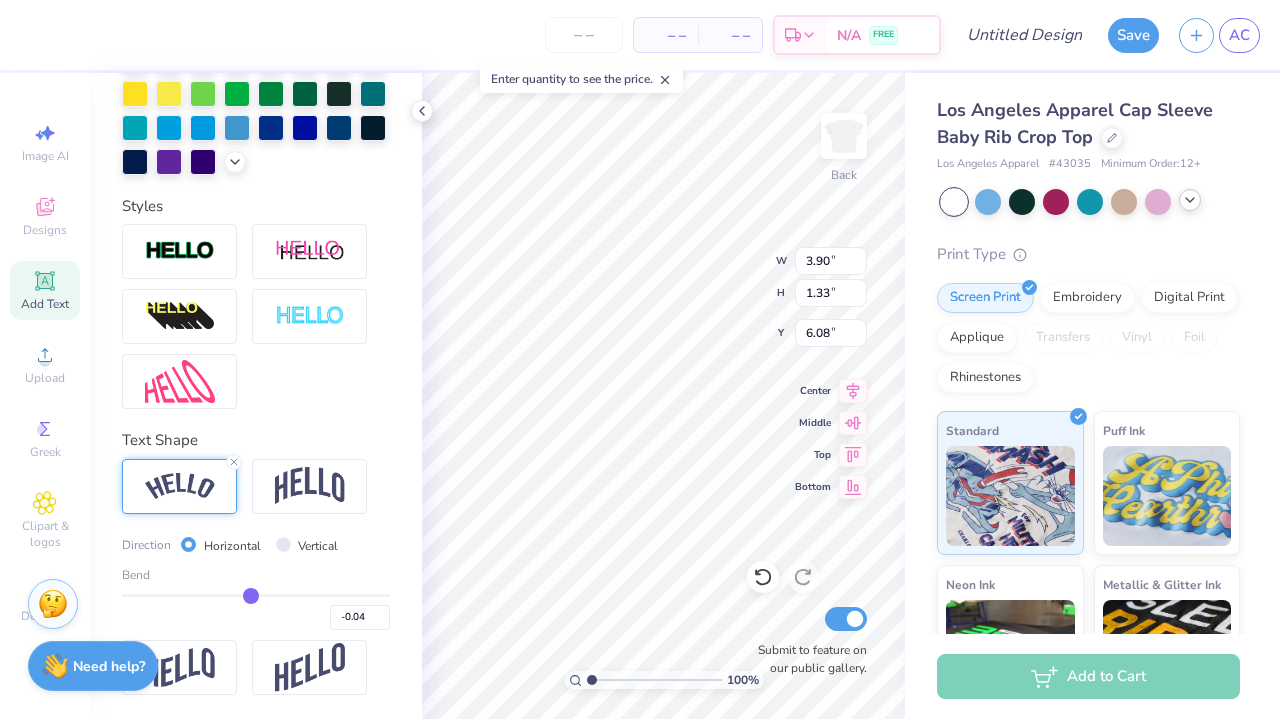 type on "-0.03" 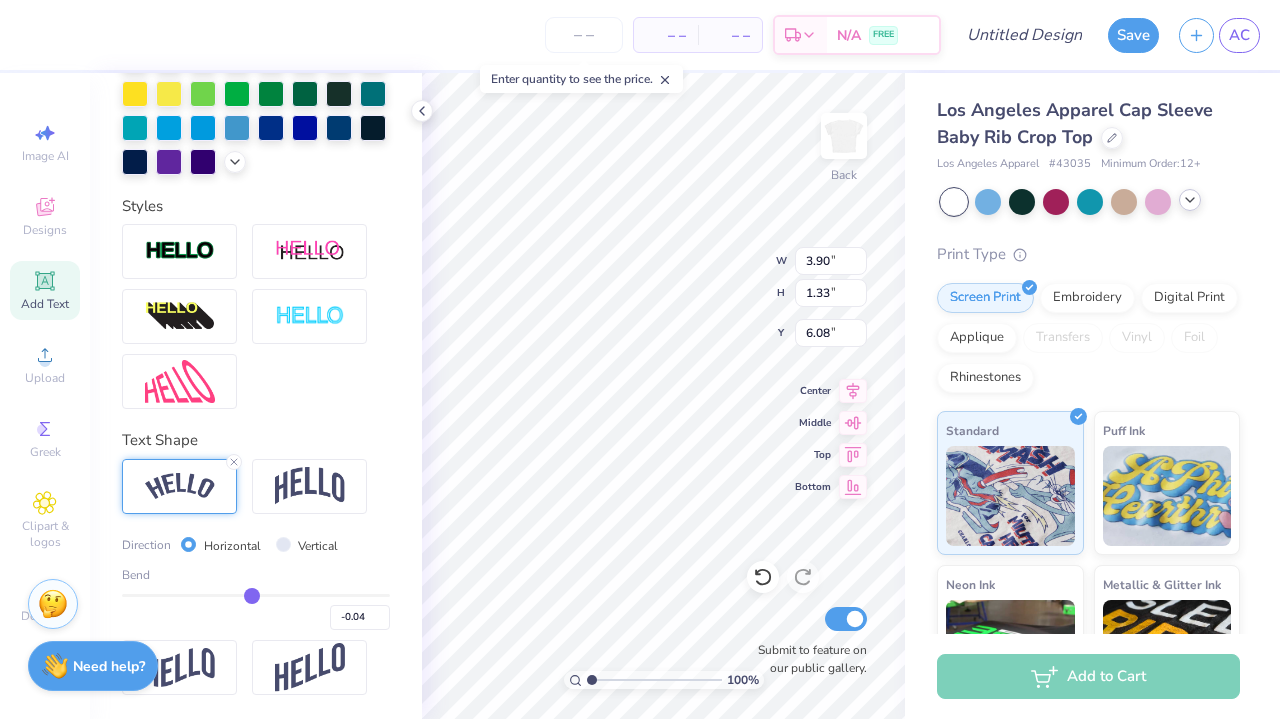 type on "-0.03" 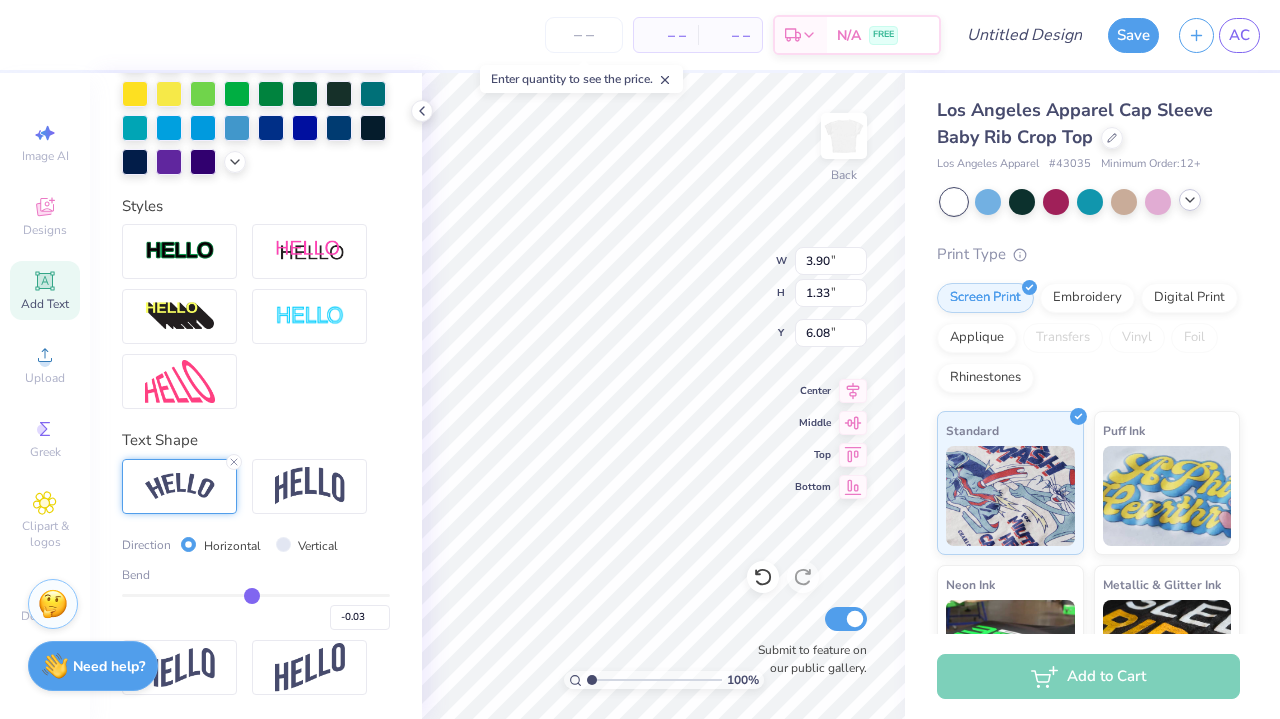 type on "-0.02" 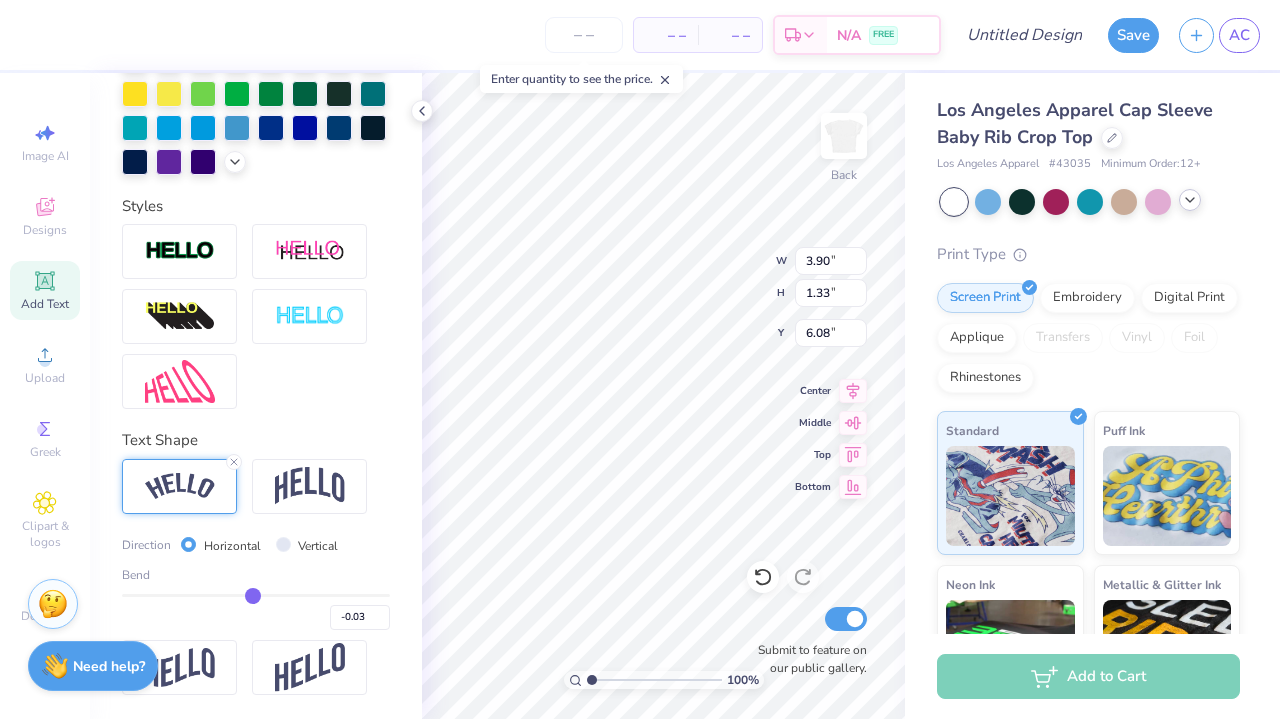 type on "-0.02" 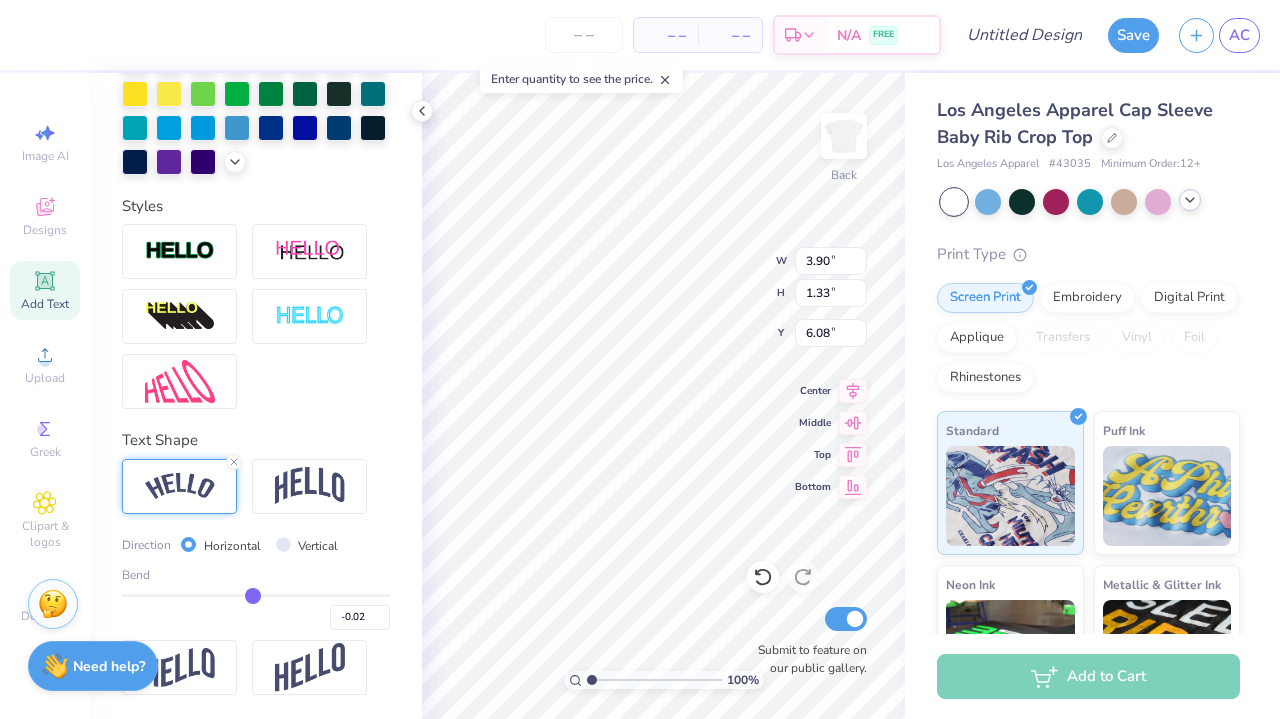 type on "-0.01" 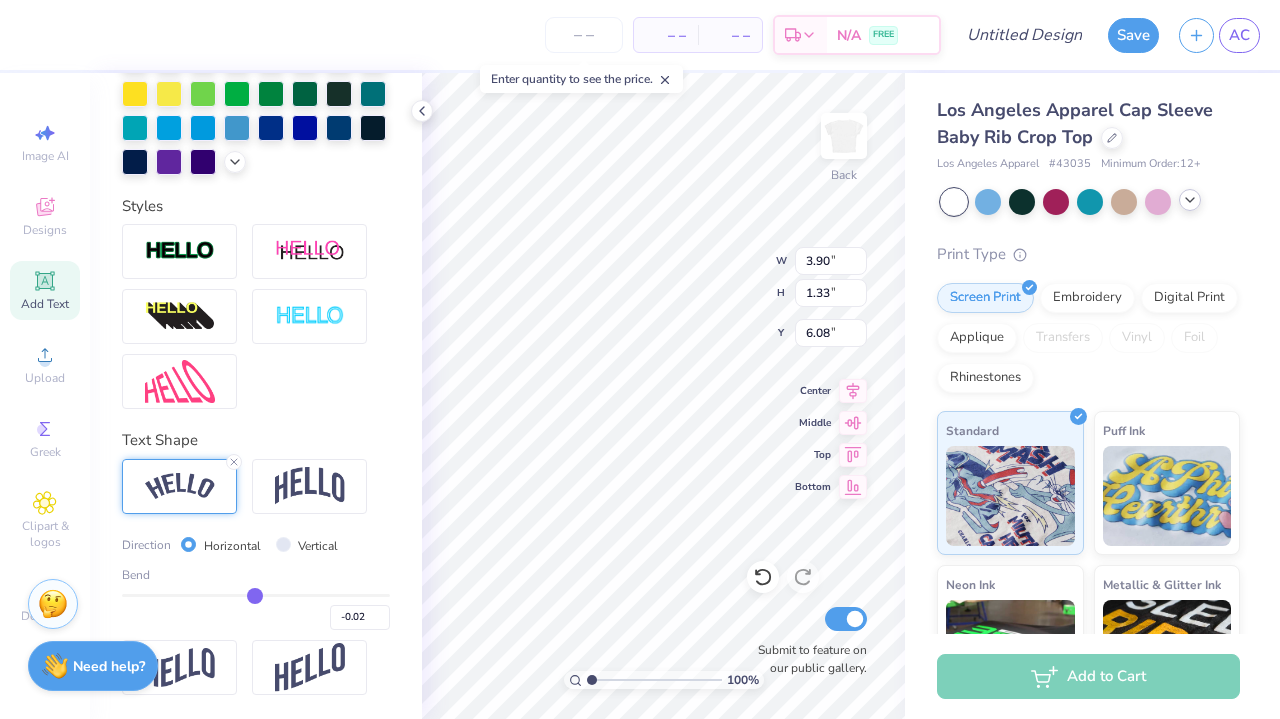type on "-0.01" 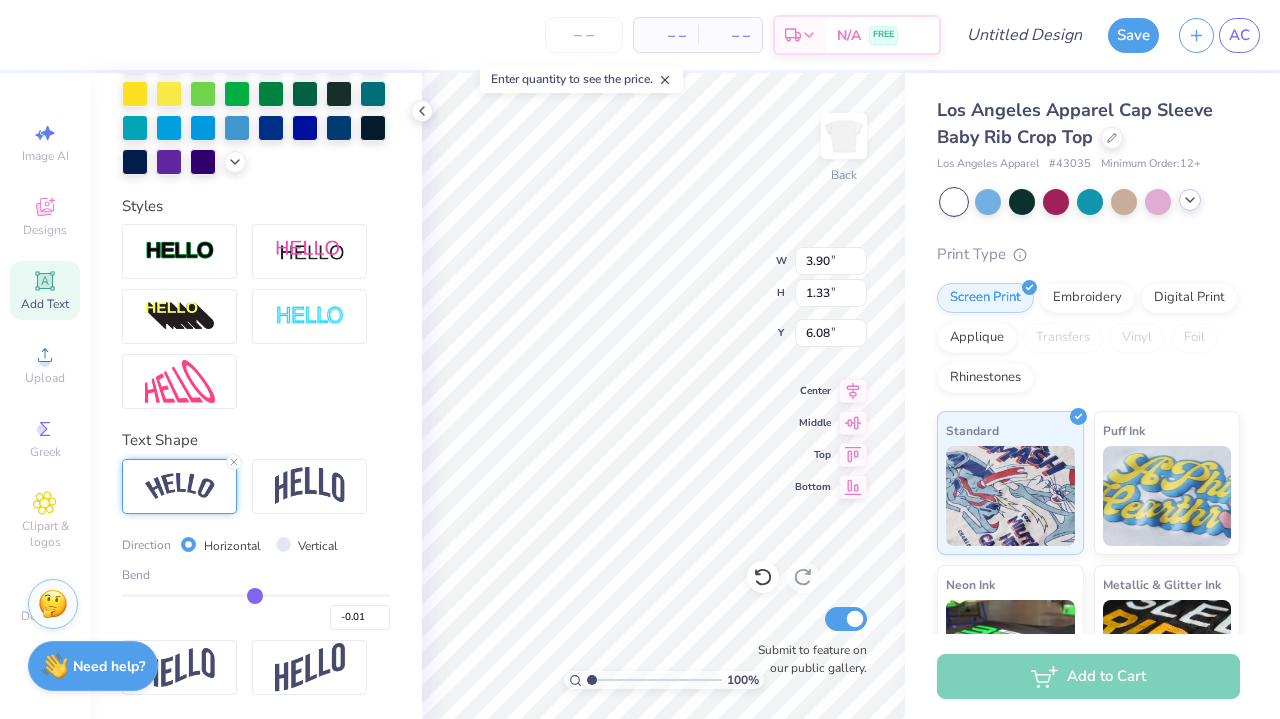 type on "0" 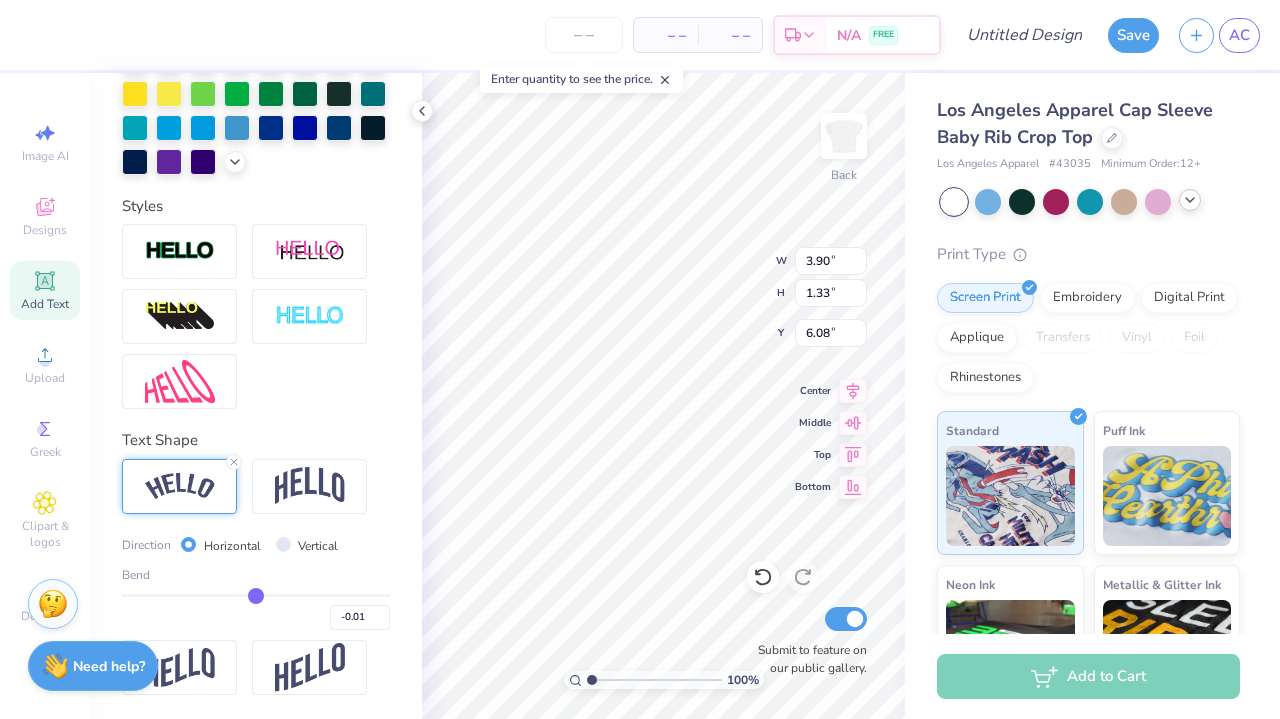 type on "0.00" 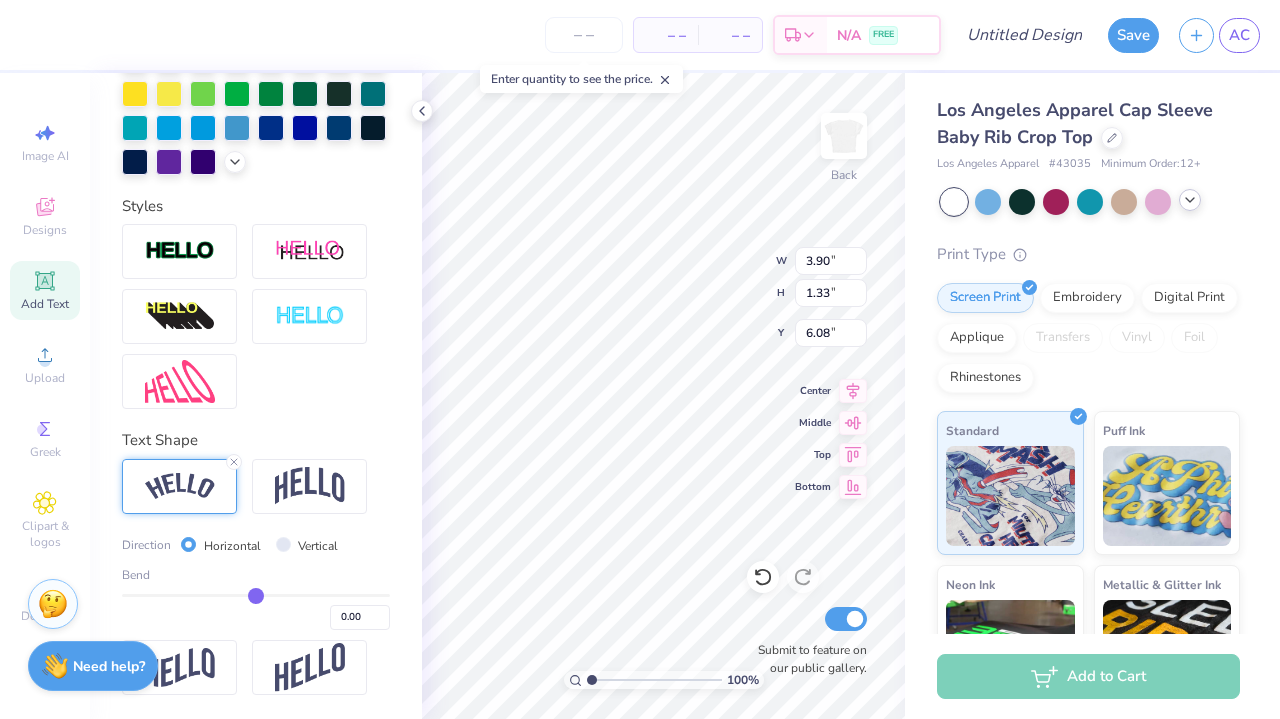 type on "0.01" 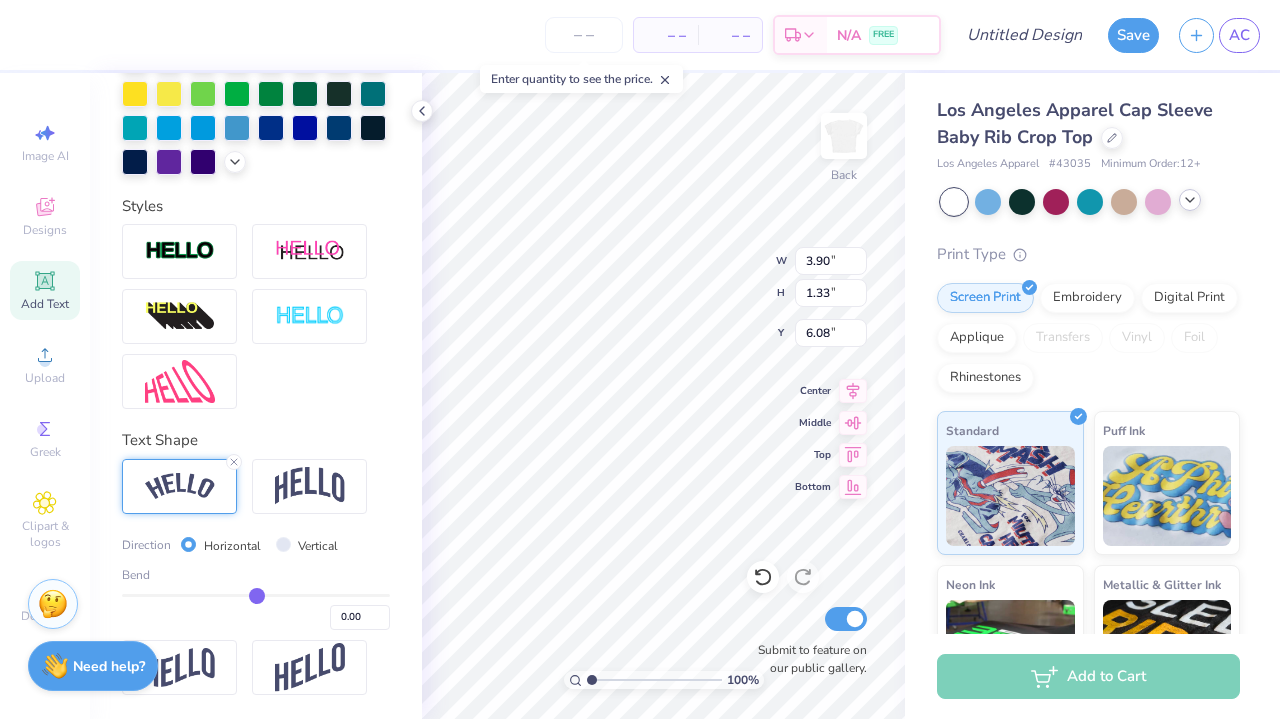 type on "0.01" 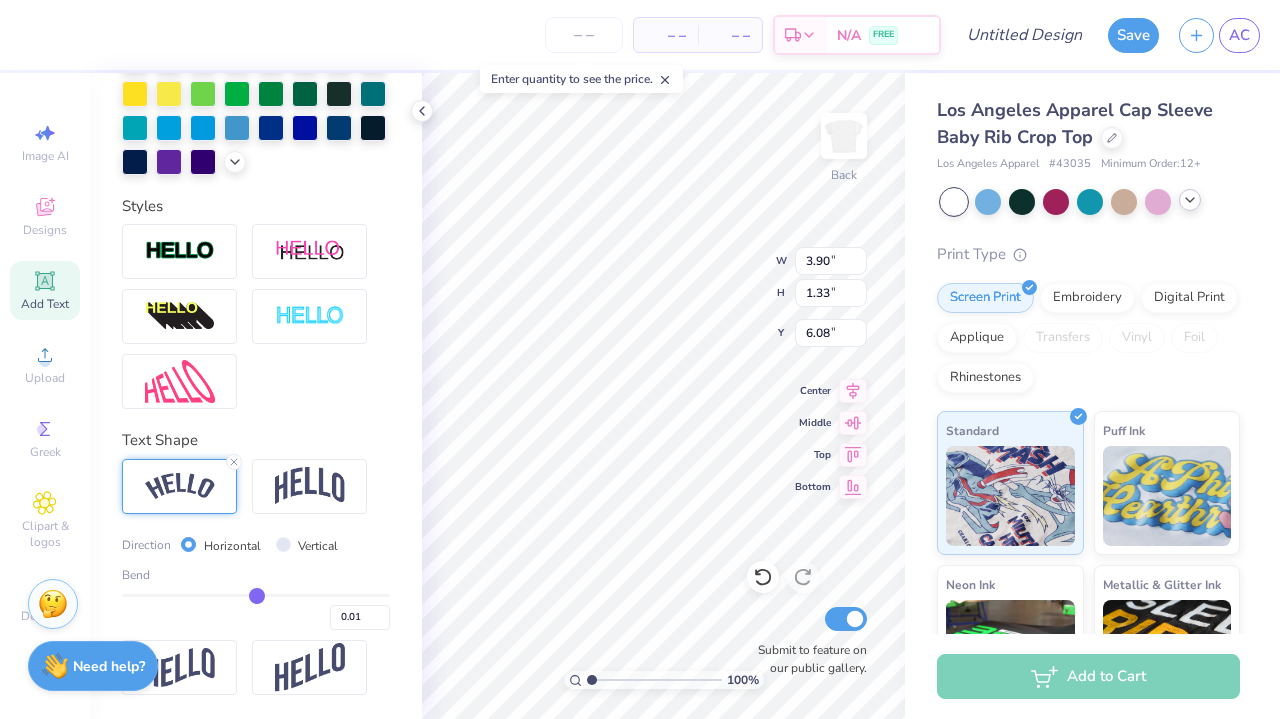 type on "0.02" 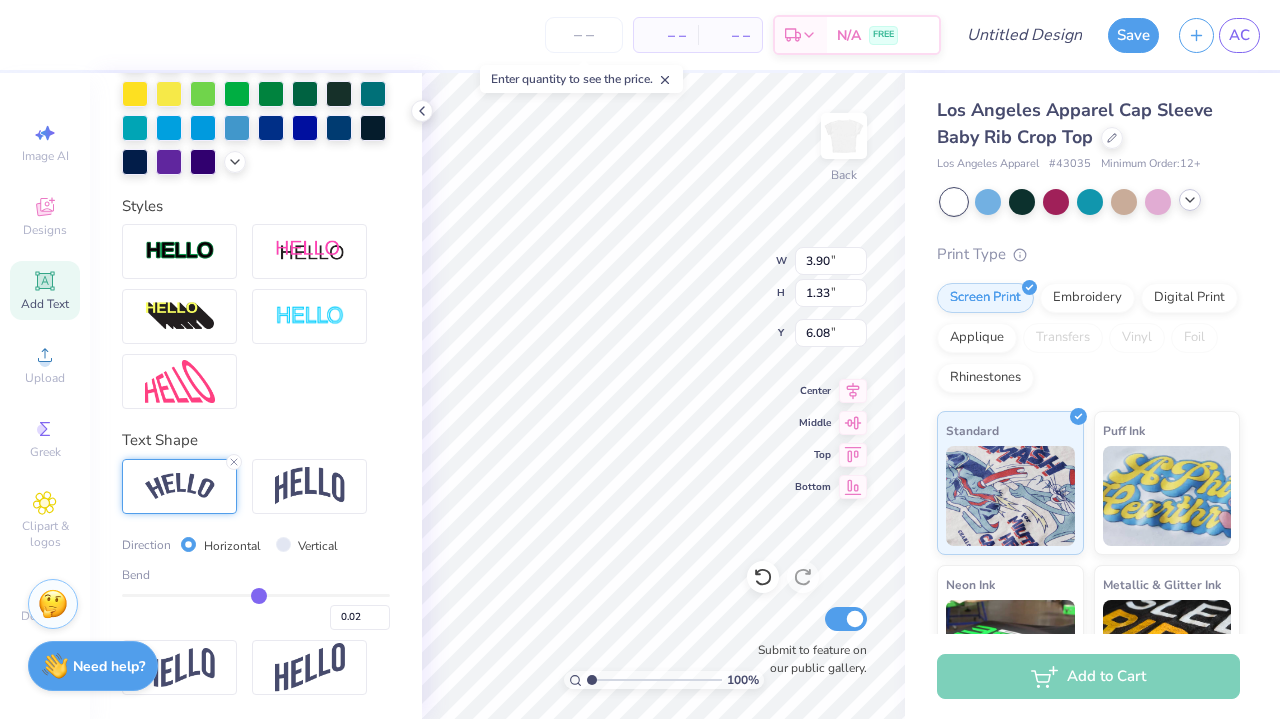 type on "0.03" 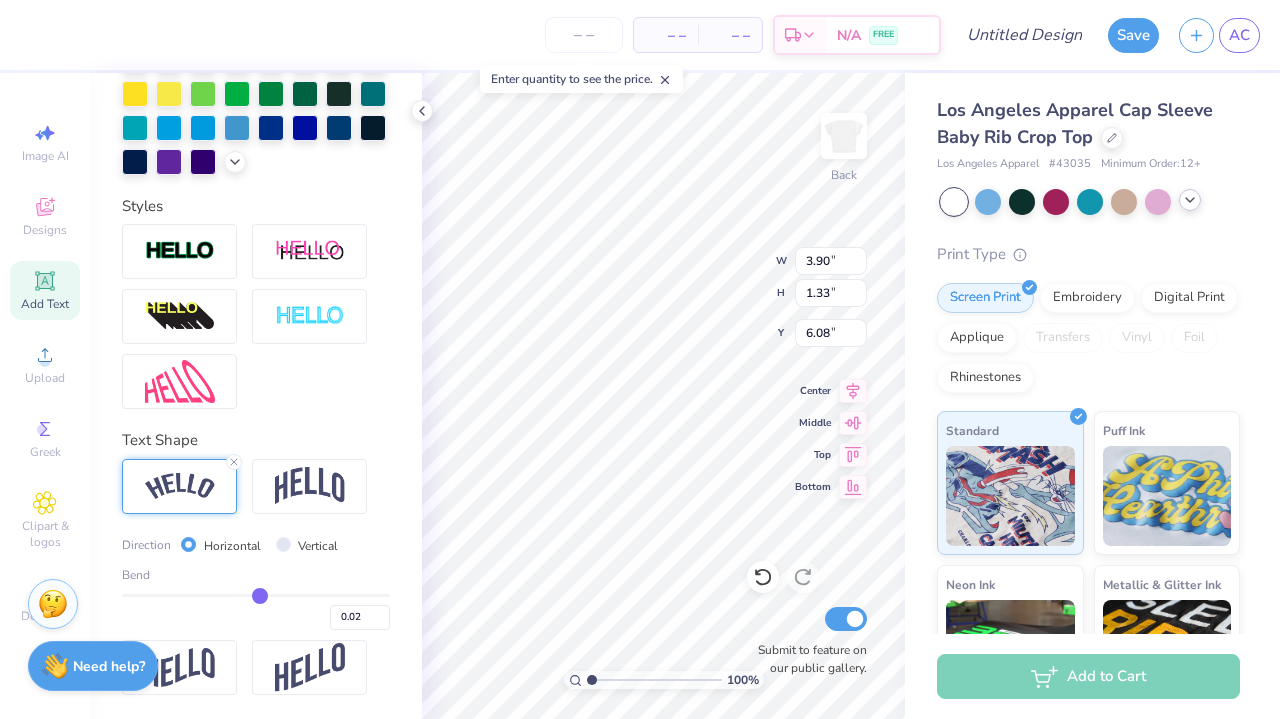 type on "0.03" 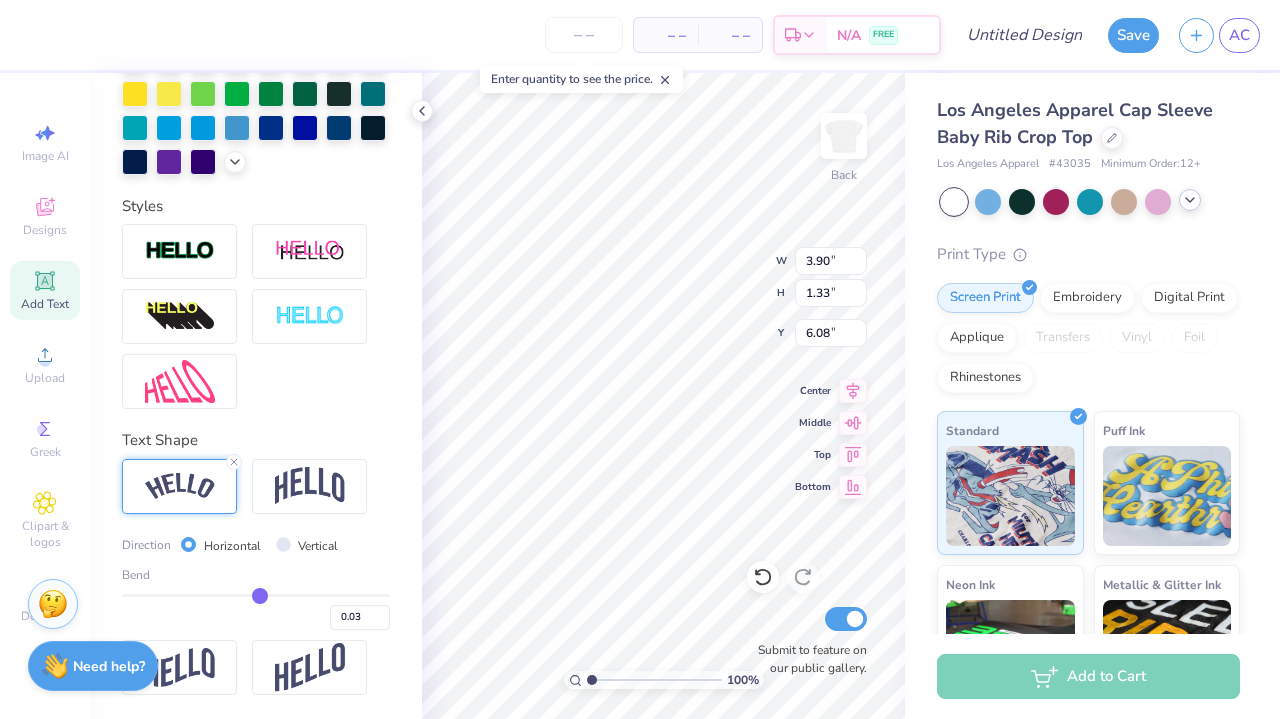 type on "0.04" 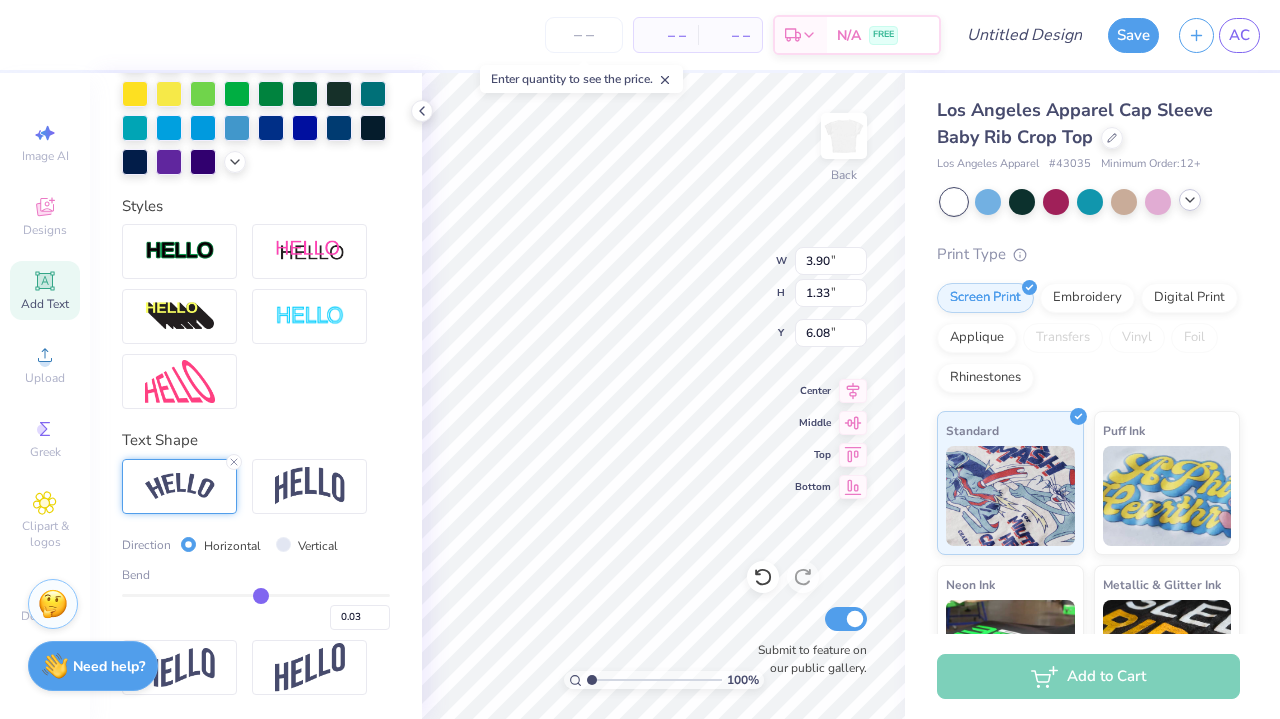 type on "0.04" 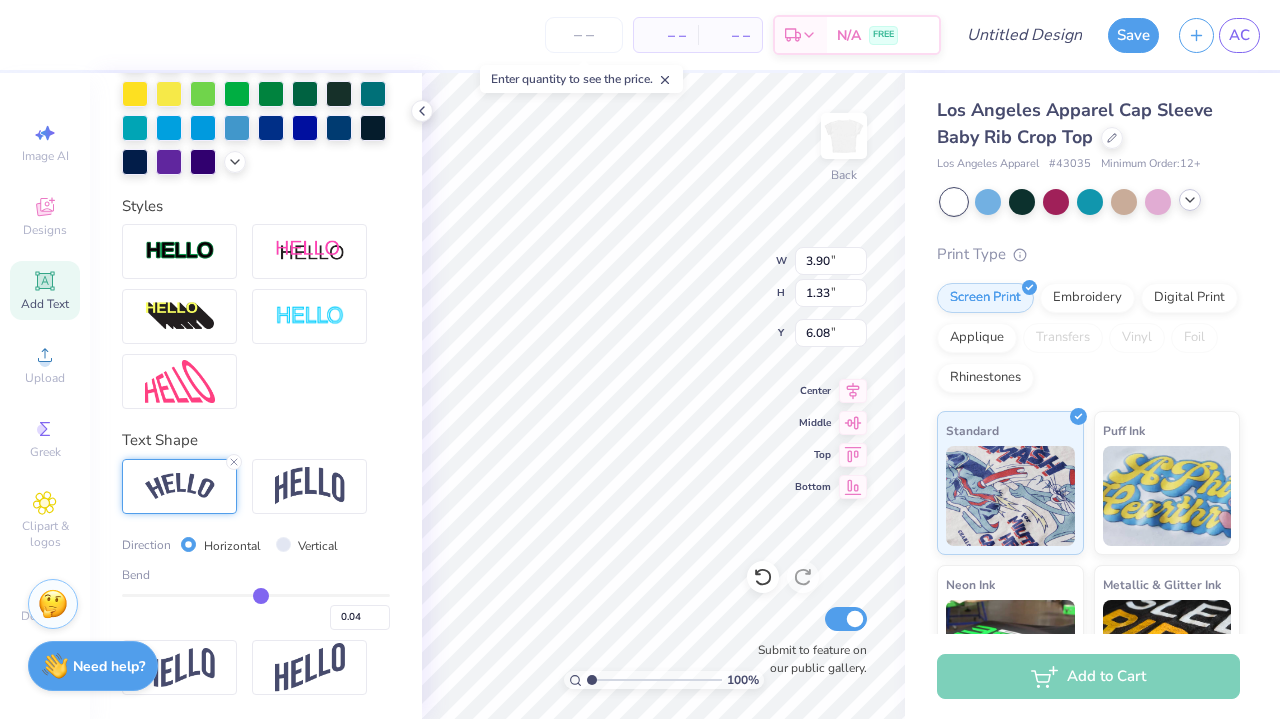 type on "0.05" 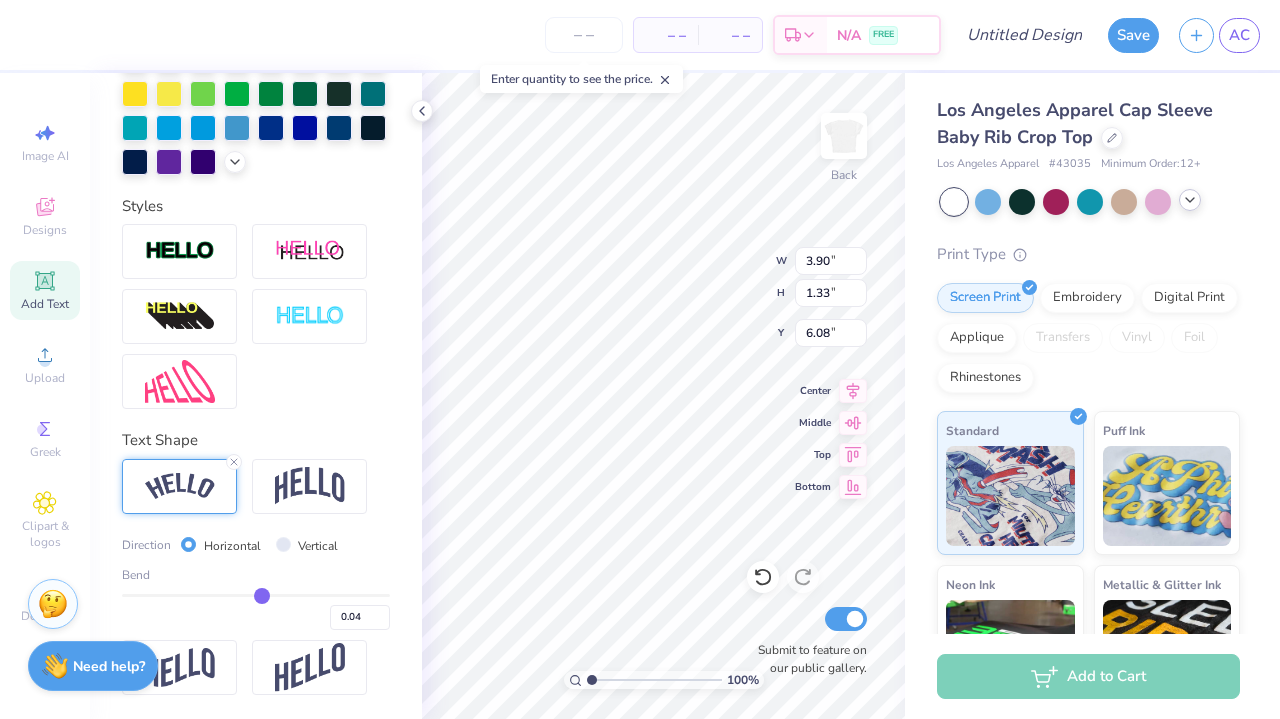 type on "0.05" 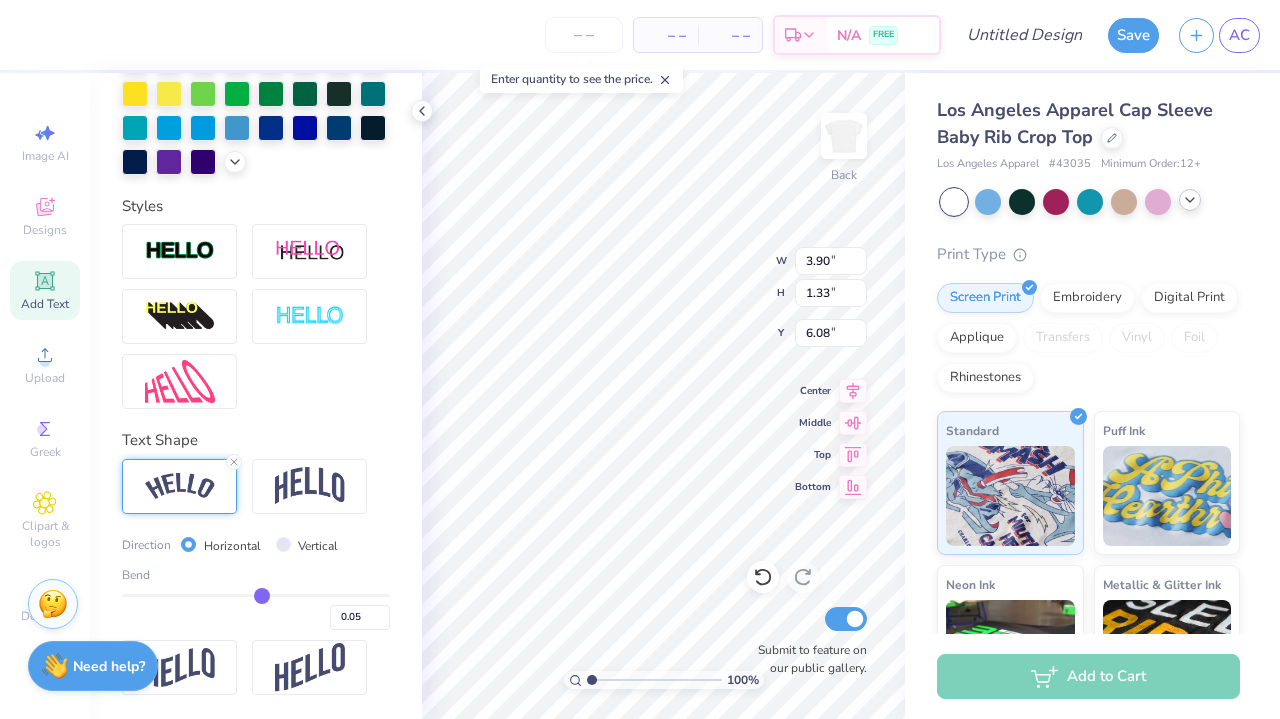 type on "0.06" 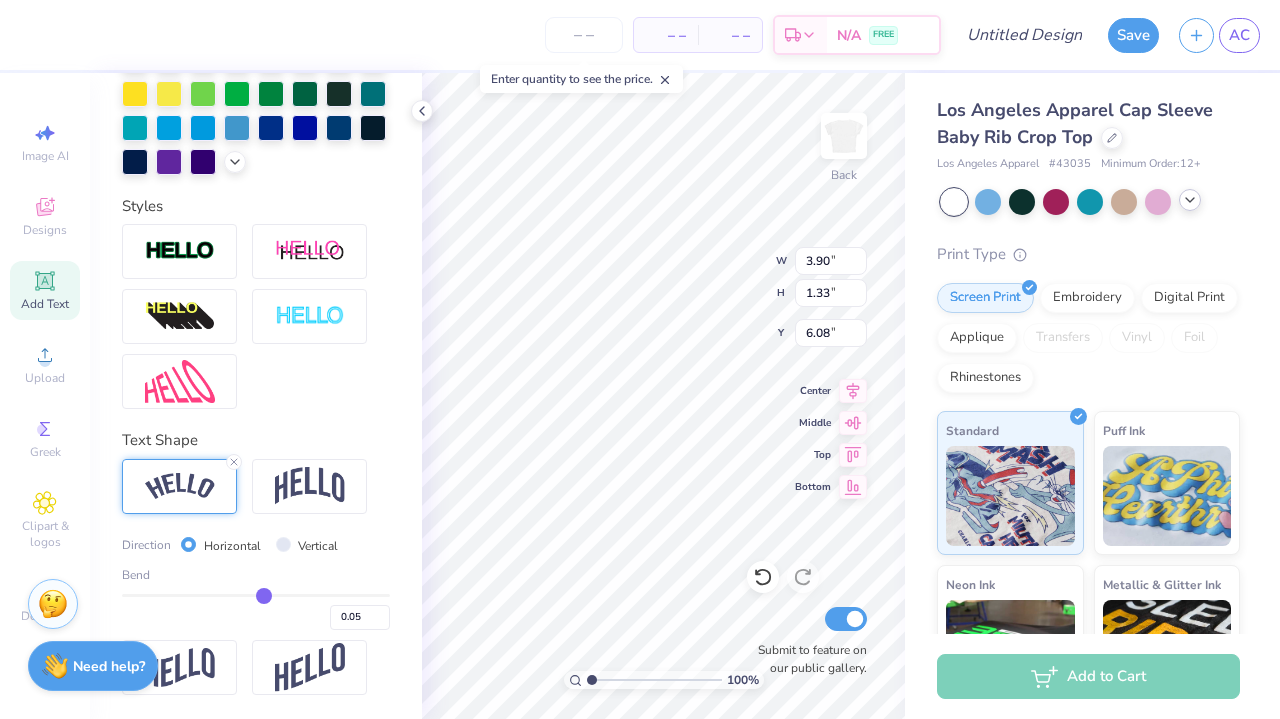 type on "0.06" 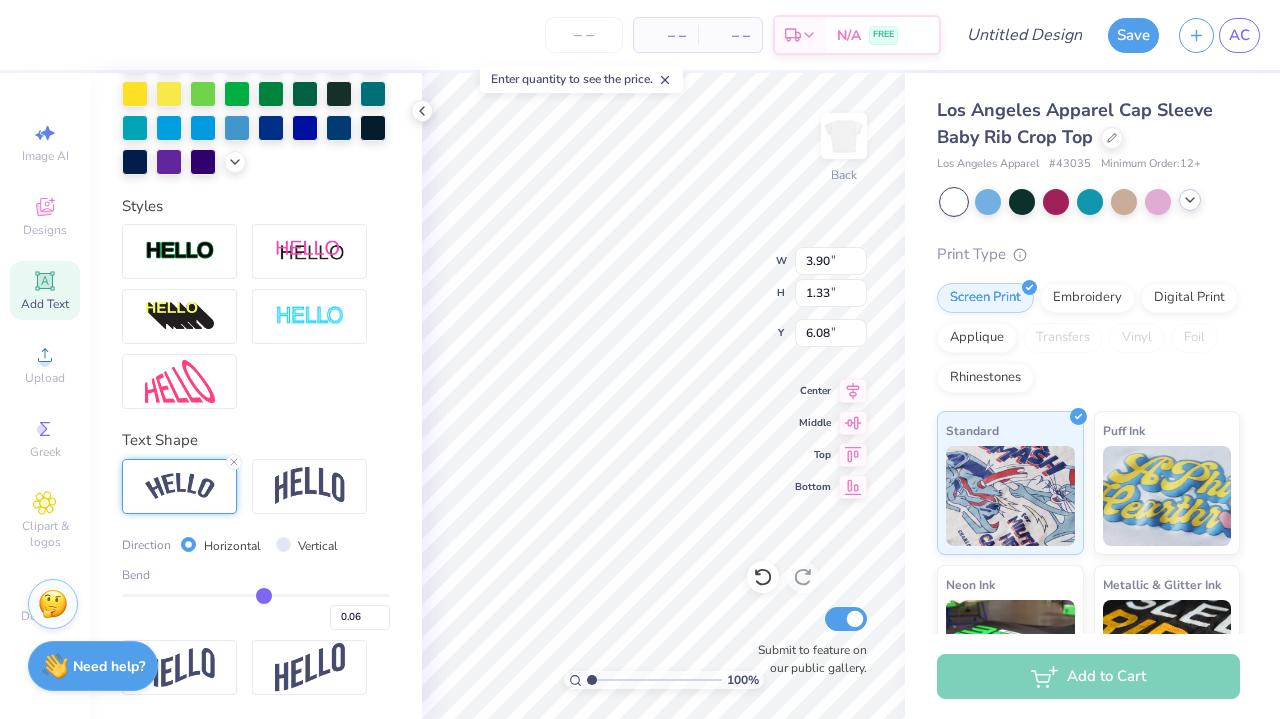 type on "0.07" 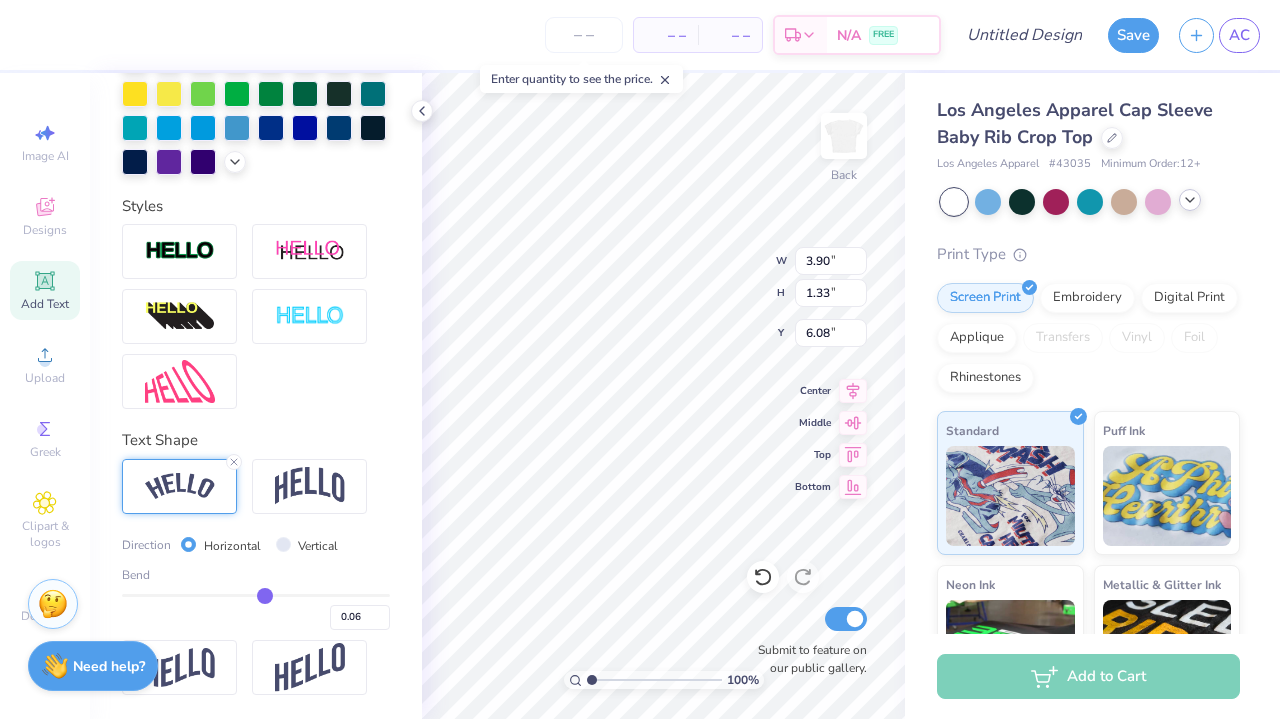 type on "0.07" 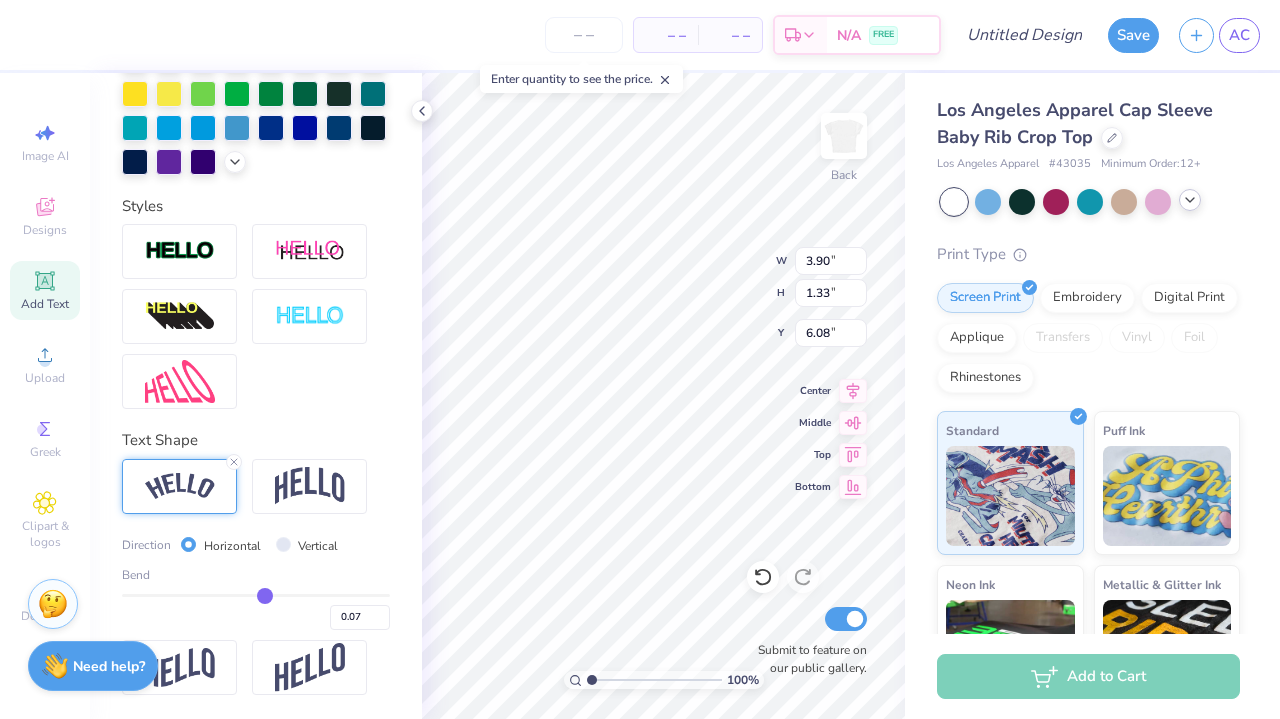 type on "0.08" 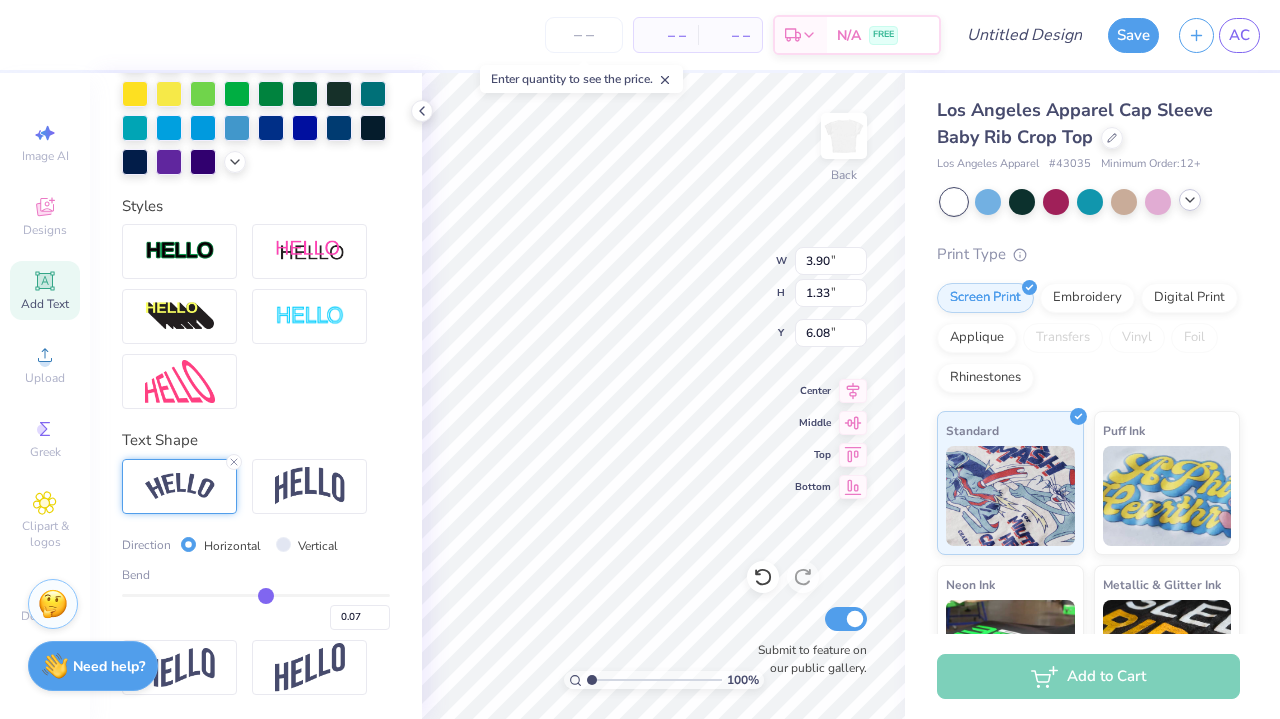 type on "0.08" 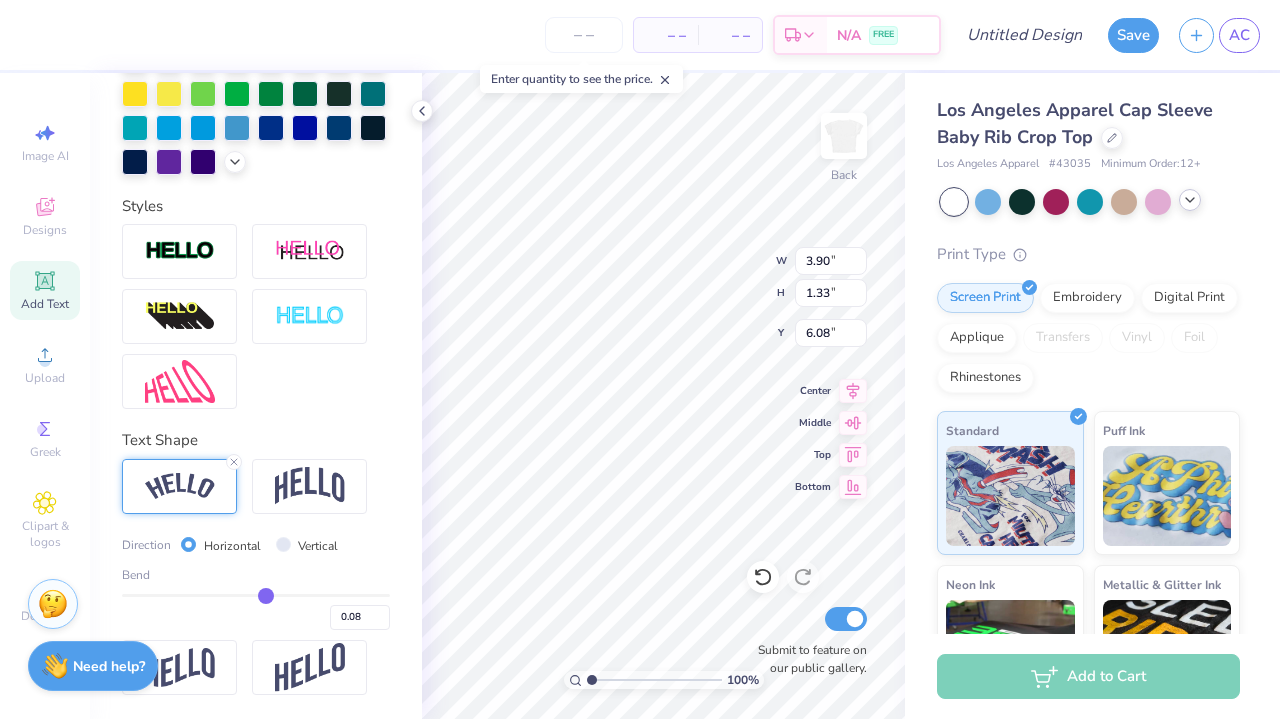type on "0.09" 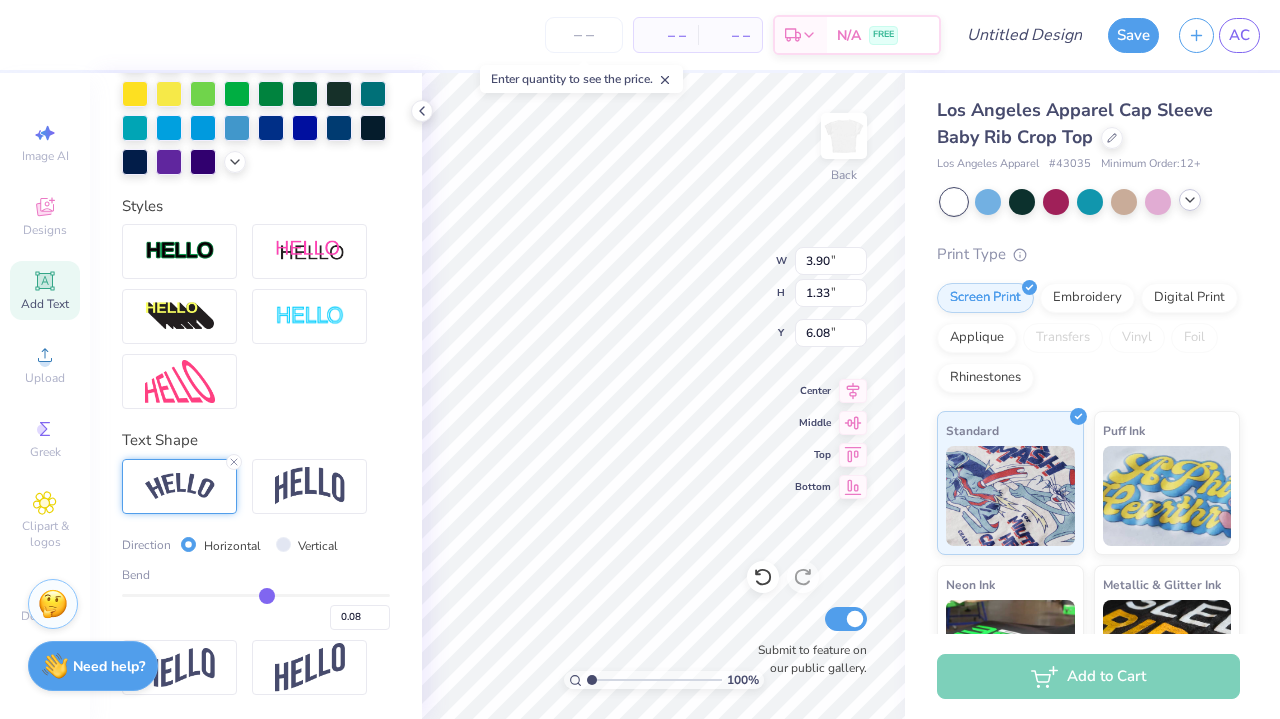 type on "0.09" 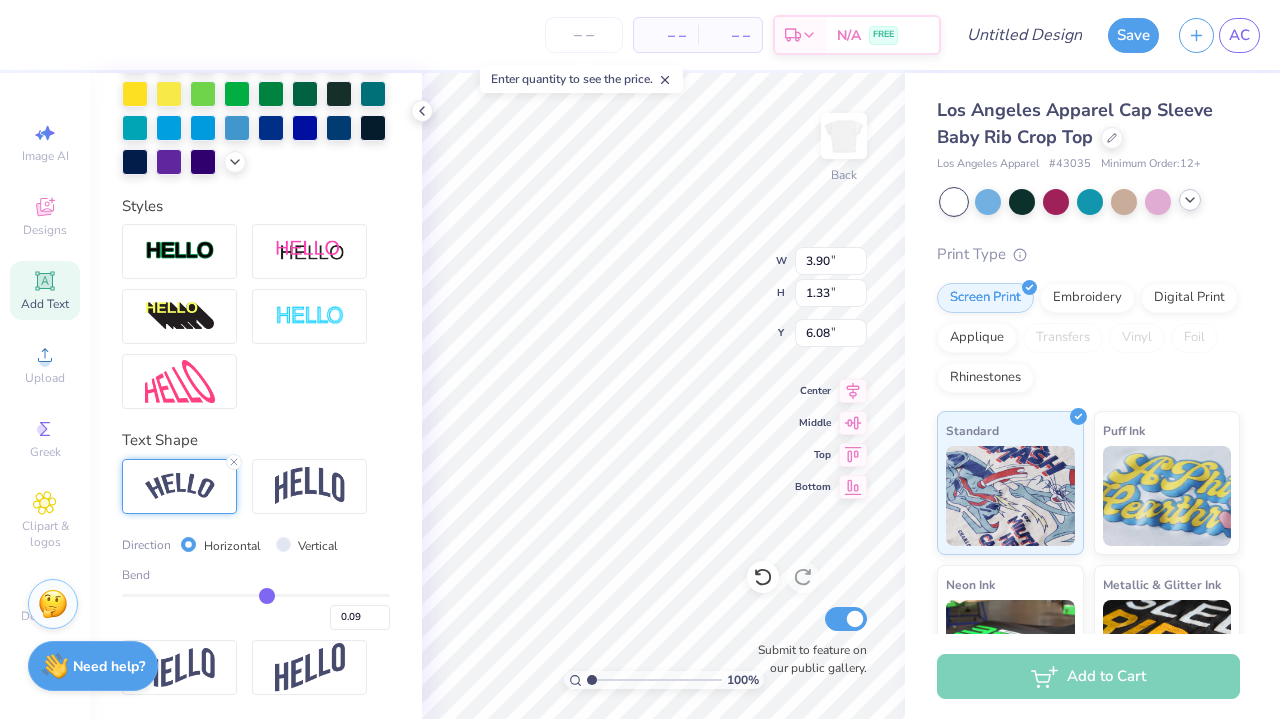 type on "0.1" 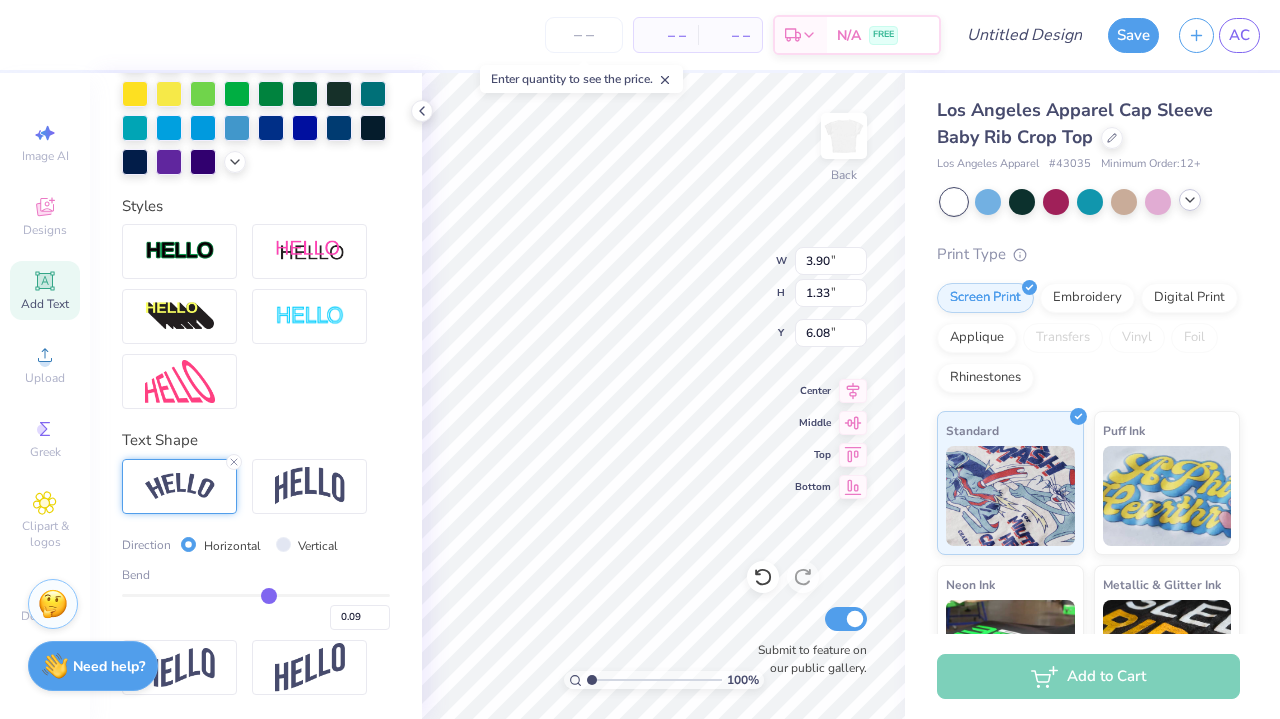 type on "0.10" 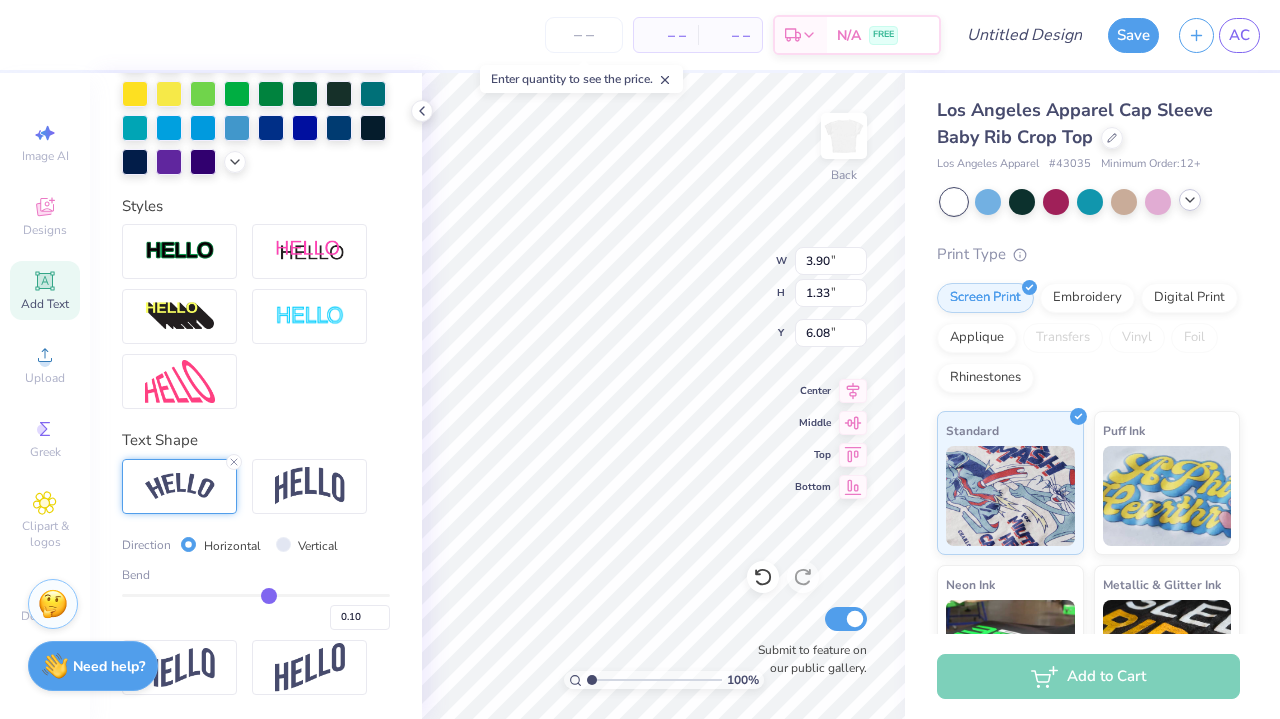 type on "0.11" 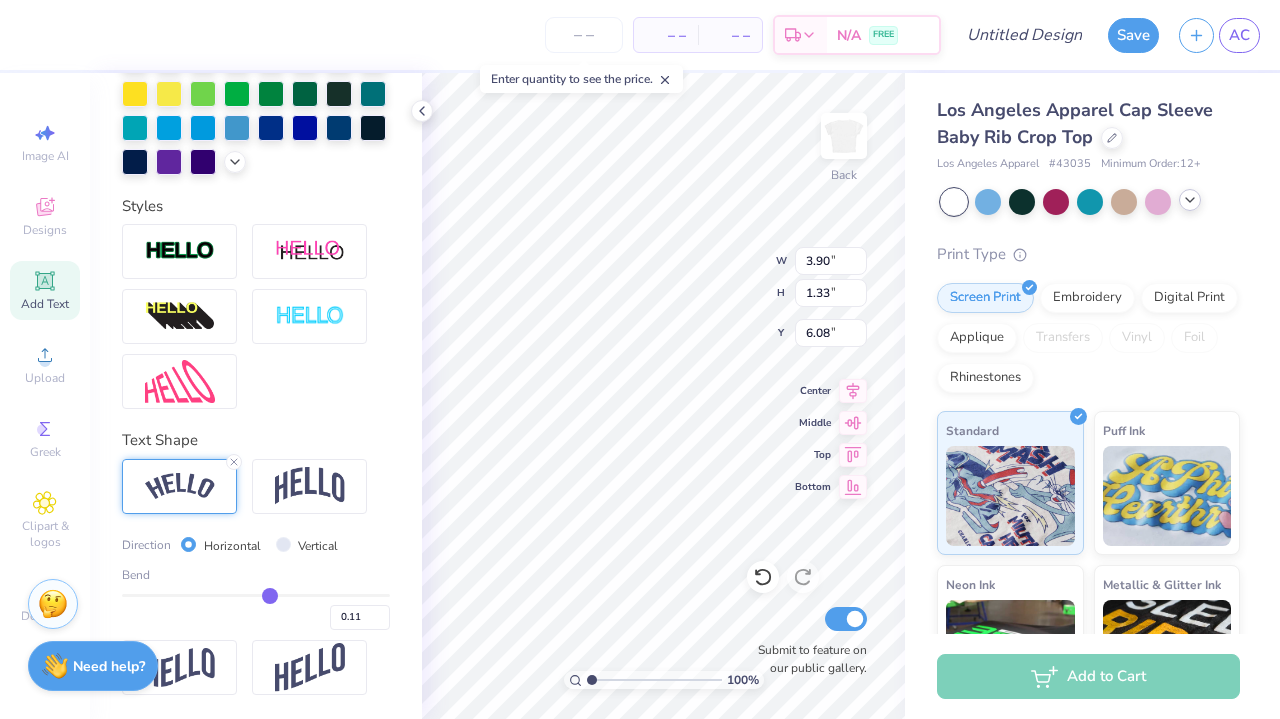 type 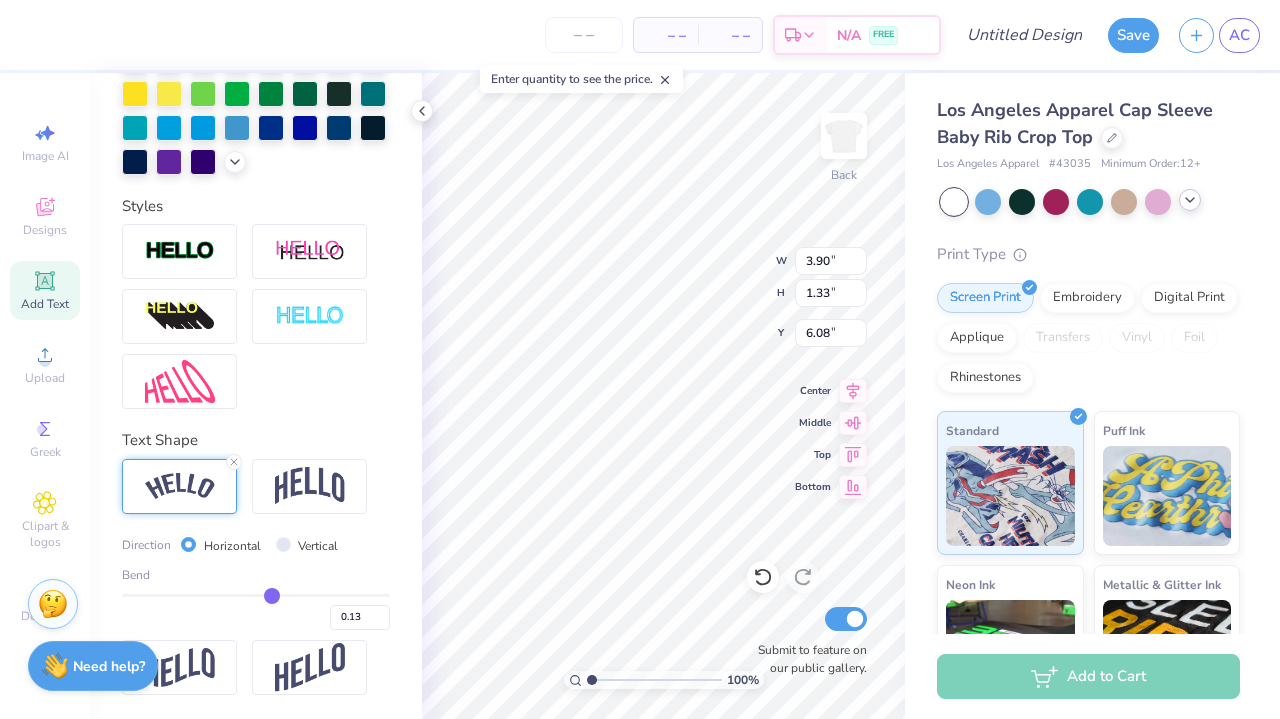 drag, startPoint x: 218, startPoint y: 589, endPoint x: 272, endPoint y: 592, distance: 54.08327 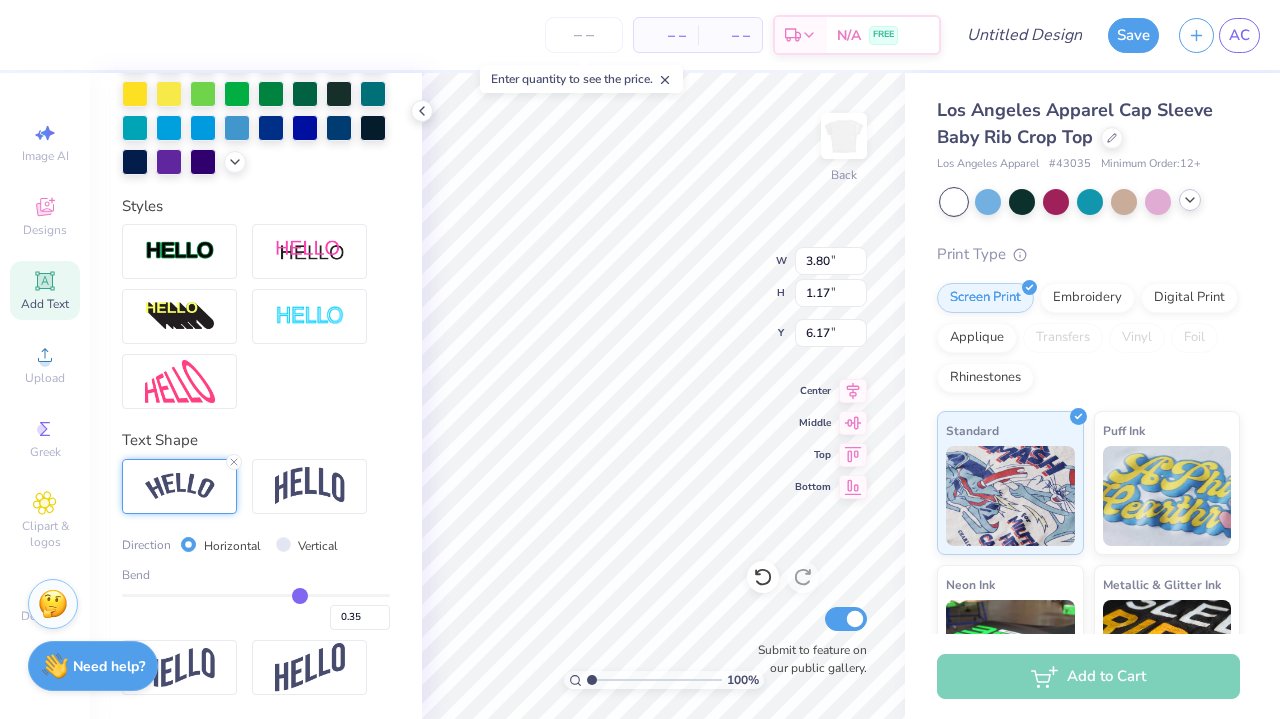 drag, startPoint x: 269, startPoint y: 592, endPoint x: 300, endPoint y: 594, distance: 31.06445 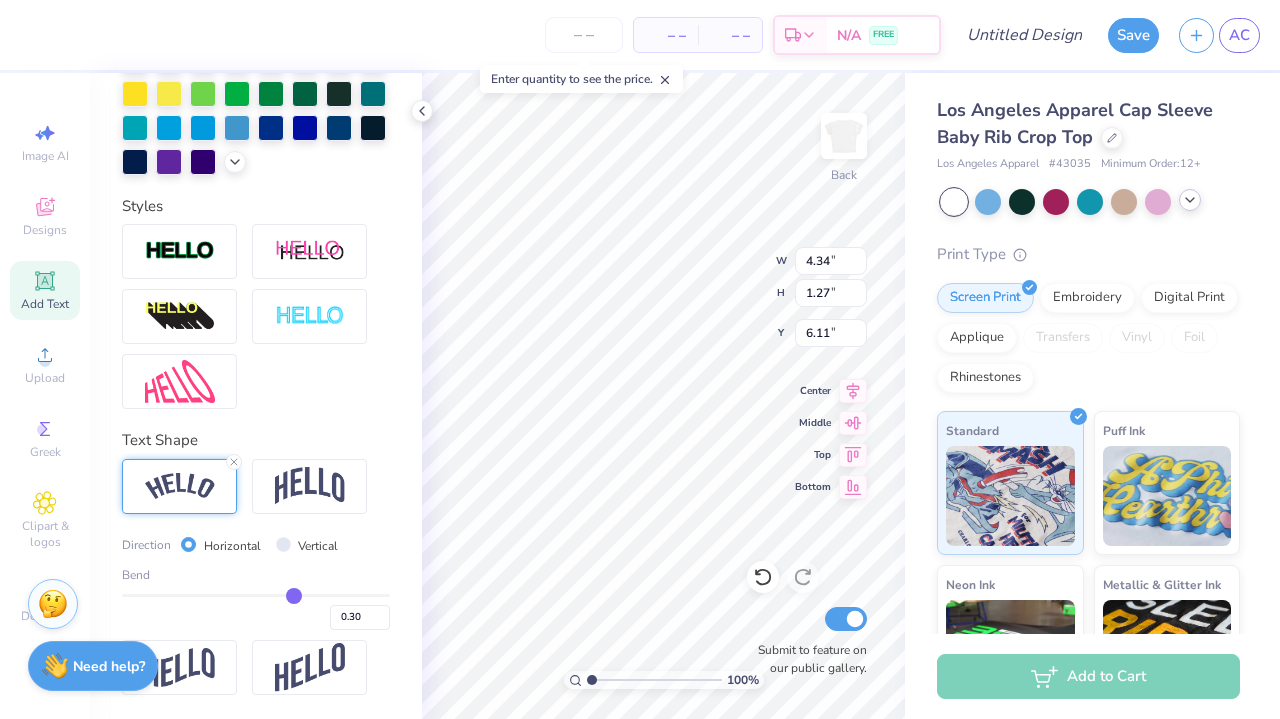 click at bounding box center (256, 595) 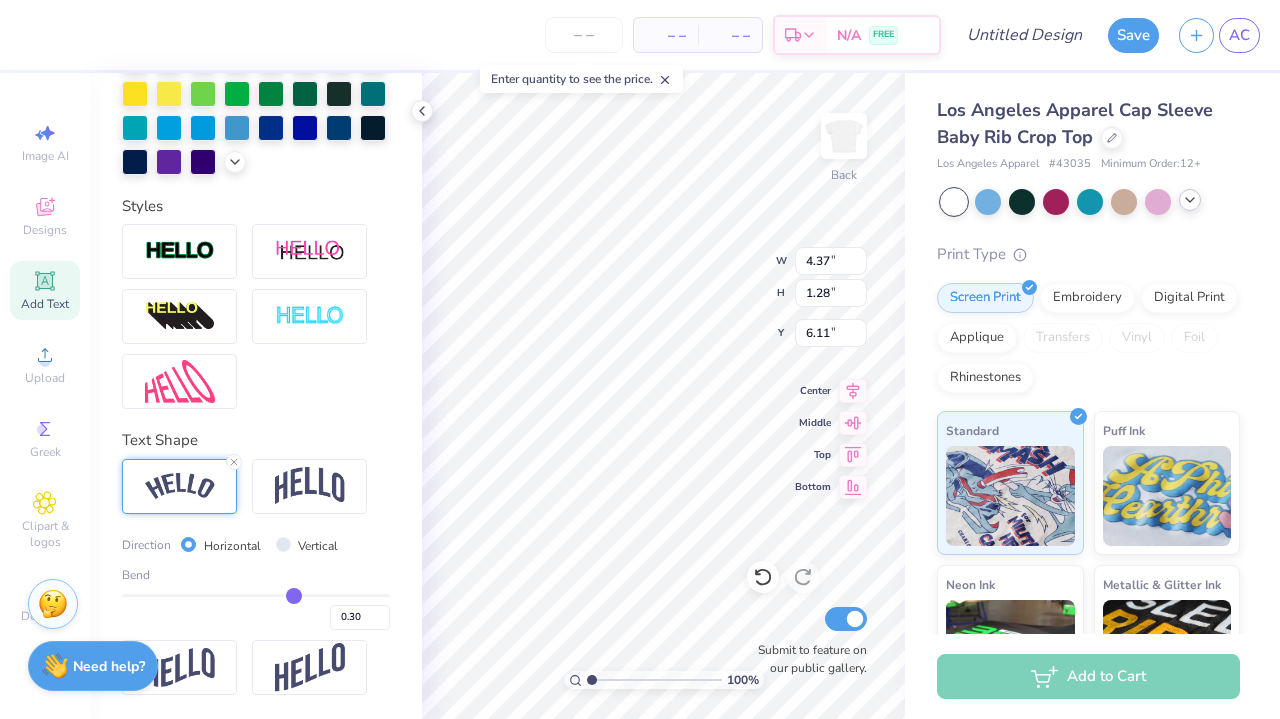 scroll, scrollTop: 0, scrollLeft: 2, axis: horizontal 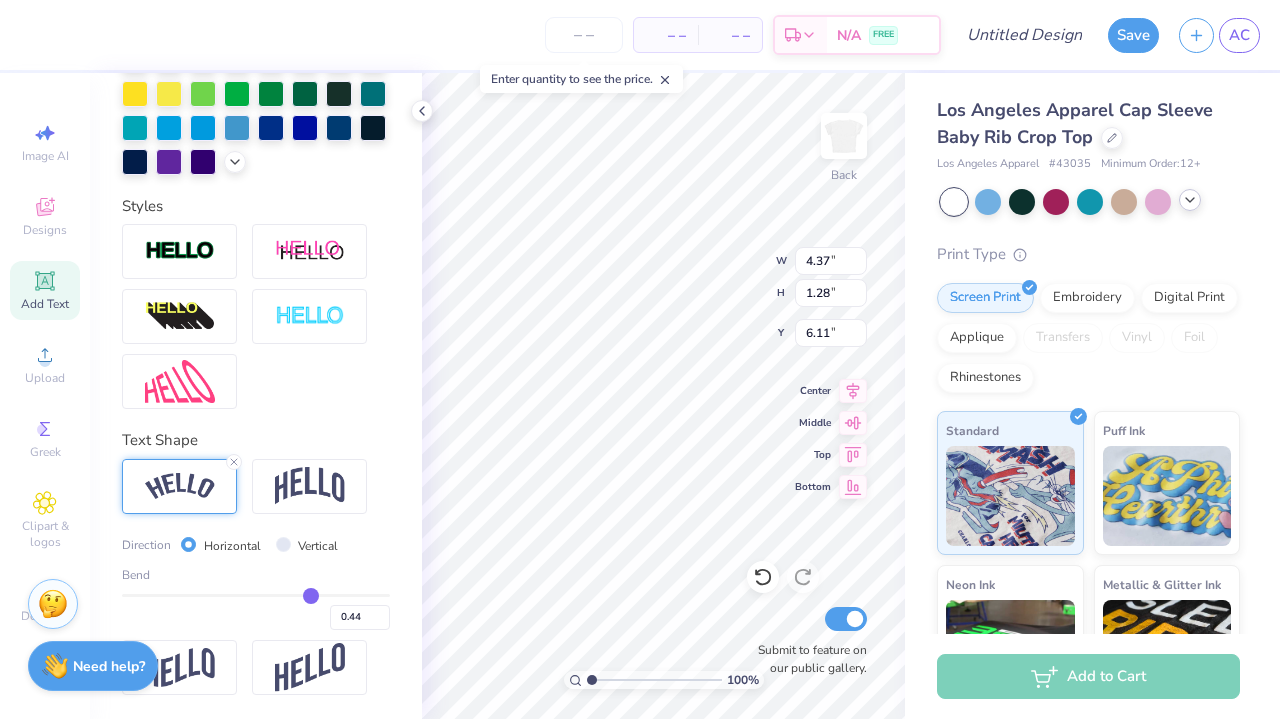 drag, startPoint x: 298, startPoint y: 594, endPoint x: 311, endPoint y: 594, distance: 13 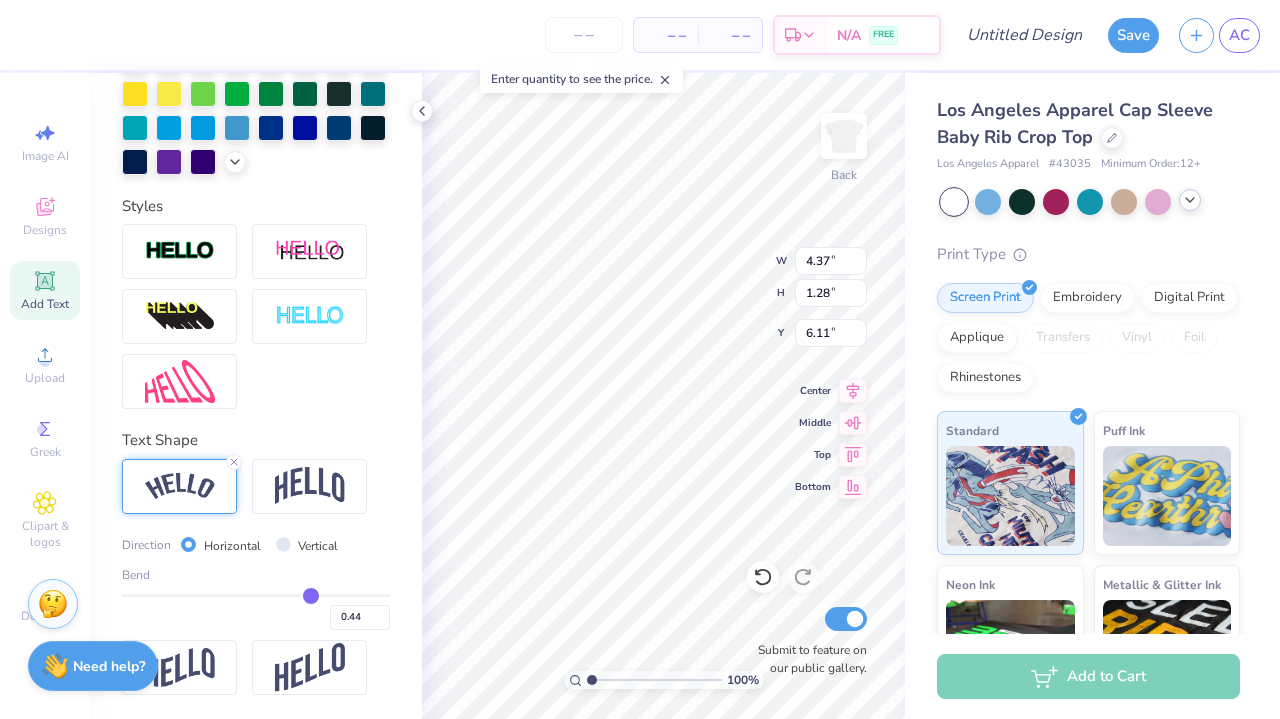 click at bounding box center [256, 595] 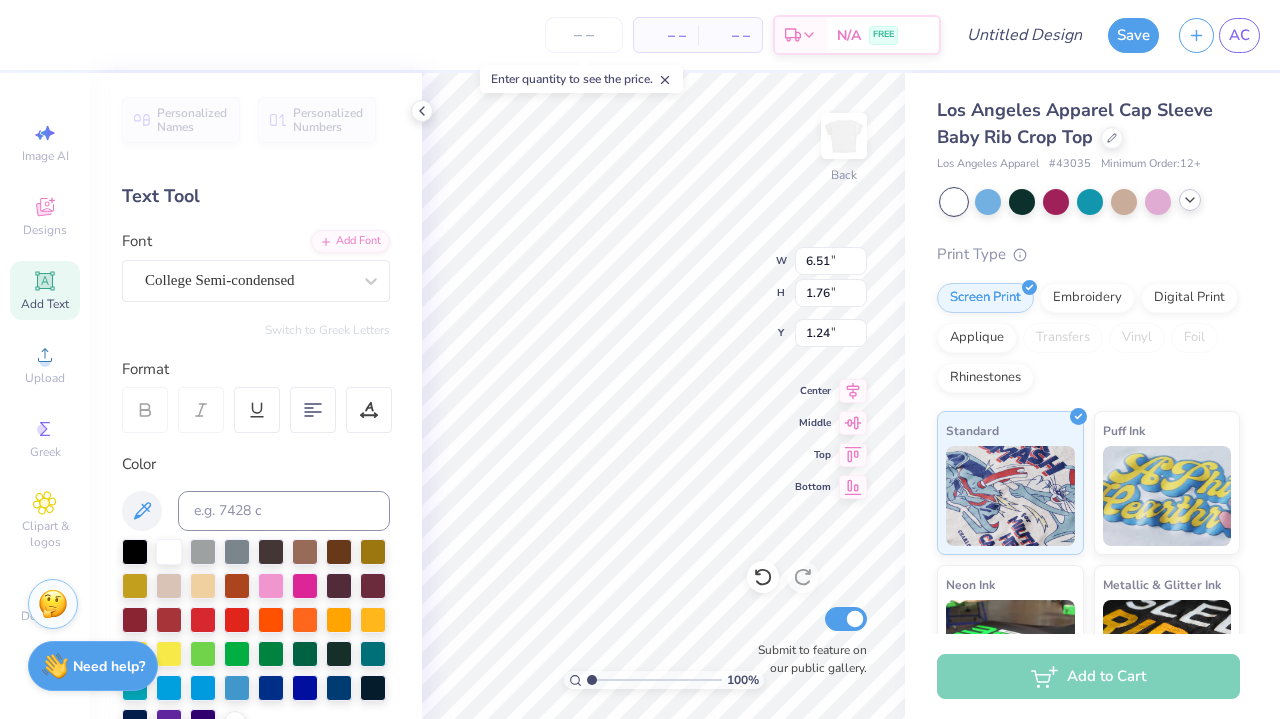 scroll, scrollTop: 0, scrollLeft: 0, axis: both 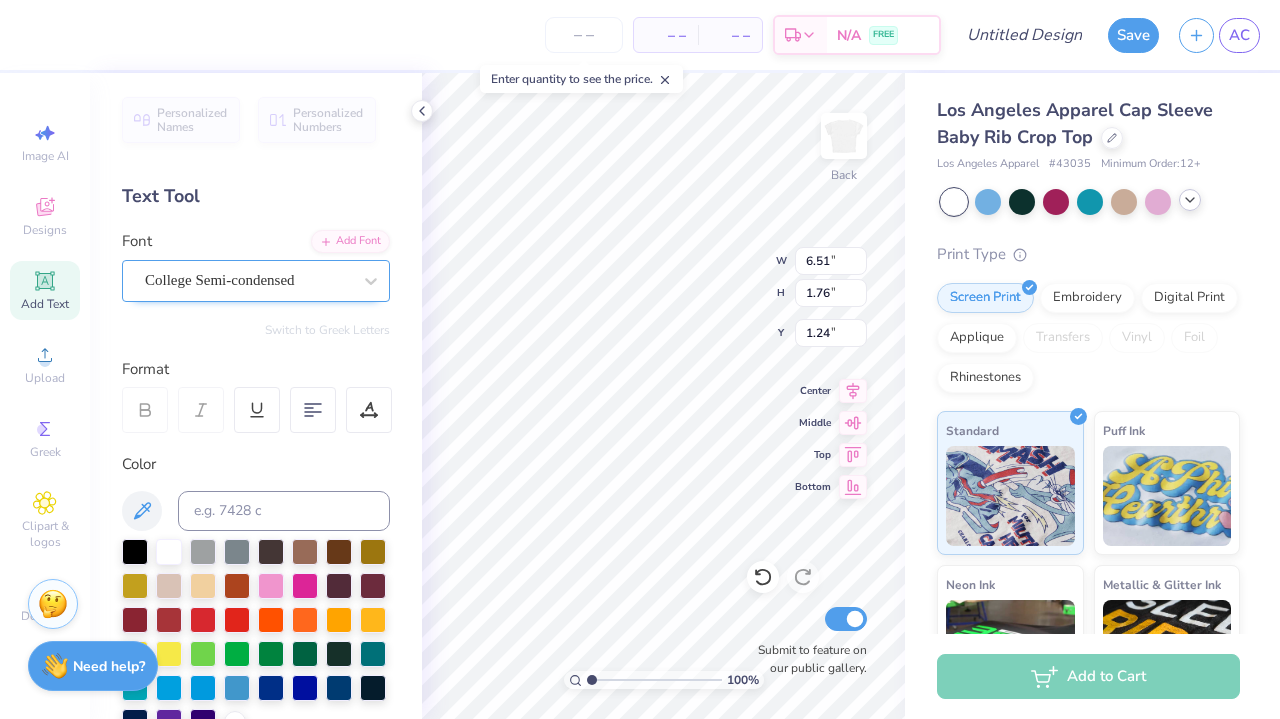 click on "College Semi-condensed" at bounding box center [220, 280] 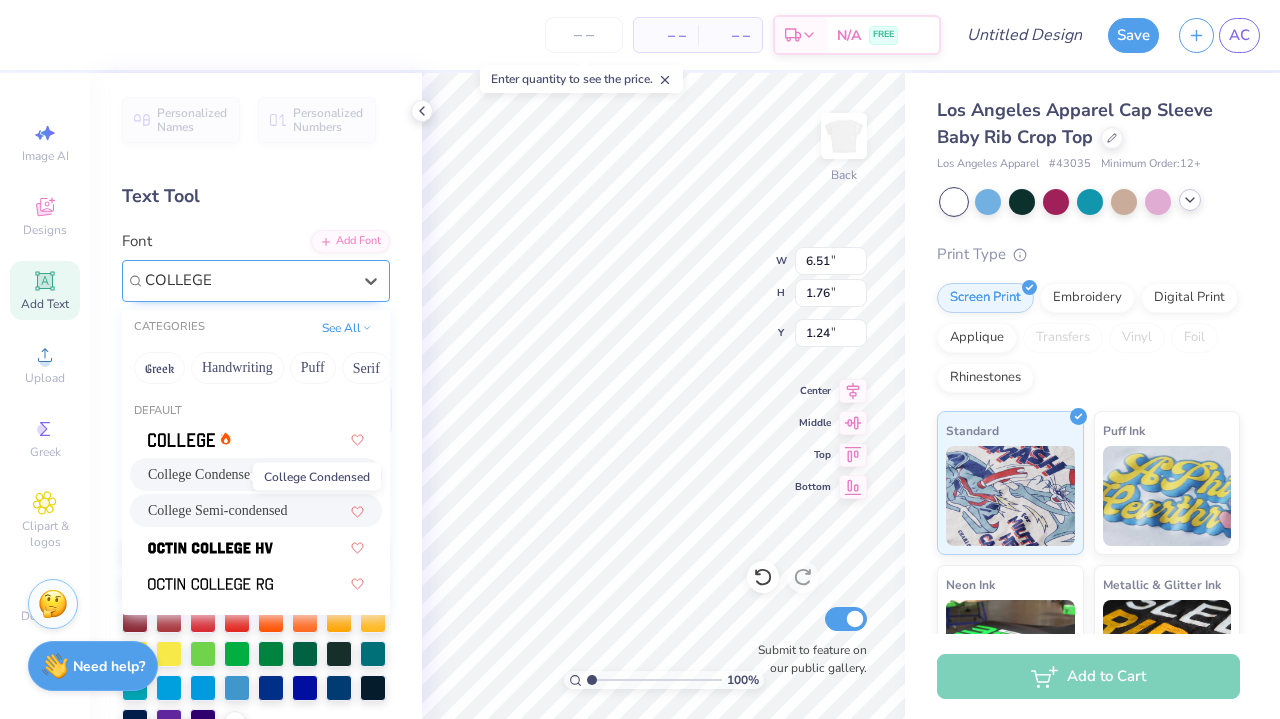 click on "College Condensed" at bounding box center [202, 474] 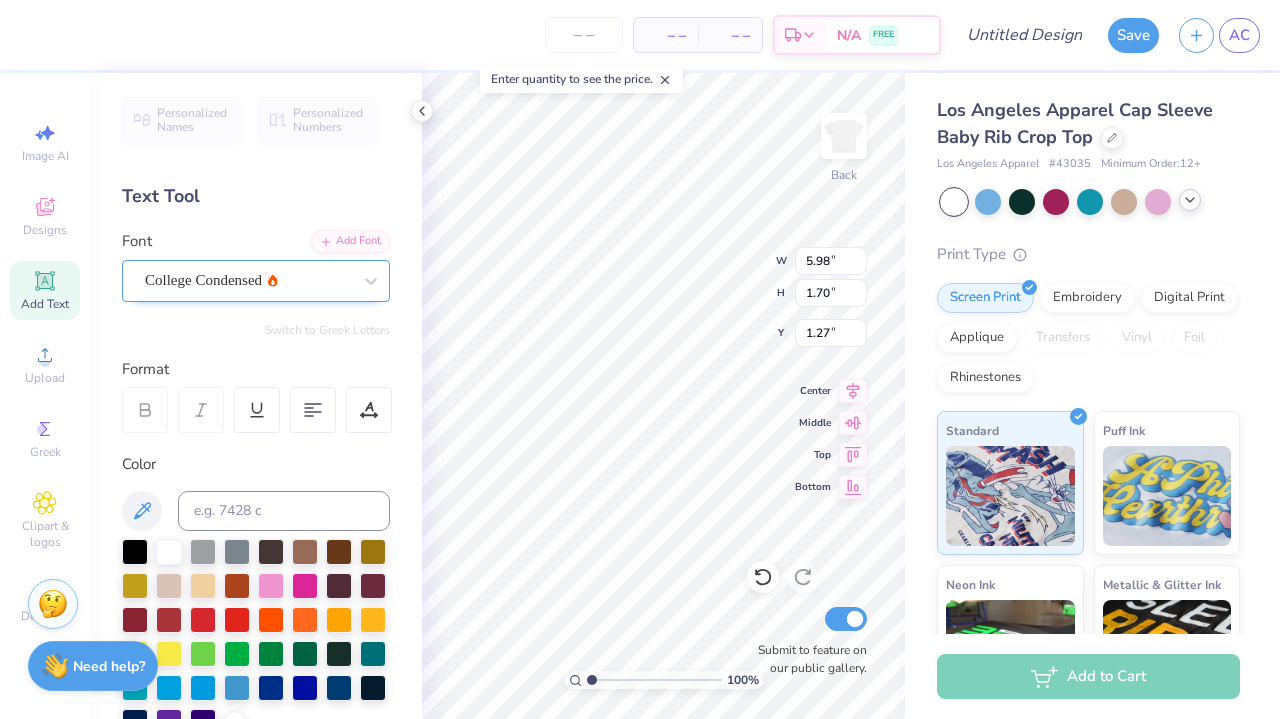 click on "College Condensed" at bounding box center [248, 280] 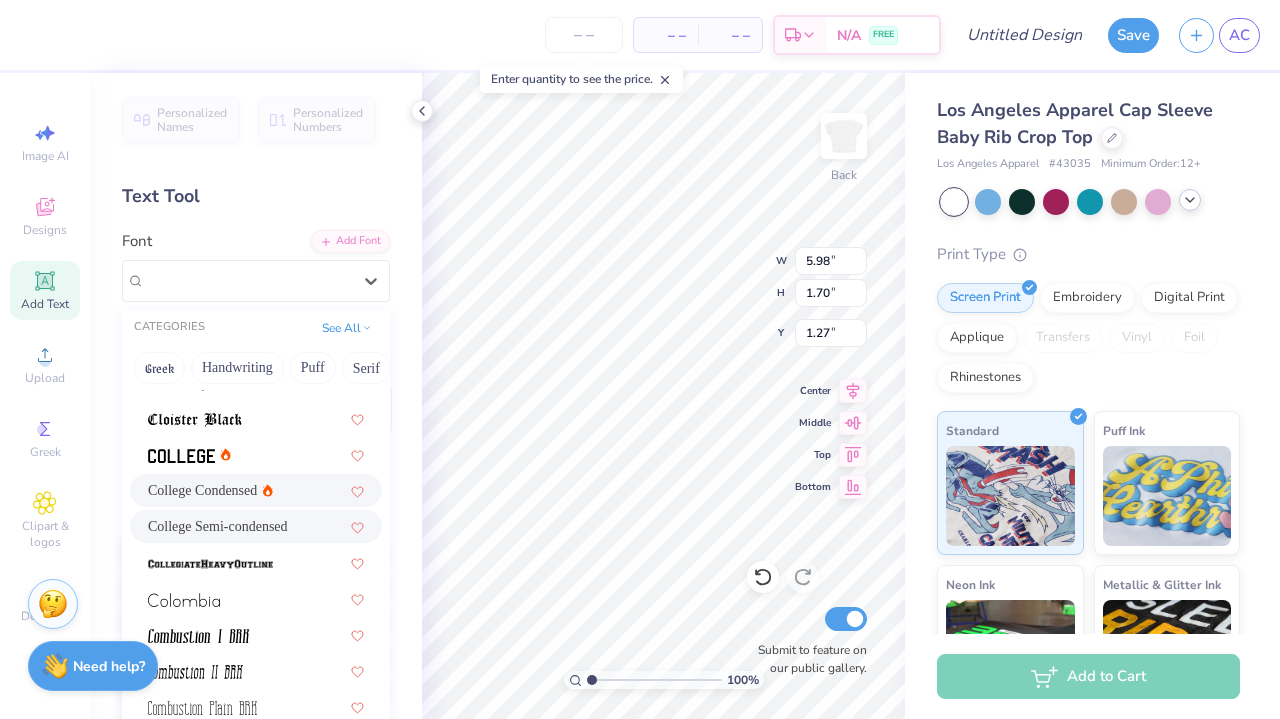 scroll, scrollTop: 2579, scrollLeft: 0, axis: vertical 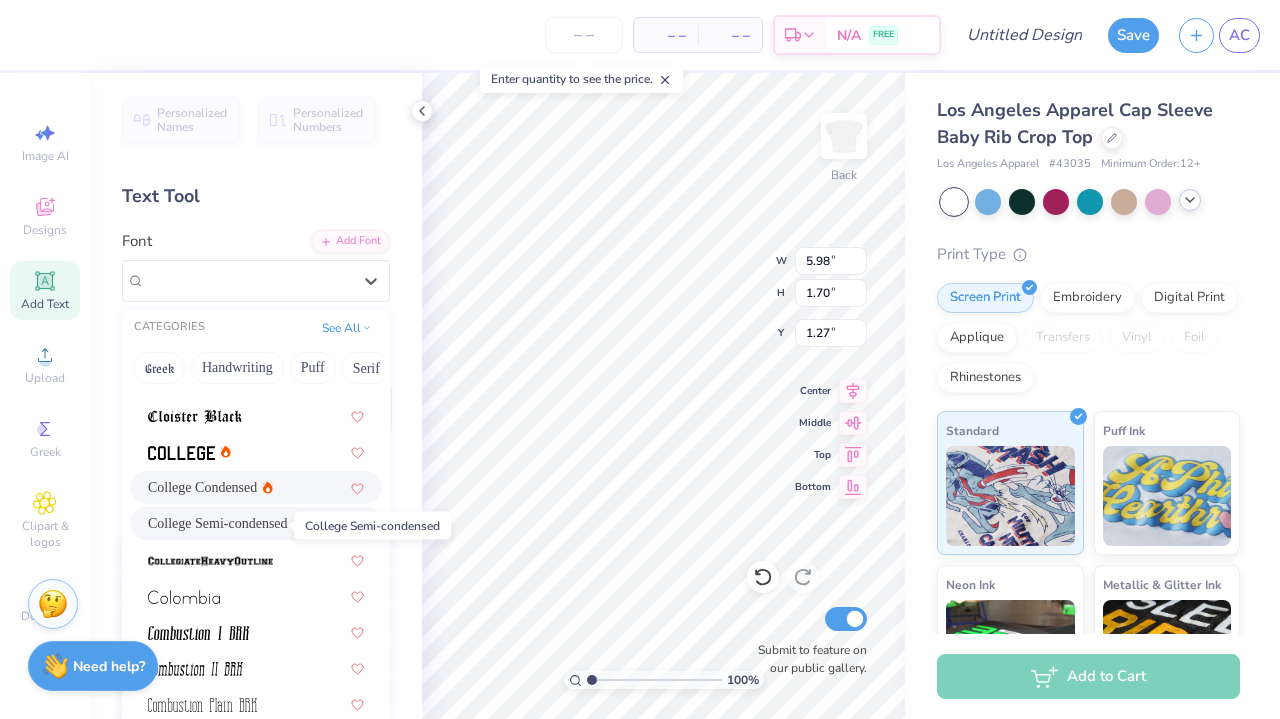 click on "College Semi-condensed" at bounding box center [218, 523] 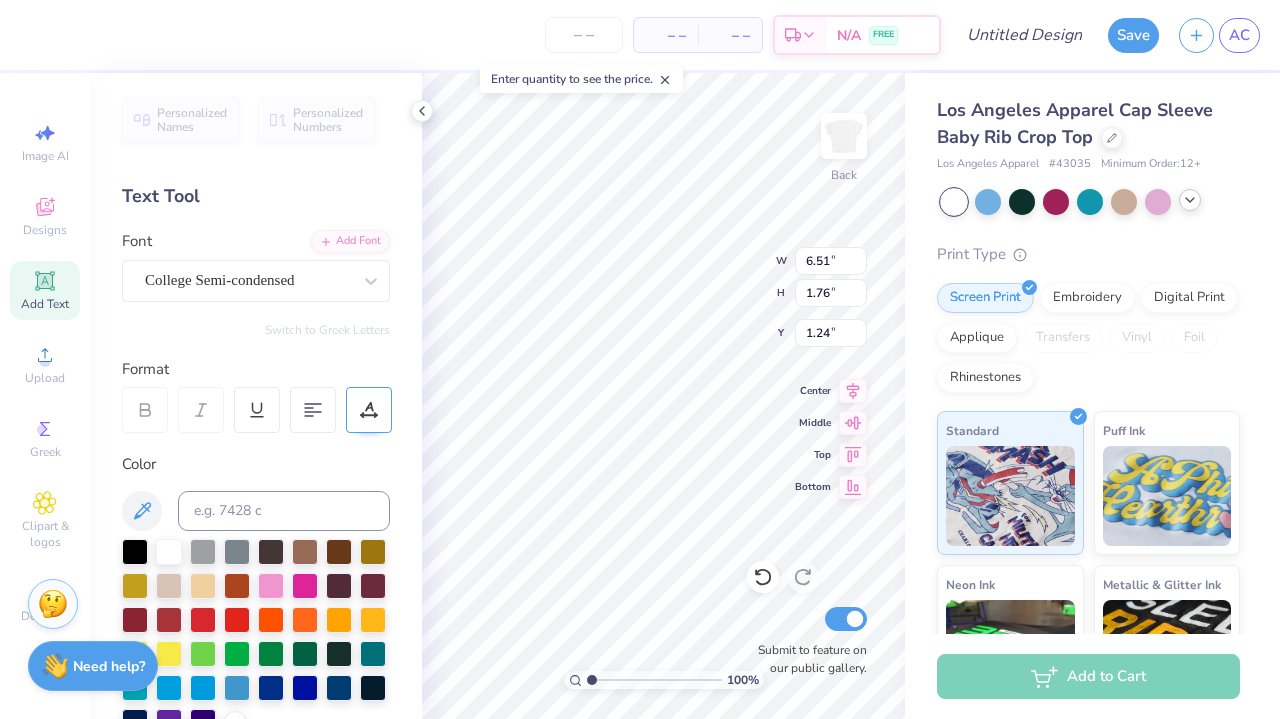 click 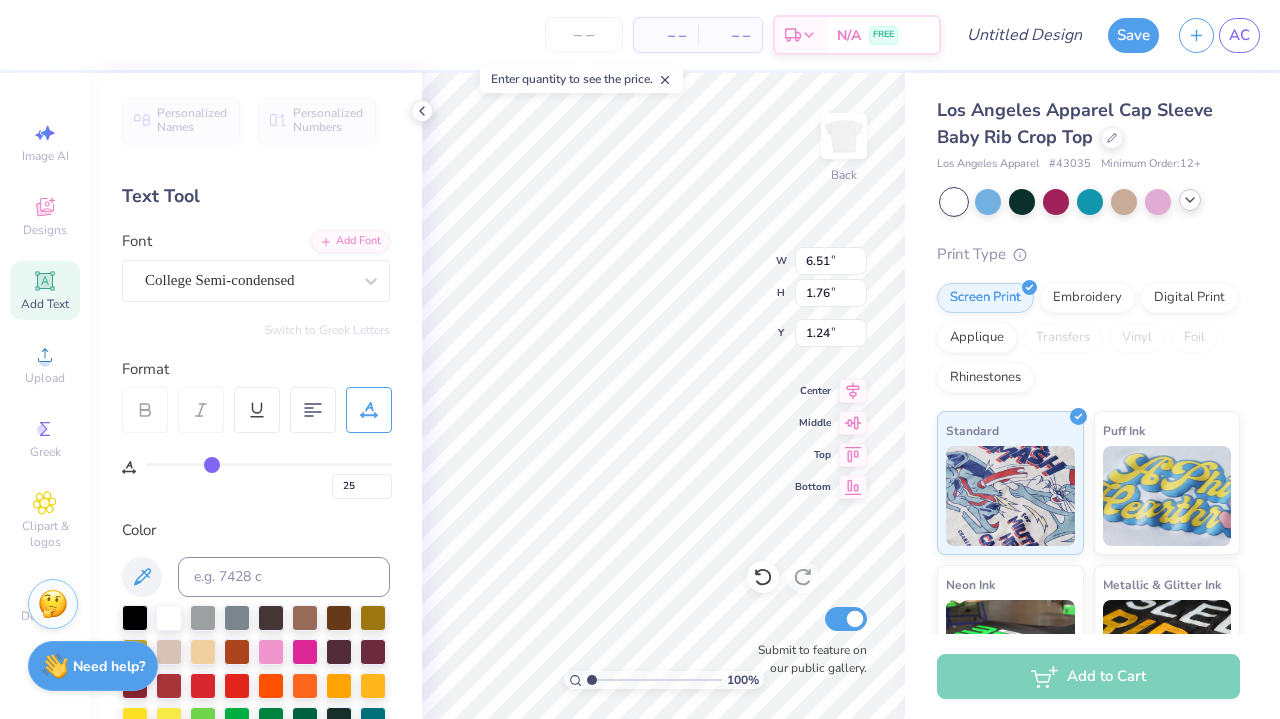 drag, startPoint x: 154, startPoint y: 457, endPoint x: 208, endPoint y: 452, distance: 54.230988 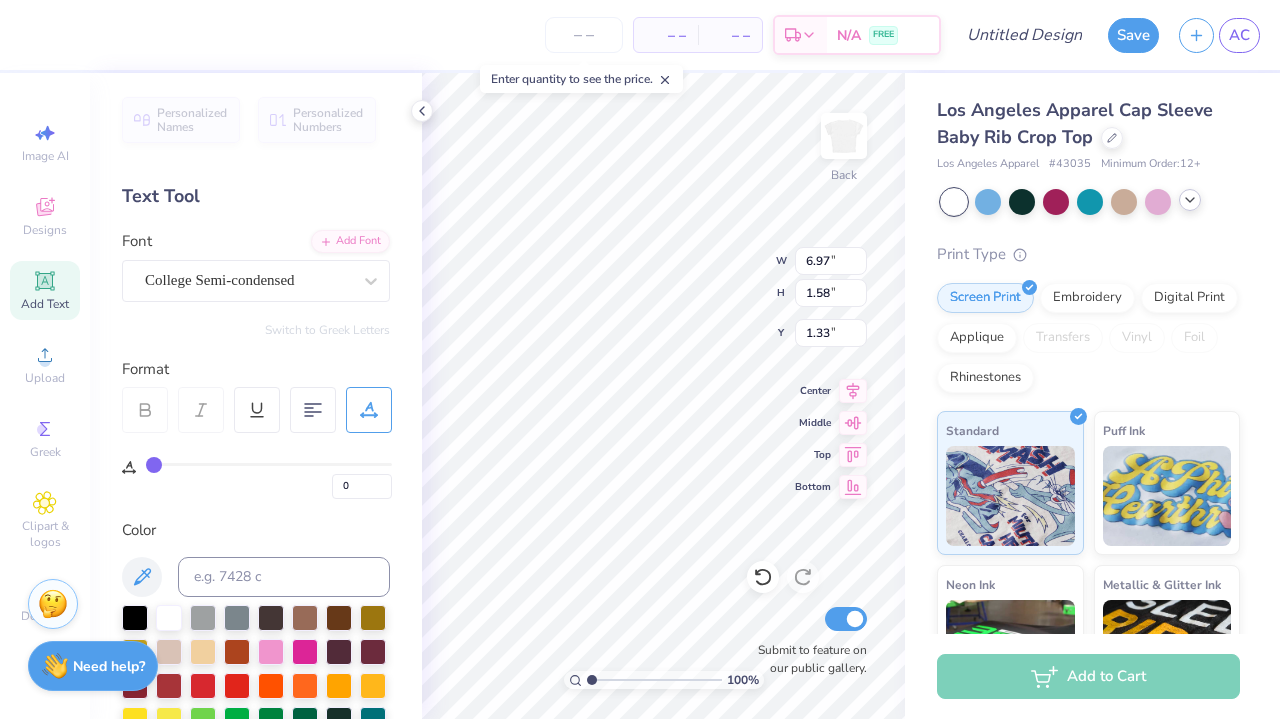 drag, startPoint x: 215, startPoint y: 461, endPoint x: 41, endPoint y: 470, distance: 174.2326 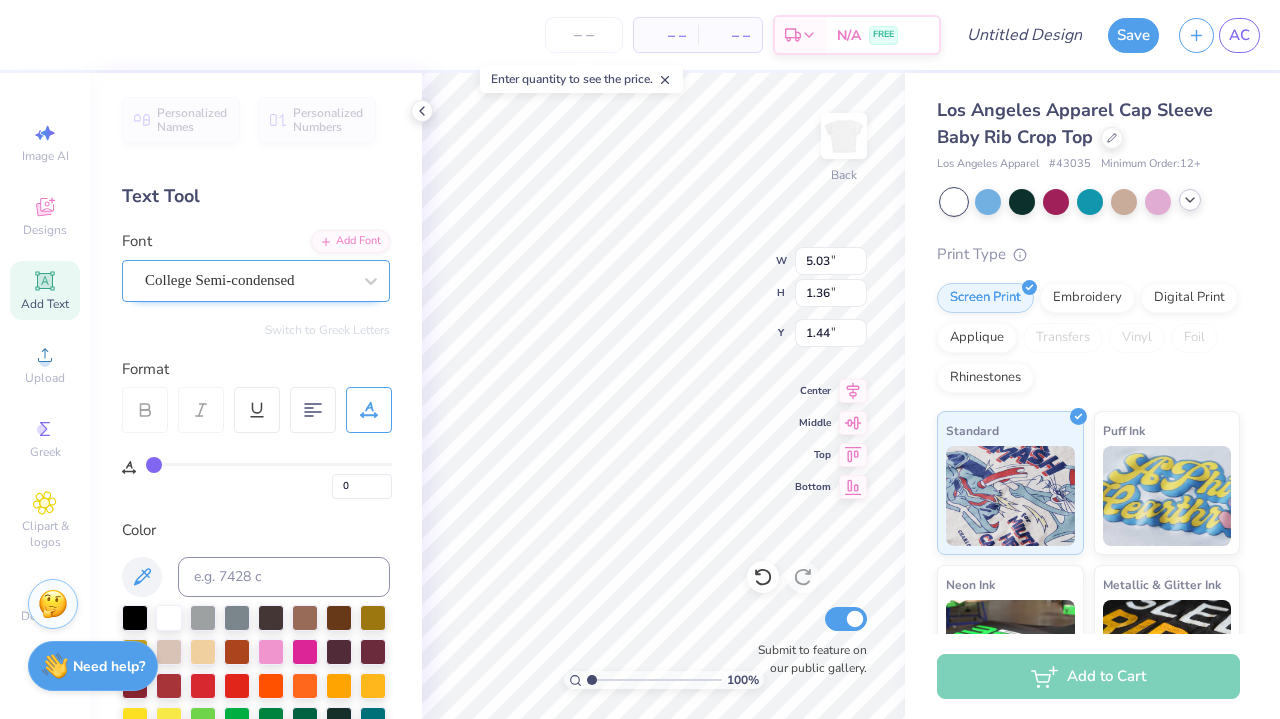 click on "College Semi-condensed" at bounding box center [220, 280] 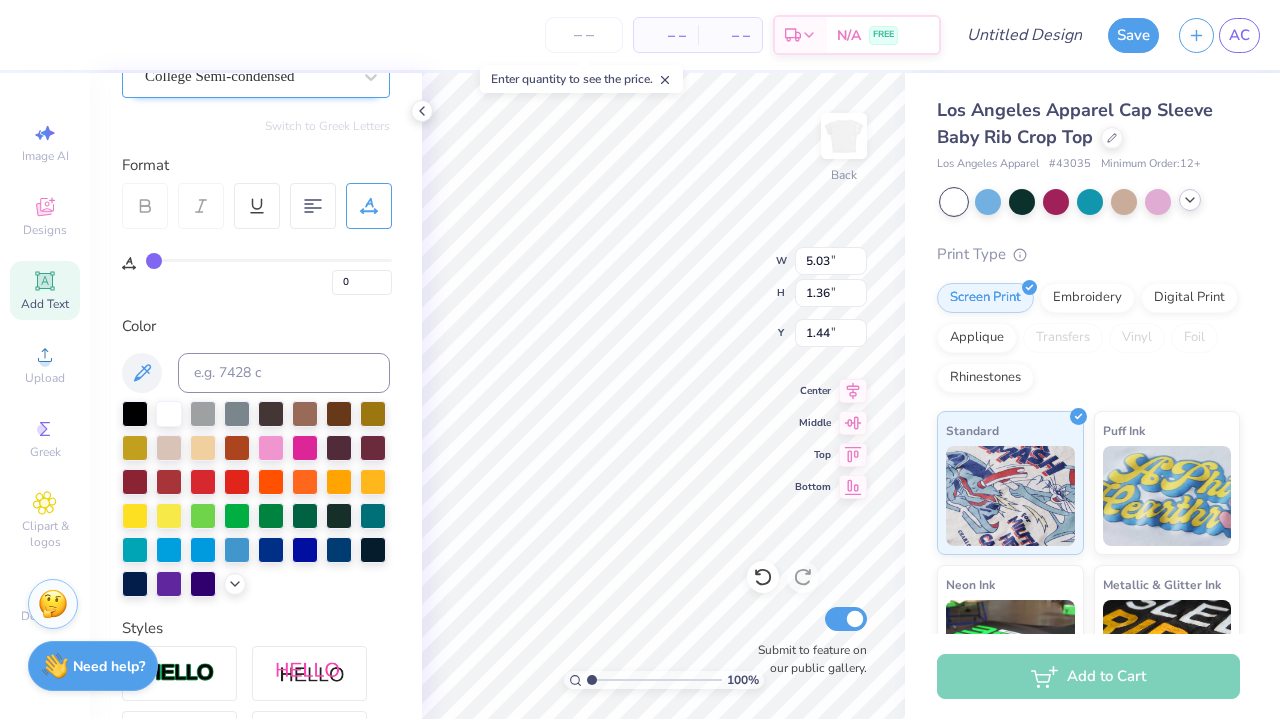 click on "Personalized Names Personalized Numbers Text Tool  Add Font Font College Semi-condensed Switch to Greek Letters Format 0 Color Styles Text Shape Direction Horizontal Vertical Bend 0.44" at bounding box center [256, 396] 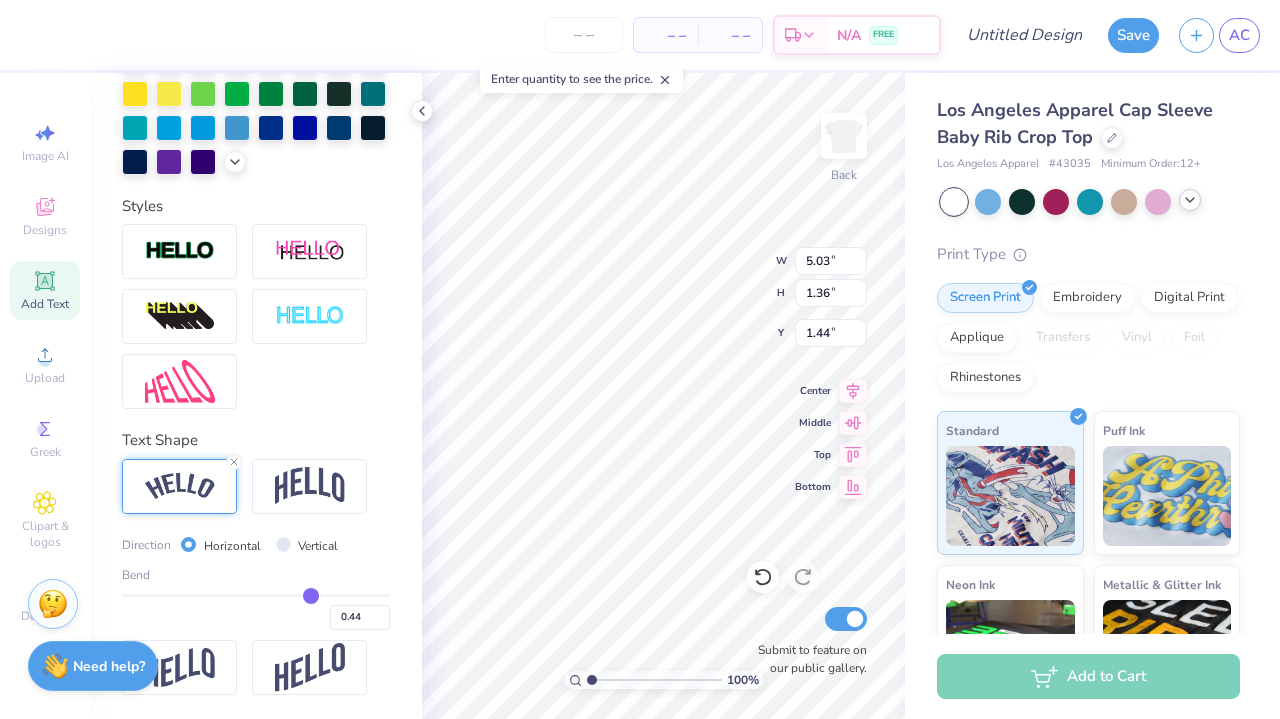 scroll, scrollTop: 627, scrollLeft: 0, axis: vertical 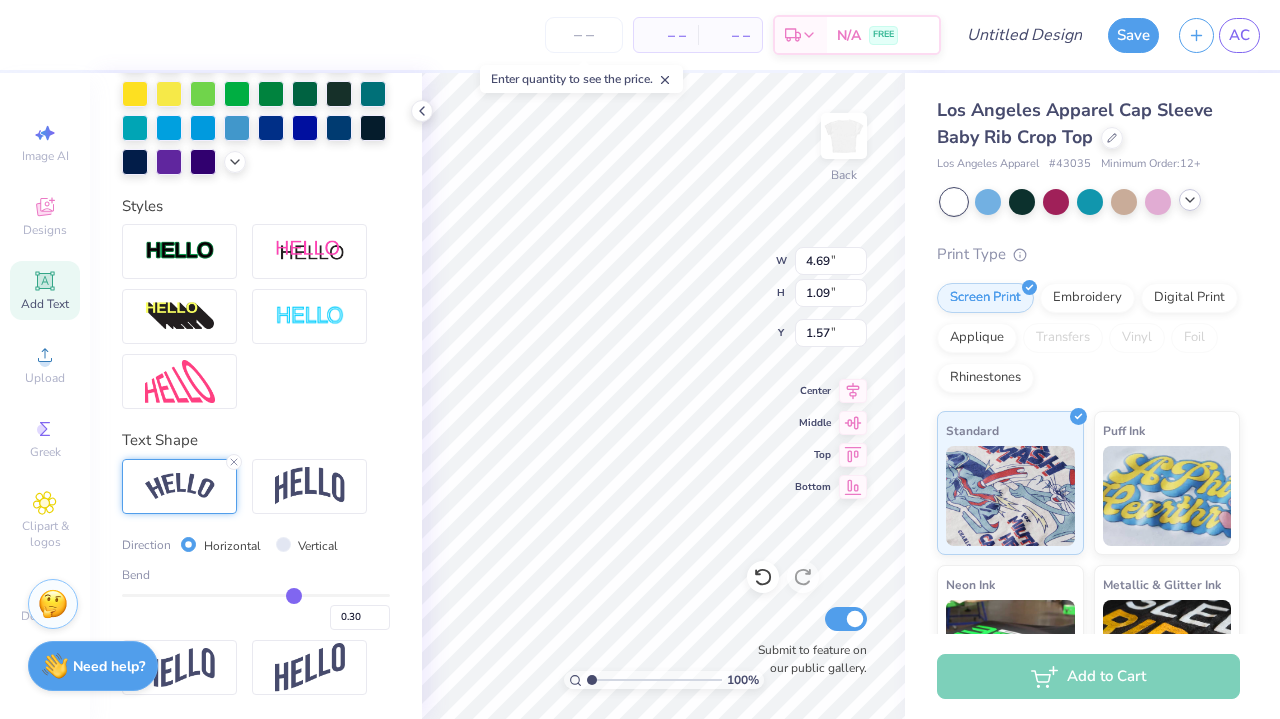 drag, startPoint x: 309, startPoint y: 588, endPoint x: 294, endPoint y: 589, distance: 15.033297 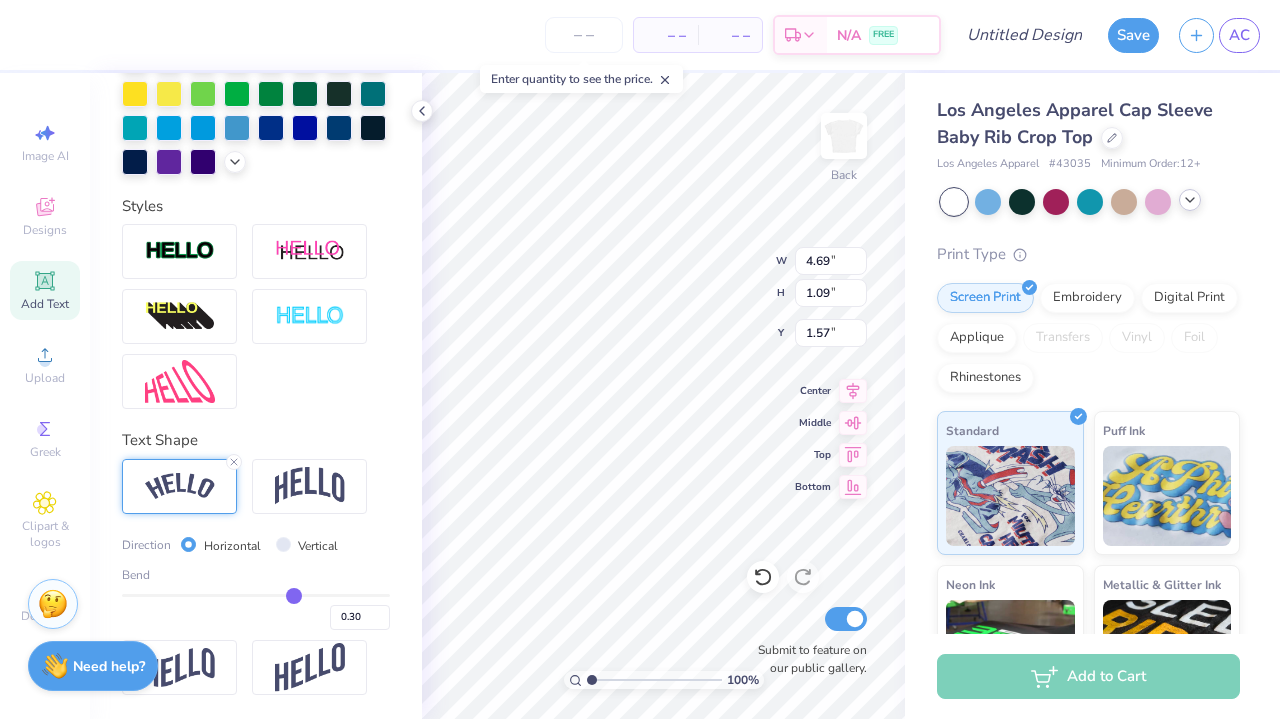 click at bounding box center (256, 595) 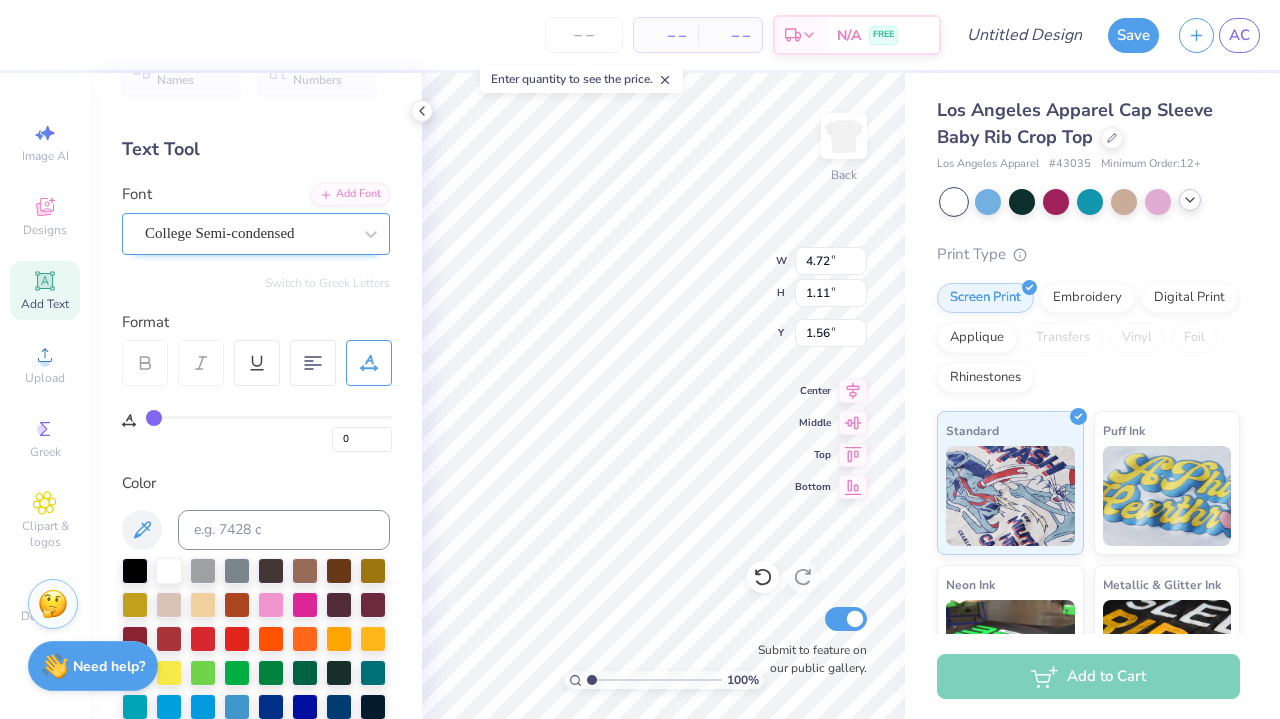 scroll, scrollTop: 0, scrollLeft: 0, axis: both 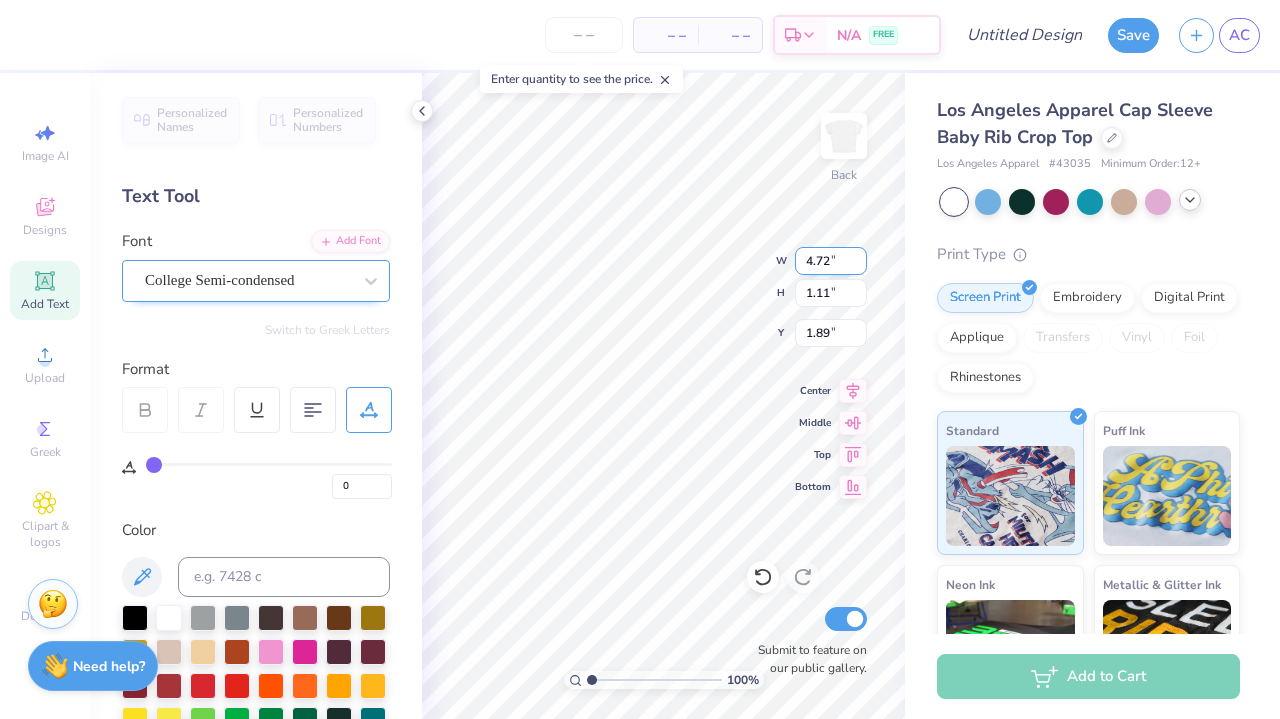 click on "100  % Back W 4.72 4.72 " H 1.11 1.11 " Y 1.89 1.89 " Center Middle Top Bottom Submit to feature on our public gallery." at bounding box center (663, 396) 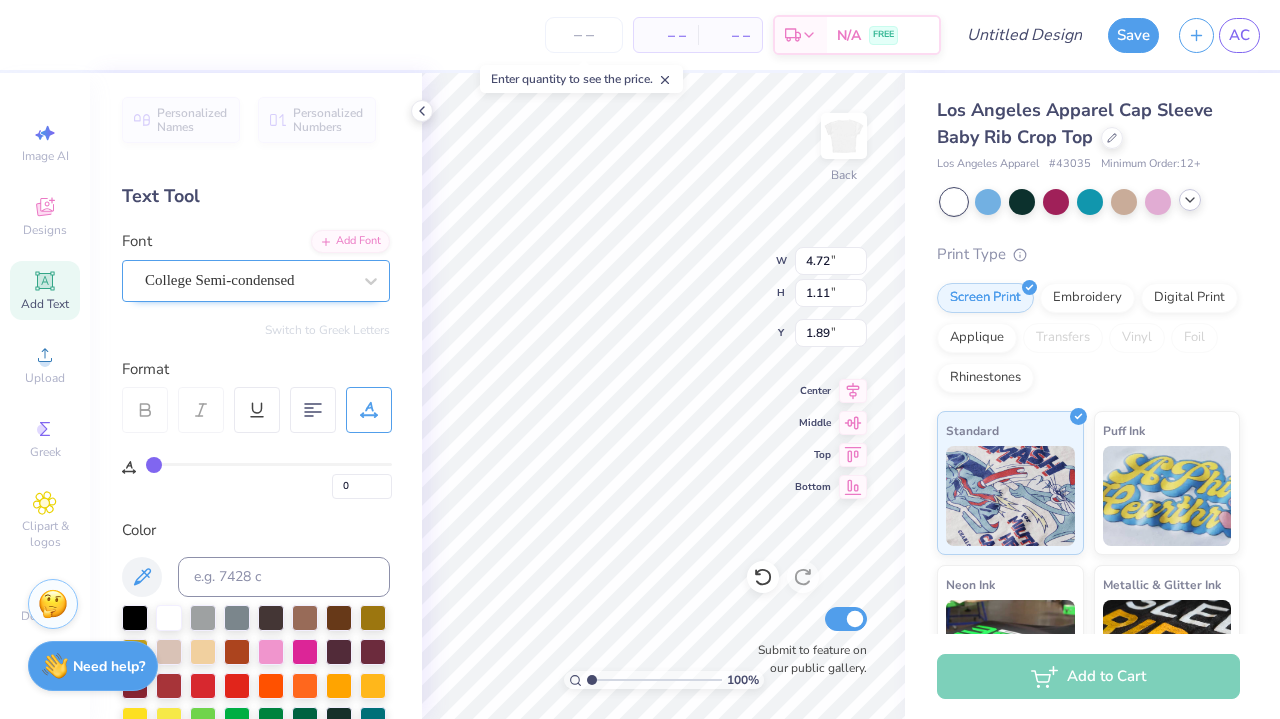 scroll, scrollTop: 0, scrollLeft: 2, axis: horizontal 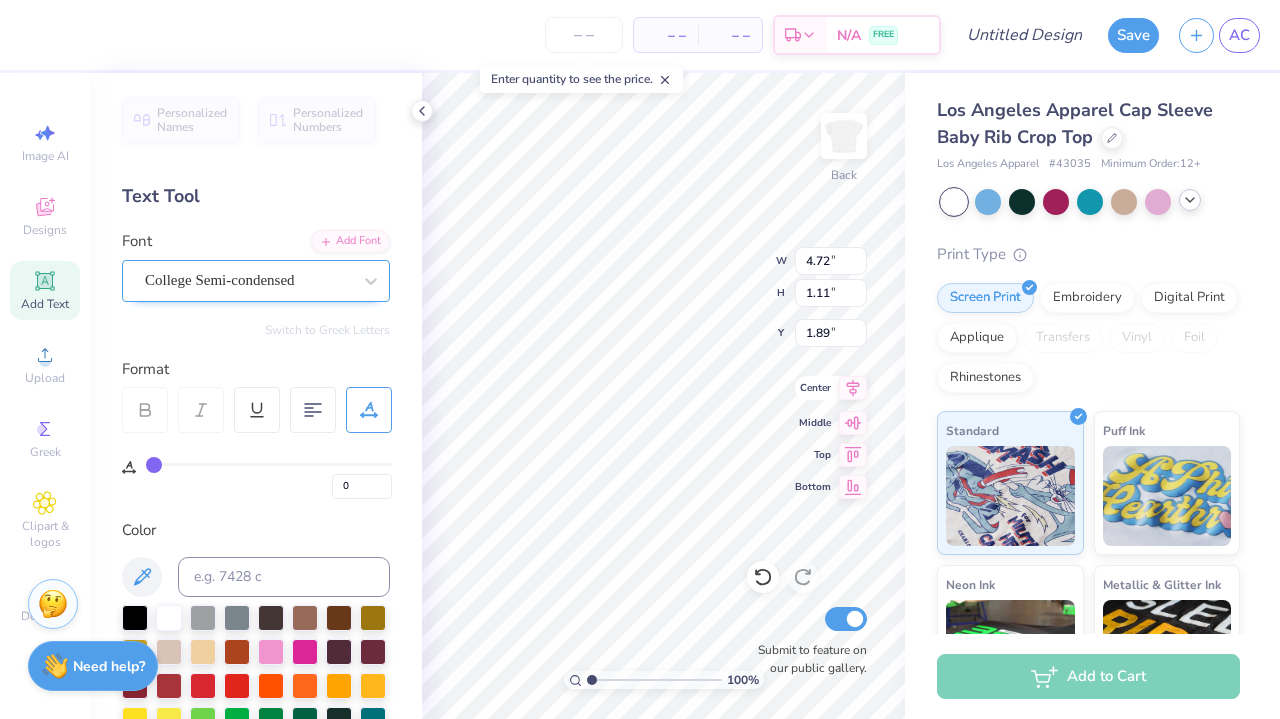 click on "100  % Back W 4.72 4.72 " H 1.11 1.11 " Y 1.89 1.89 " Center Middle Top Bottom Submit to feature on our public gallery." at bounding box center [663, 396] 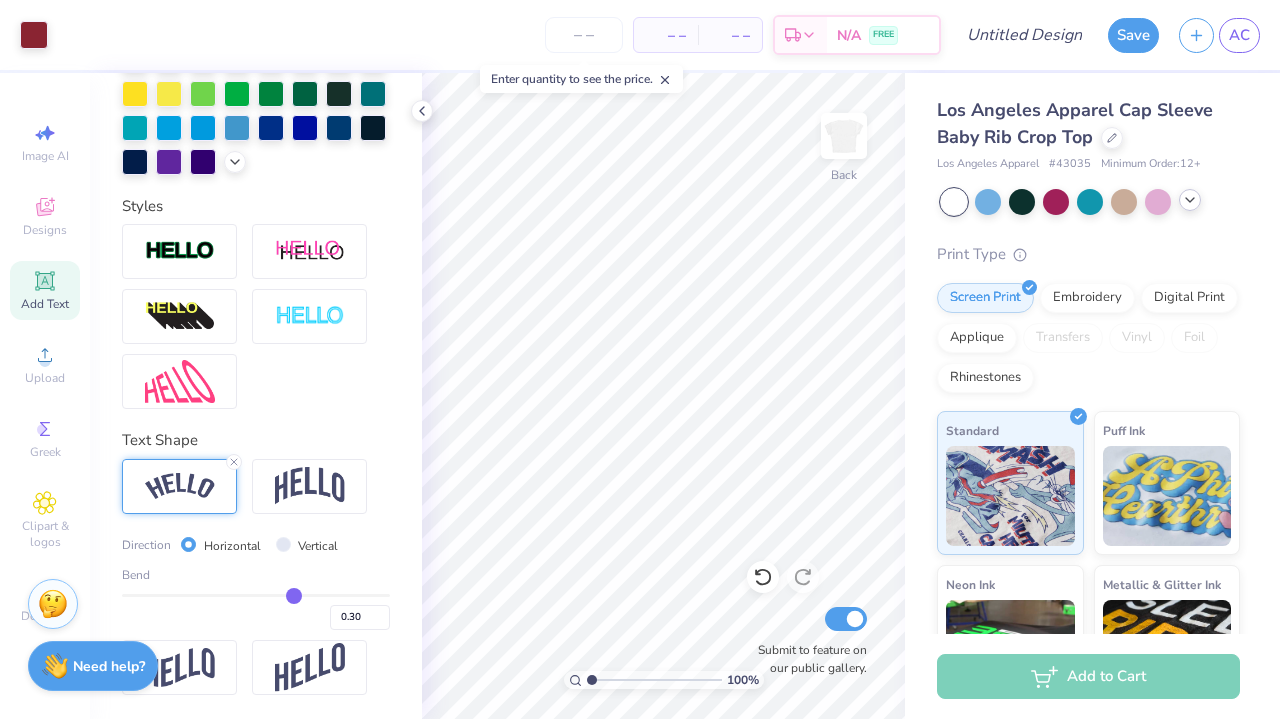 scroll, scrollTop: 627, scrollLeft: 0, axis: vertical 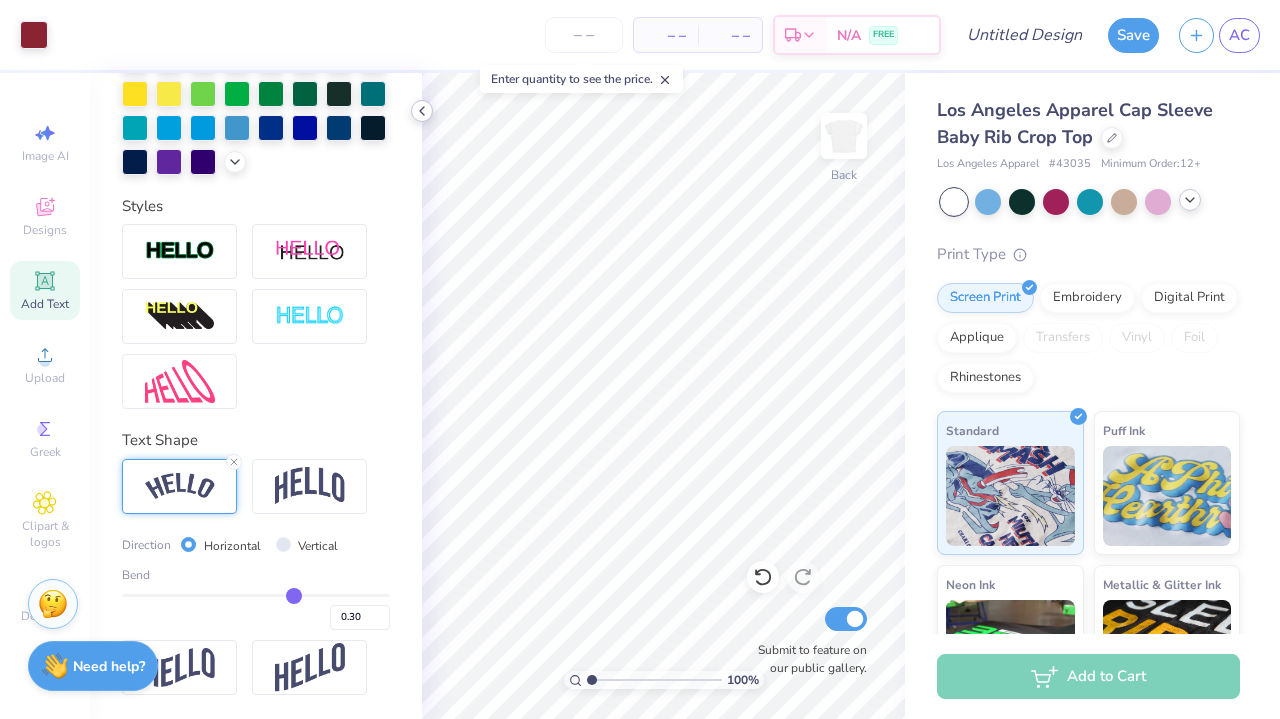 click 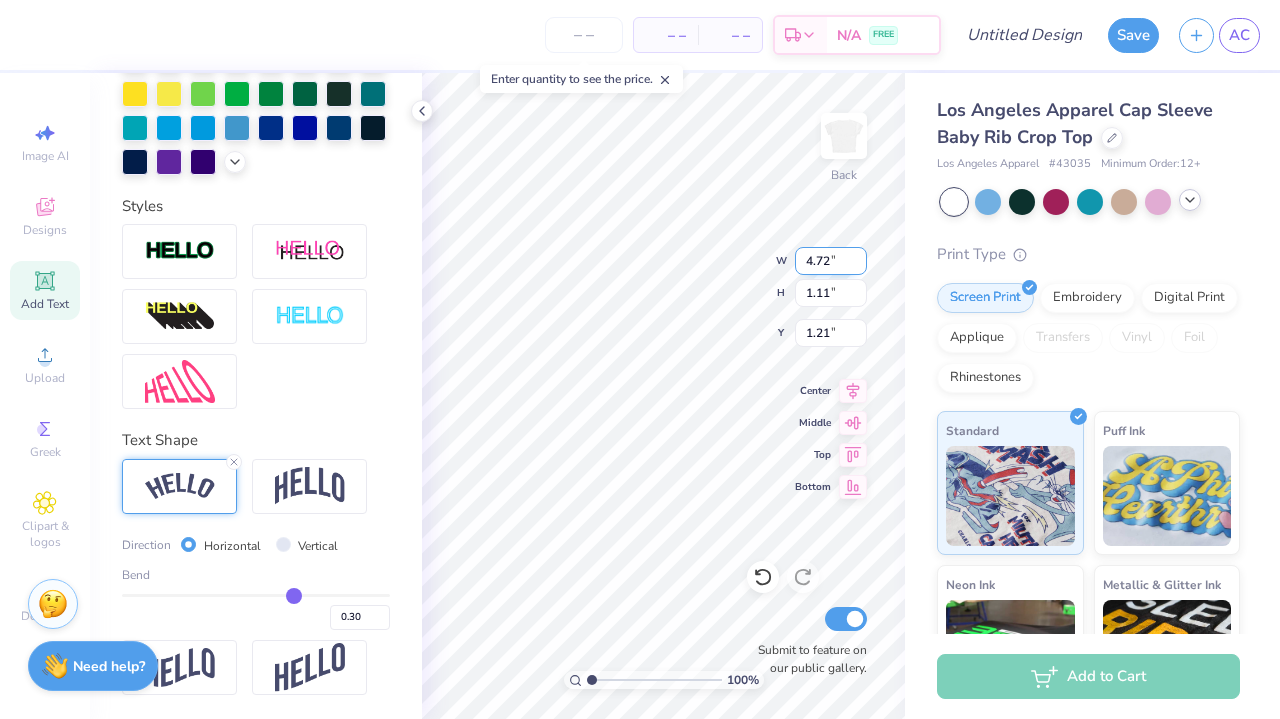 click on "100  % Back W 4.72 4.72 " H 1.11 1.11 " Y 1.21 1.21 " Center Middle Top Bottom Submit to feature on our public gallery." at bounding box center (663, 396) 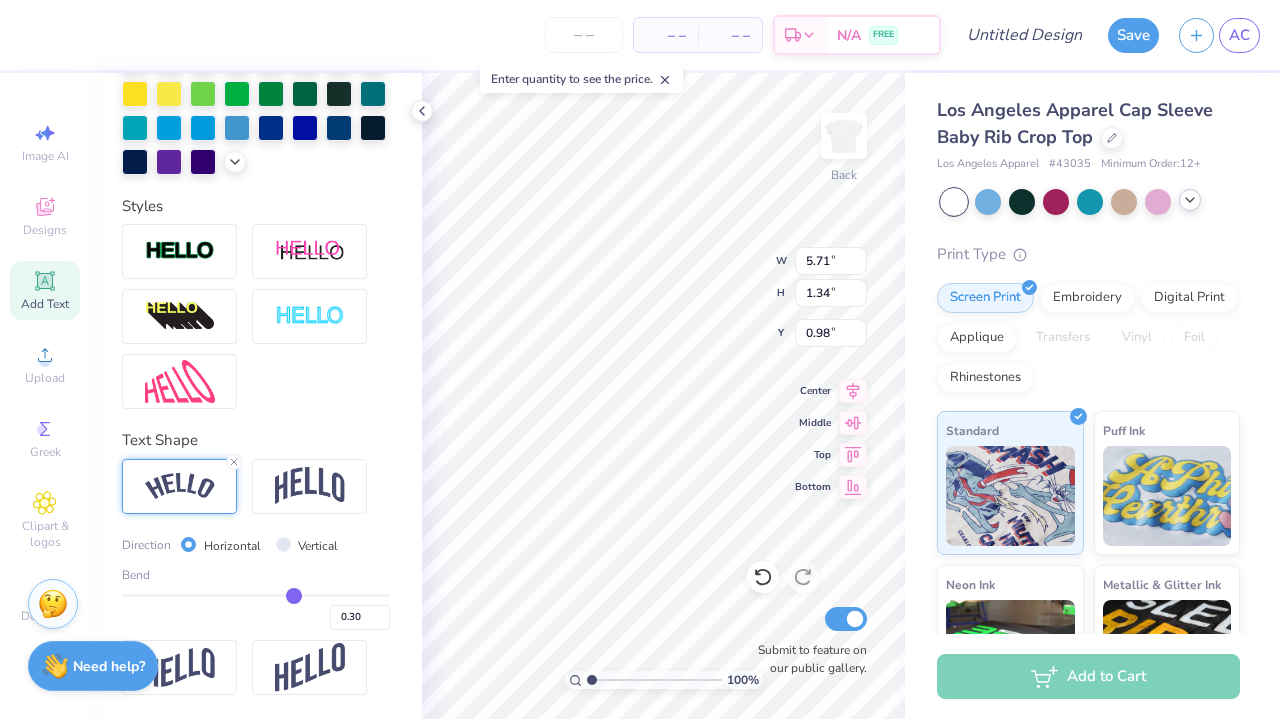 scroll, scrollTop: 0, scrollLeft: 1, axis: horizontal 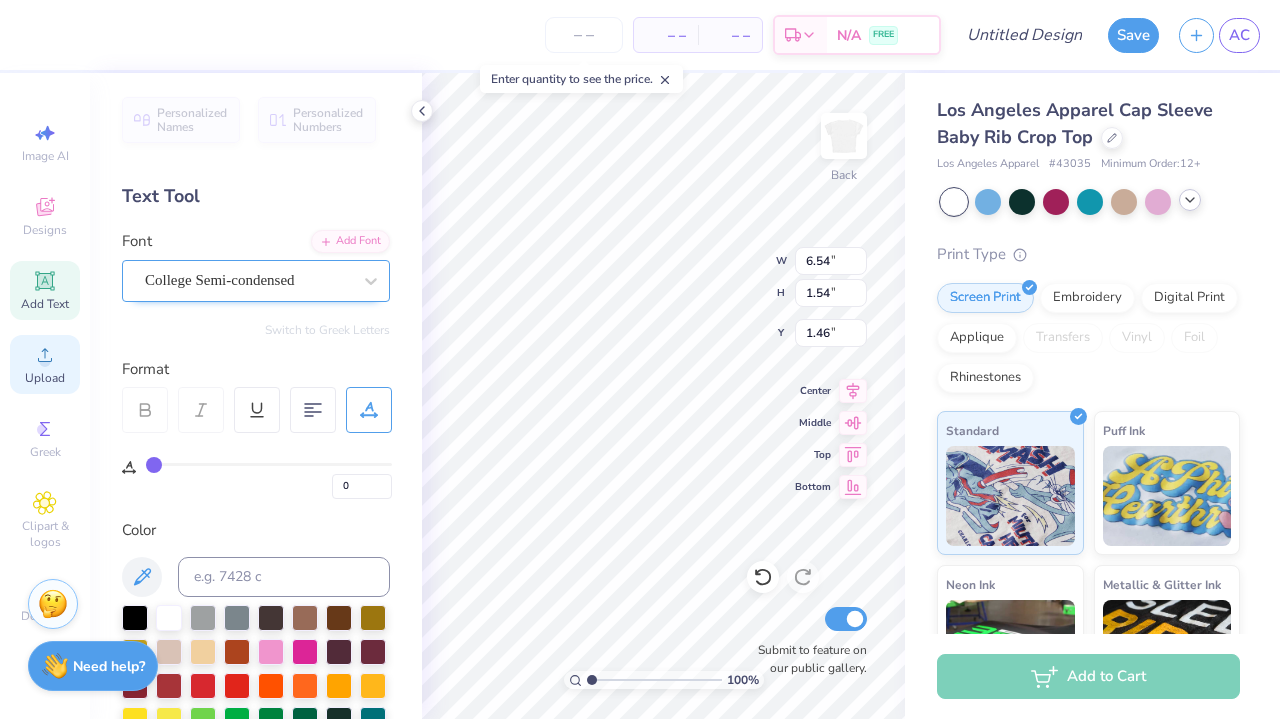 click on "Upload" at bounding box center [45, 364] 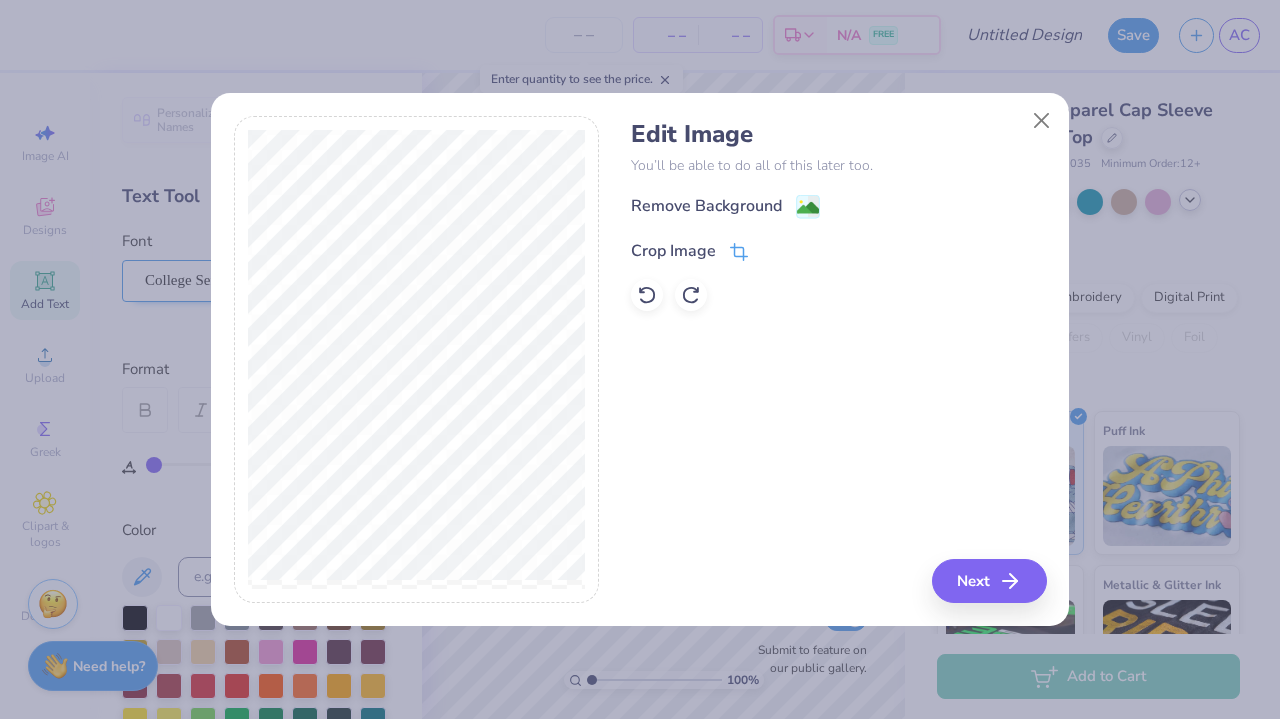 click 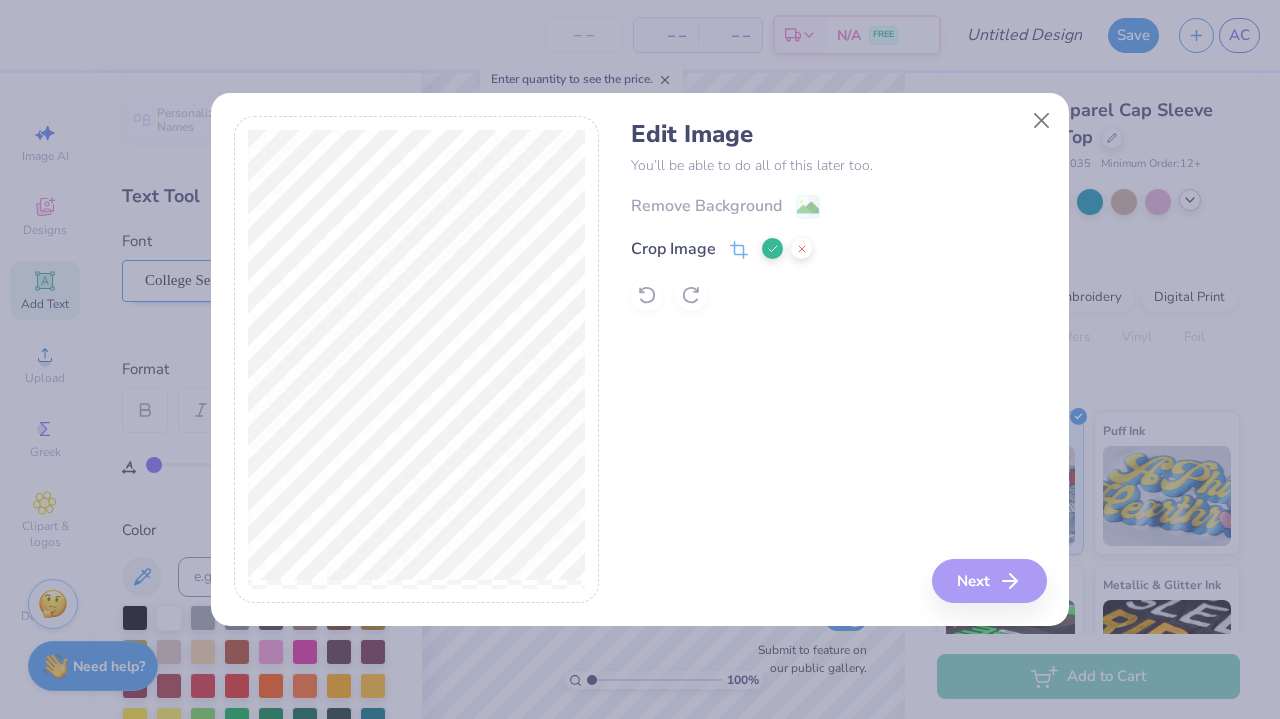 click on "Edit Image You’ll be able to do all of this later too. Remove Background Crop Image Next" at bounding box center (838, 360) 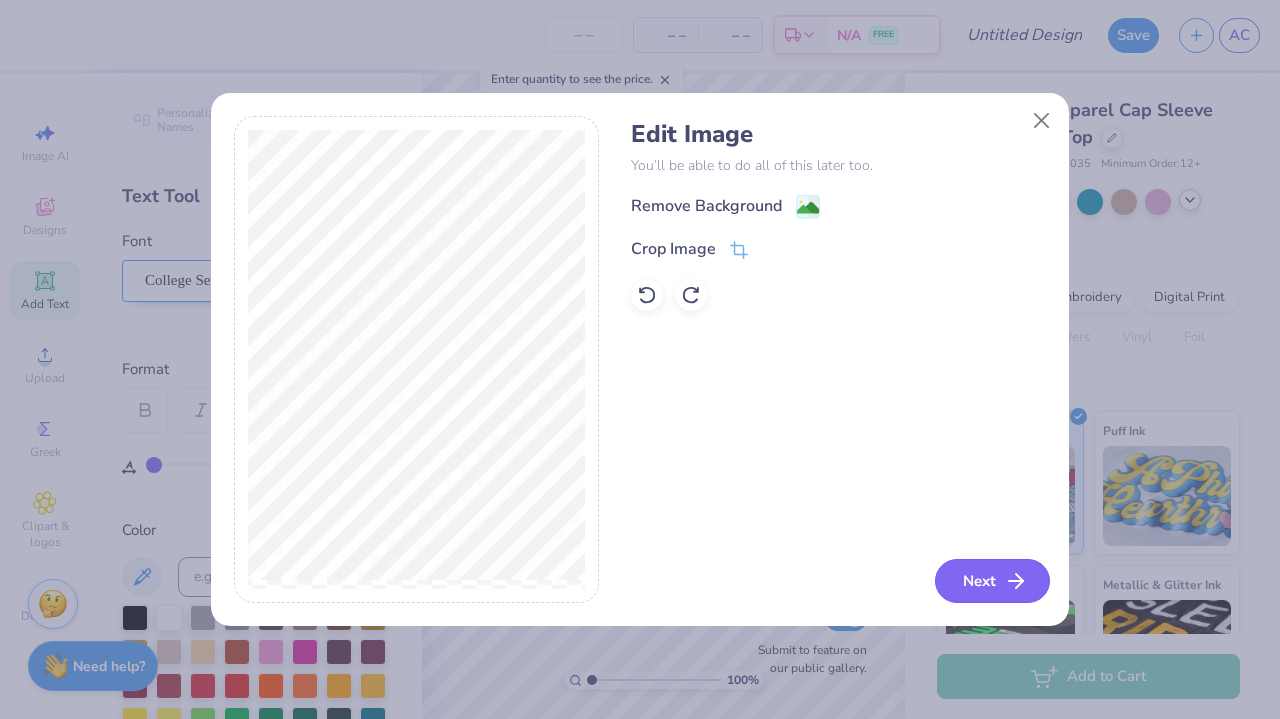 click on "Next" at bounding box center [992, 581] 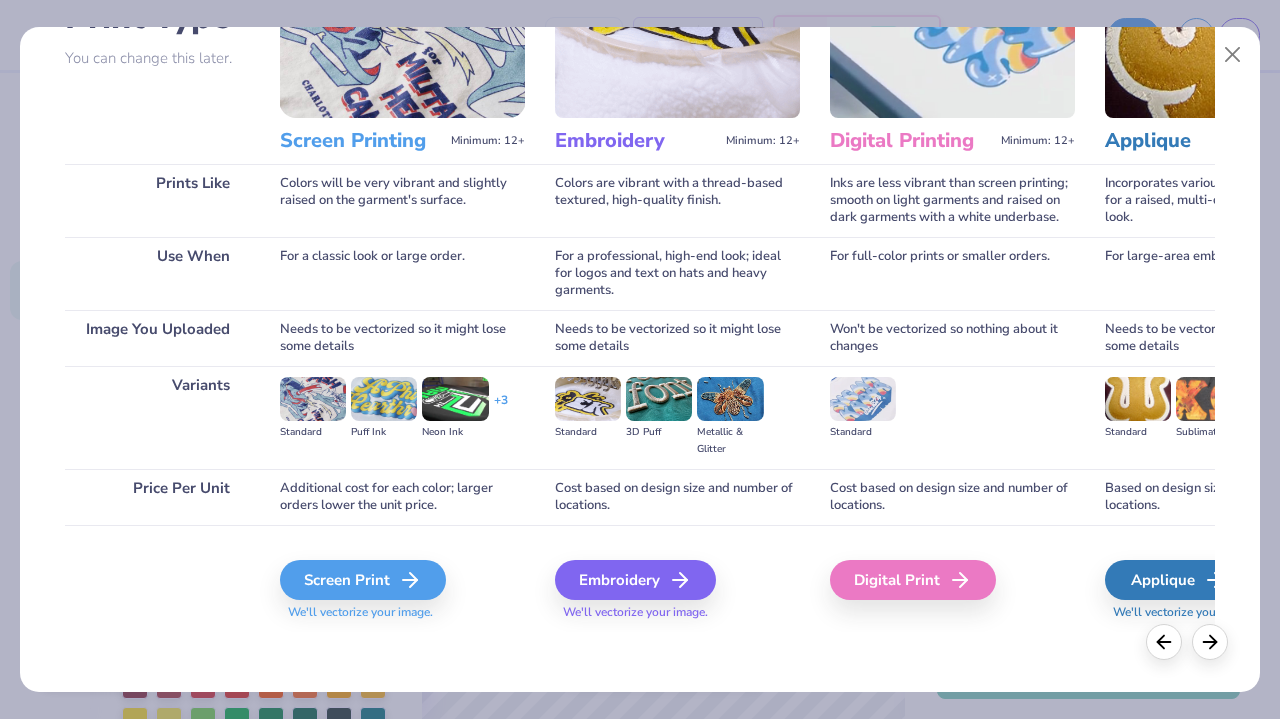 scroll, scrollTop: 178, scrollLeft: 0, axis: vertical 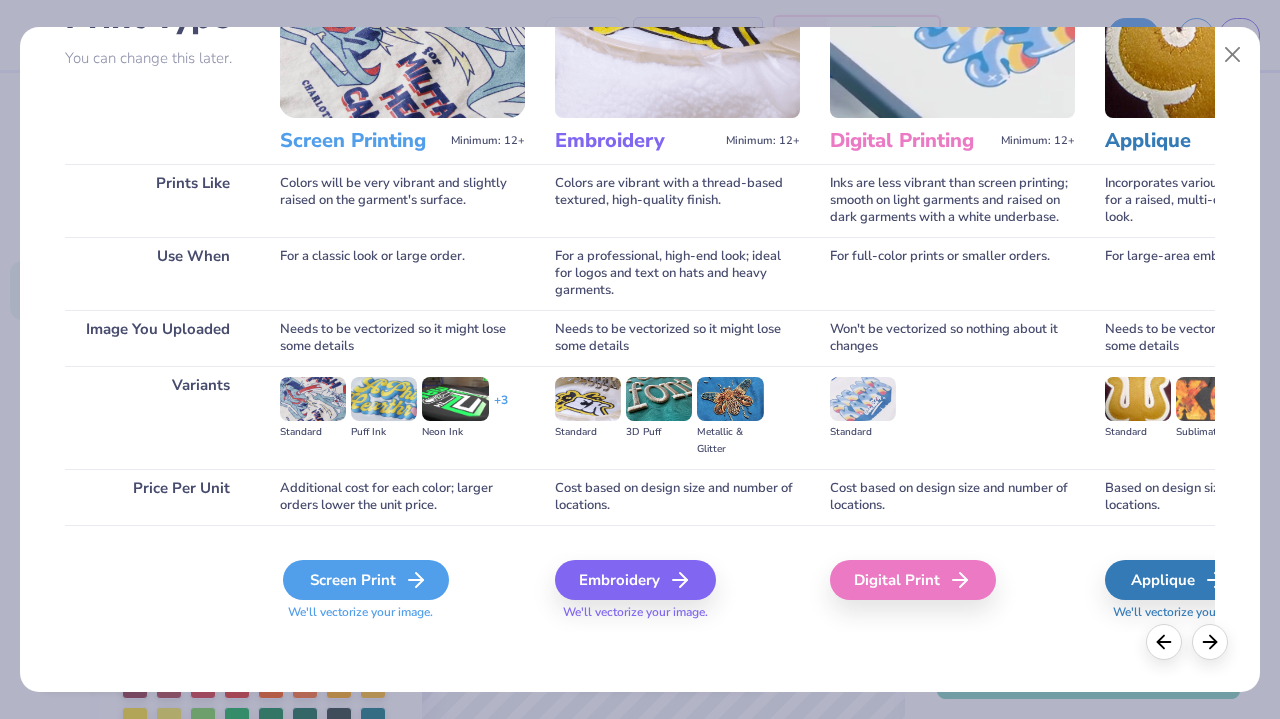 click on "Screen Print" at bounding box center [366, 580] 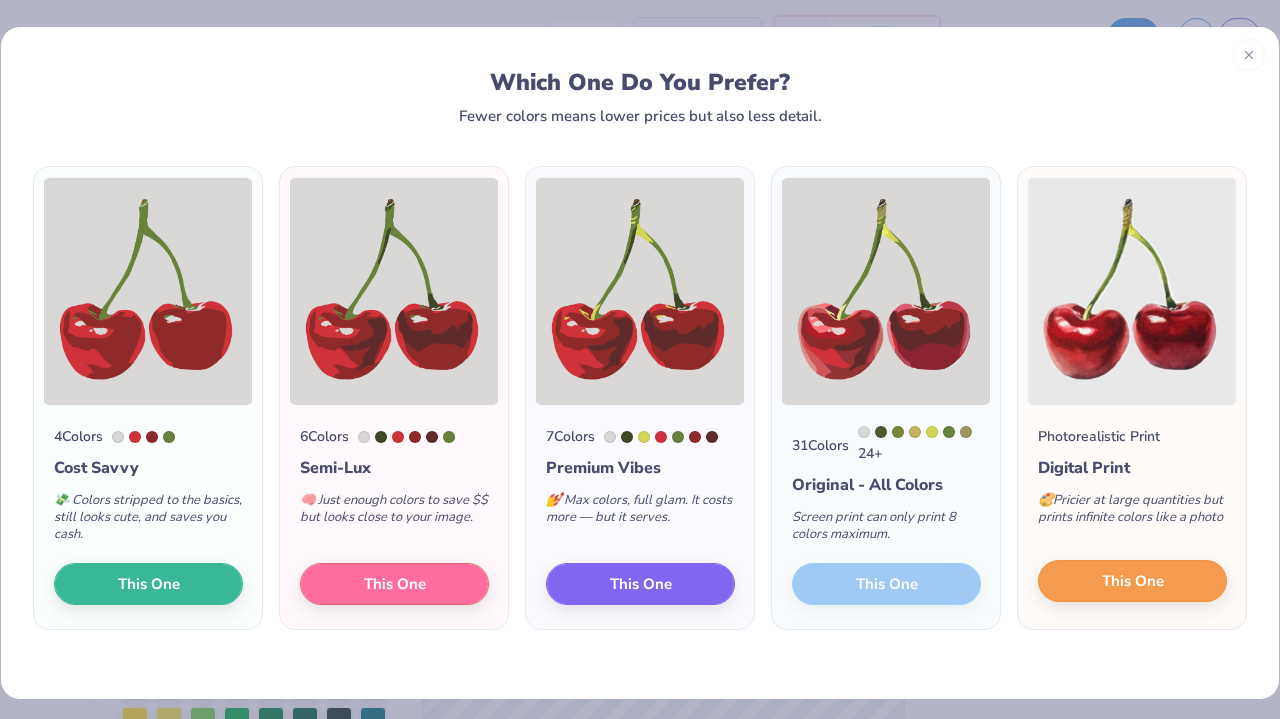 click on "This One" at bounding box center (1133, 581) 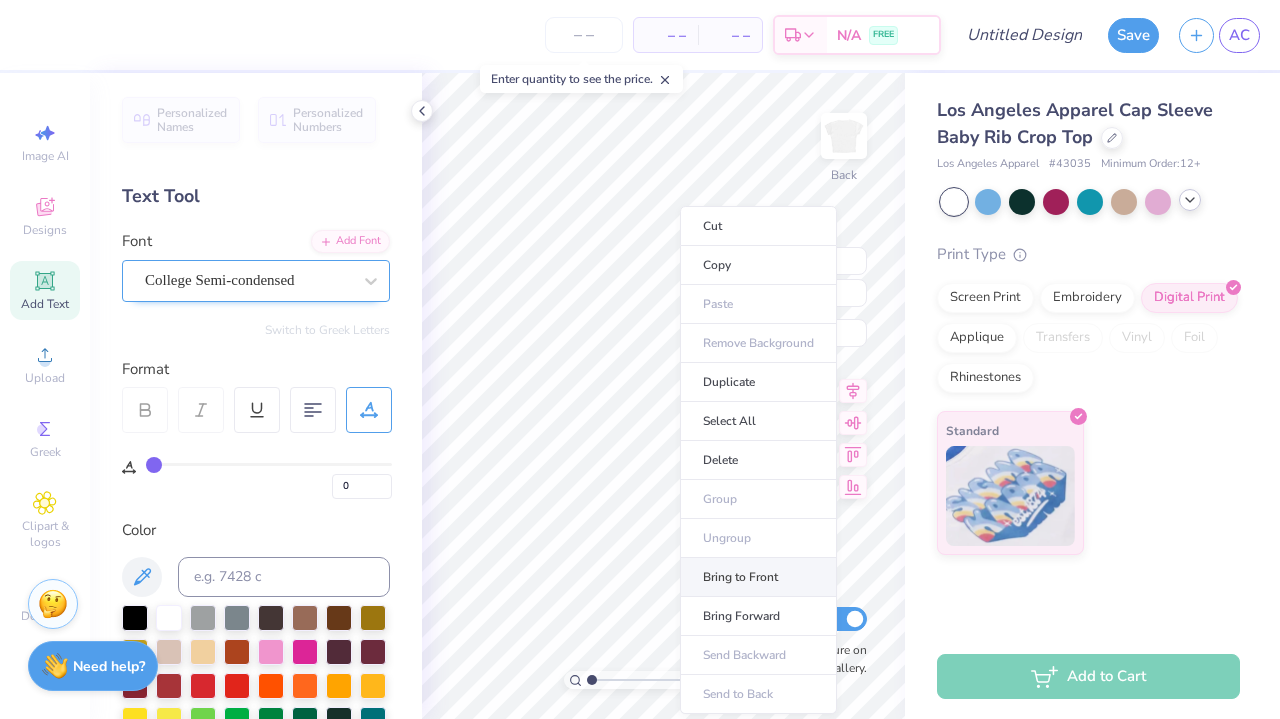 click on "Bring to Front" at bounding box center [758, 577] 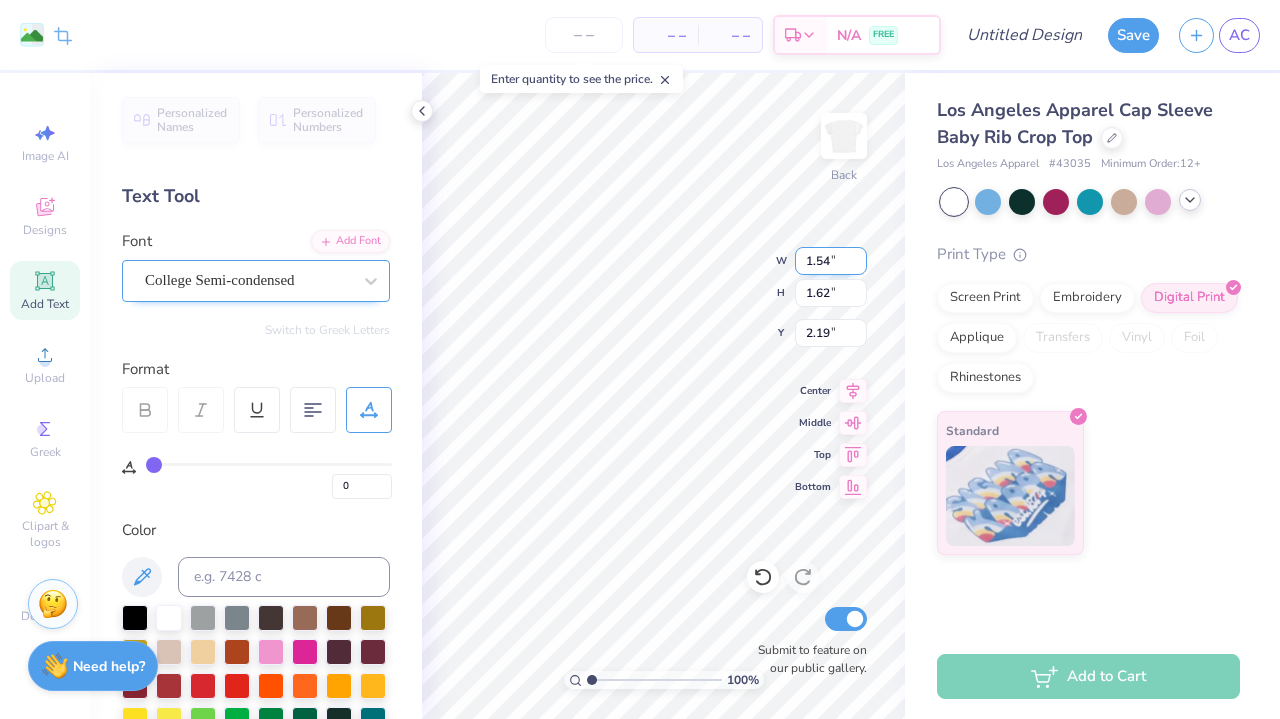 click on "100  % Back W 1.54 1.54 " H 1.62 1.62 " Y 2.19 2.19 " Center Middle Top Bottom Submit to feature on our public gallery." at bounding box center (663, 396) 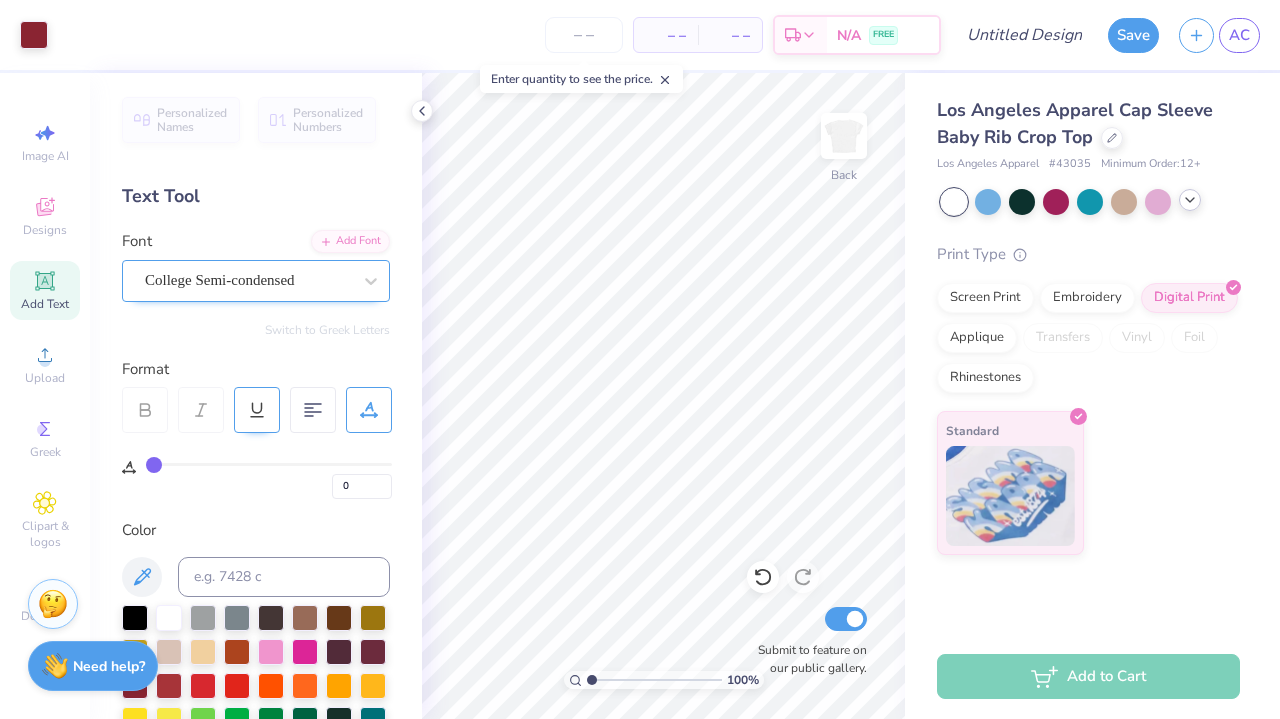 click 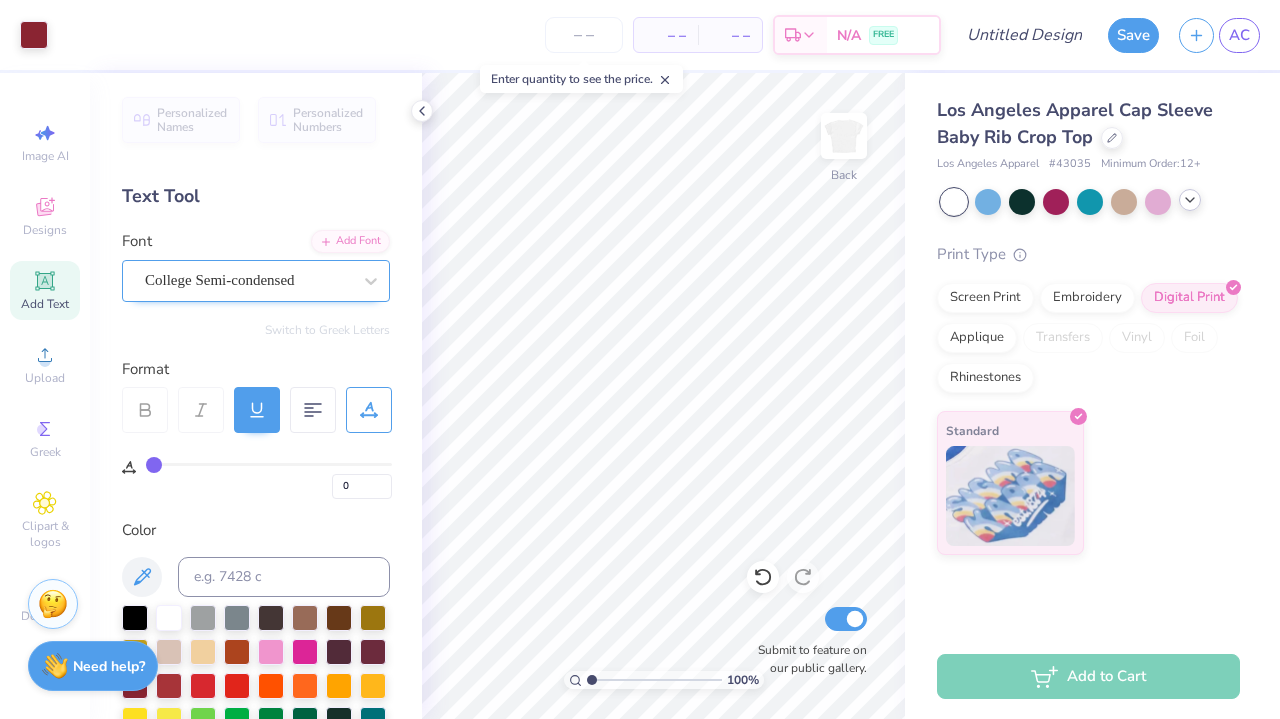 click 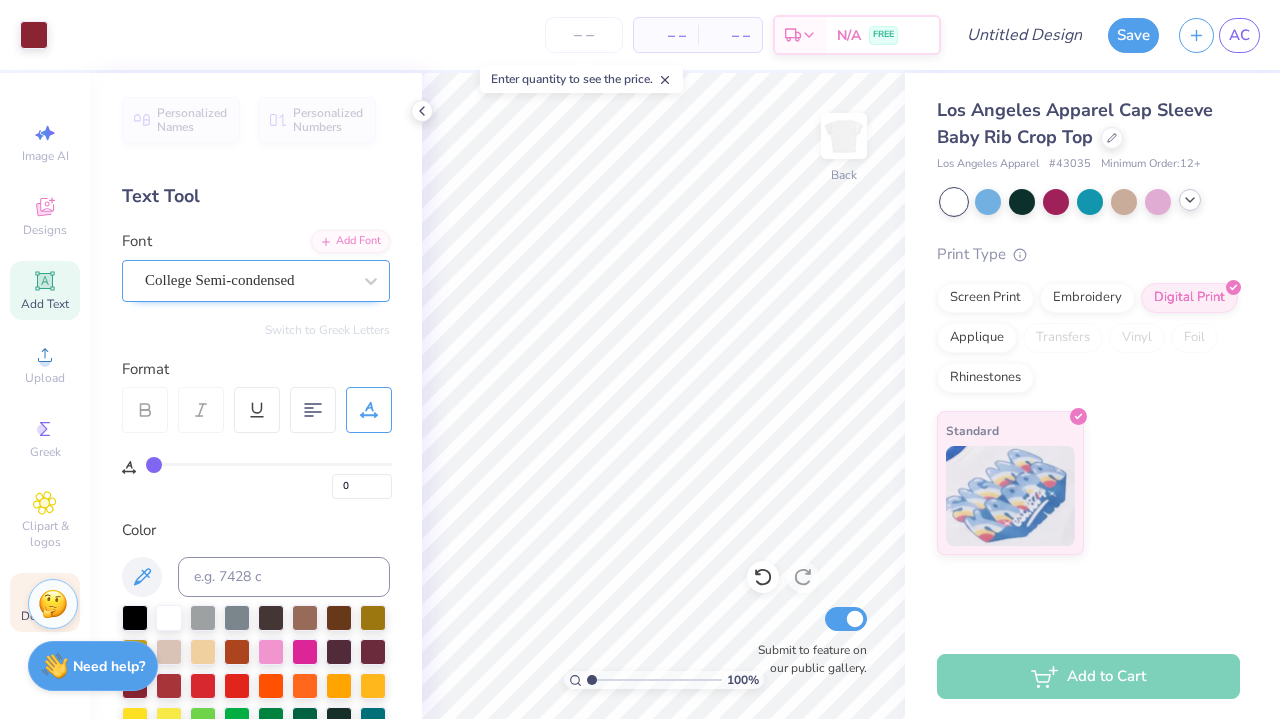 click on "Decorate" at bounding box center [45, 602] 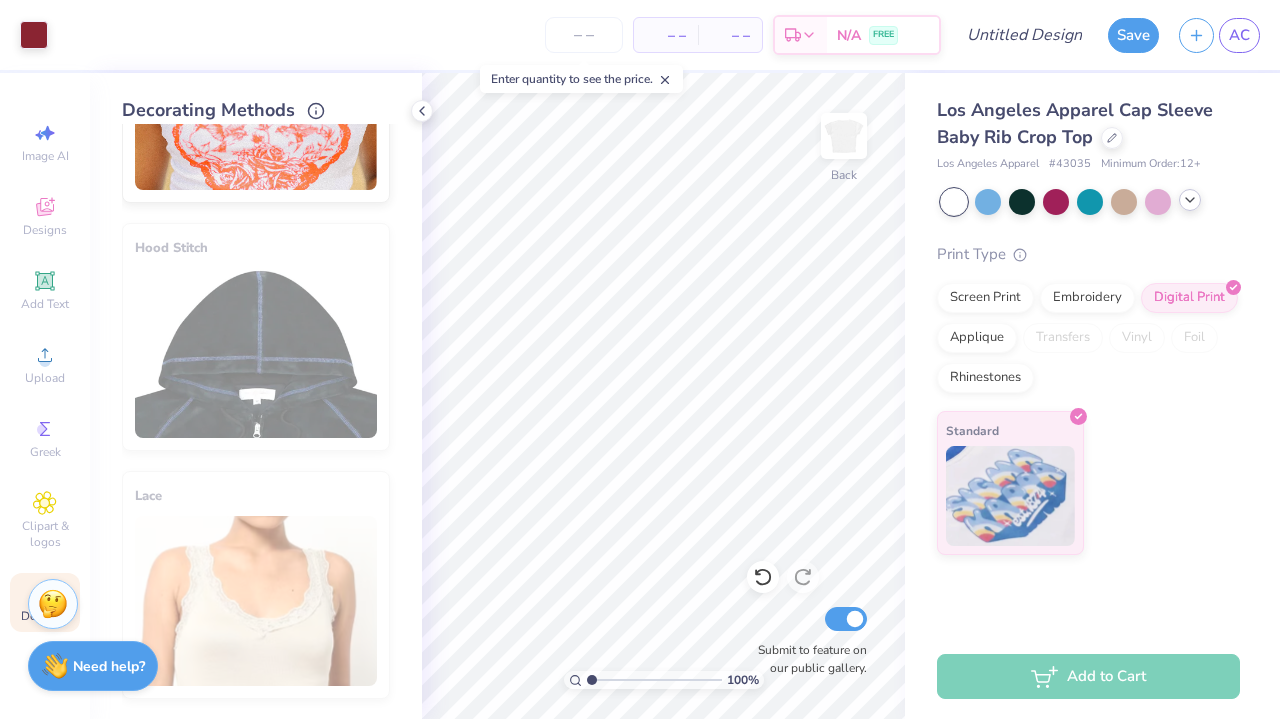 scroll, scrollTop: 1519, scrollLeft: 0, axis: vertical 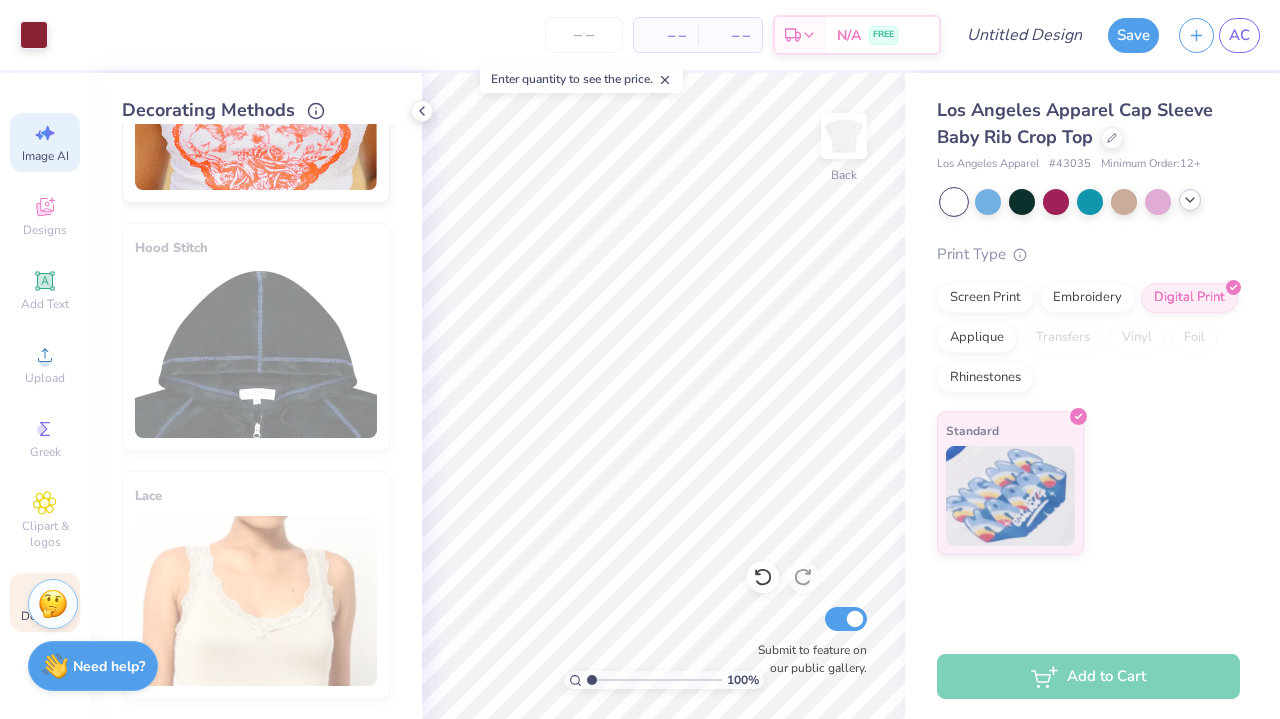 click on "Image AI" at bounding box center [45, 156] 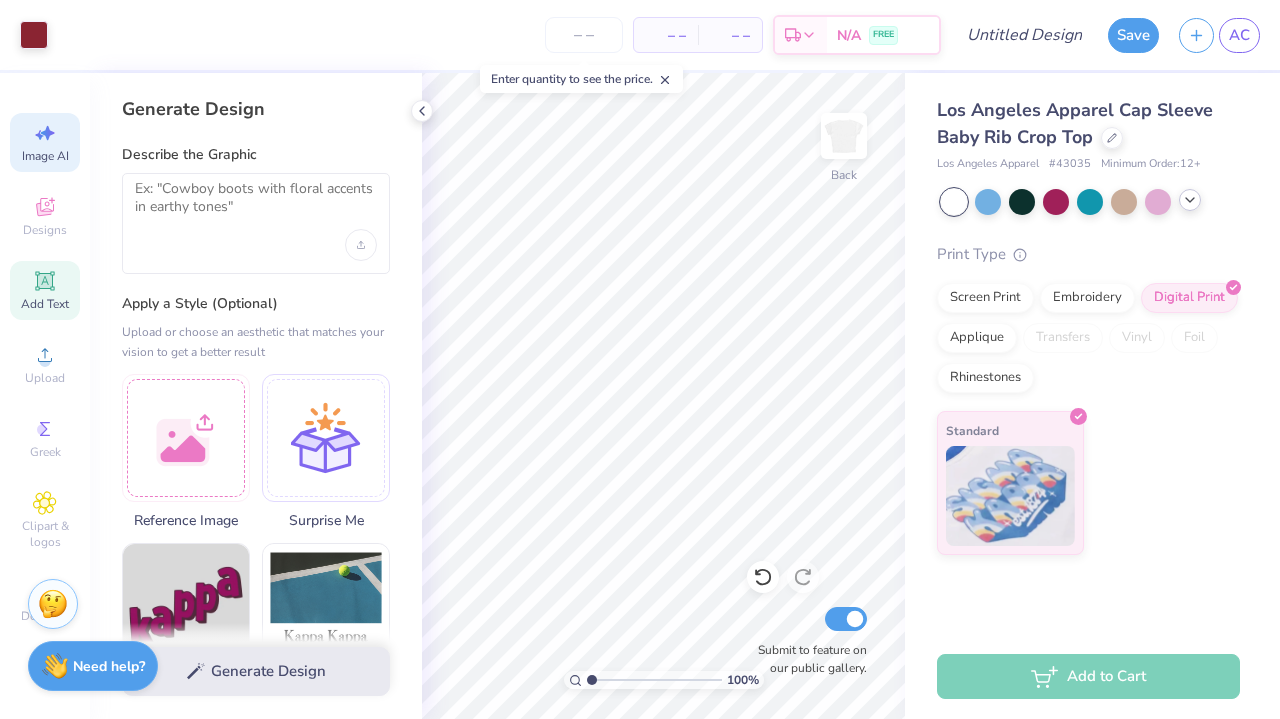 click 